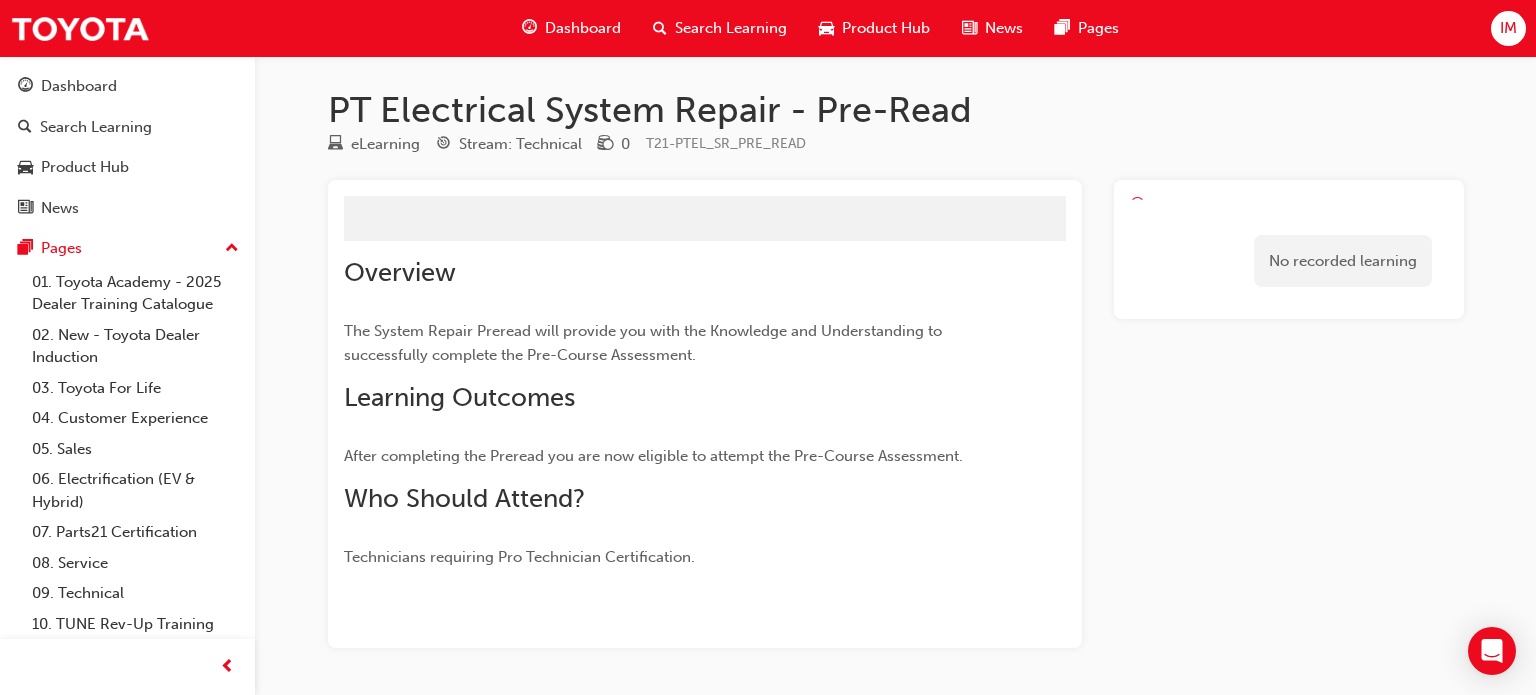 scroll, scrollTop: 0, scrollLeft: 0, axis: both 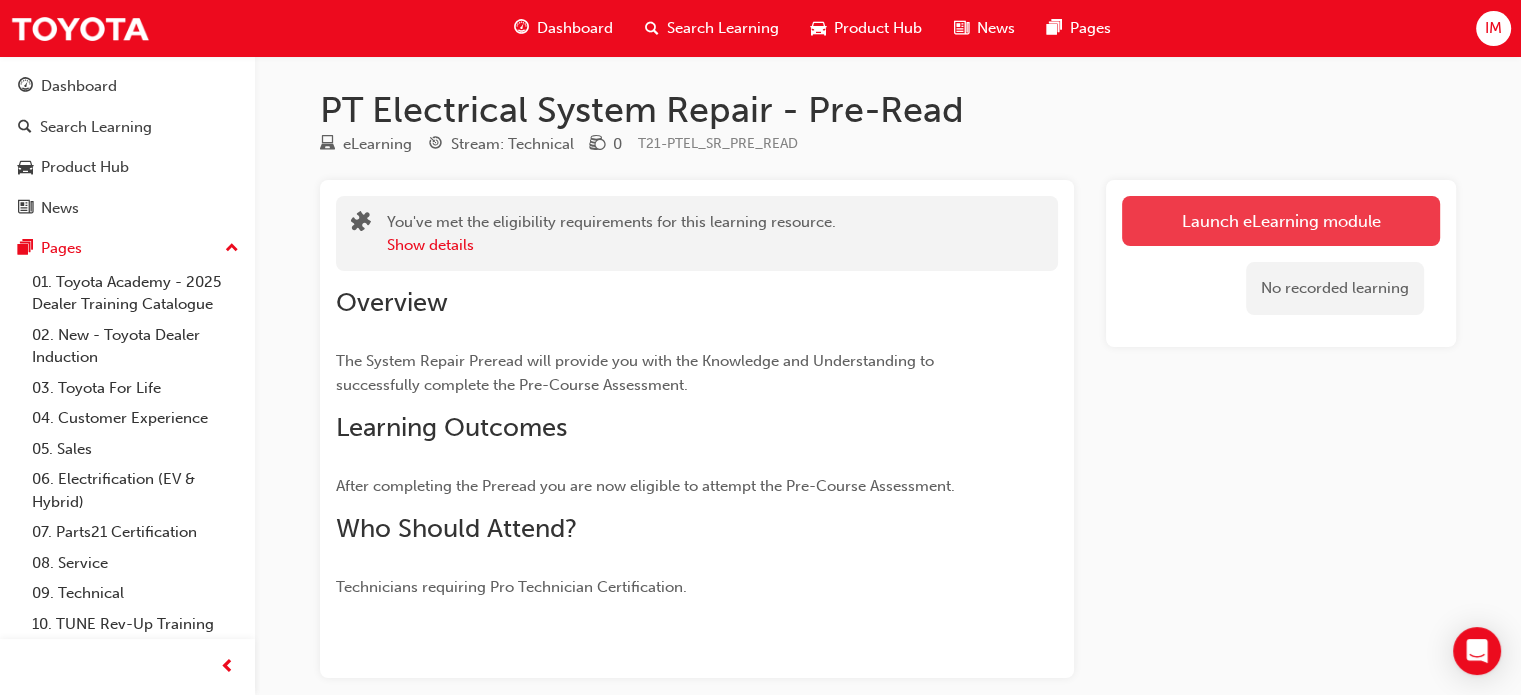 click on "Launch eLearning module" at bounding box center [1281, 221] 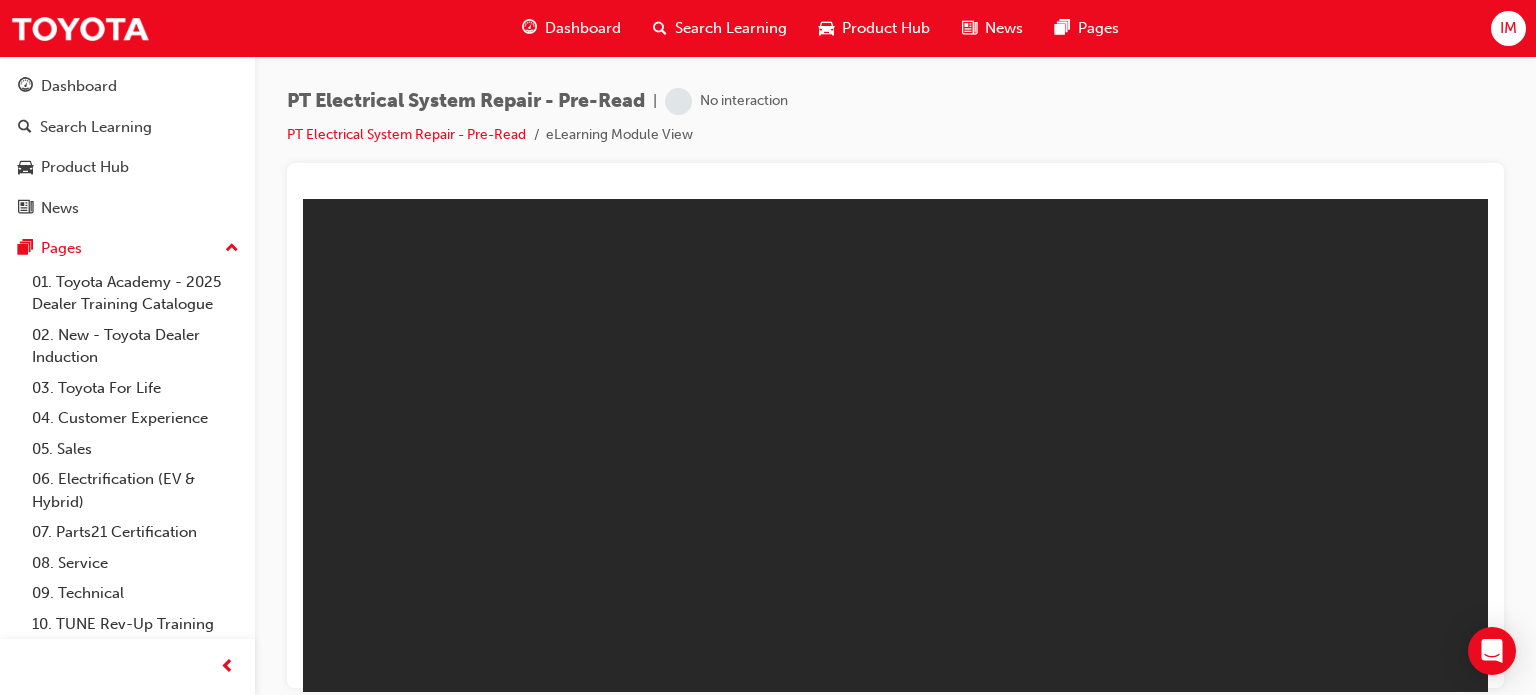 scroll, scrollTop: 0, scrollLeft: 0, axis: both 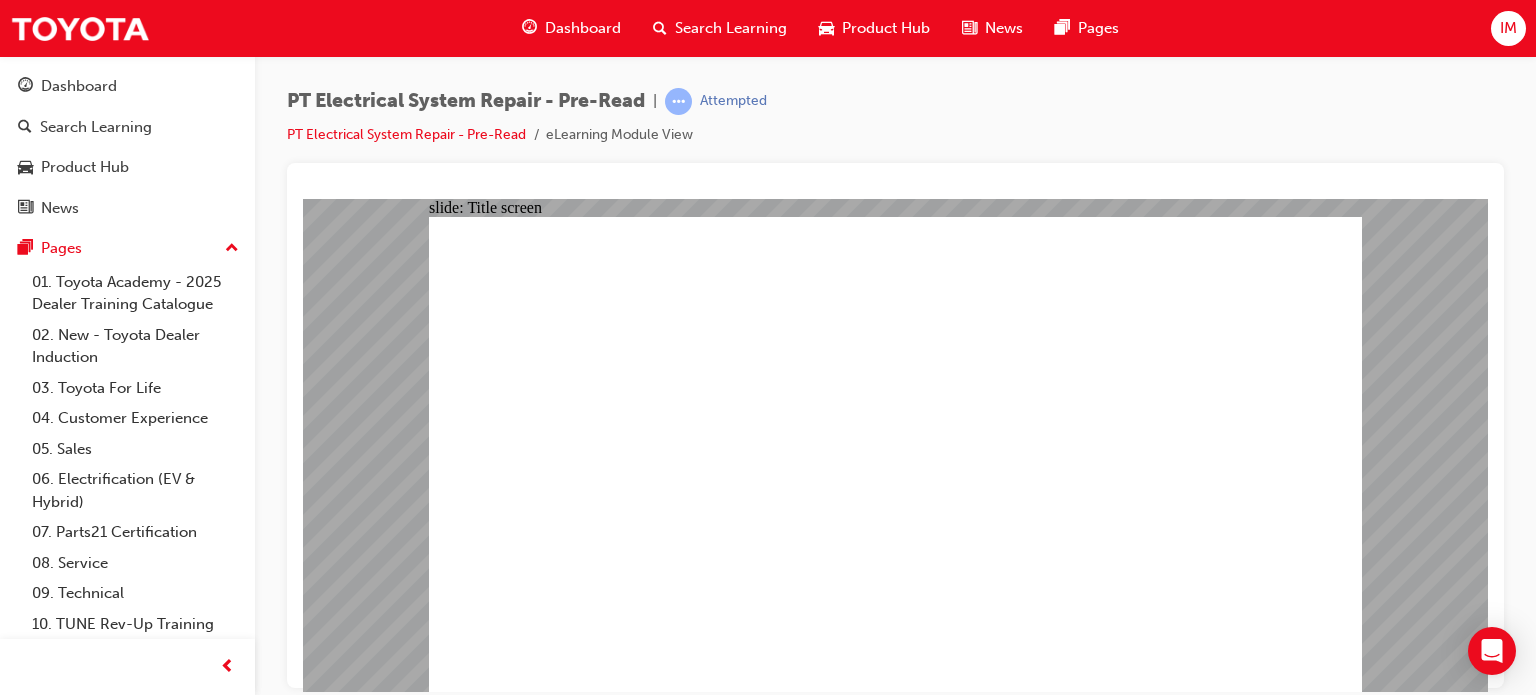 click 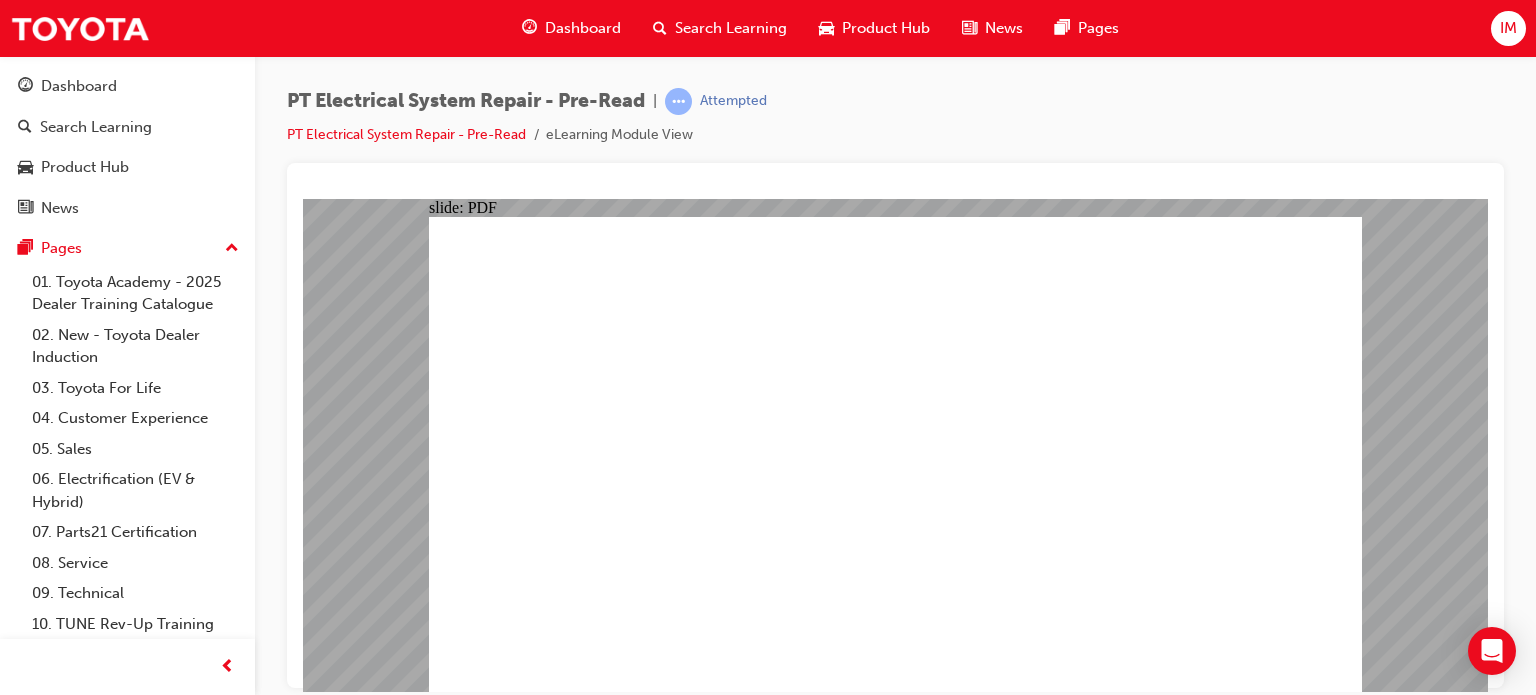 click 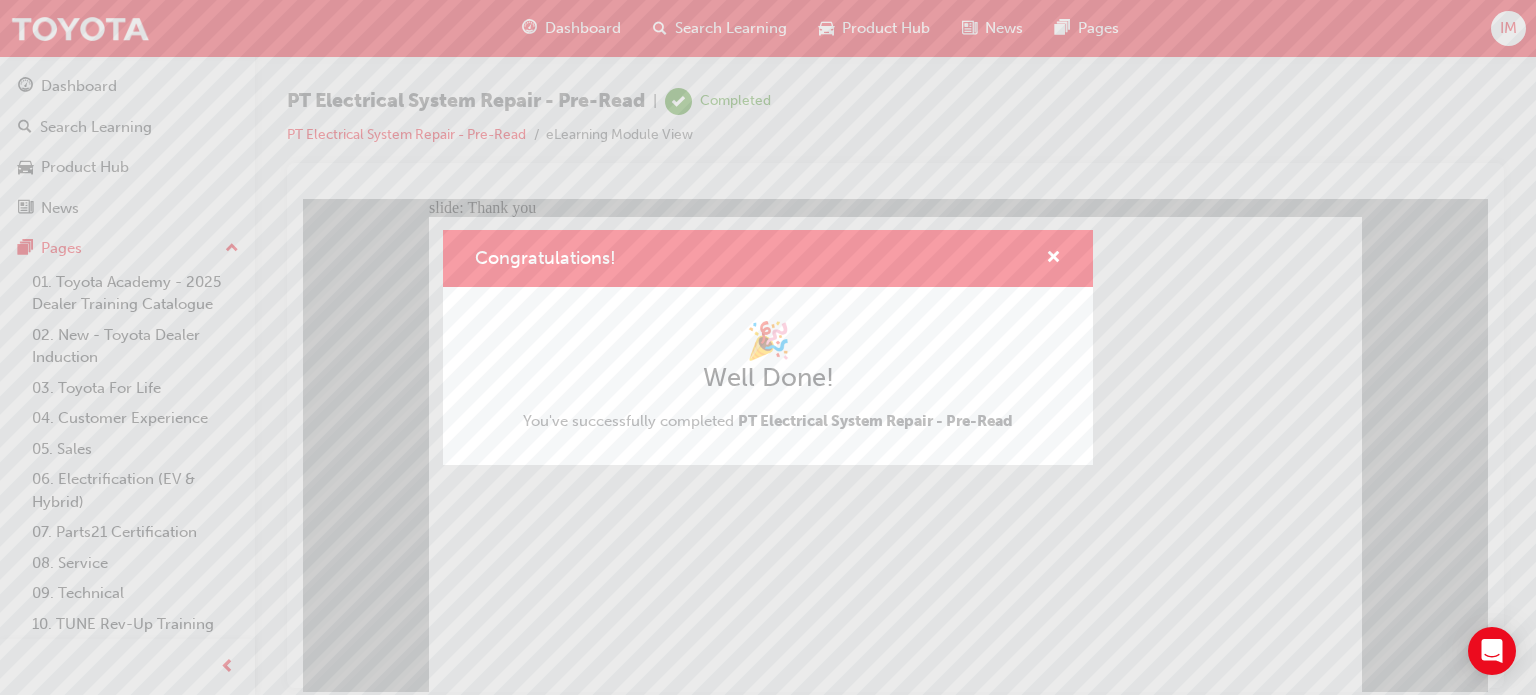click on "Congratulations! 🎉 Well Done! You've successfully completed   PT Electrical System Repair - Pre-Read" at bounding box center [768, 347] 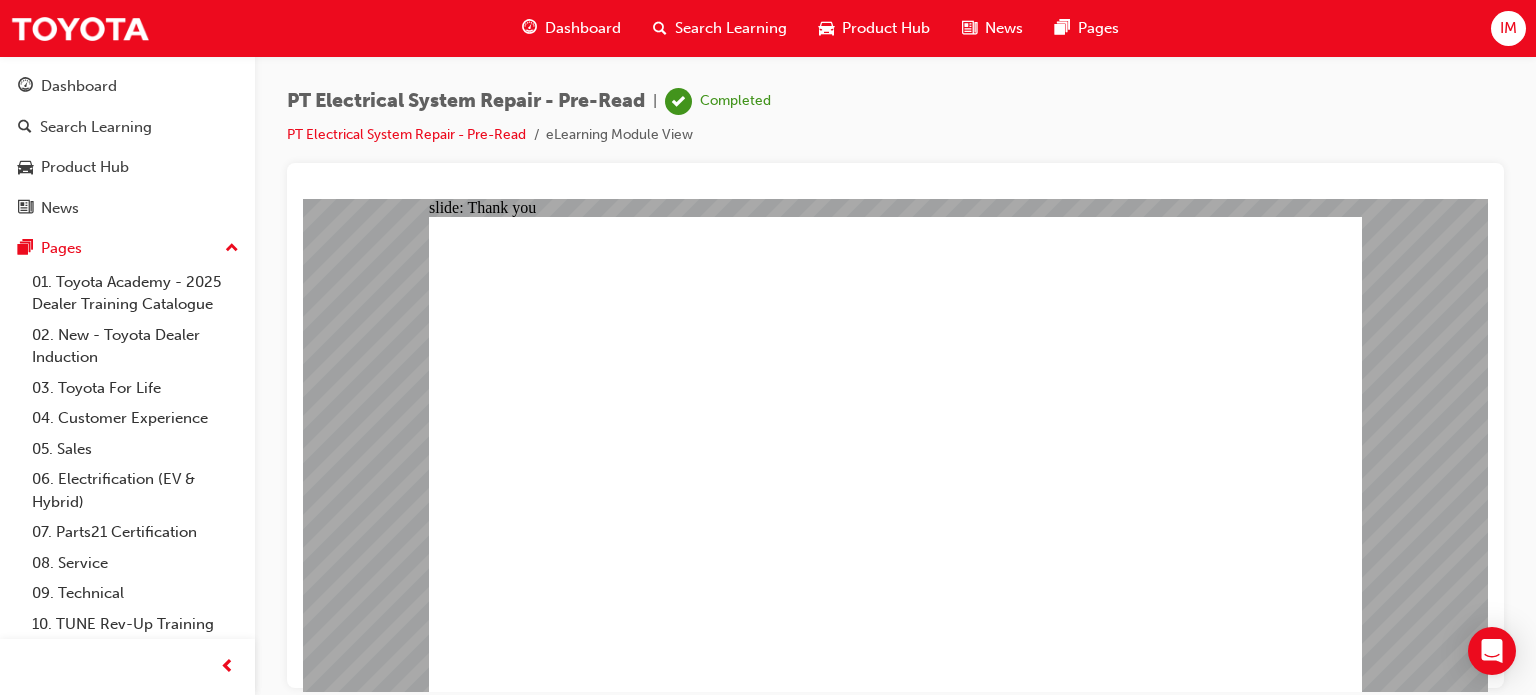 click 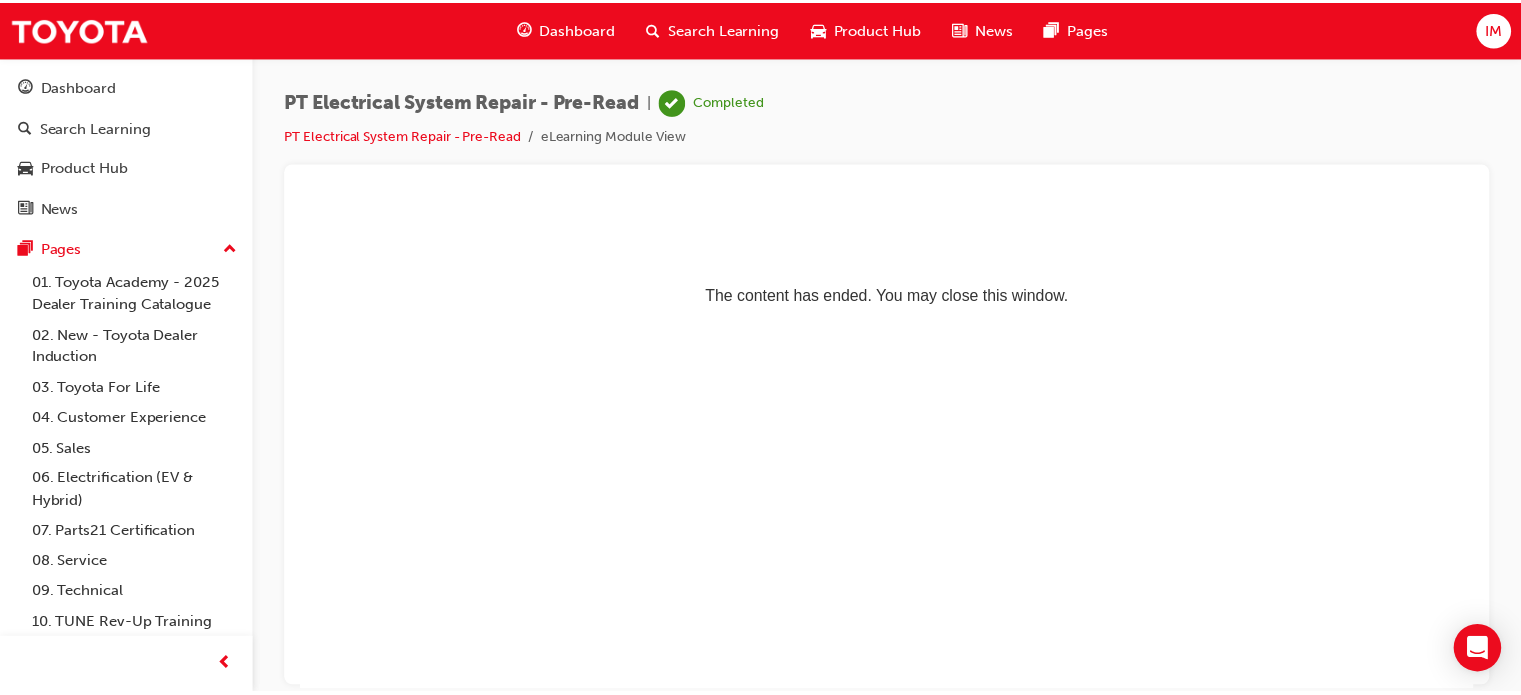 scroll, scrollTop: 0, scrollLeft: 0, axis: both 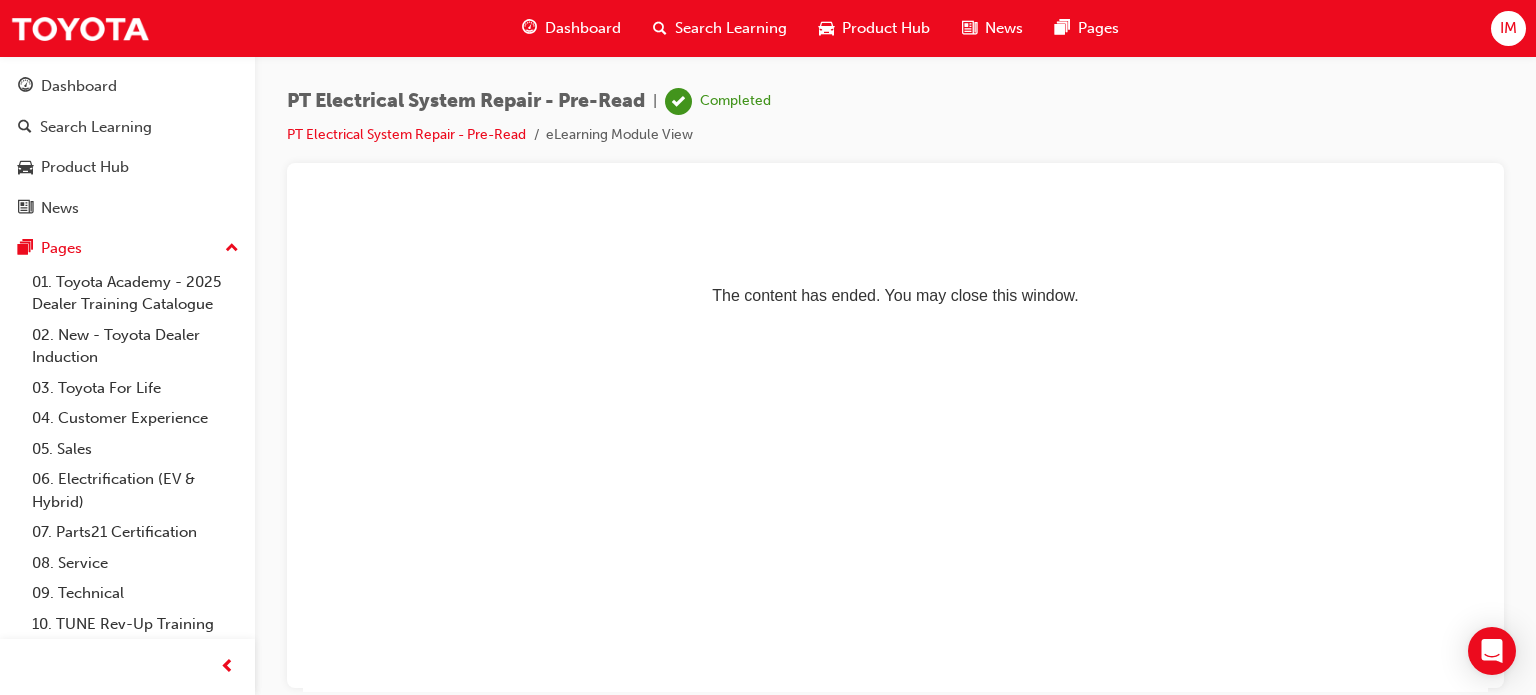 click on "The content has ended. You may close this window." at bounding box center [895, 259] 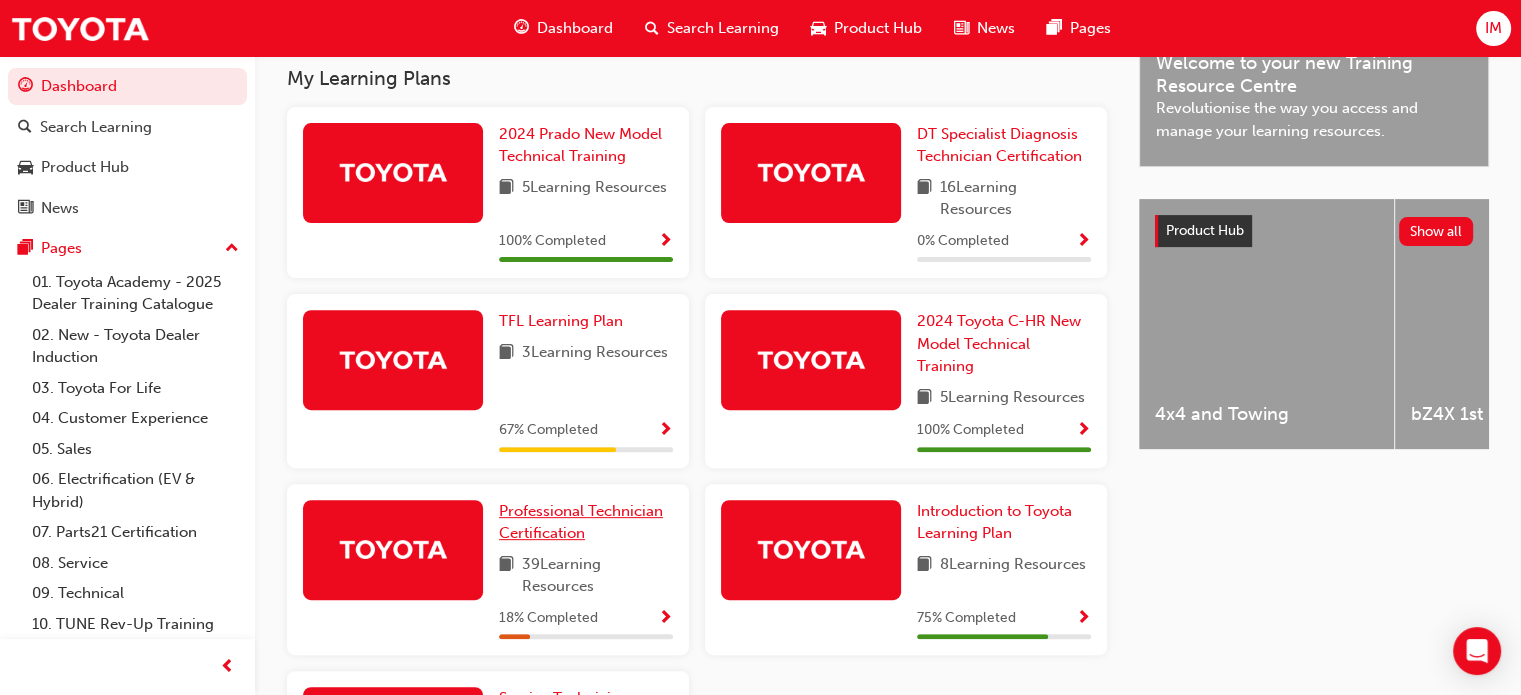 scroll, scrollTop: 722, scrollLeft: 0, axis: vertical 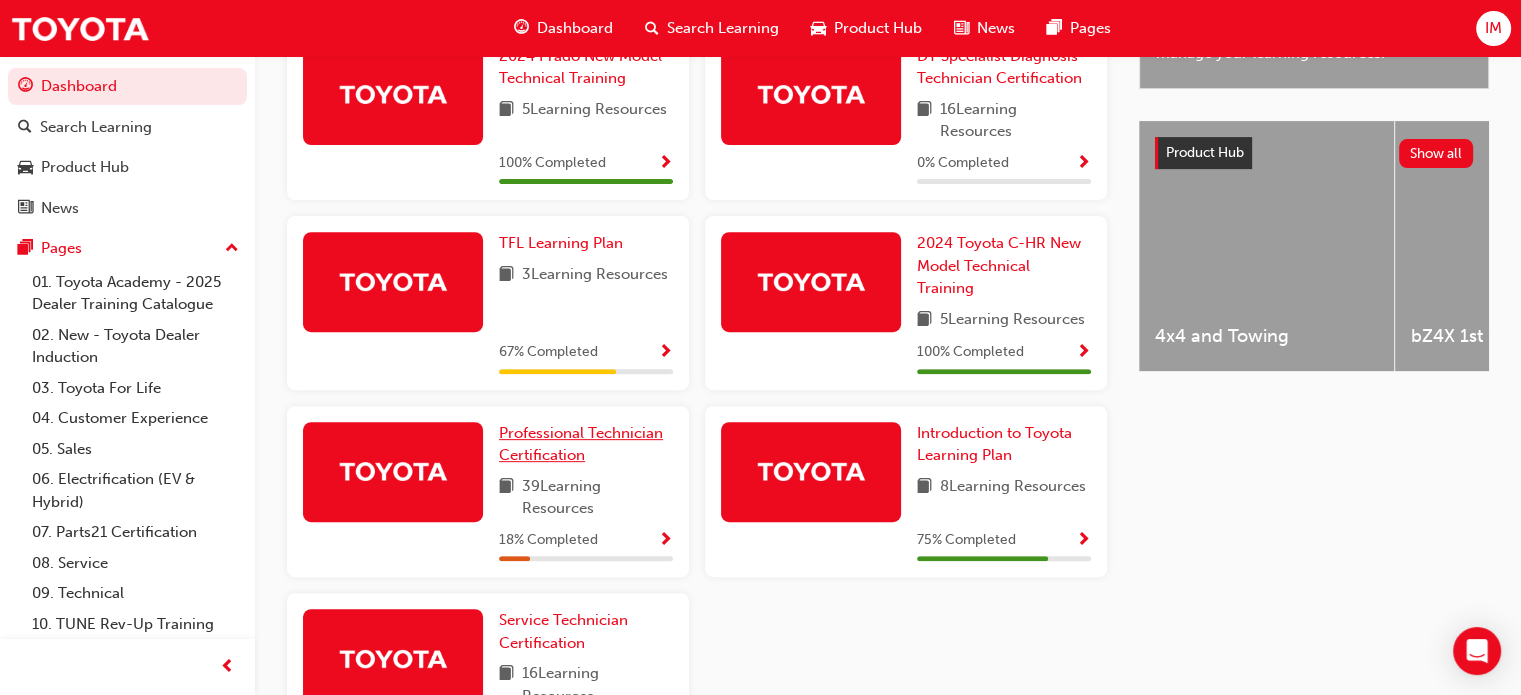 click on "Professional Technician Certification" at bounding box center (581, 444) 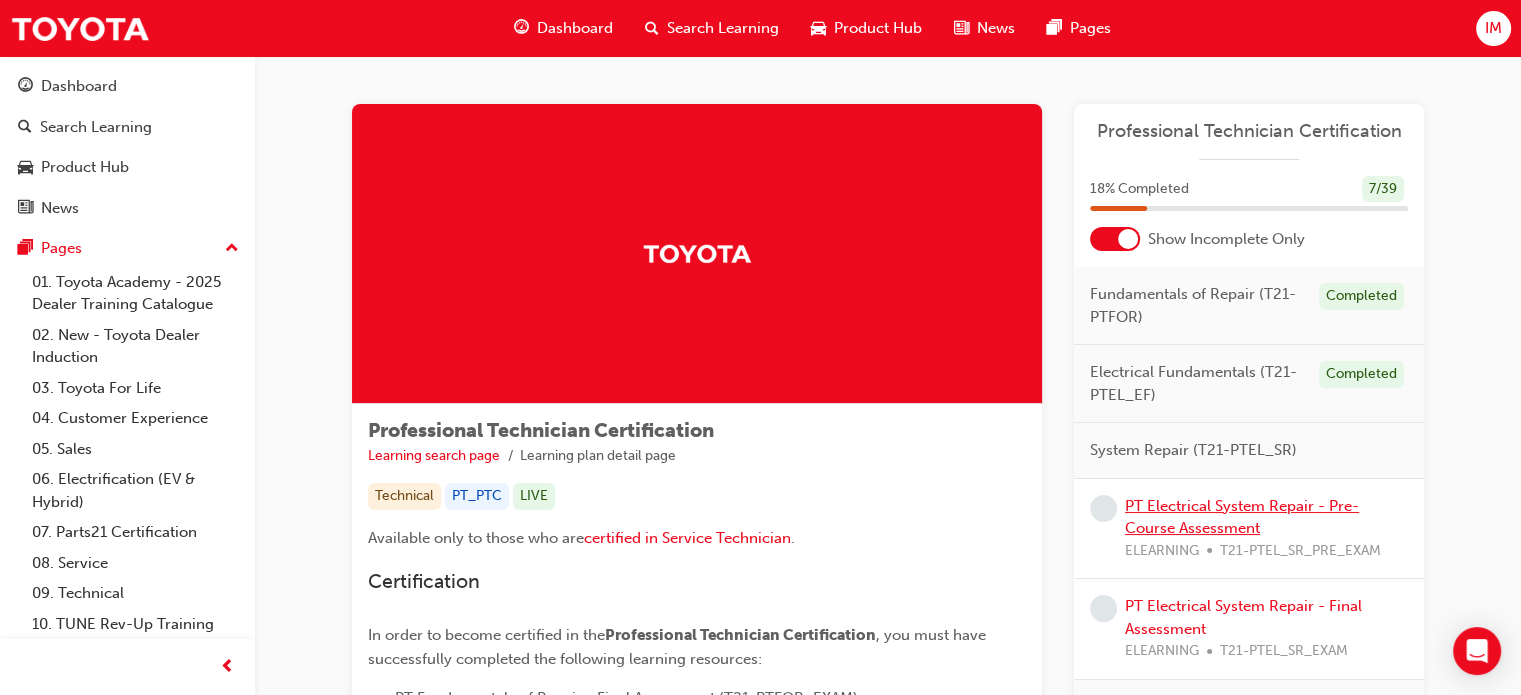 click on "PT Electrical System Repair - Pre-Course Assessment" at bounding box center [1242, 517] 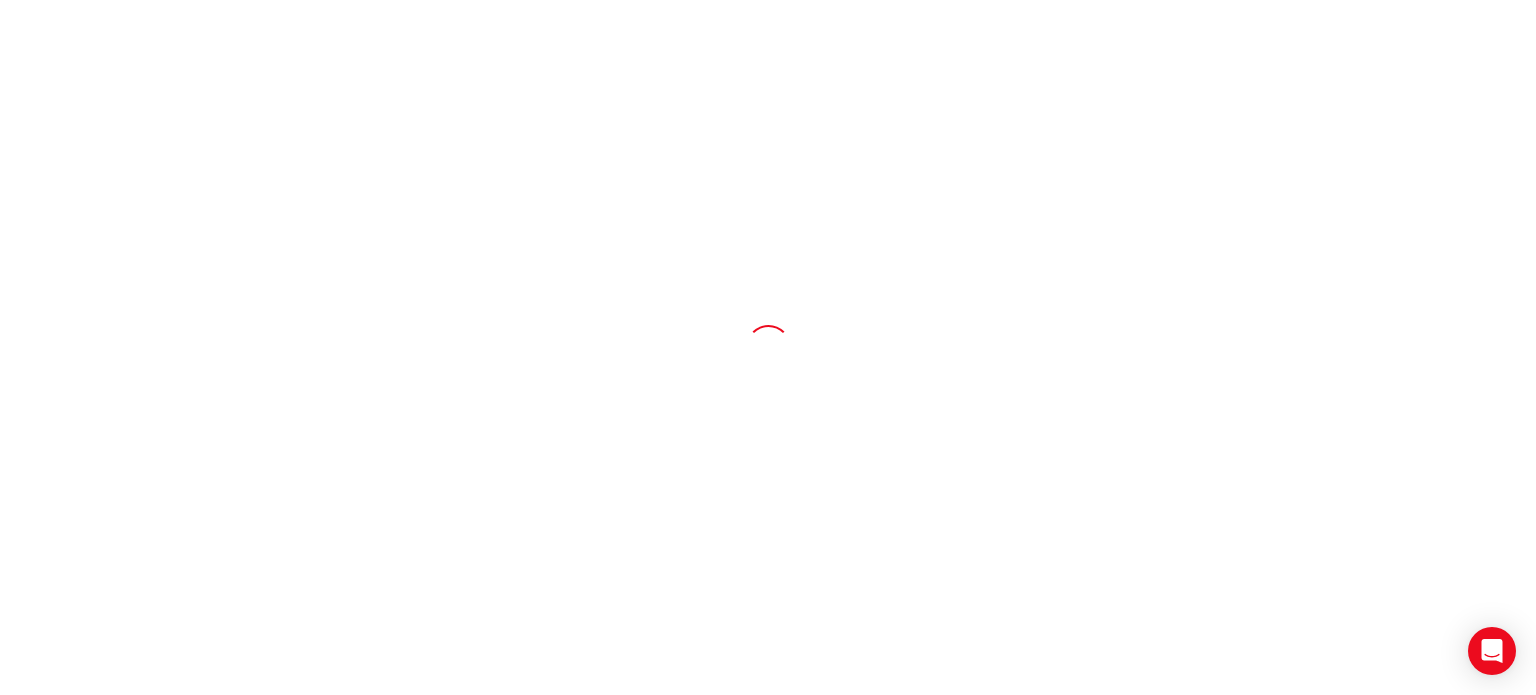 scroll, scrollTop: 0, scrollLeft: 0, axis: both 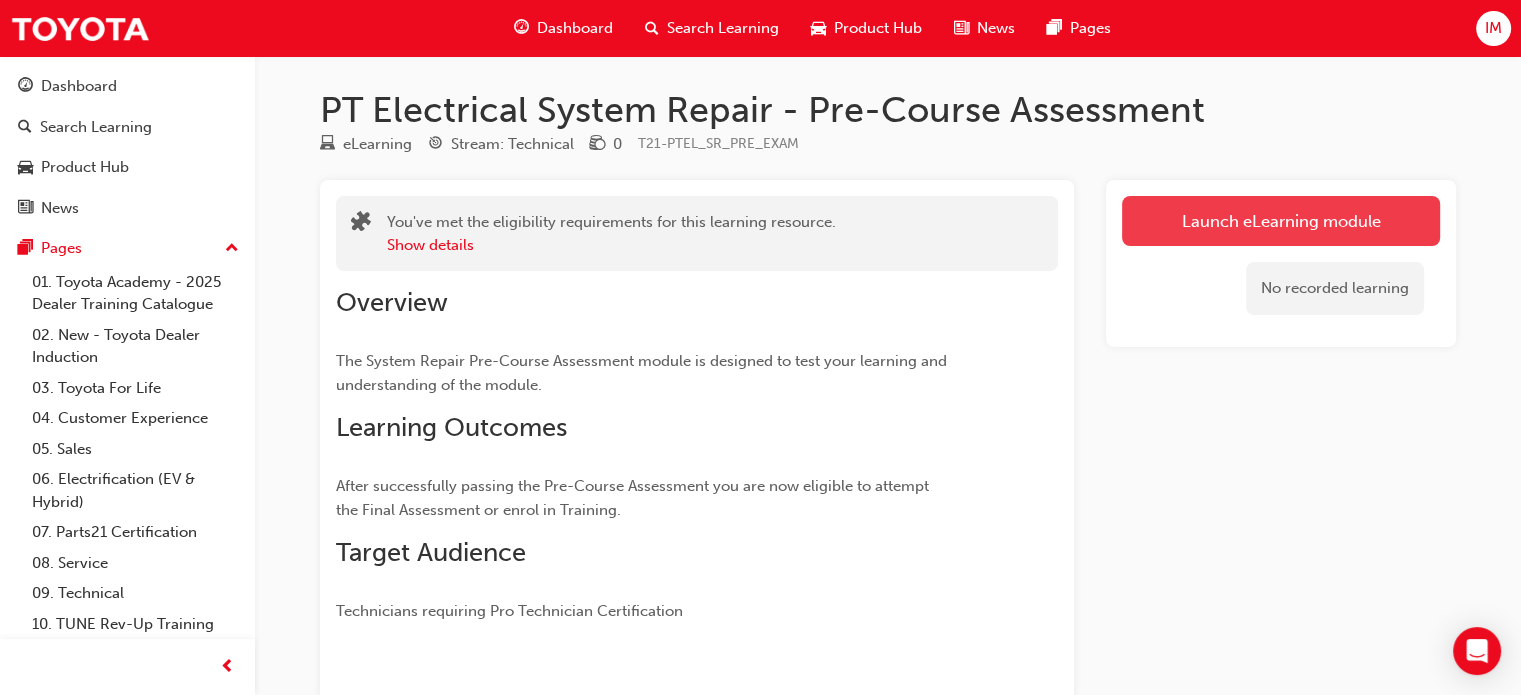click on "Launch eLearning module" at bounding box center [1281, 221] 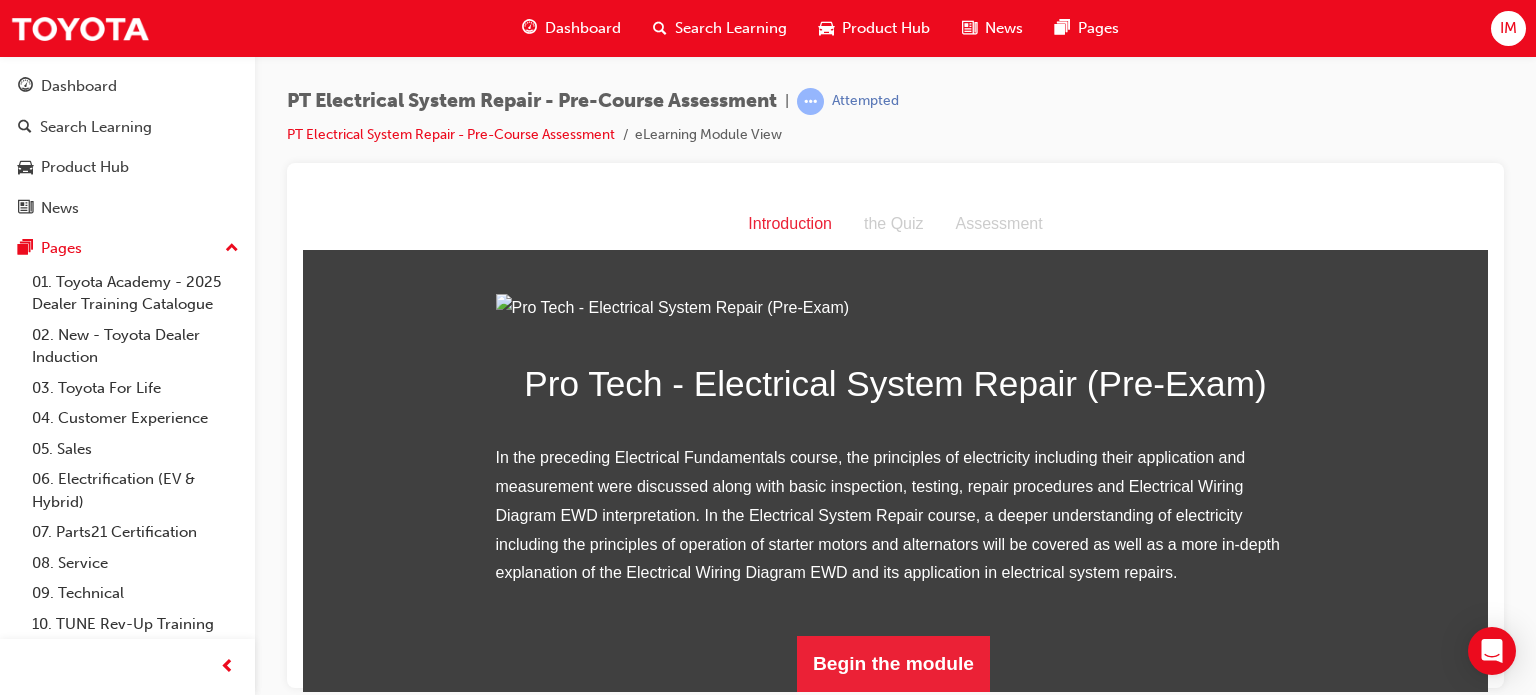 scroll, scrollTop: 231, scrollLeft: 0, axis: vertical 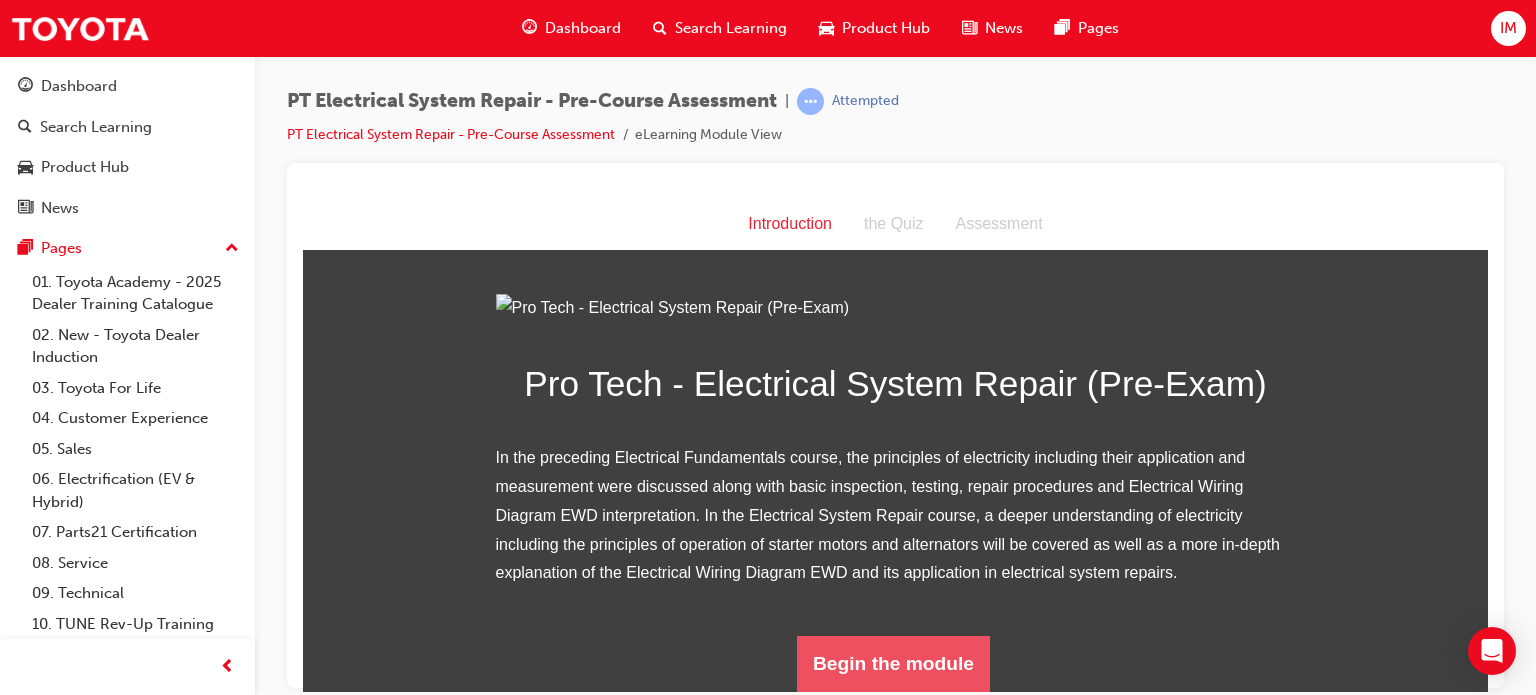 click on "Begin the module" at bounding box center [893, 663] 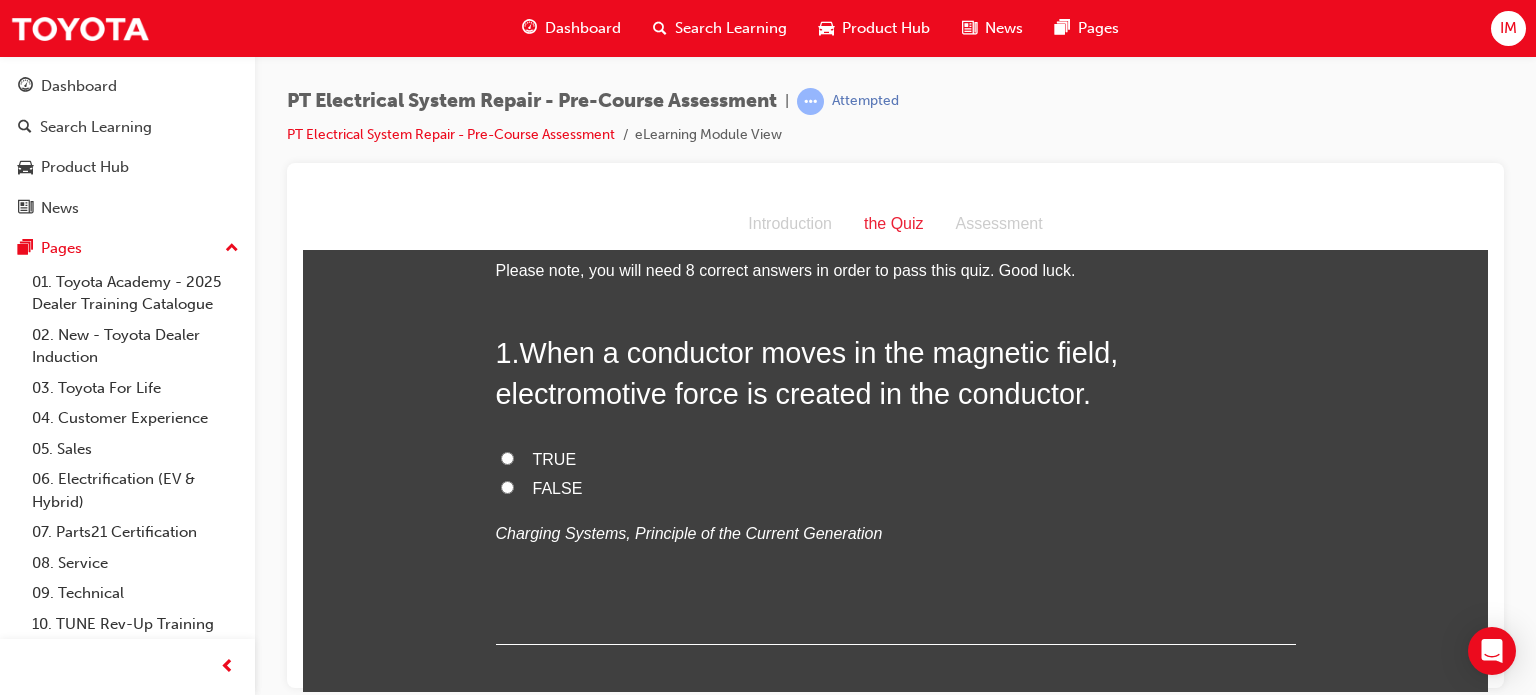 scroll, scrollTop: 0, scrollLeft: 0, axis: both 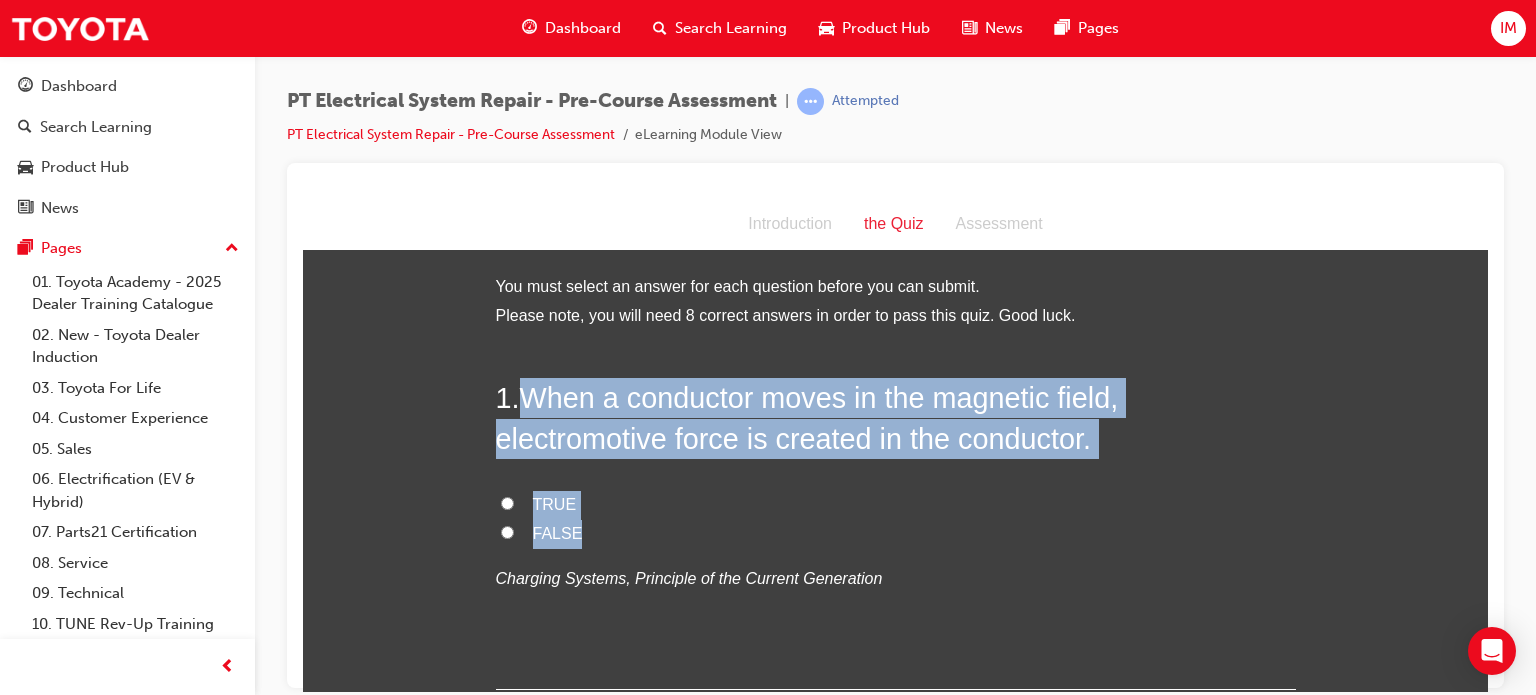drag, startPoint x: 525, startPoint y: 397, endPoint x: 635, endPoint y: 537, distance: 178.04494 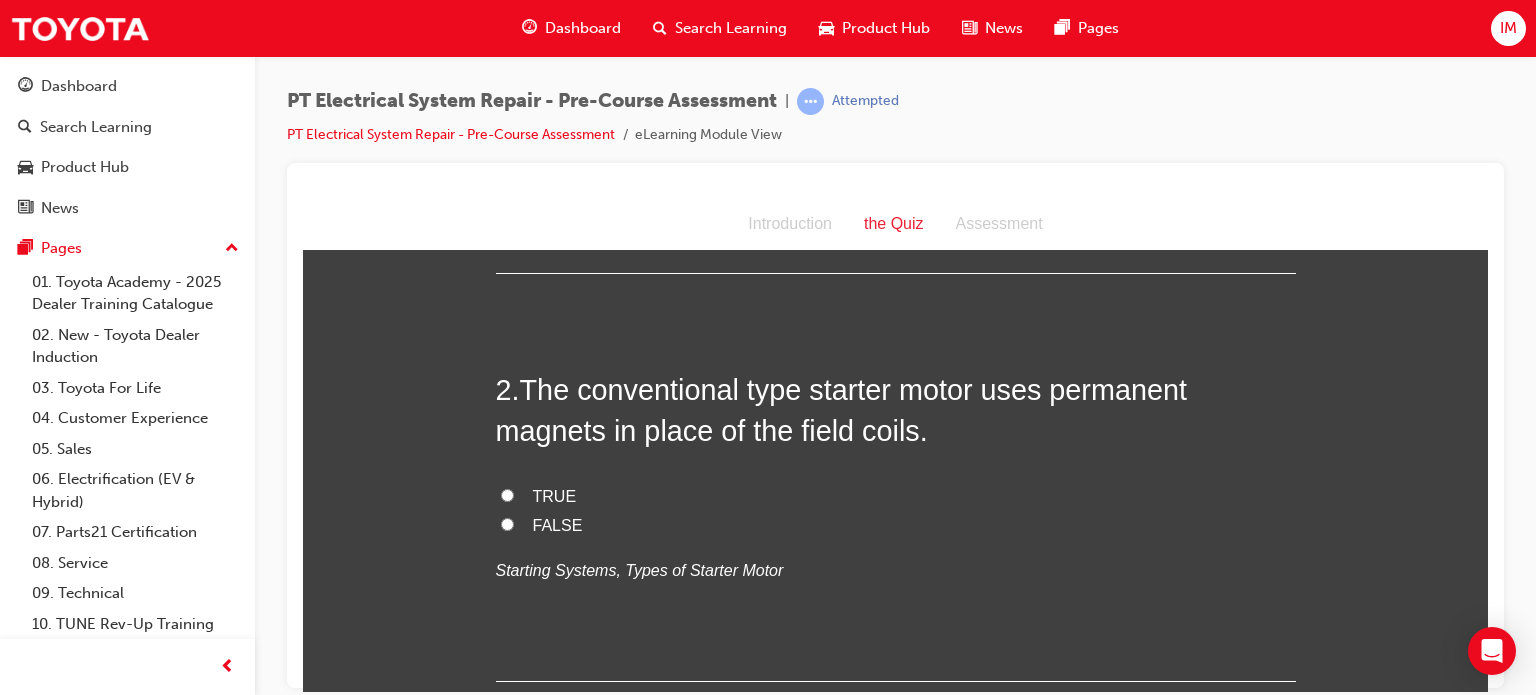 scroll, scrollTop: 416, scrollLeft: 0, axis: vertical 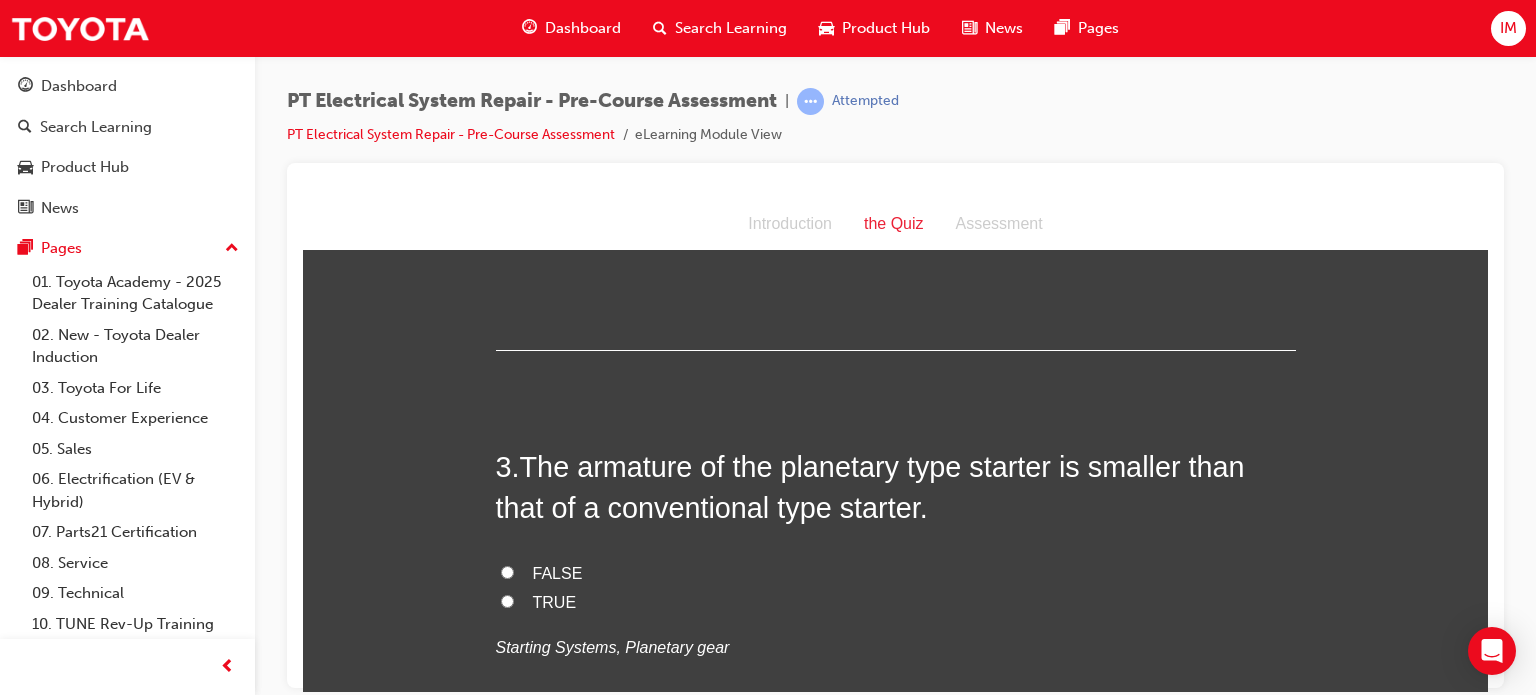 click on "TRUE" at bounding box center [555, 601] 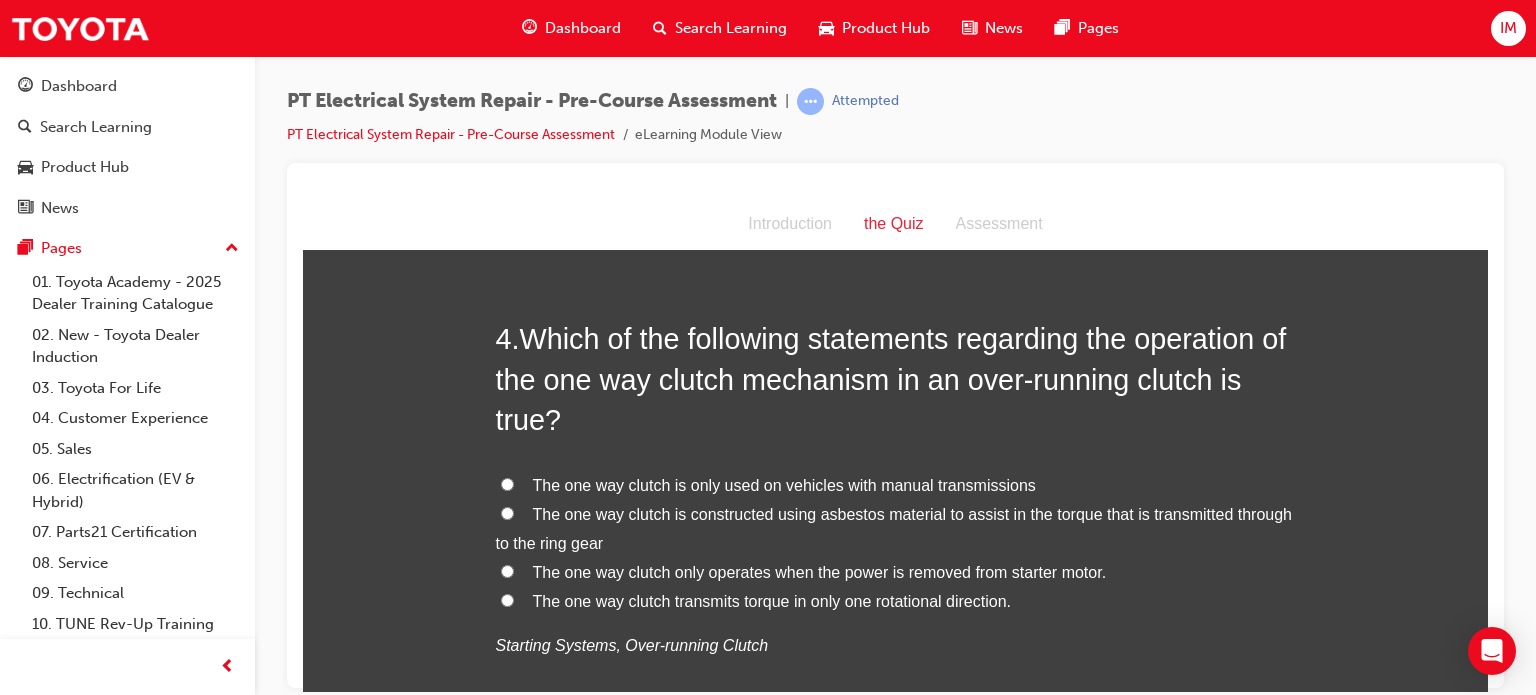 scroll, scrollTop: 1284, scrollLeft: 0, axis: vertical 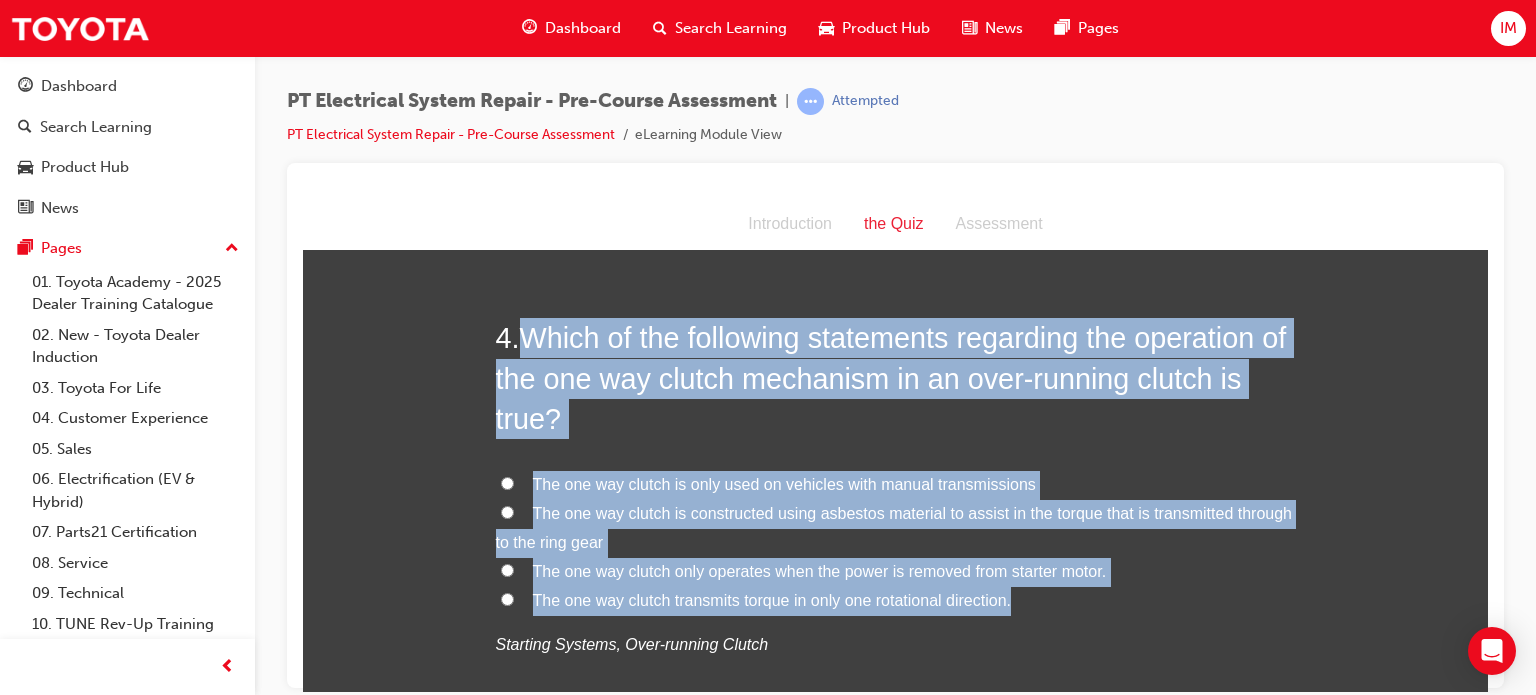 drag, startPoint x: 523, startPoint y: 341, endPoint x: 1022, endPoint y: 591, distance: 558.12274 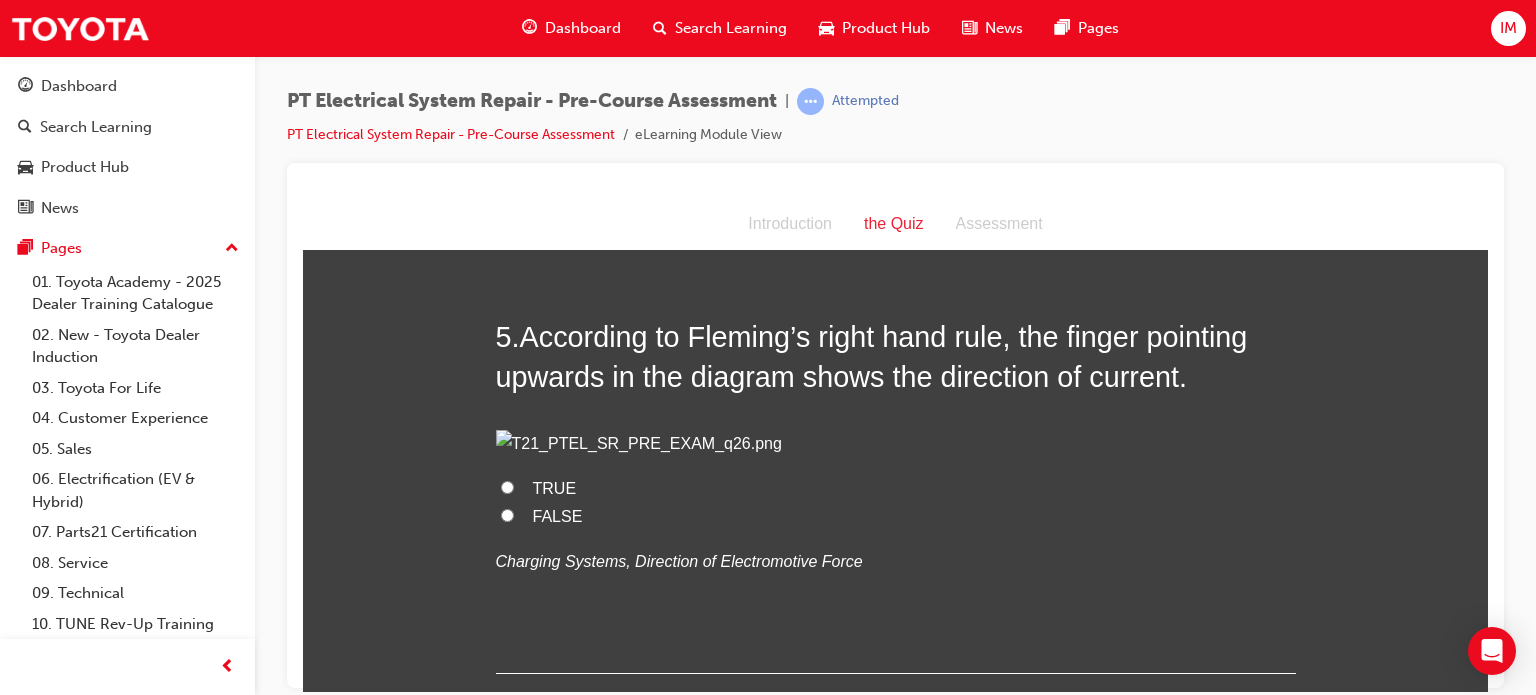 scroll, scrollTop: 1822, scrollLeft: 0, axis: vertical 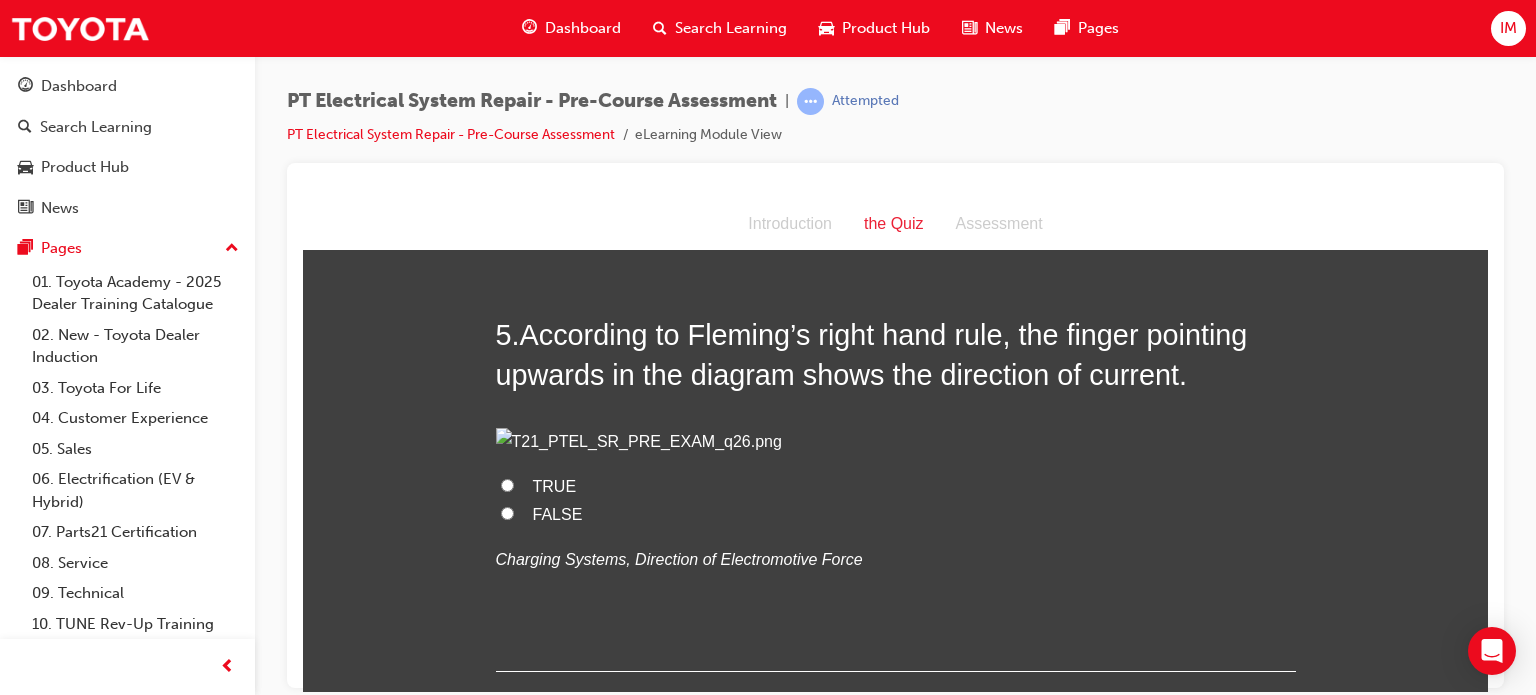 click on "TRUE" at bounding box center (896, 486) 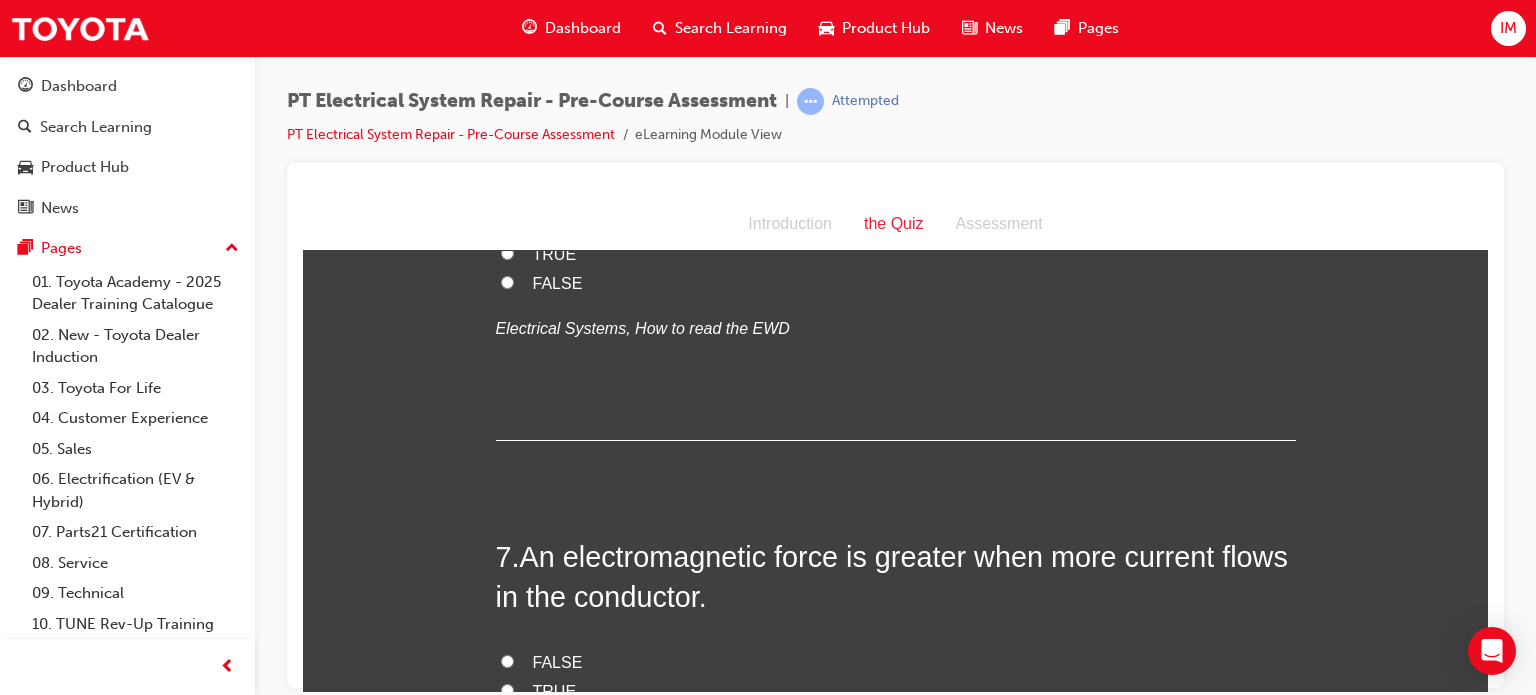 scroll, scrollTop: 2518, scrollLeft: 0, axis: vertical 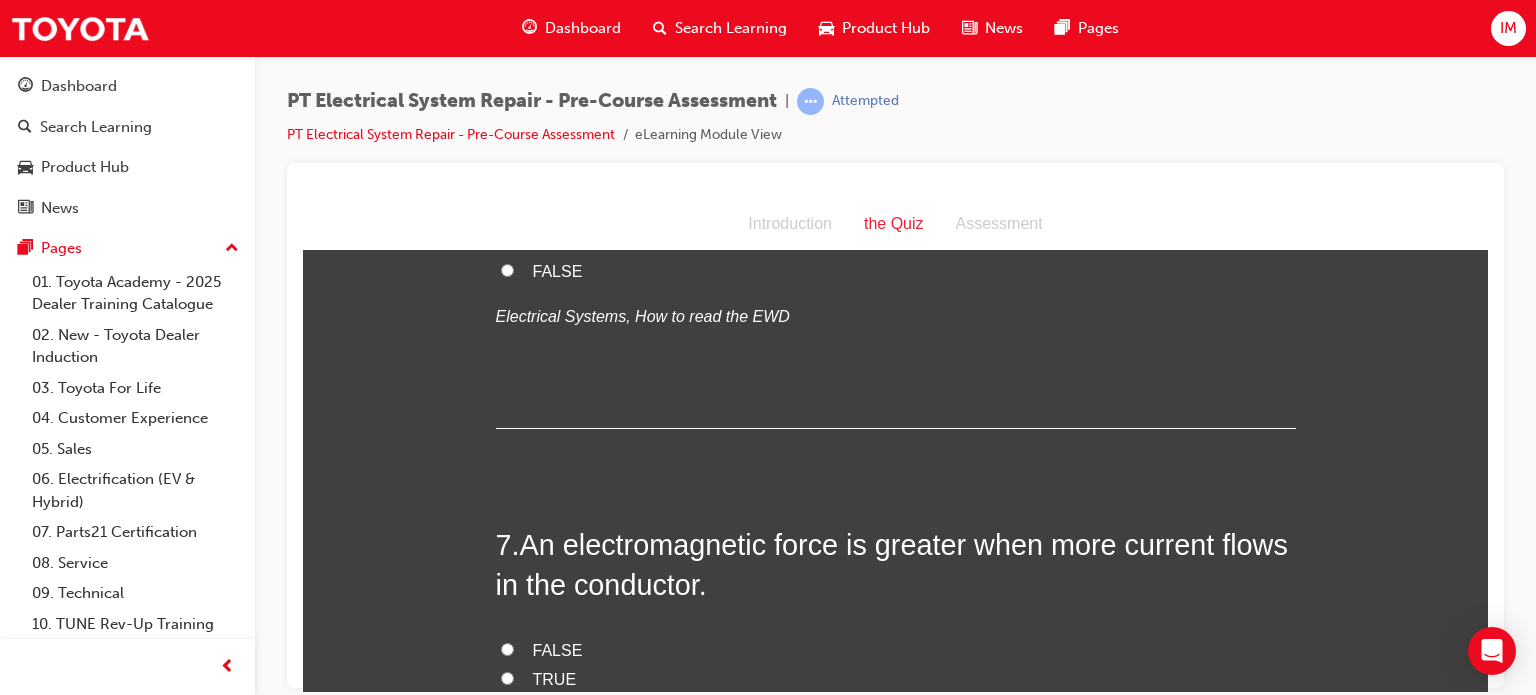 click on "TRUE" at bounding box center [555, 241] 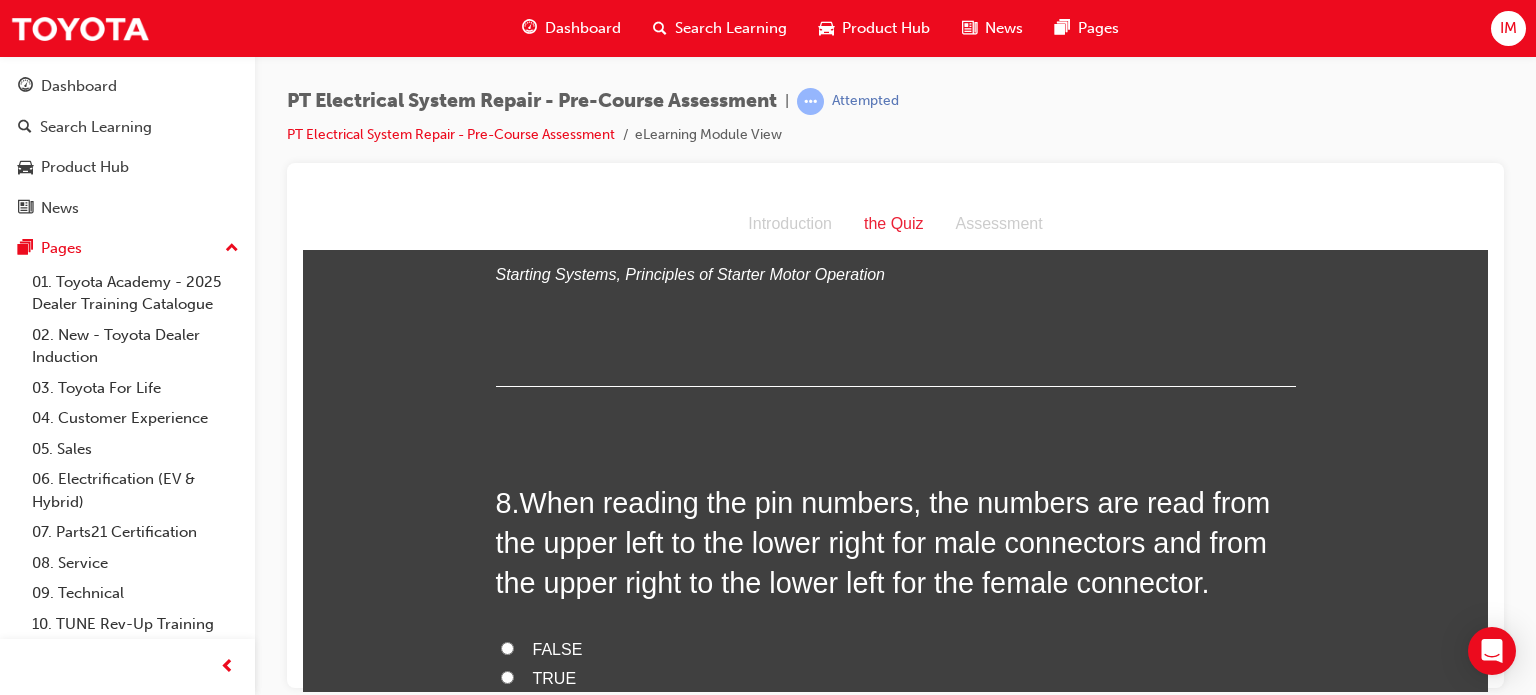 scroll, scrollTop: 2968, scrollLeft: 0, axis: vertical 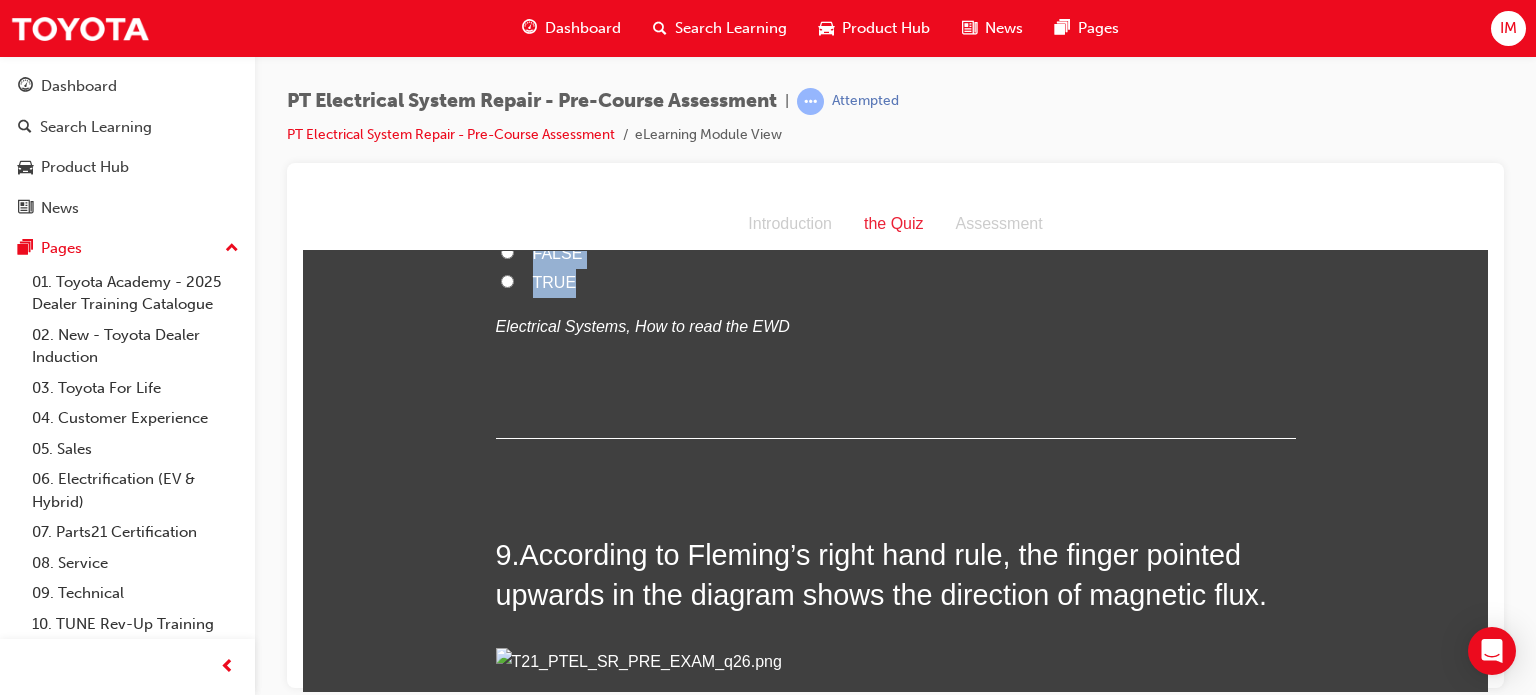 drag, startPoint x: 520, startPoint y: 349, endPoint x: 645, endPoint y: 535, distance: 224.10042 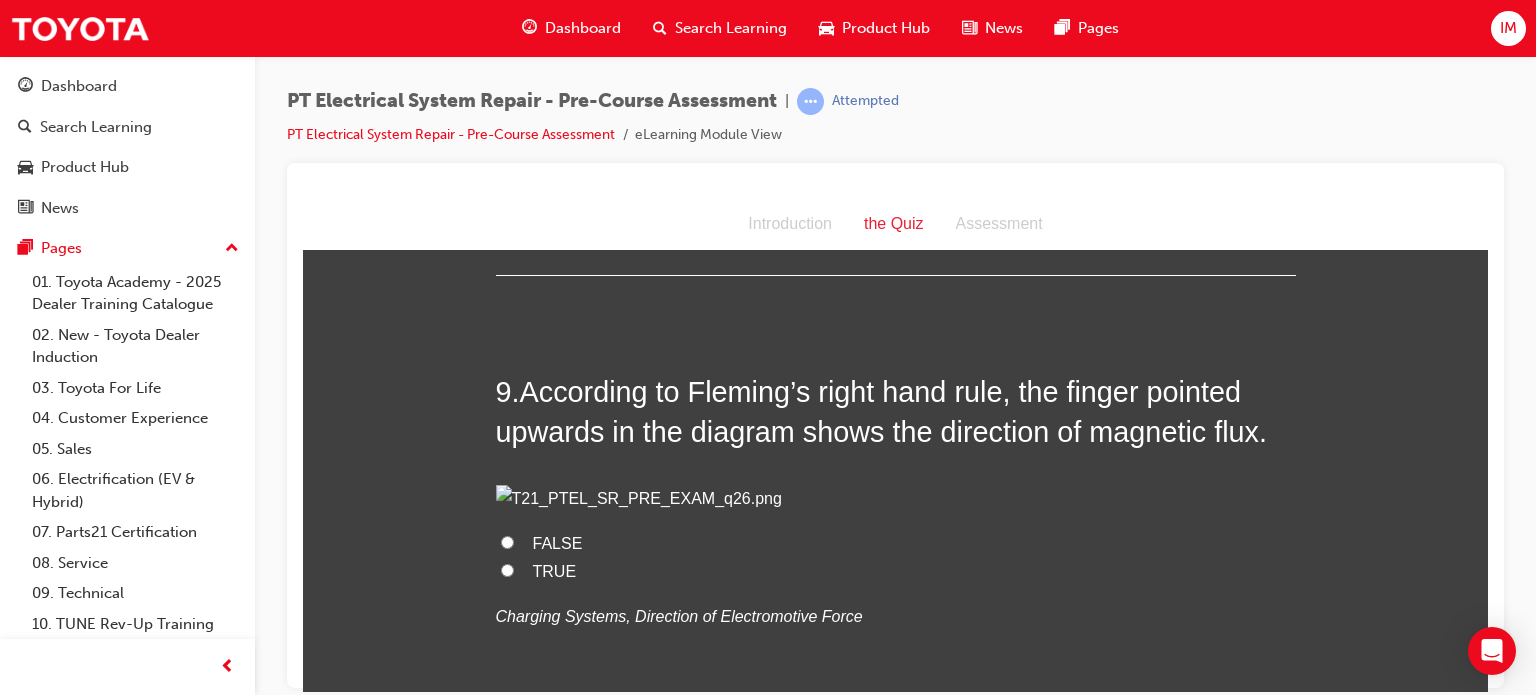 scroll, scrollTop: 3528, scrollLeft: 0, axis: vertical 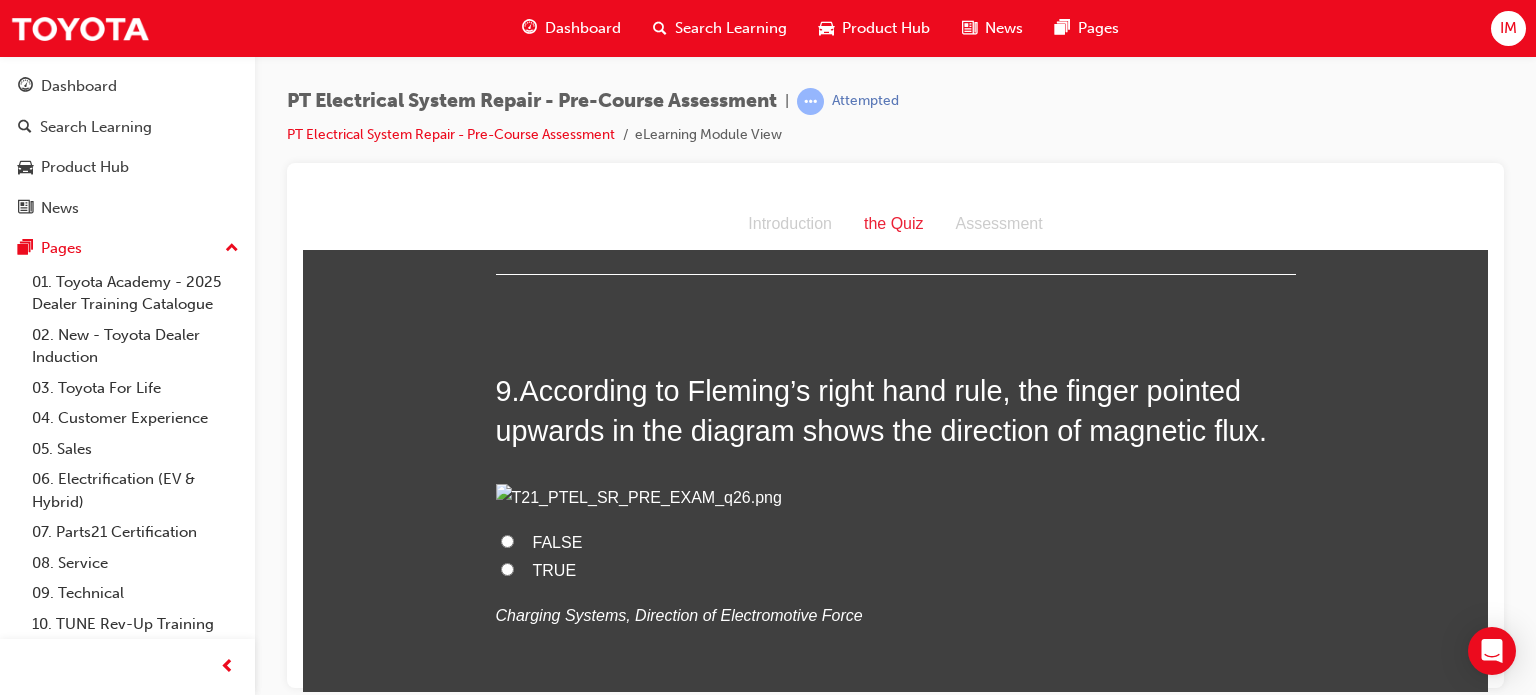 click on "TRUE" at bounding box center [555, 117] 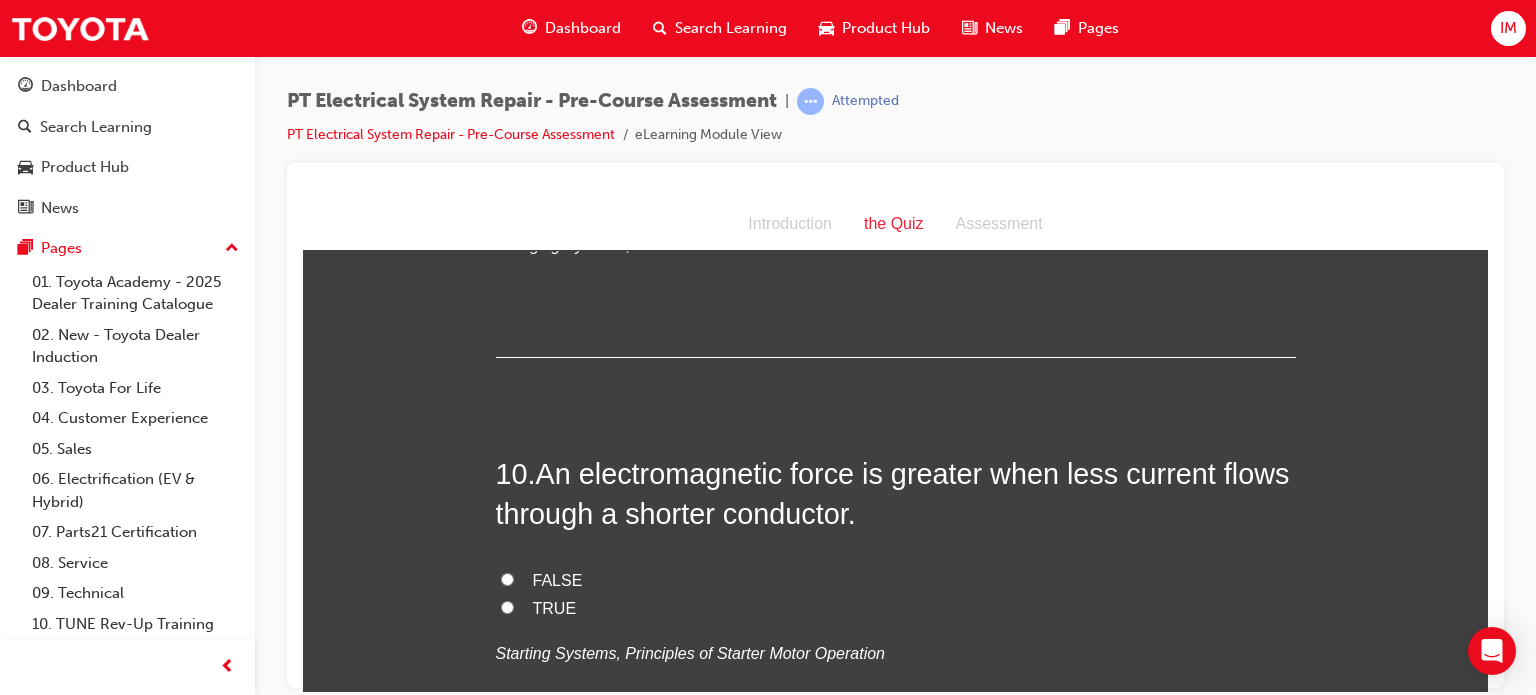 scroll, scrollTop: 3879, scrollLeft: 0, axis: vertical 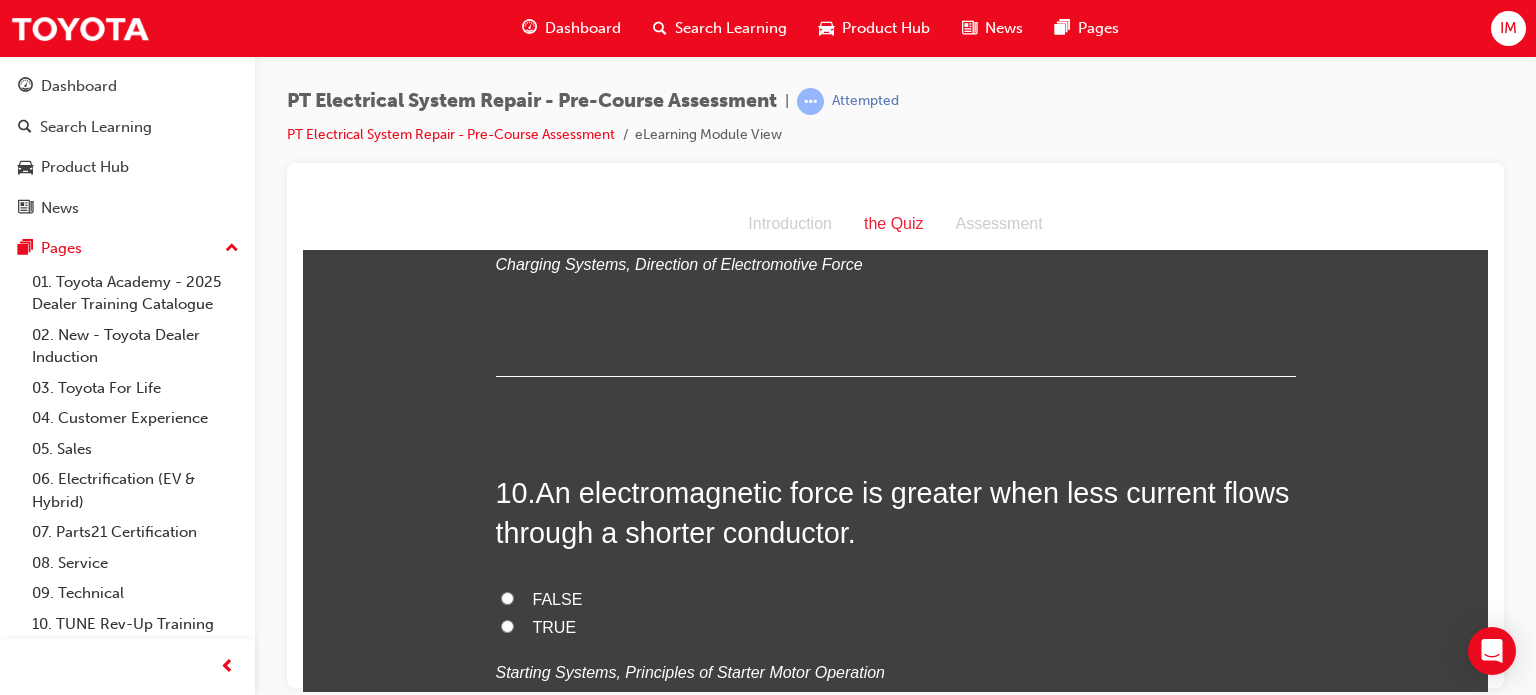 drag, startPoint x: 529, startPoint y: 282, endPoint x: 646, endPoint y: 590, distance: 329.47382 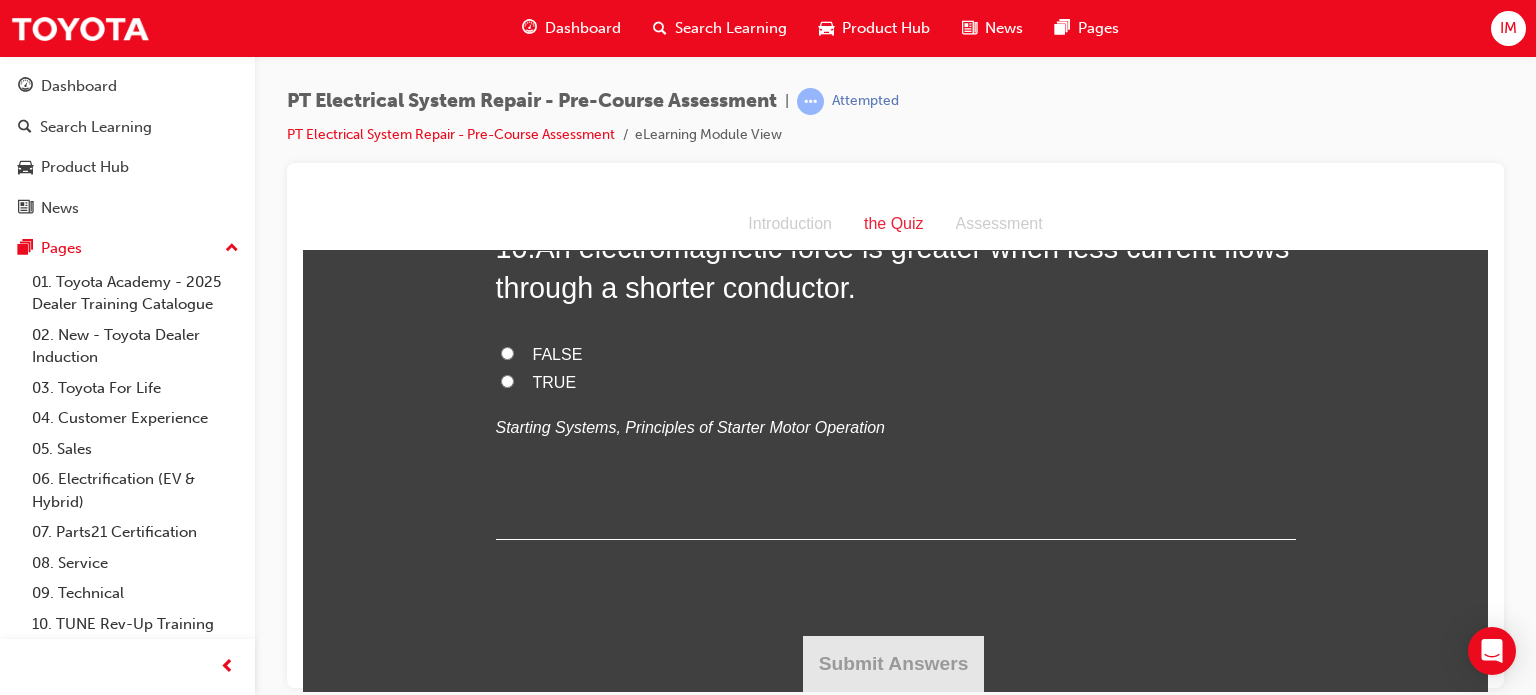 scroll, scrollTop: 4476, scrollLeft: 0, axis: vertical 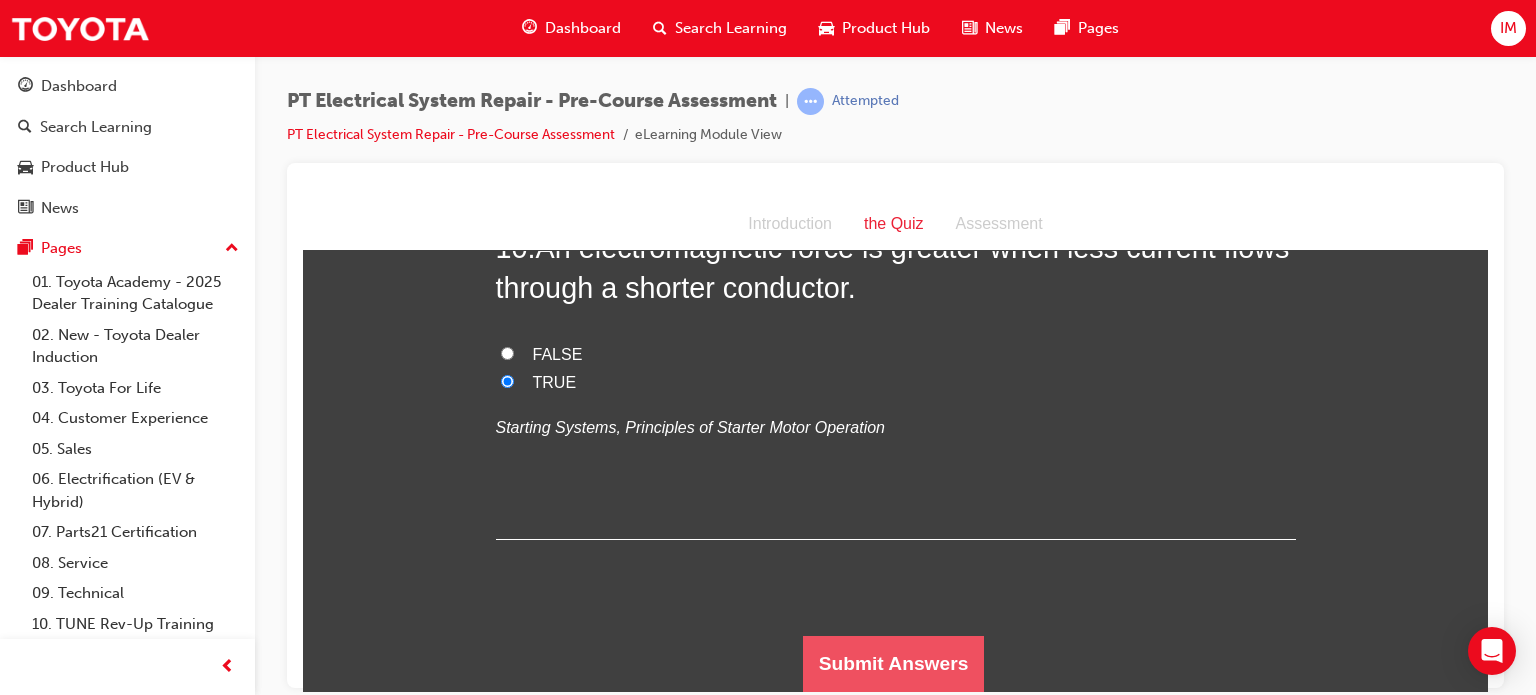 click on "Submit Answers" at bounding box center [894, 663] 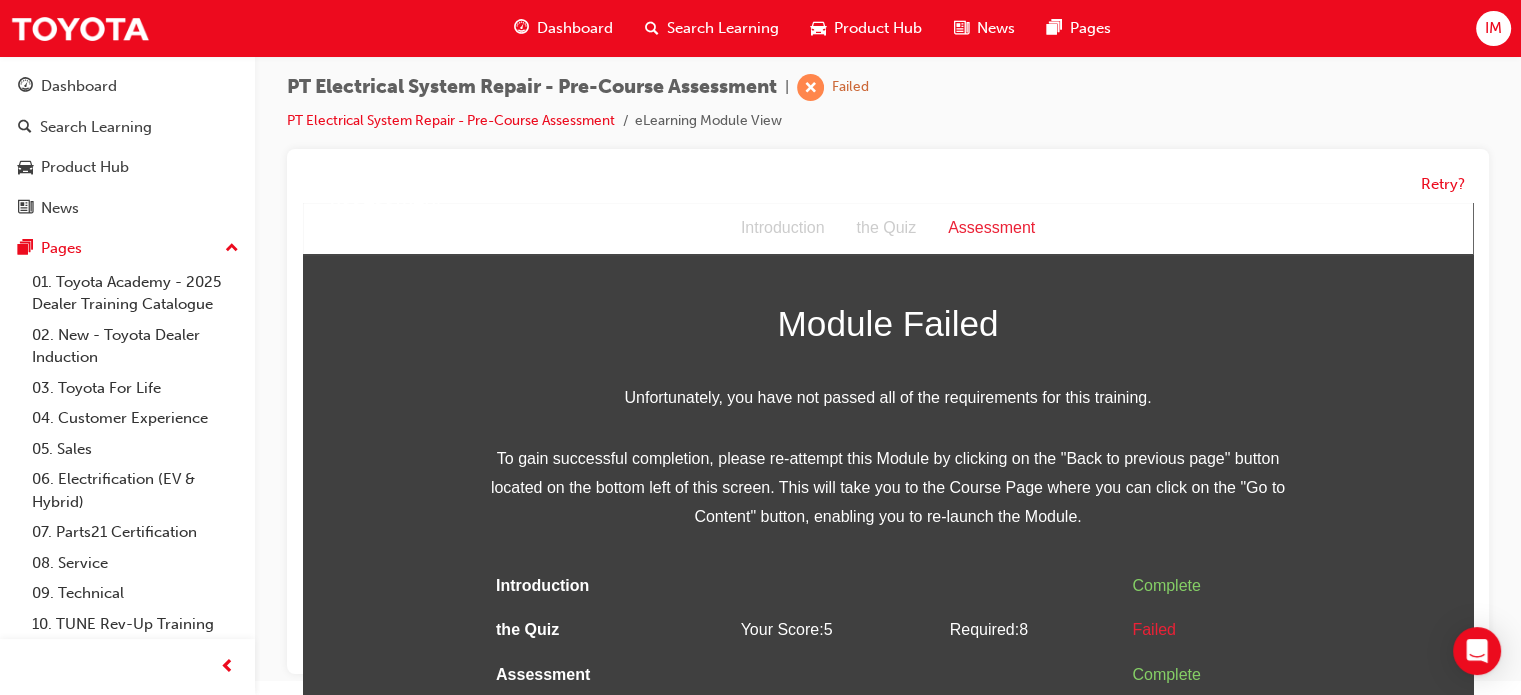 scroll, scrollTop: 13, scrollLeft: 0, axis: vertical 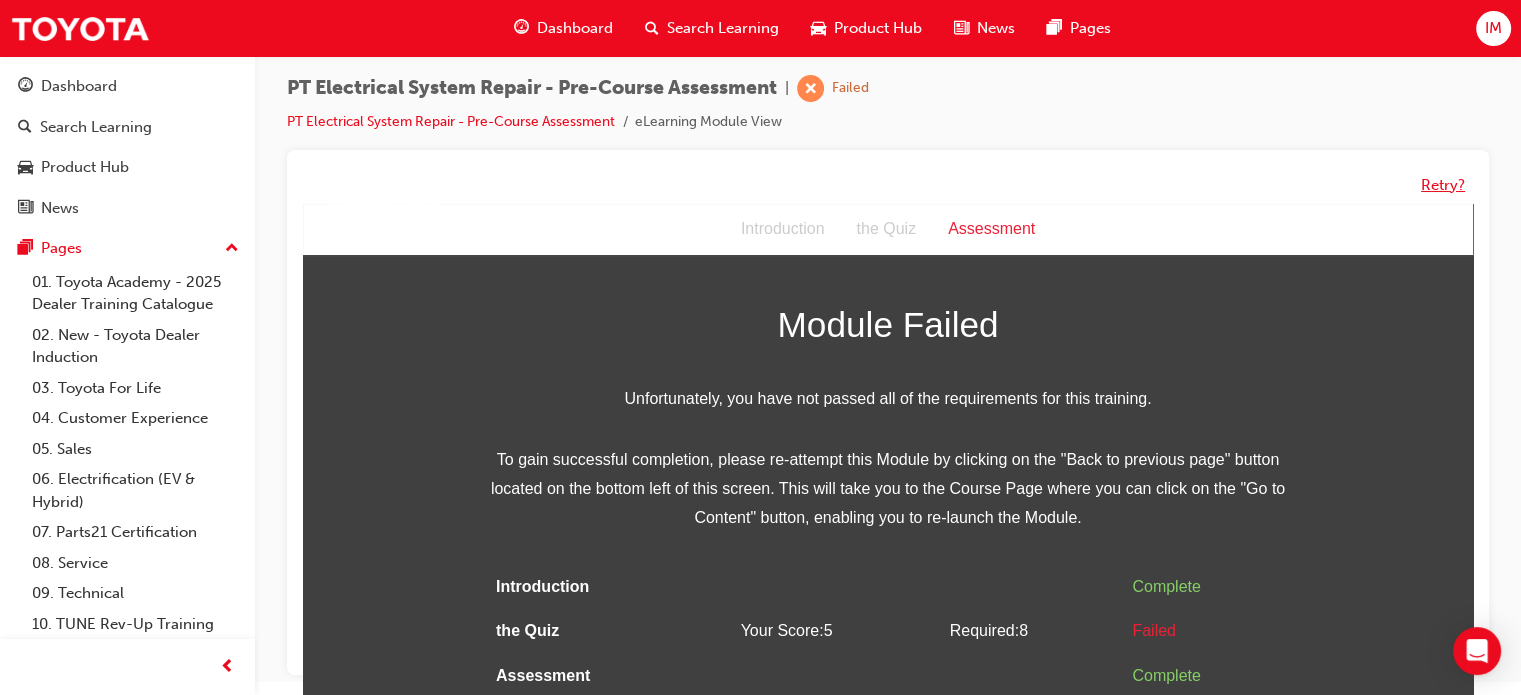 click on "Retry?" at bounding box center [1443, 185] 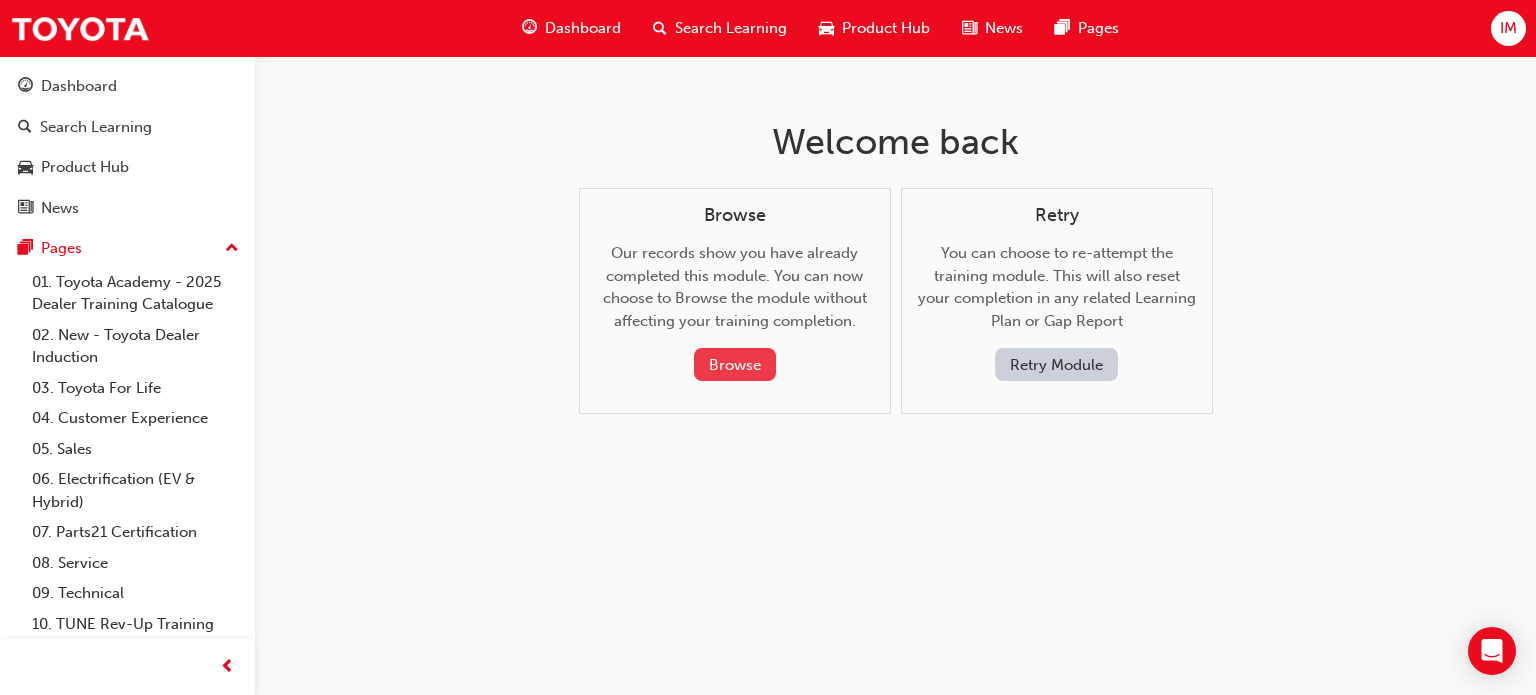 click on "Browse" at bounding box center (735, 364) 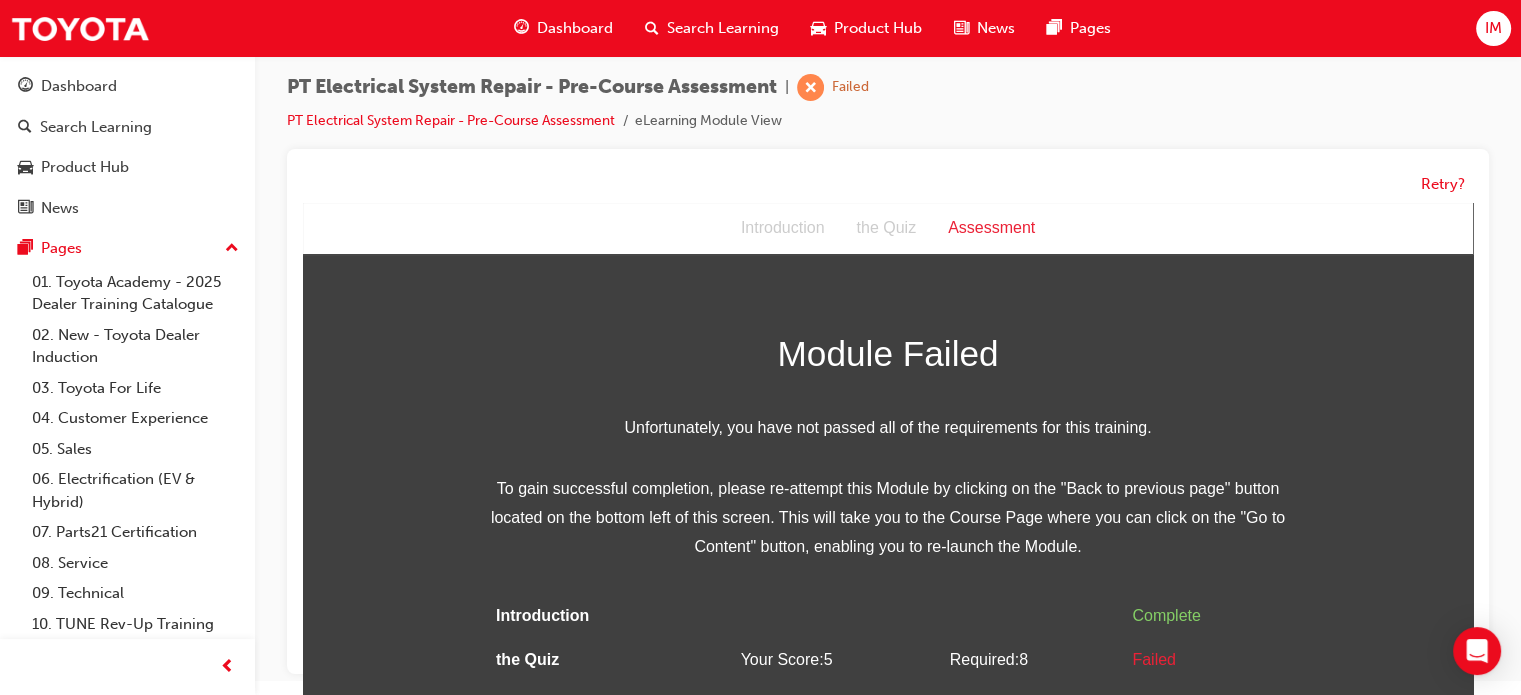 scroll, scrollTop: 30, scrollLeft: 0, axis: vertical 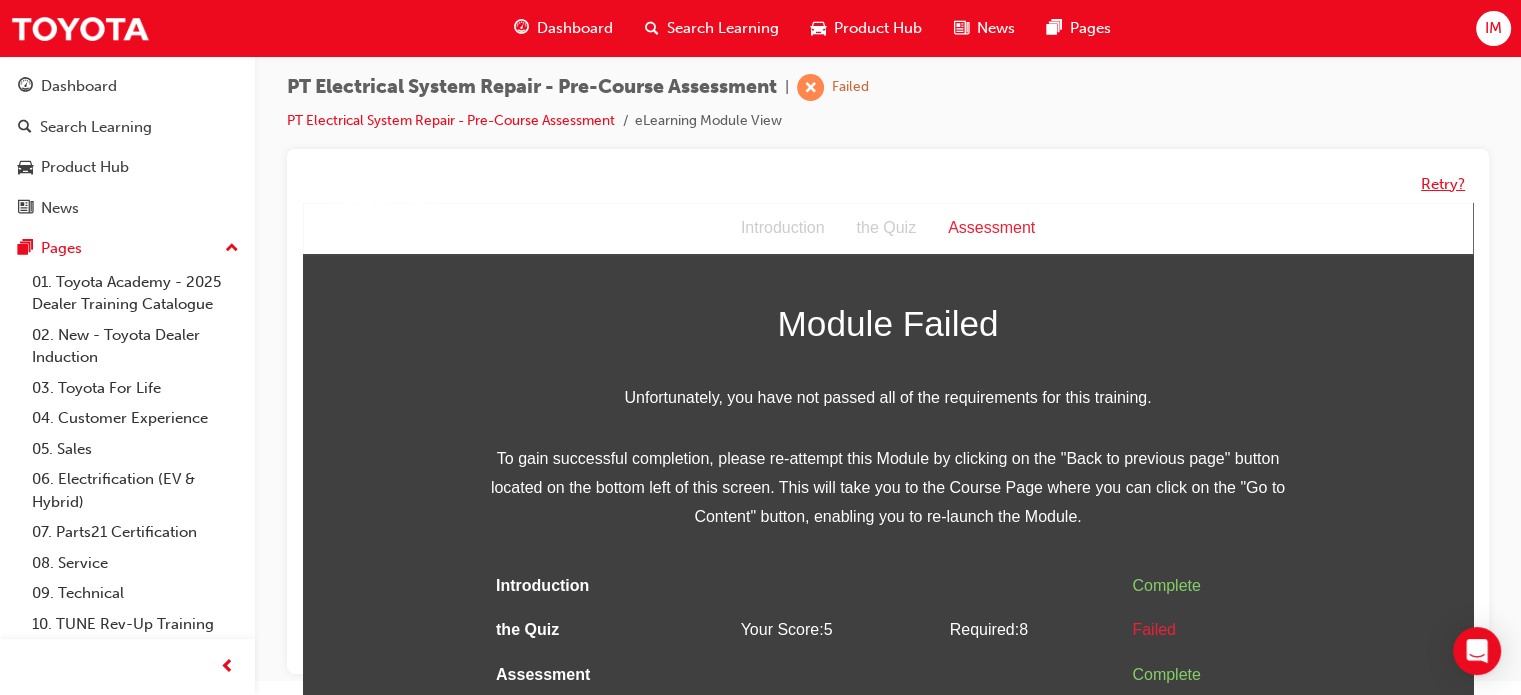click on "Retry?" at bounding box center [1443, 184] 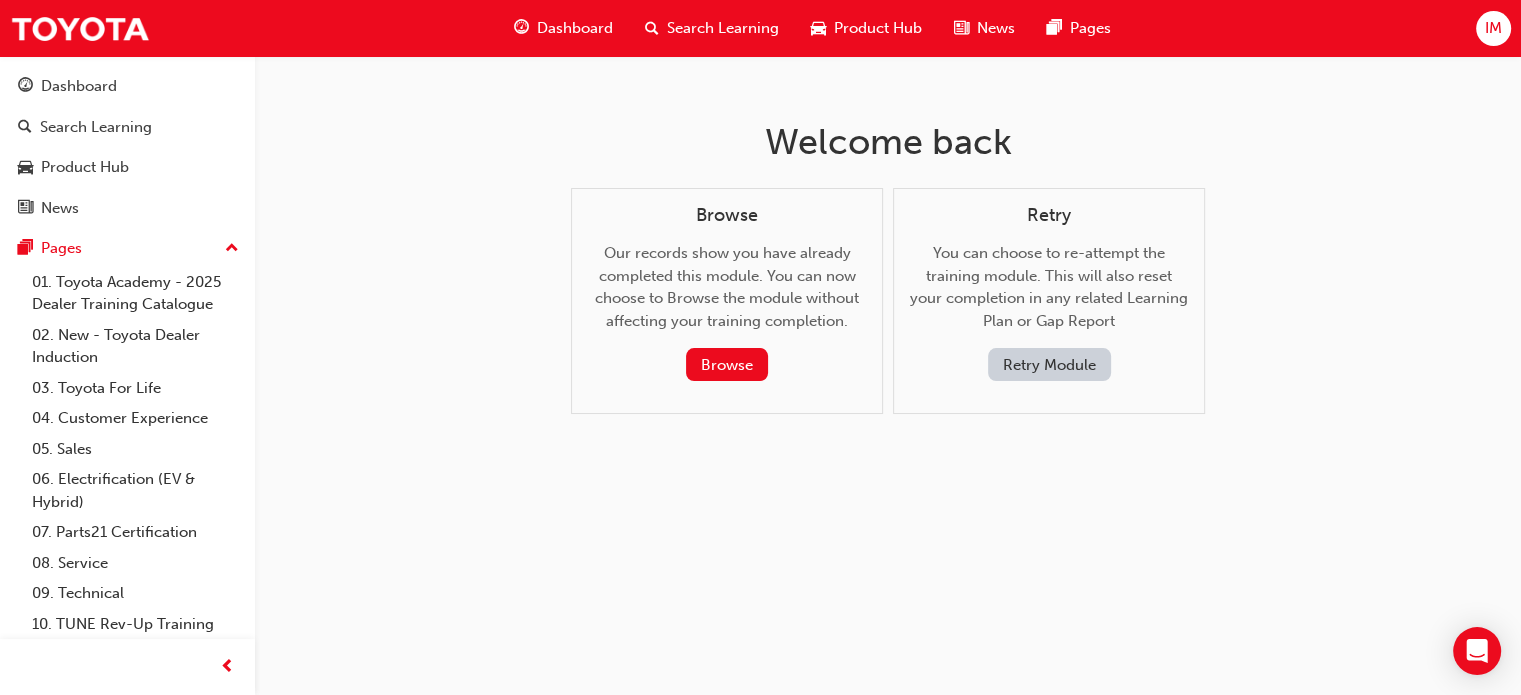 scroll, scrollTop: 0, scrollLeft: 0, axis: both 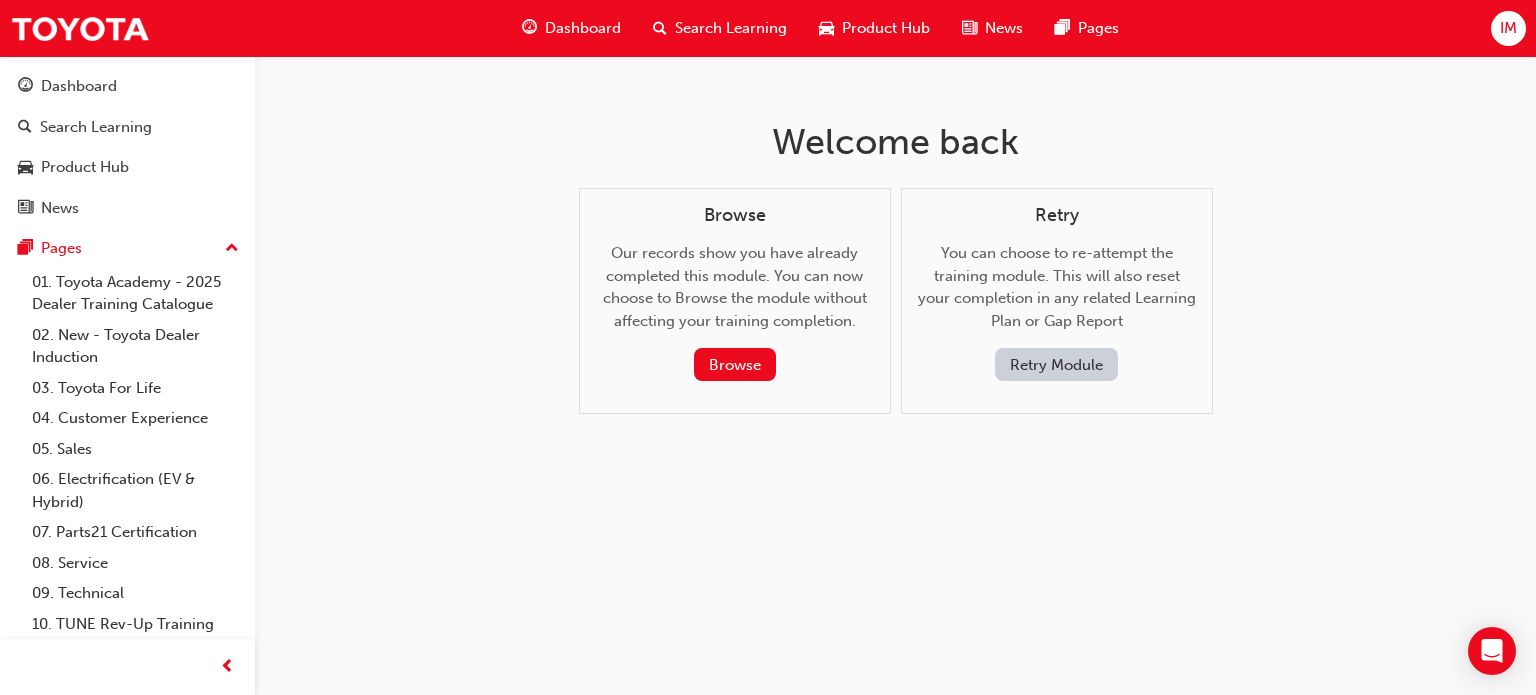 click on "Retry Module" at bounding box center [1056, 364] 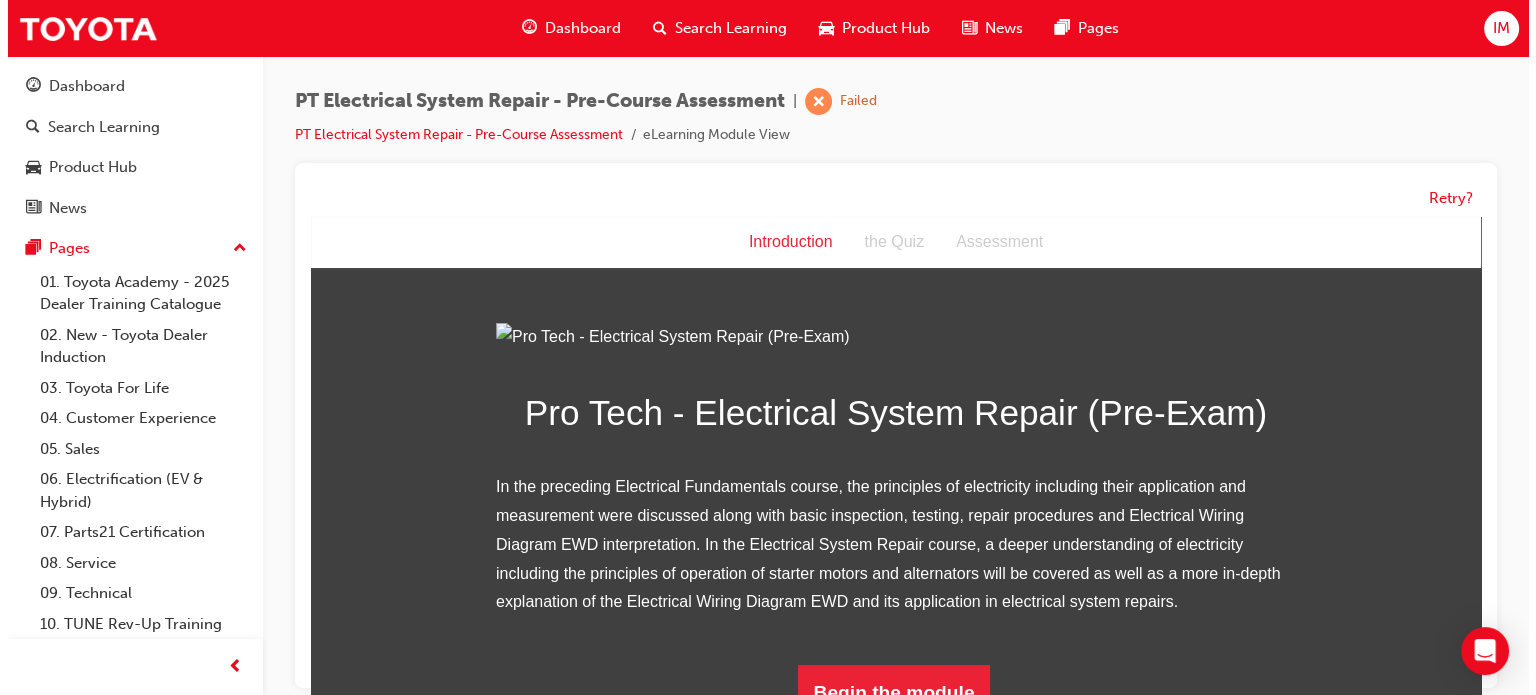 scroll, scrollTop: 231, scrollLeft: 0, axis: vertical 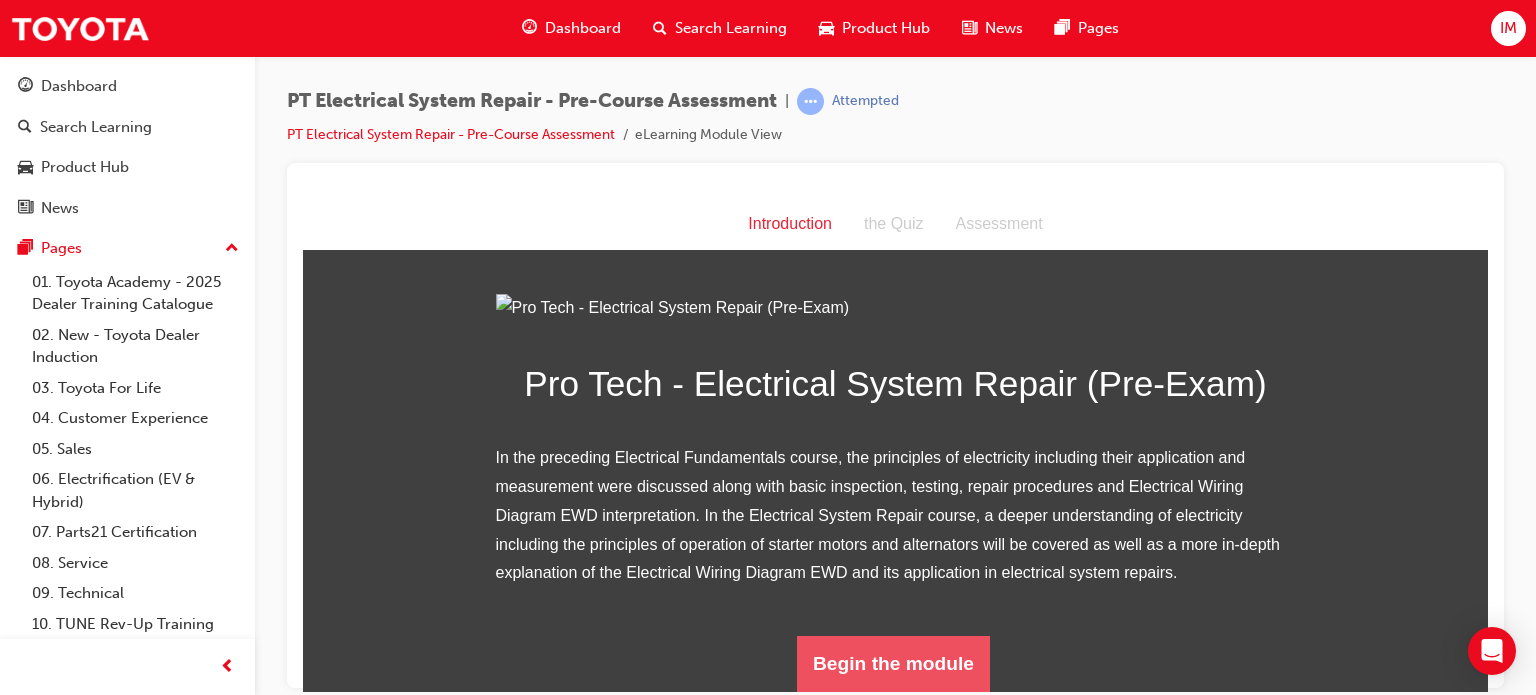 click on "Begin the module" at bounding box center [893, 663] 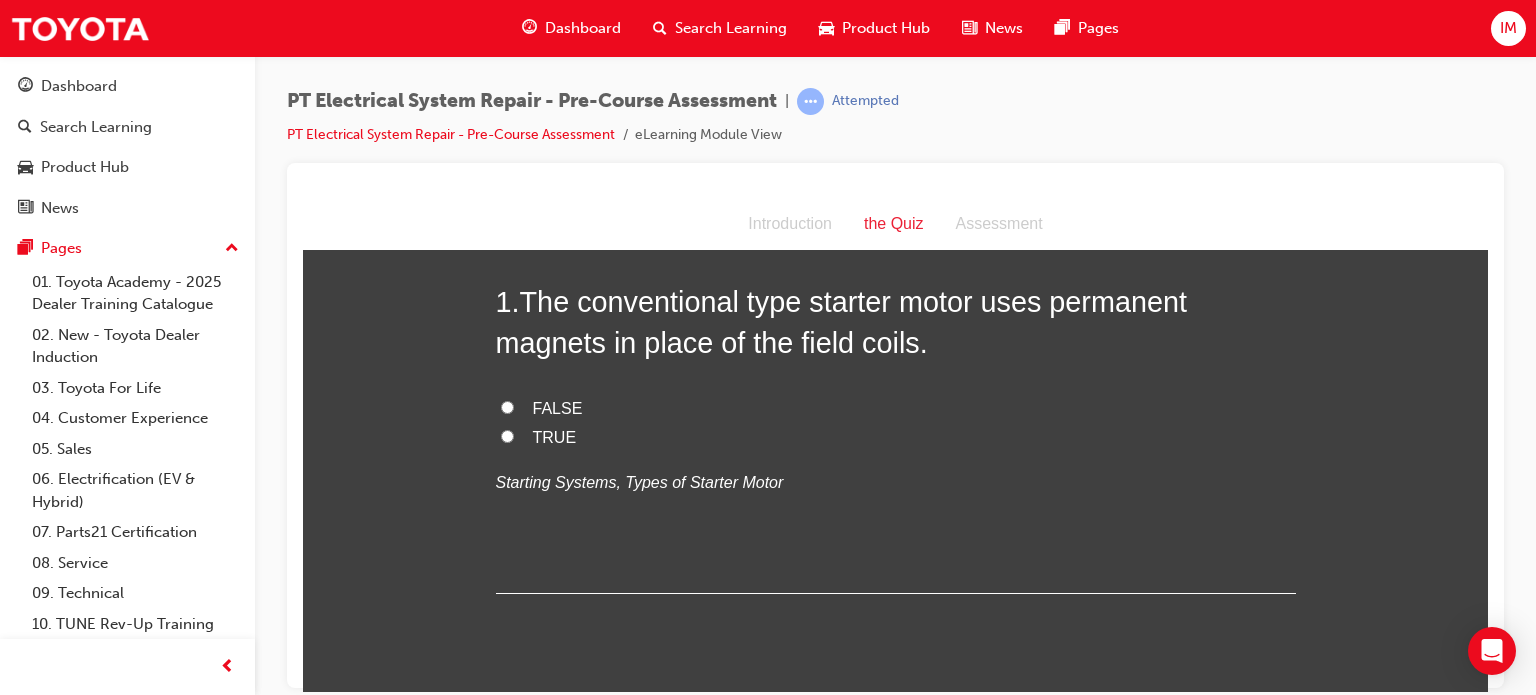 scroll, scrollTop: 96, scrollLeft: 0, axis: vertical 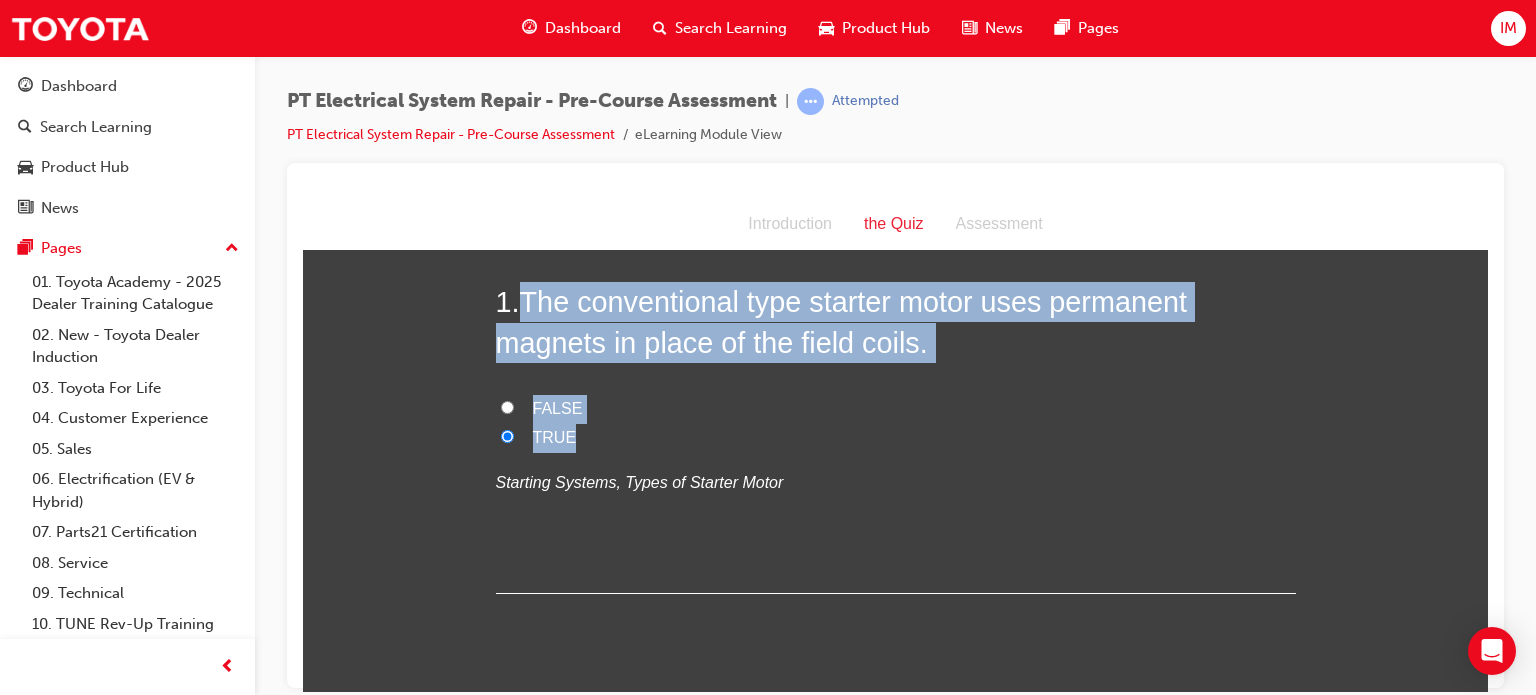 drag, startPoint x: 524, startPoint y: 292, endPoint x: 608, endPoint y: 428, distance: 159.84993 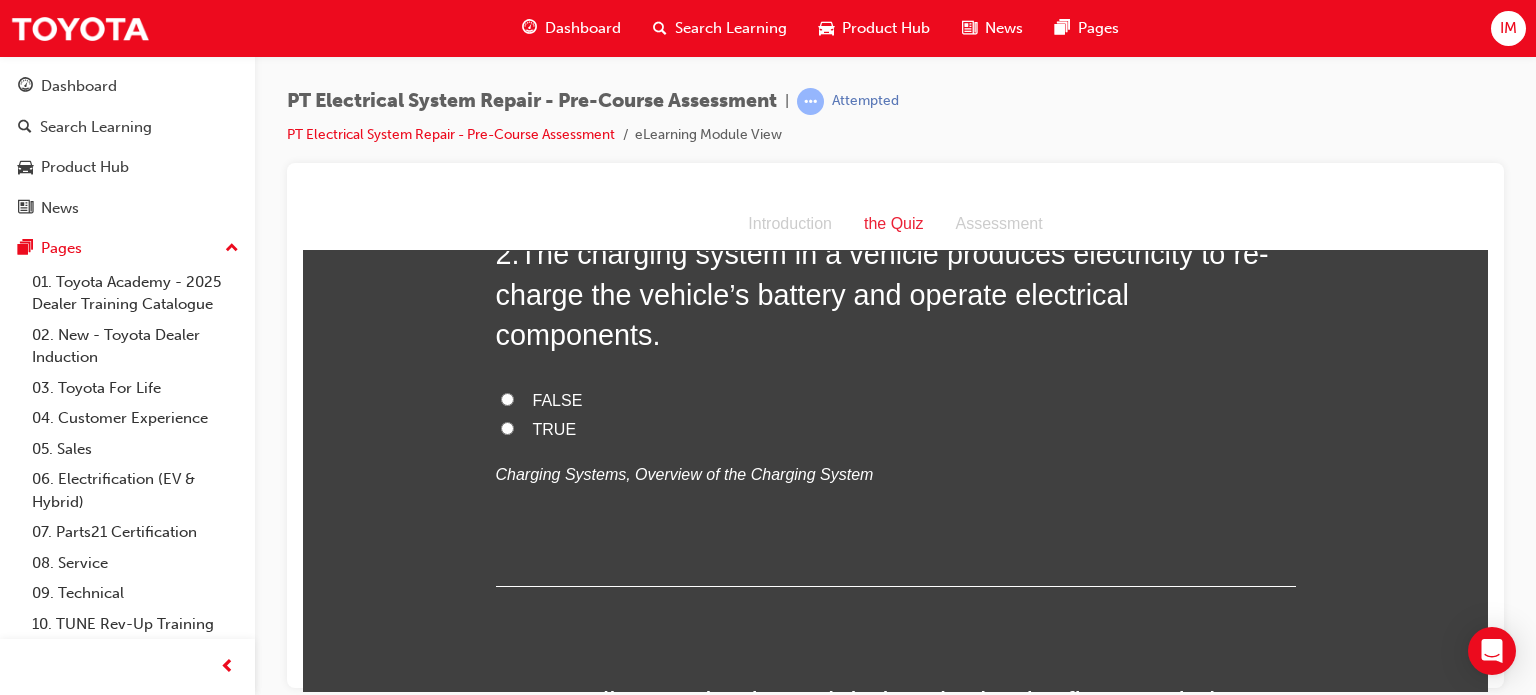 scroll, scrollTop: 520, scrollLeft: 0, axis: vertical 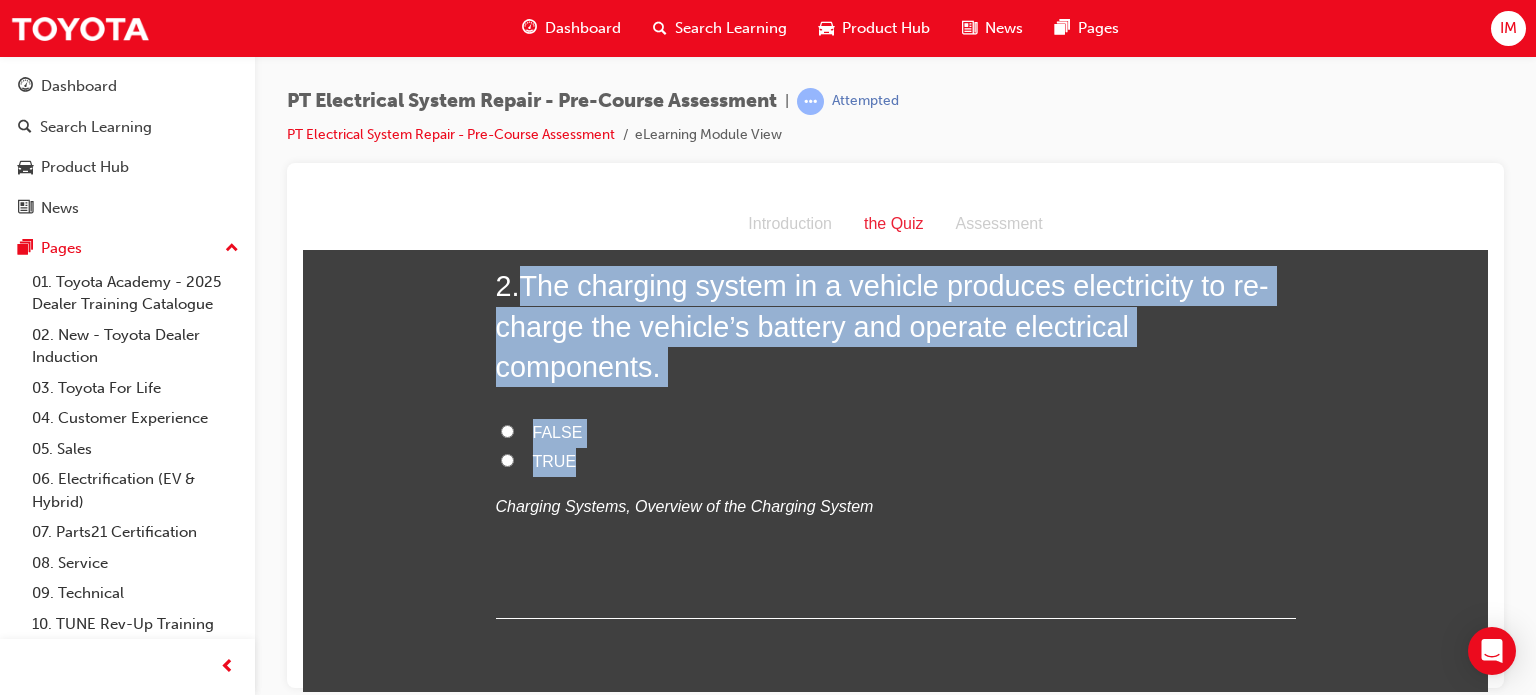 drag, startPoint x: 516, startPoint y: 275, endPoint x: 633, endPoint y: 450, distance: 210.50891 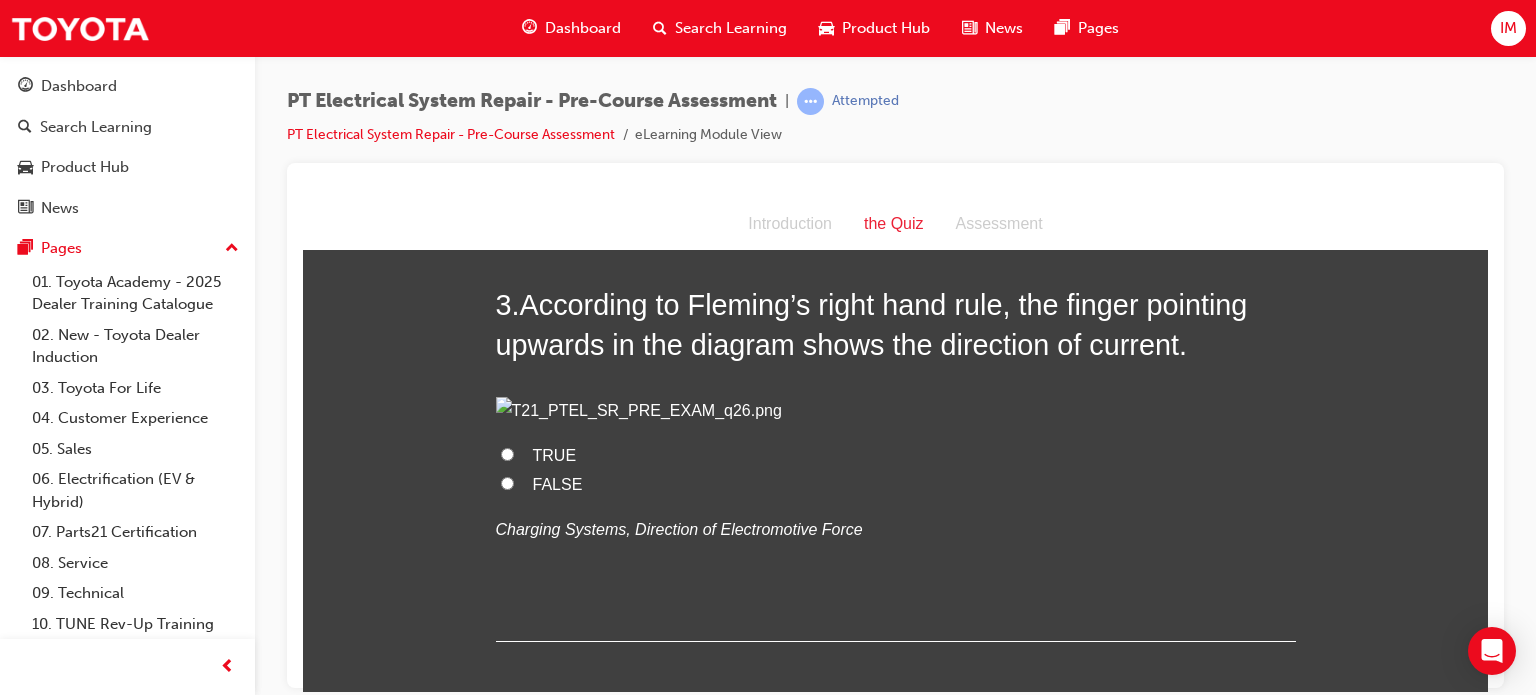 scroll, scrollTop: 958, scrollLeft: 0, axis: vertical 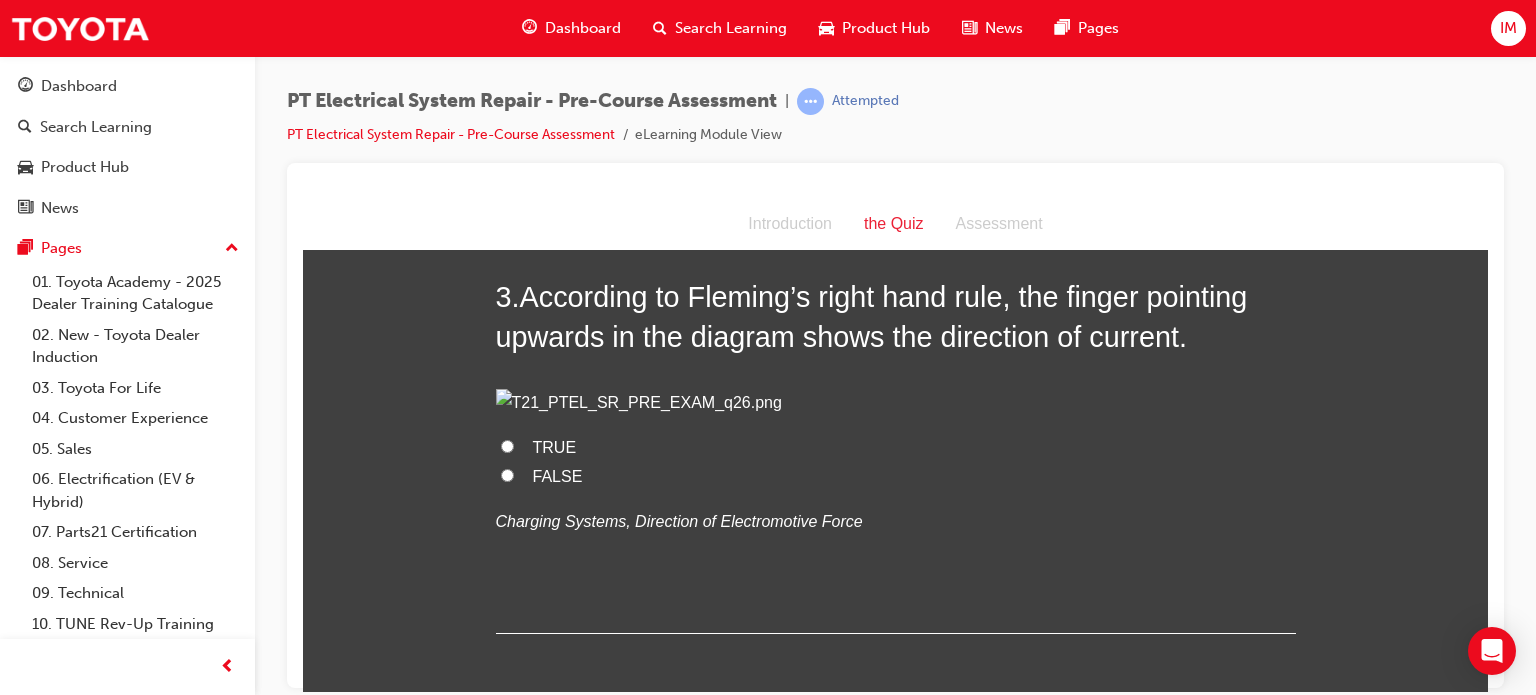 click on "According to Fleming’s right hand rule, the finger pointing upwards in the diagram shows the direction of current." at bounding box center (872, 316) 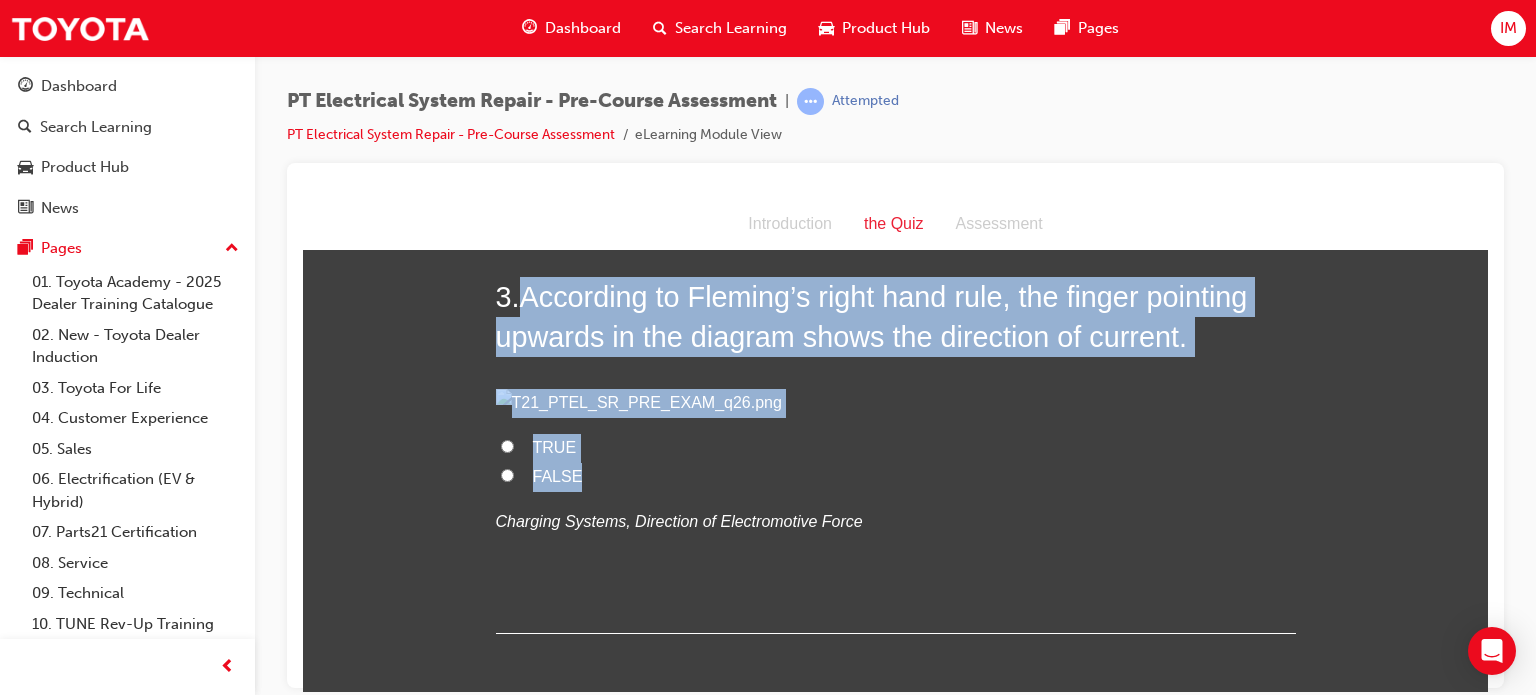 drag, startPoint x: 524, startPoint y: 303, endPoint x: 813, endPoint y: 609, distance: 420.90024 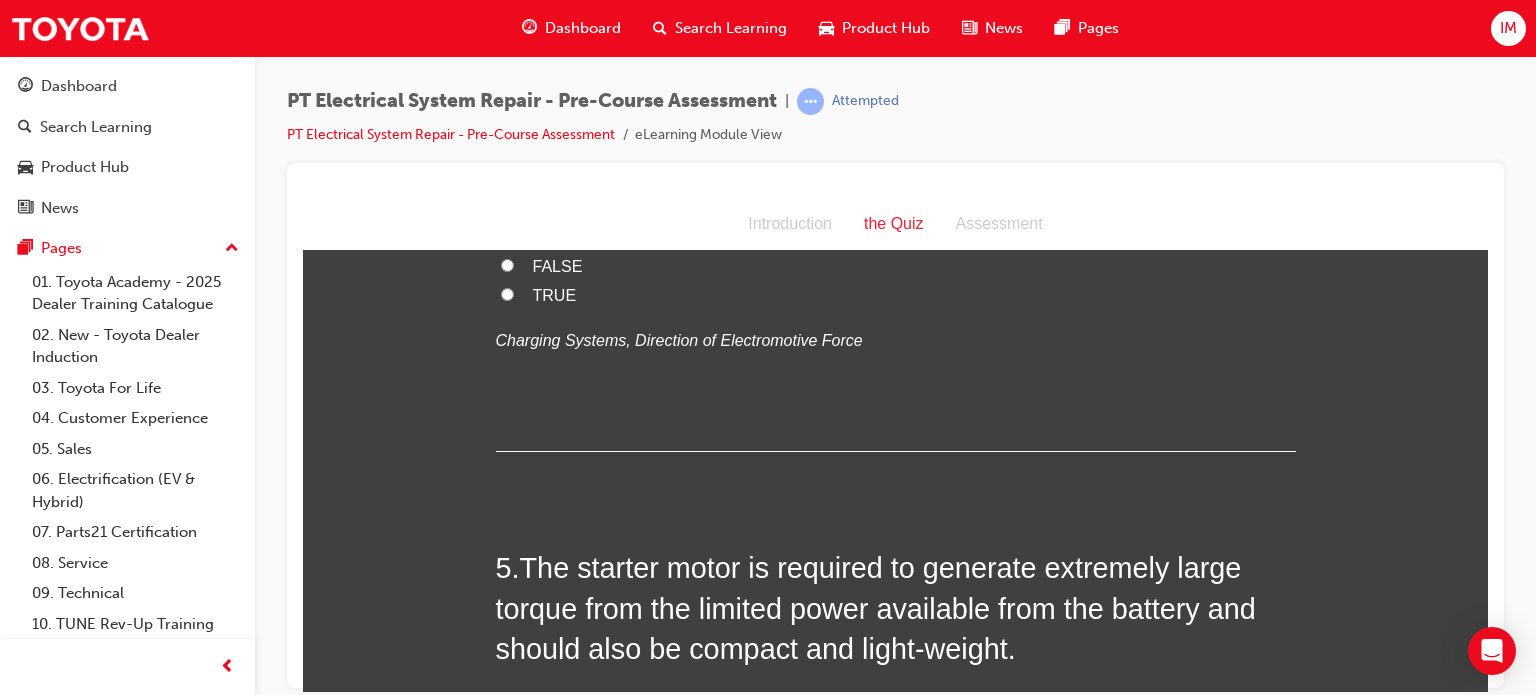 scroll, scrollTop: 1594, scrollLeft: 0, axis: vertical 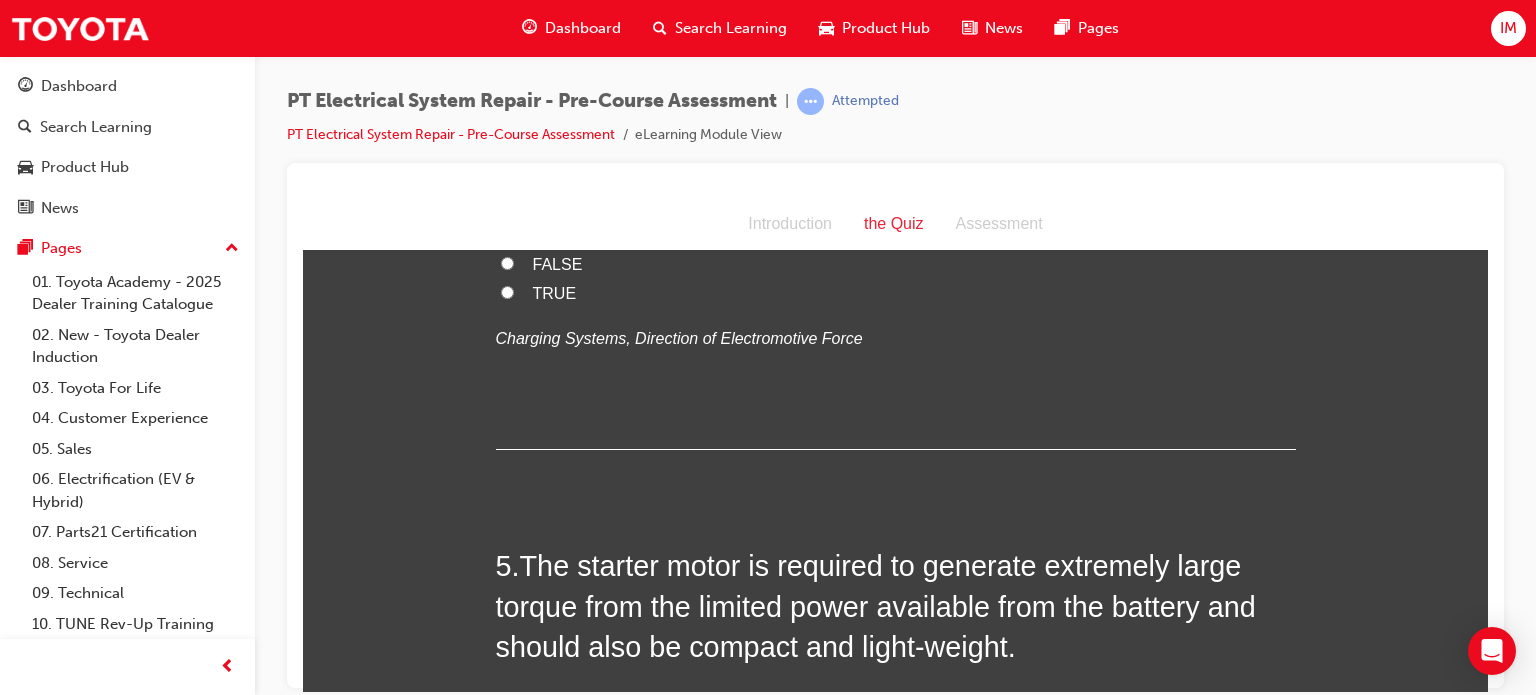 click on "FALSE" at bounding box center (558, 263) 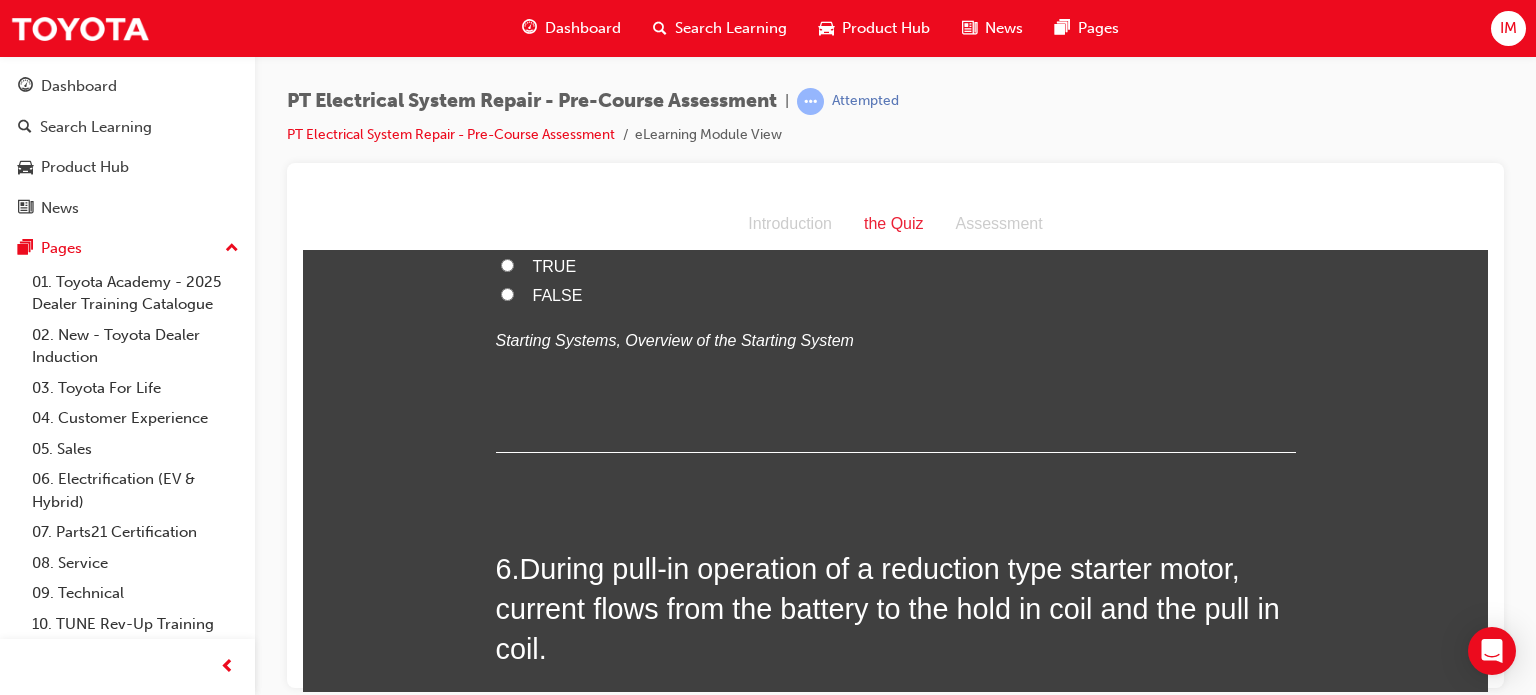 scroll, scrollTop: 2039, scrollLeft: 0, axis: vertical 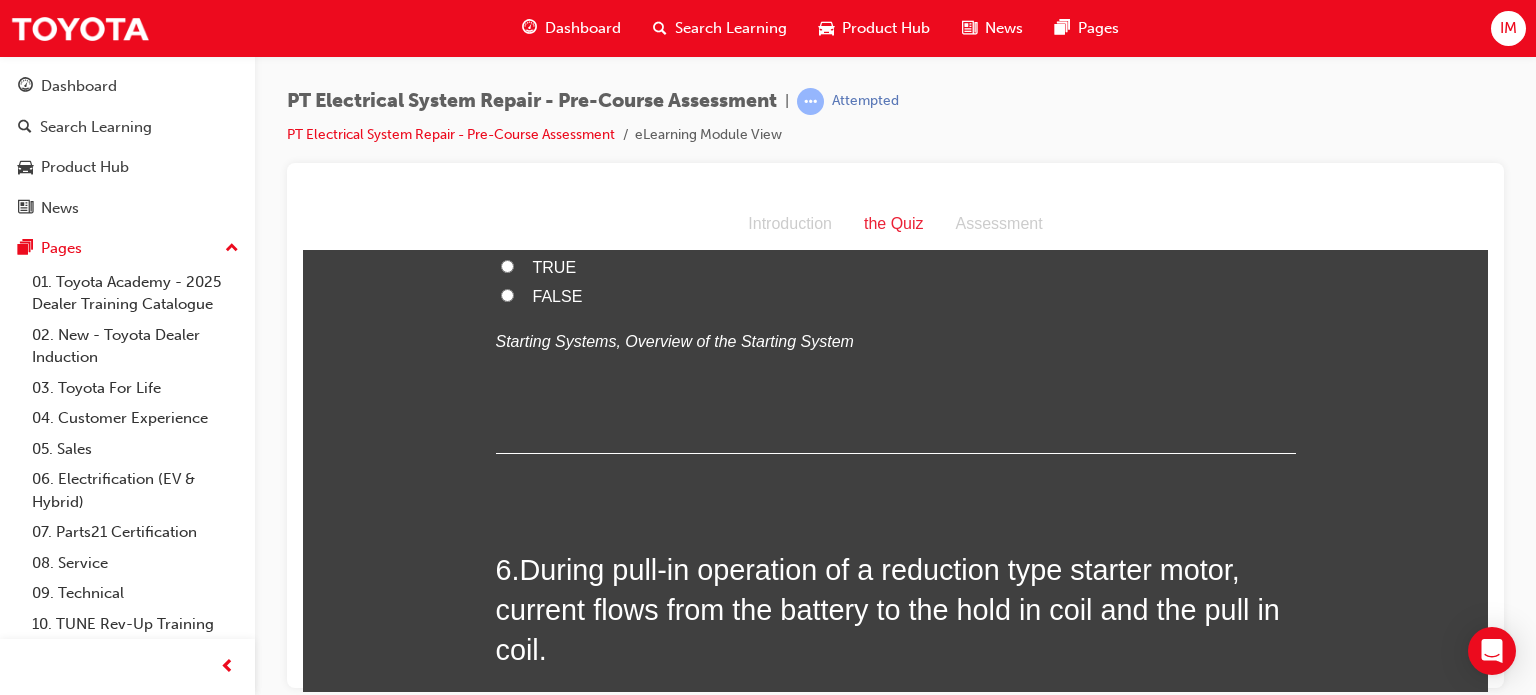 click on "TRUE" at bounding box center [555, 266] 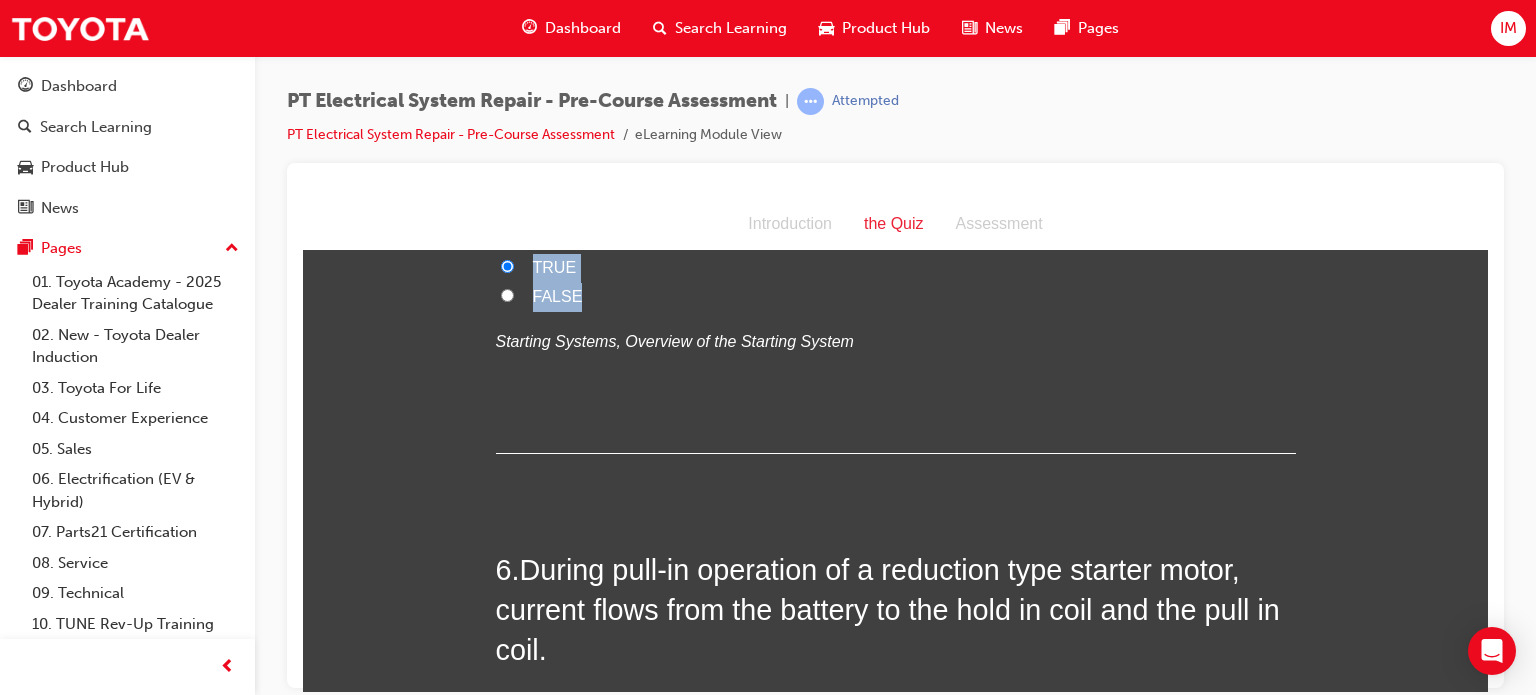 drag, startPoint x: 520, startPoint y: 357, endPoint x: 665, endPoint y: 550, distance: 241.40009 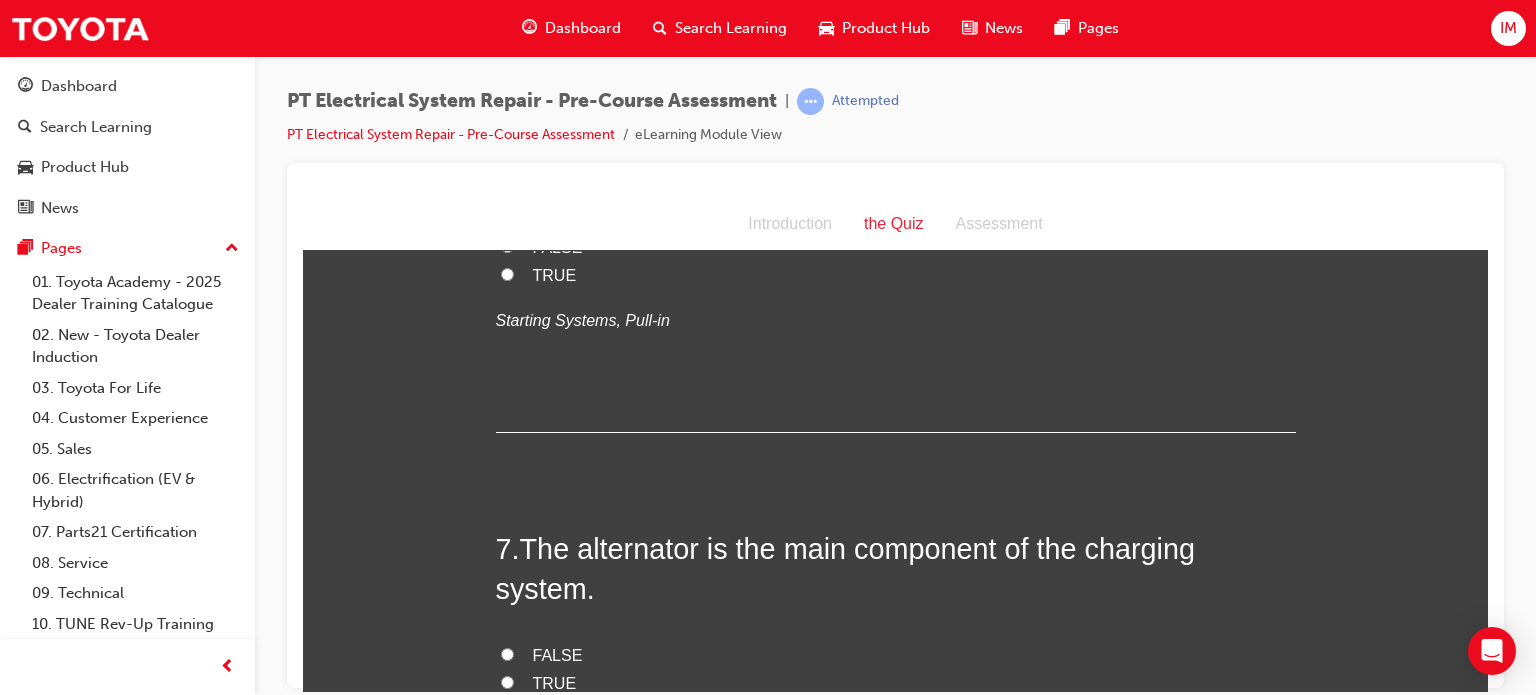 scroll, scrollTop: 2508, scrollLeft: 0, axis: vertical 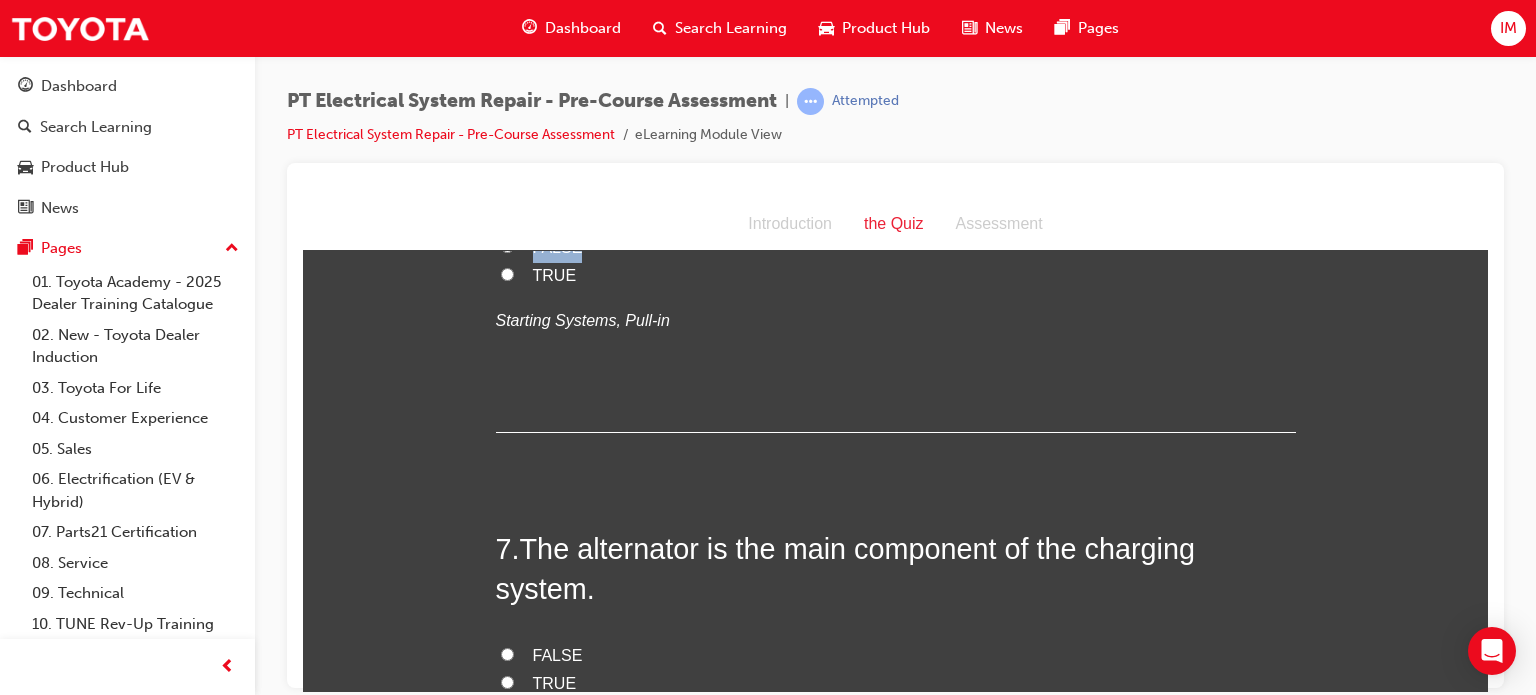 drag, startPoint x: 528, startPoint y: 348, endPoint x: 624, endPoint y: 459, distance: 146.7549 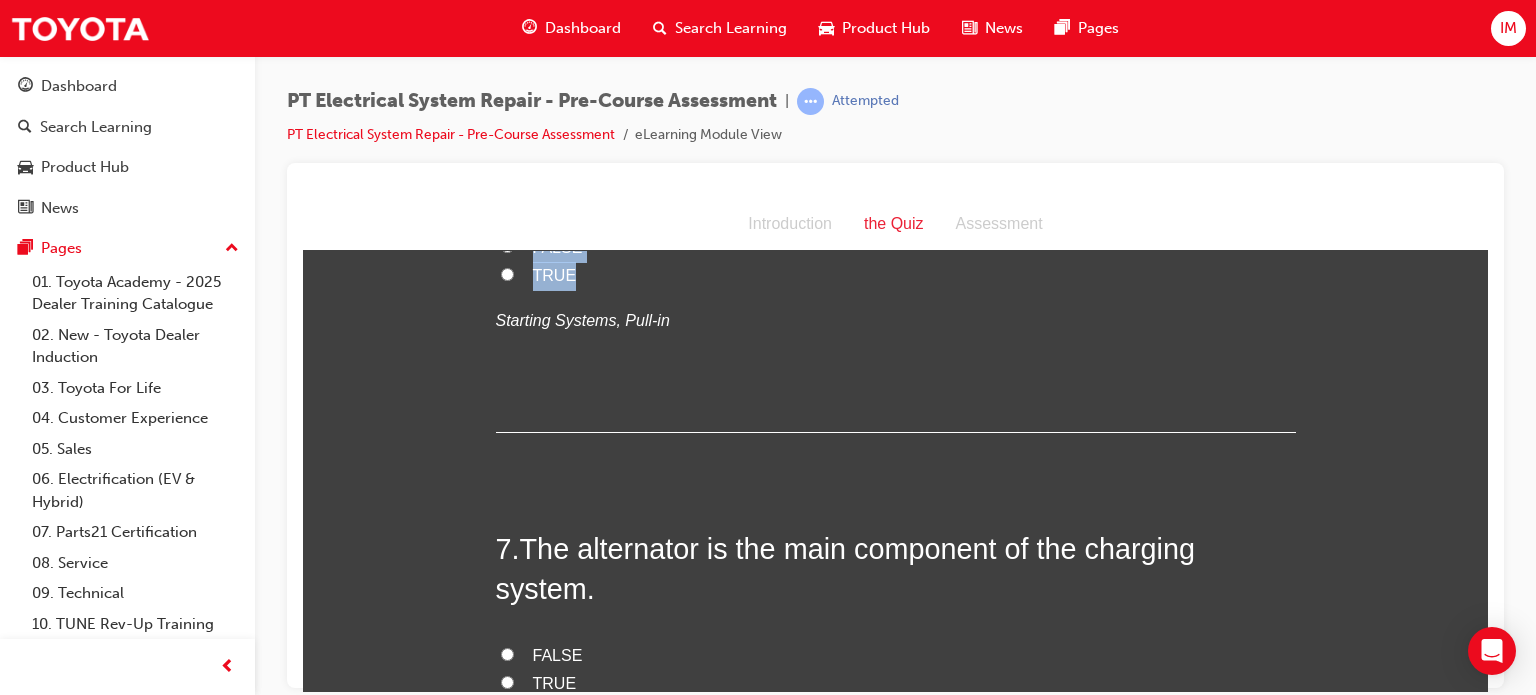 drag, startPoint x: 517, startPoint y: 341, endPoint x: 646, endPoint y: 523, distance: 223.0807 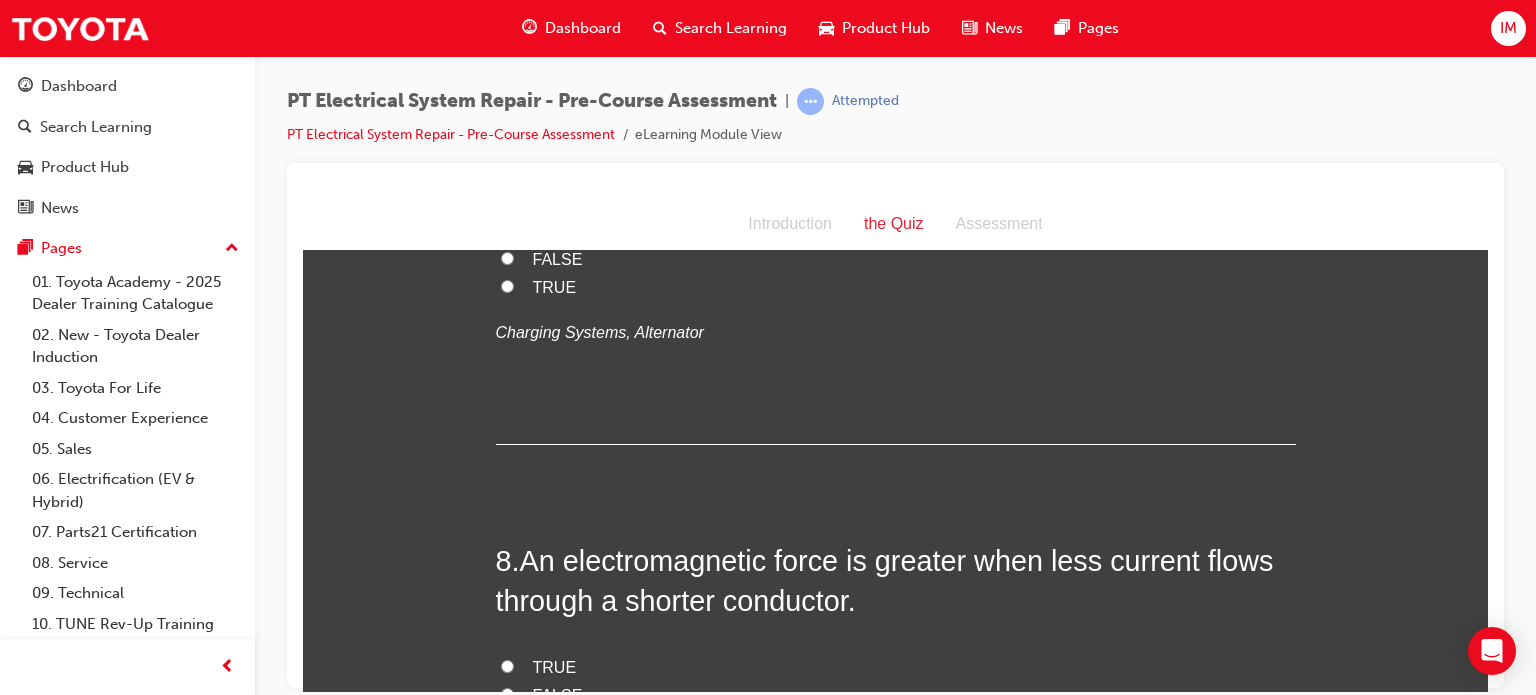 scroll, scrollTop: 2922, scrollLeft: 0, axis: vertical 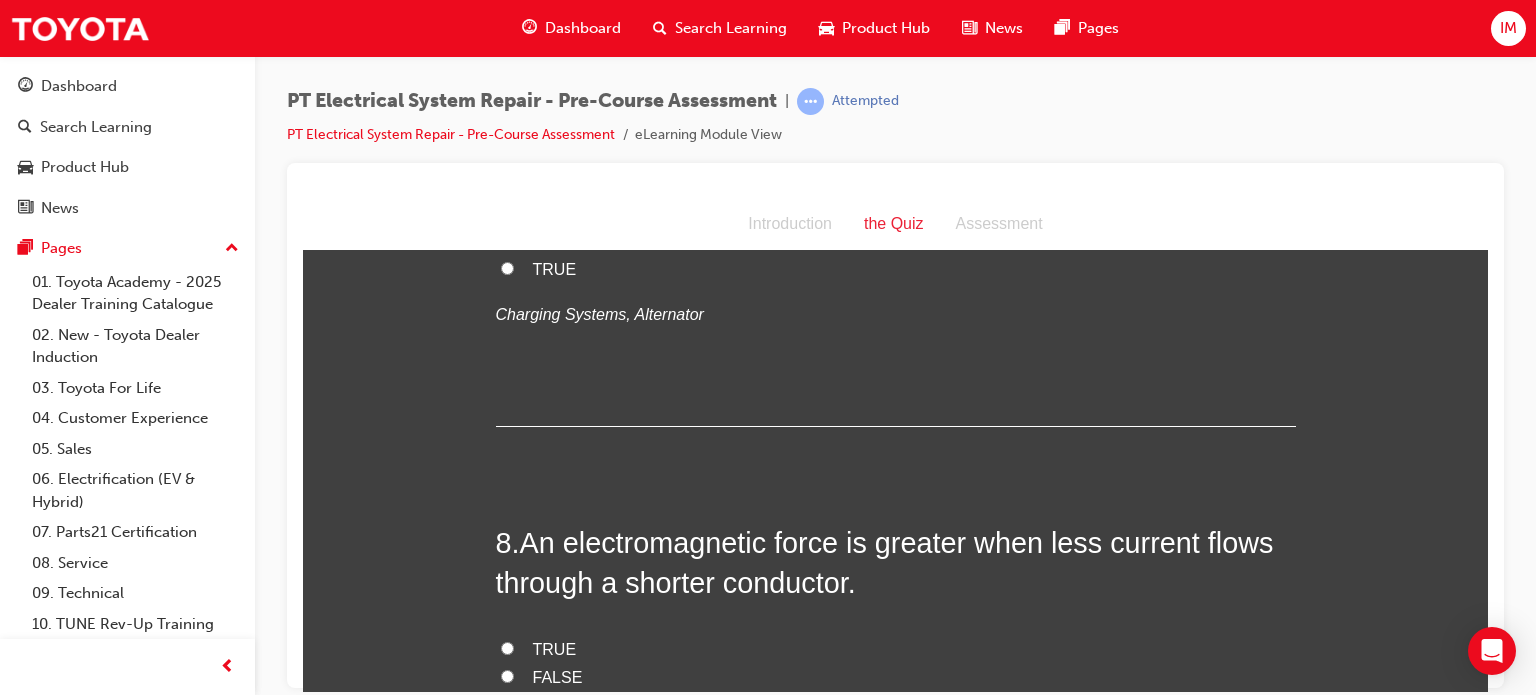 click on "TRUE" at bounding box center (555, 268) 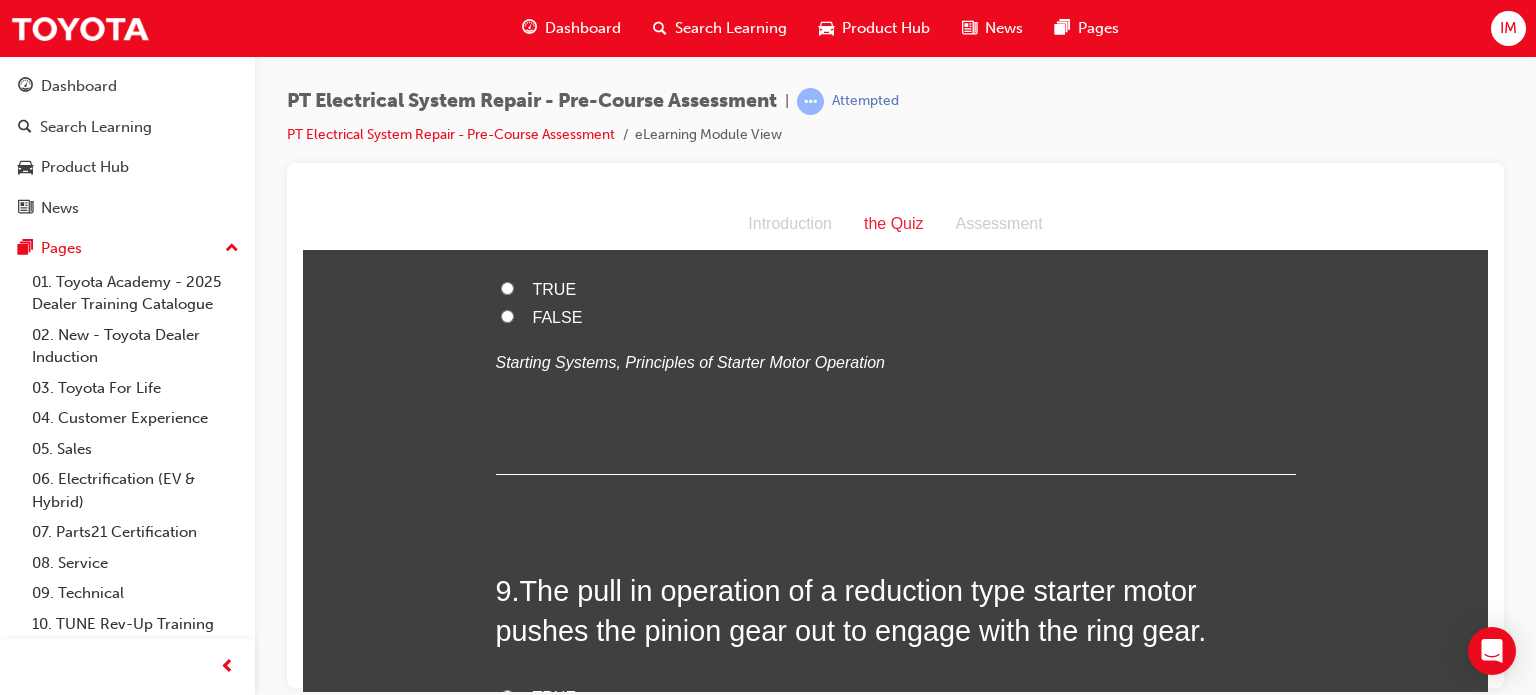 scroll, scrollTop: 3284, scrollLeft: 0, axis: vertical 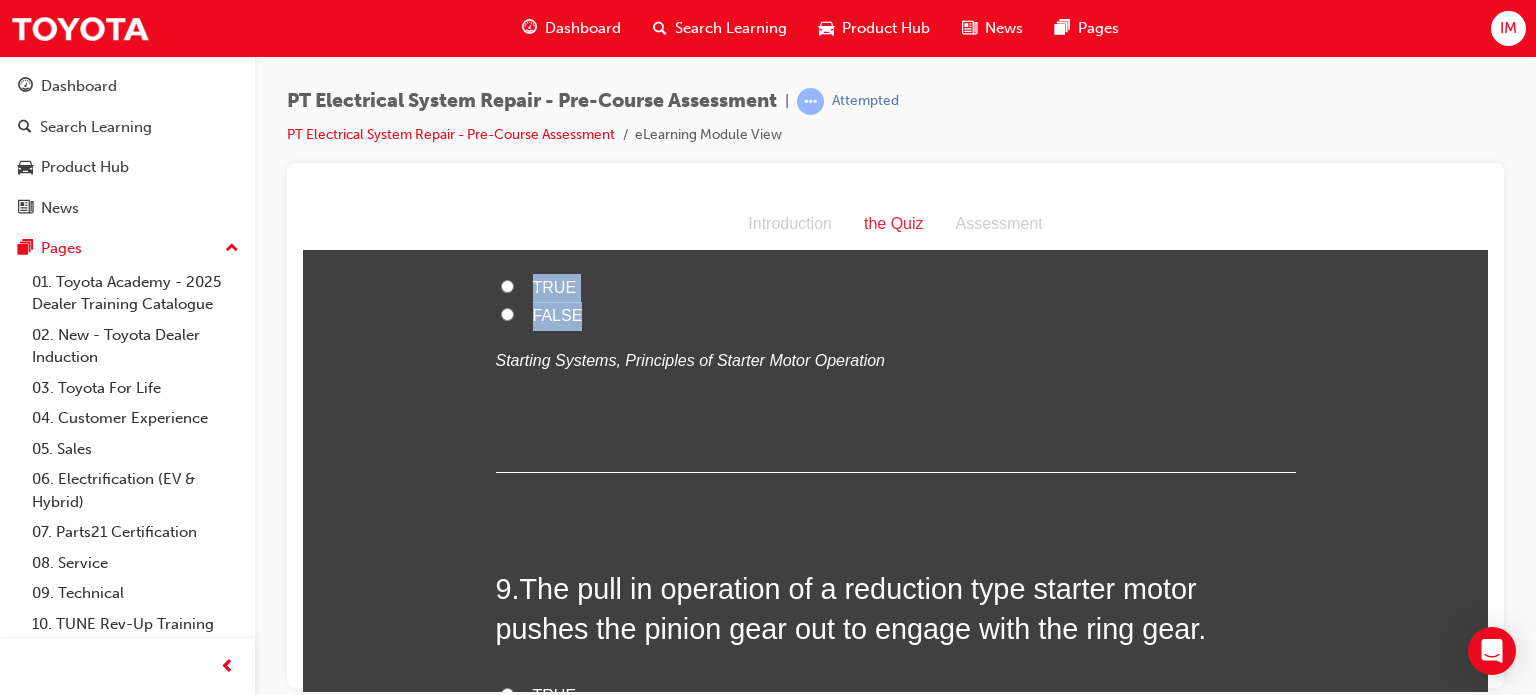 drag, startPoint x: 521, startPoint y: 429, endPoint x: 634, endPoint y: 561, distance: 173.76134 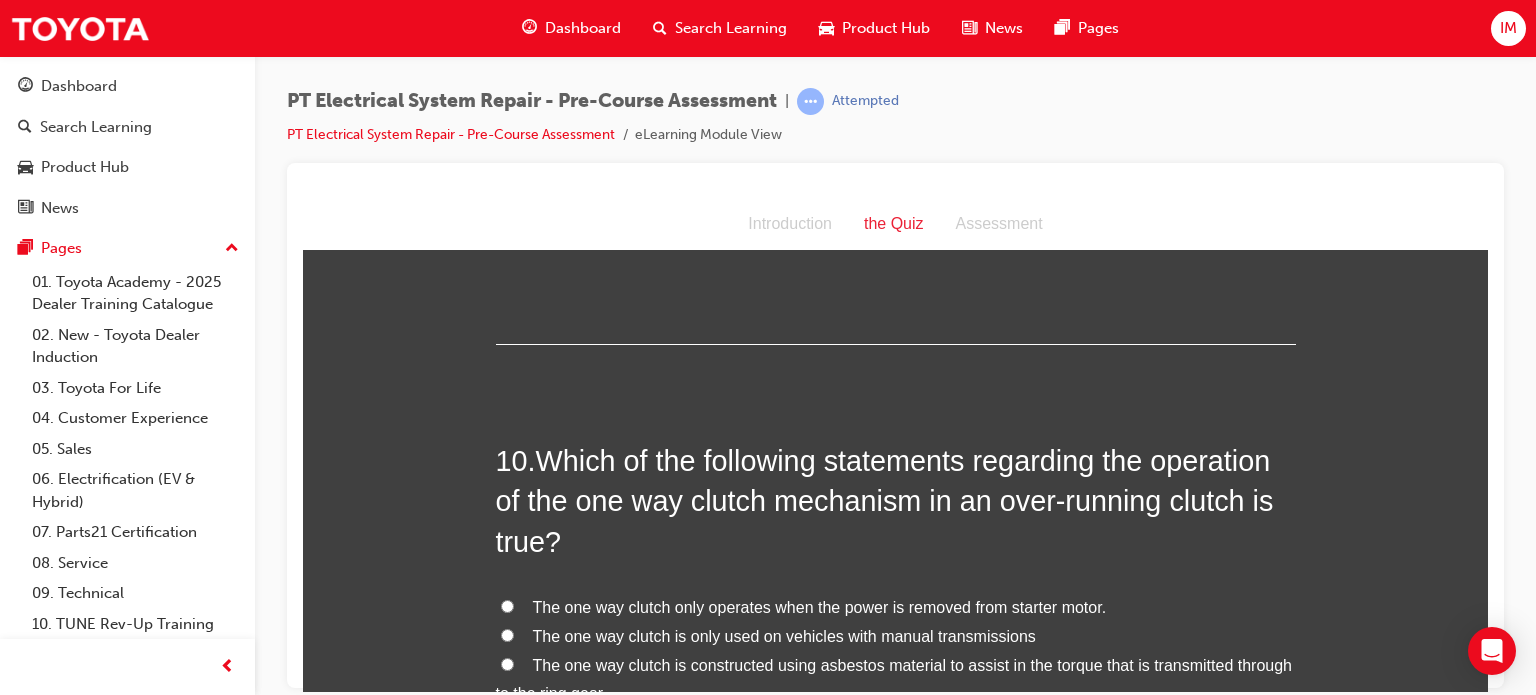 scroll, scrollTop: 3828, scrollLeft: 0, axis: vertical 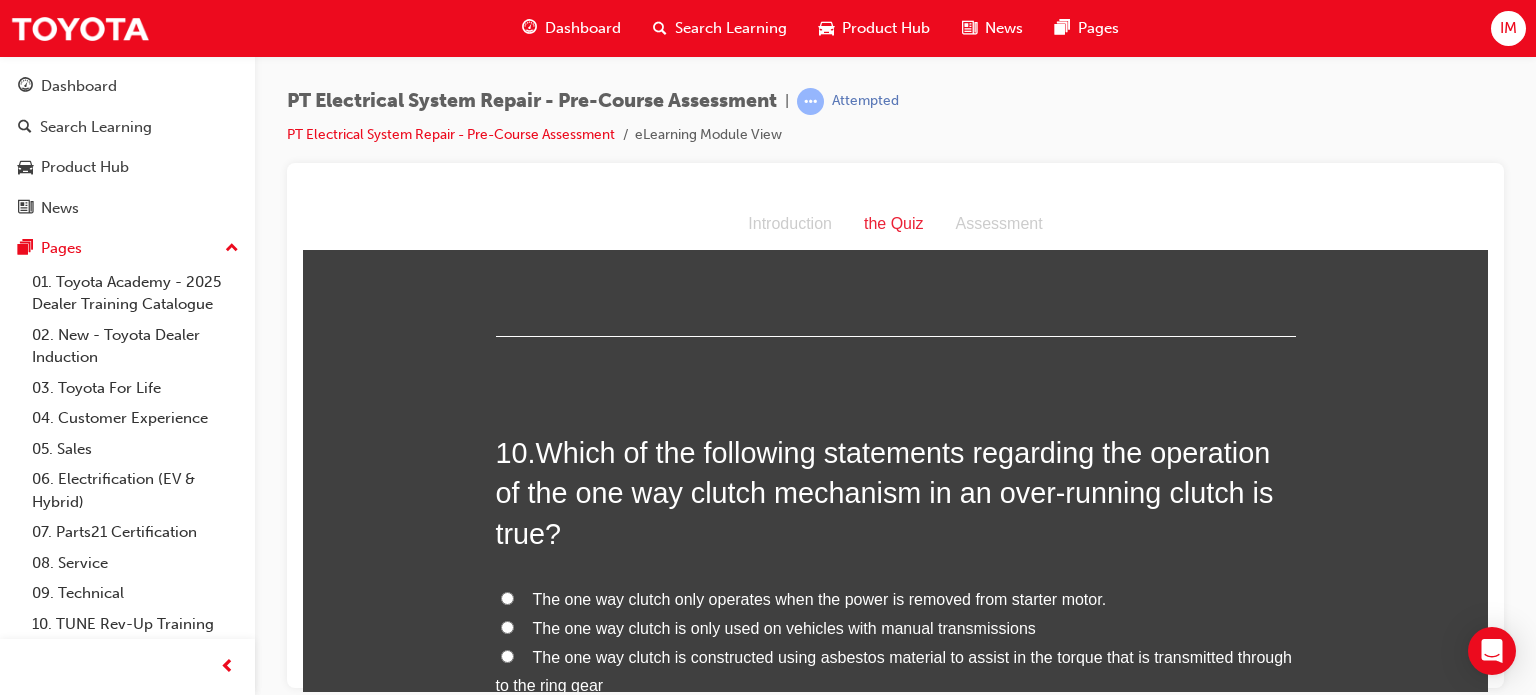drag, startPoint x: 523, startPoint y: 305, endPoint x: 608, endPoint y: 433, distance: 153.6522 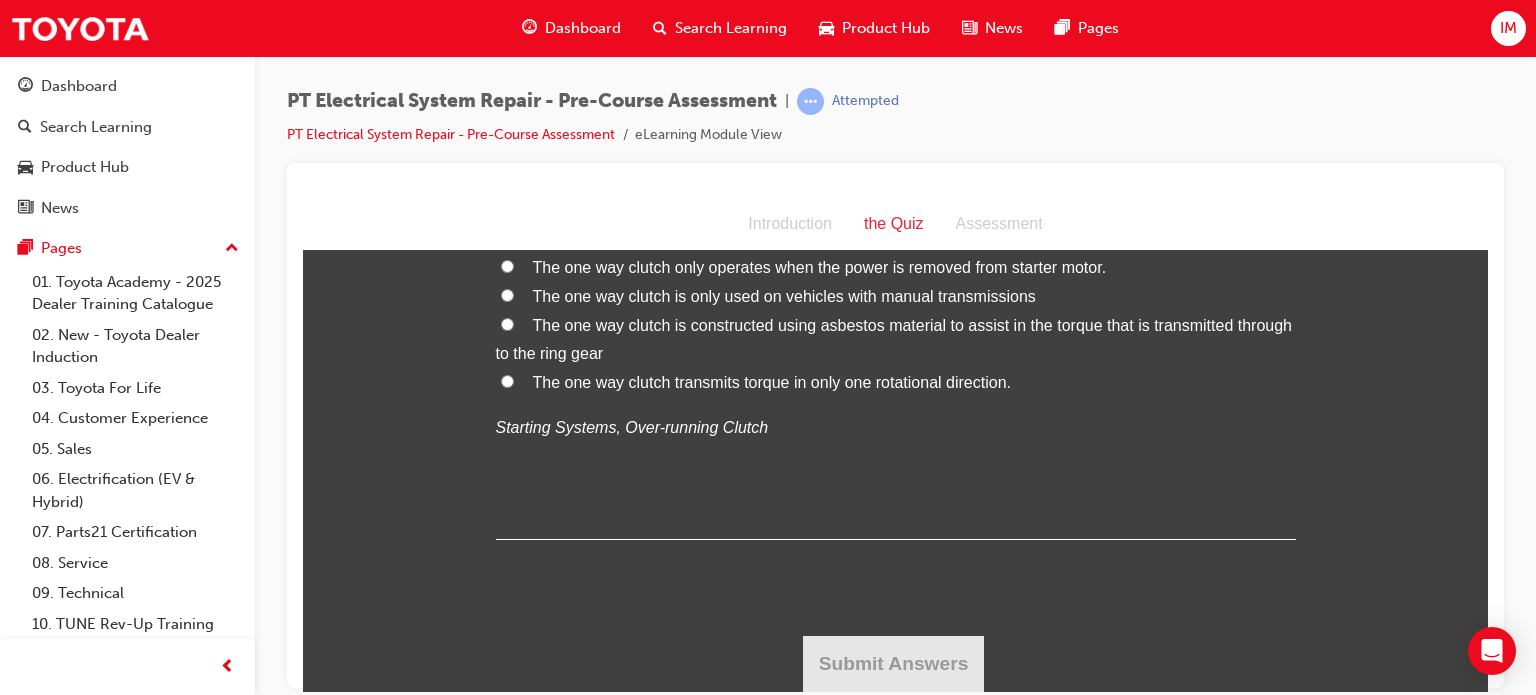 scroll, scrollTop: 4243, scrollLeft: 0, axis: vertical 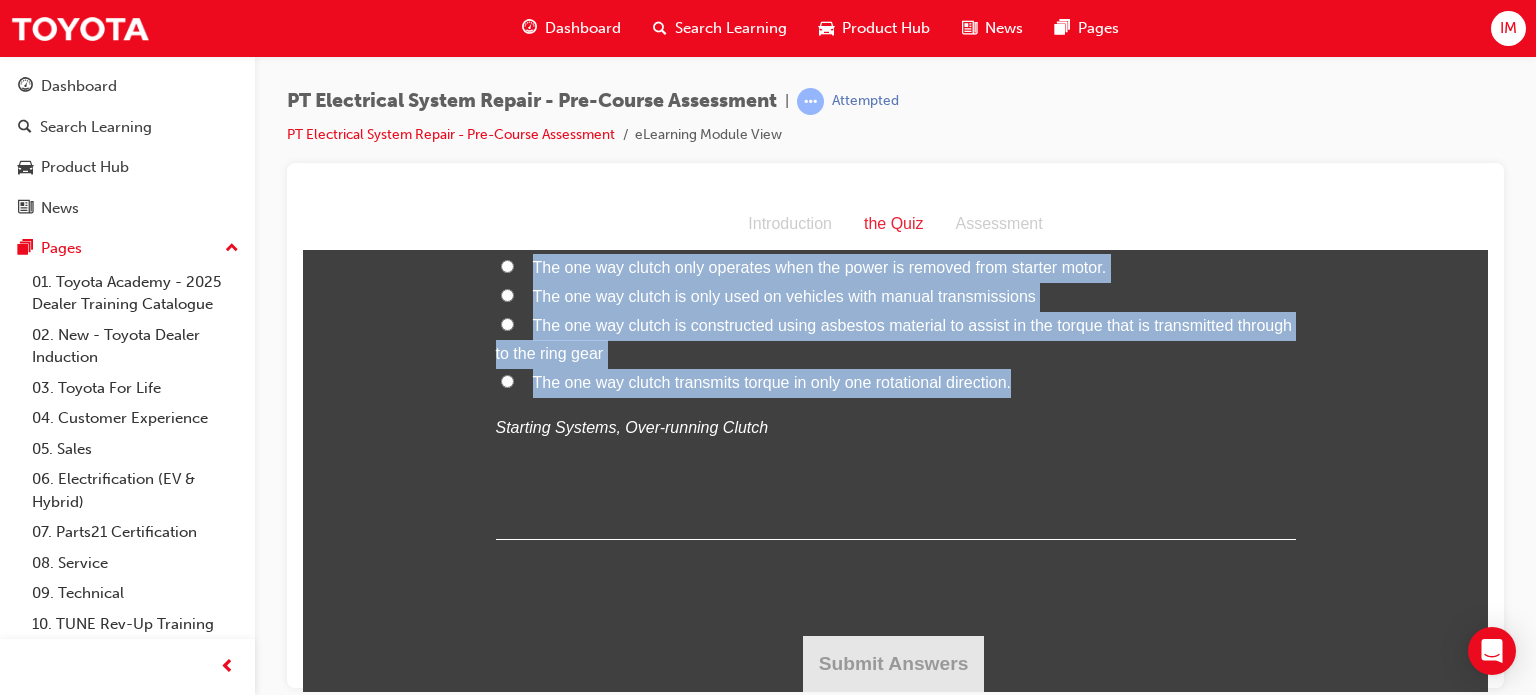 drag, startPoint x: 532, startPoint y: 282, endPoint x: 1052, endPoint y: 554, distance: 586.8424 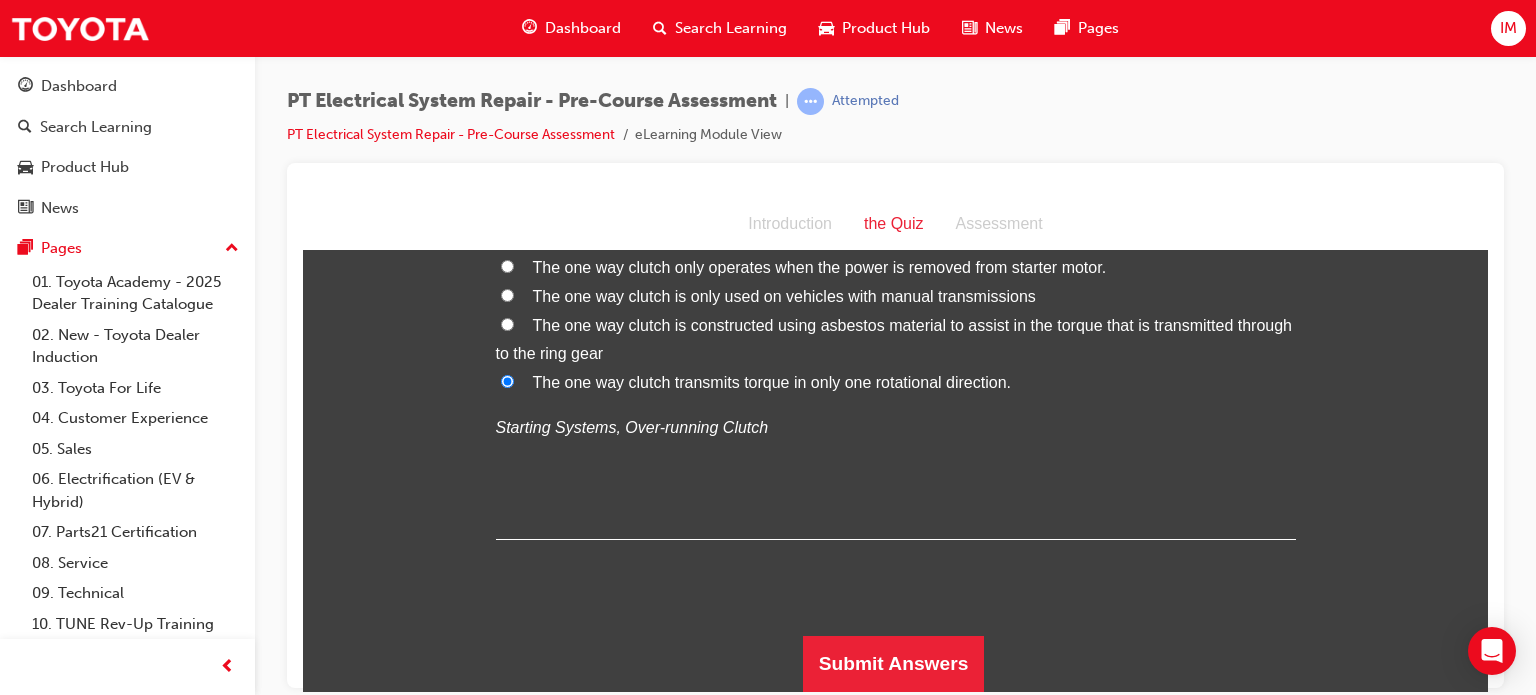 scroll, scrollTop: 4412, scrollLeft: 0, axis: vertical 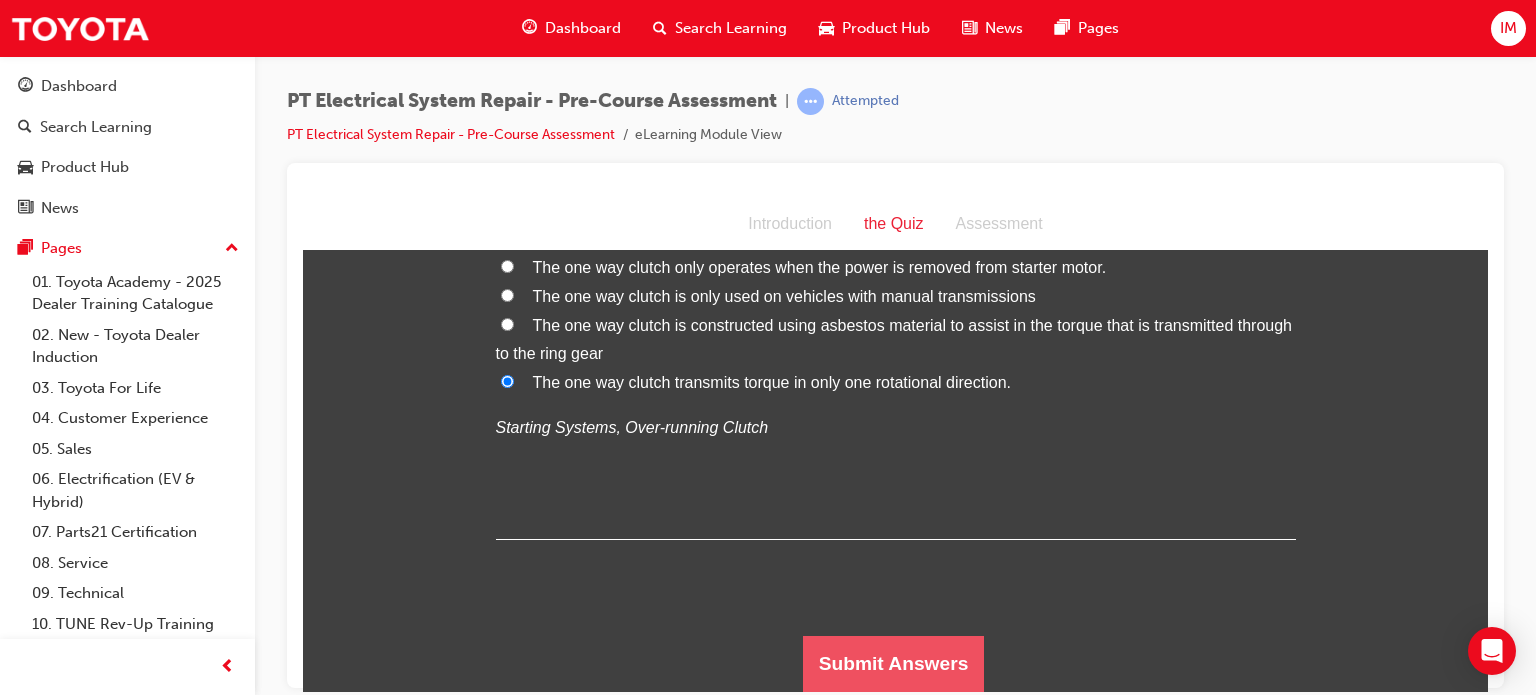 click on "Submit Answers" at bounding box center [894, 663] 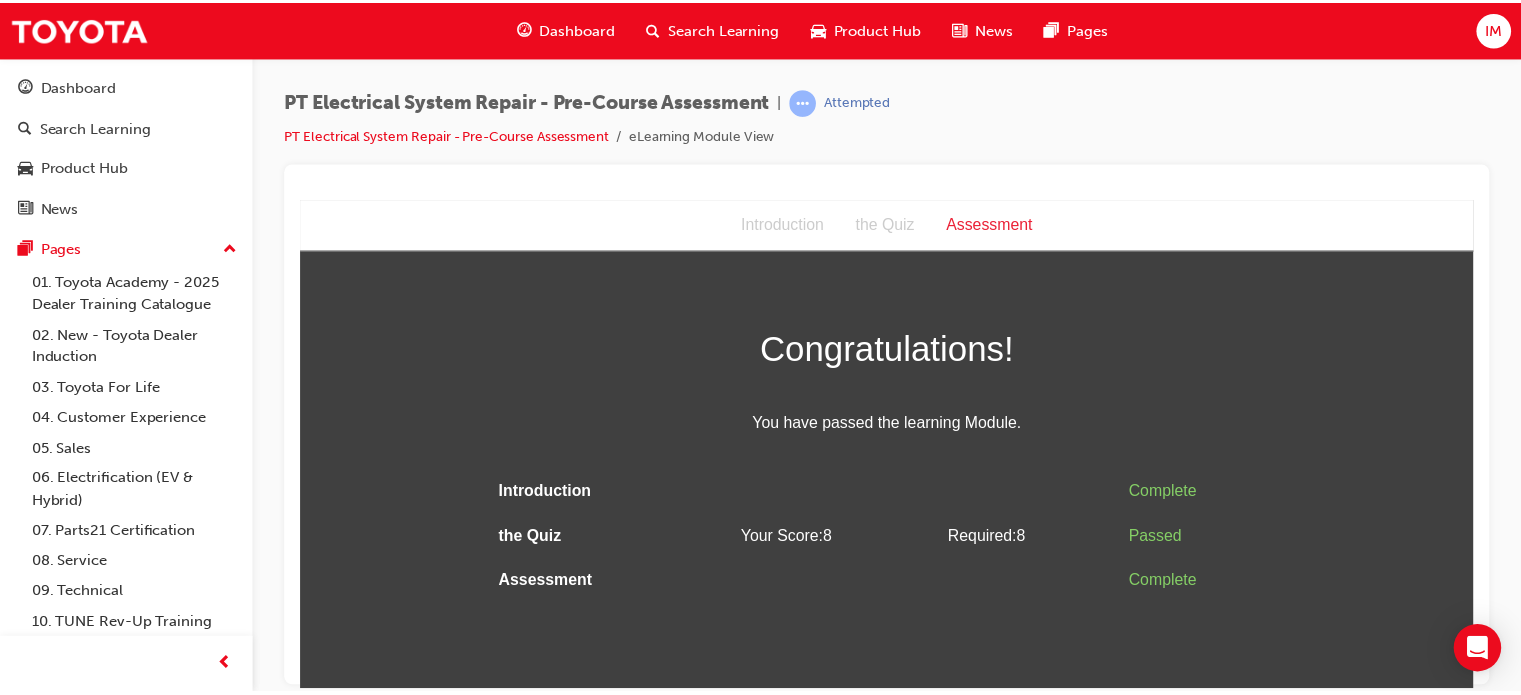scroll, scrollTop: 0, scrollLeft: 0, axis: both 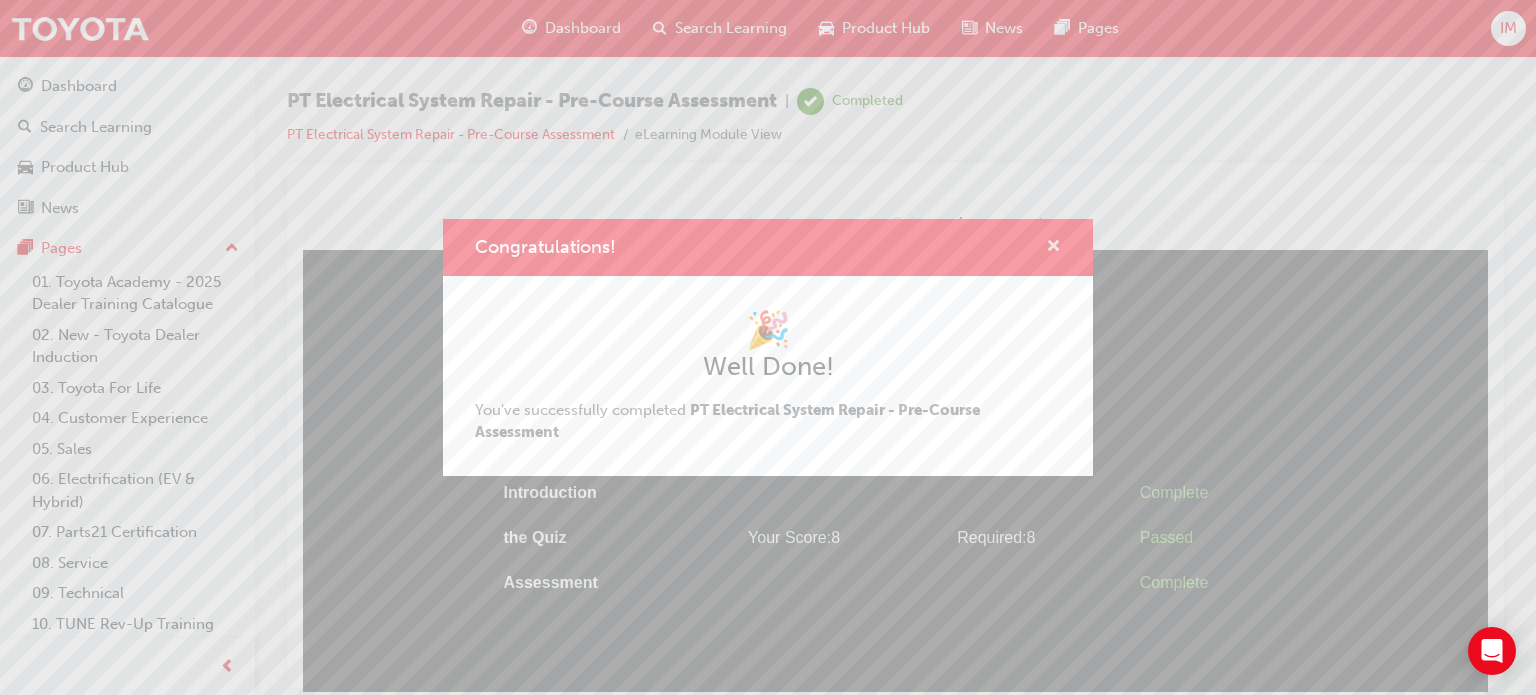click at bounding box center (1053, 248) 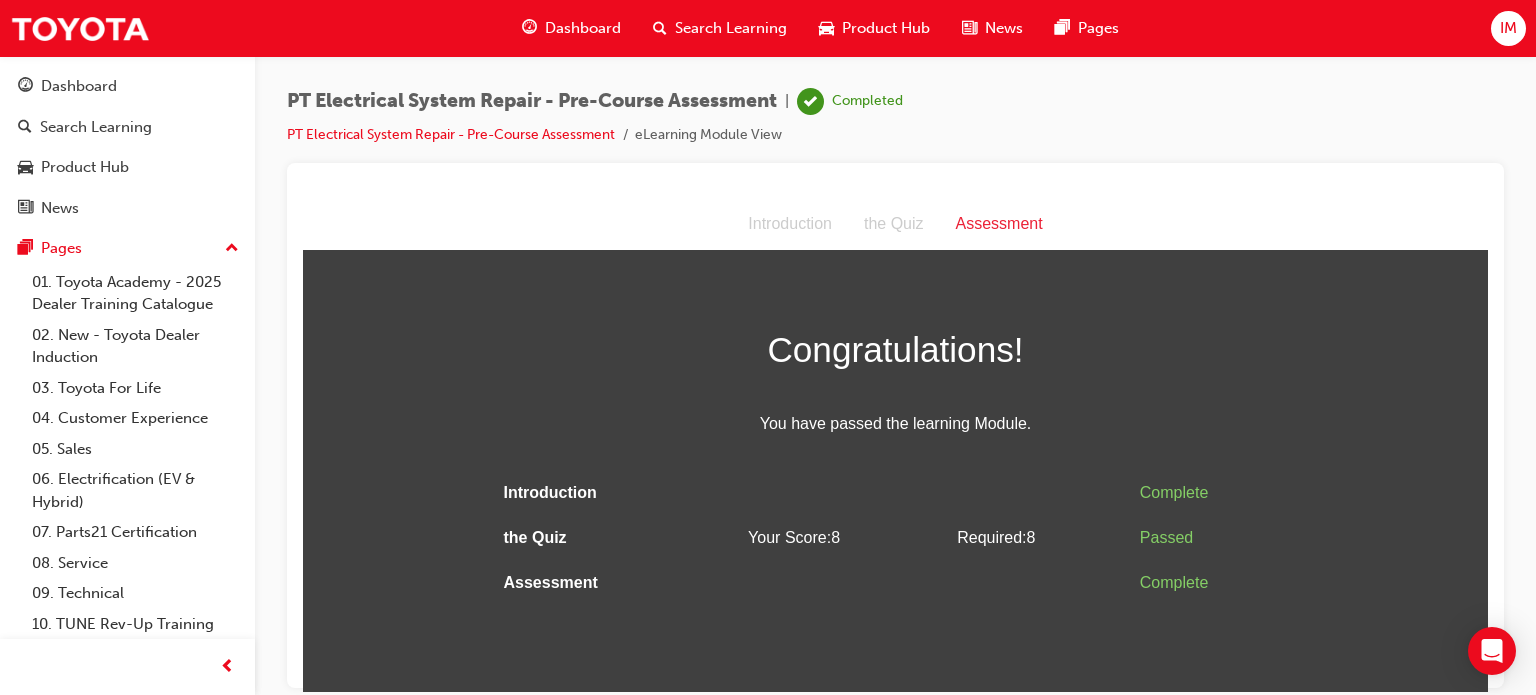 click on "Dashboard" at bounding box center [583, 28] 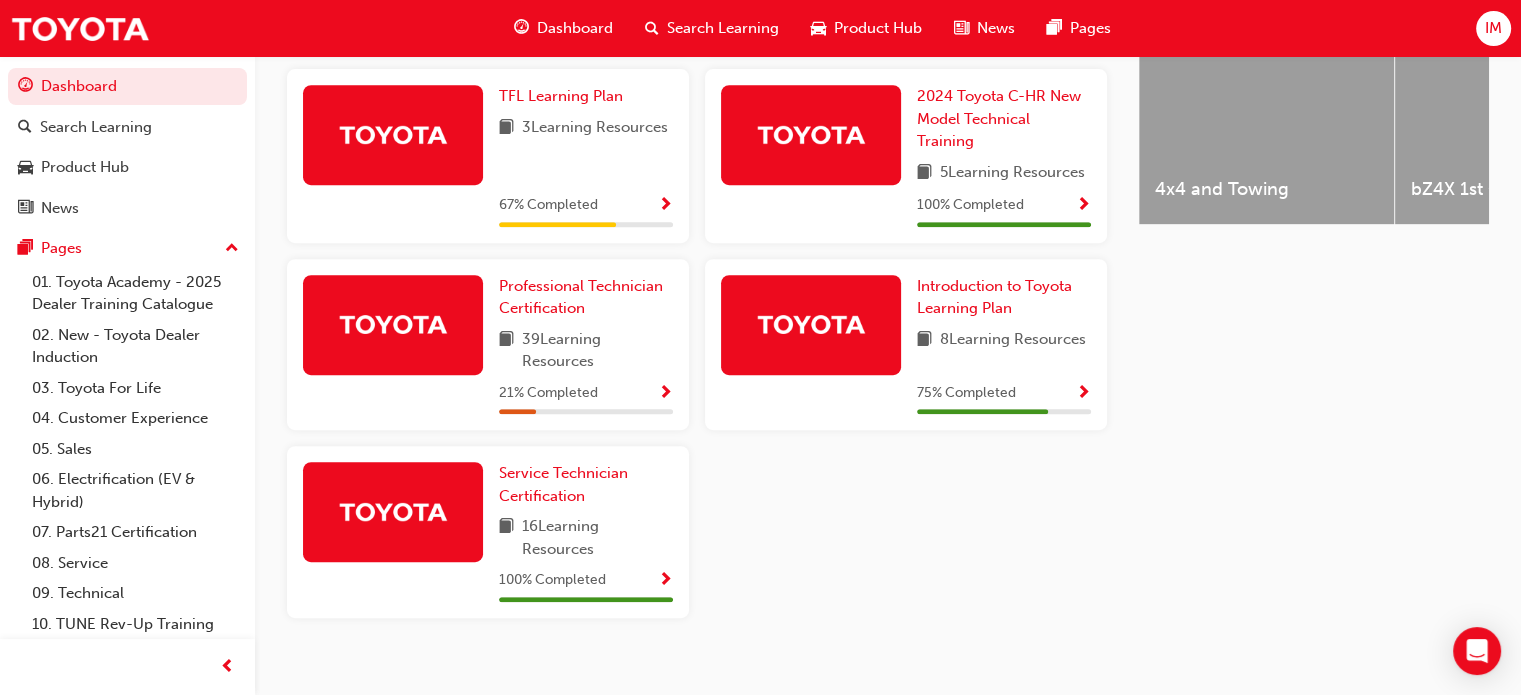 scroll, scrollTop: 897, scrollLeft: 0, axis: vertical 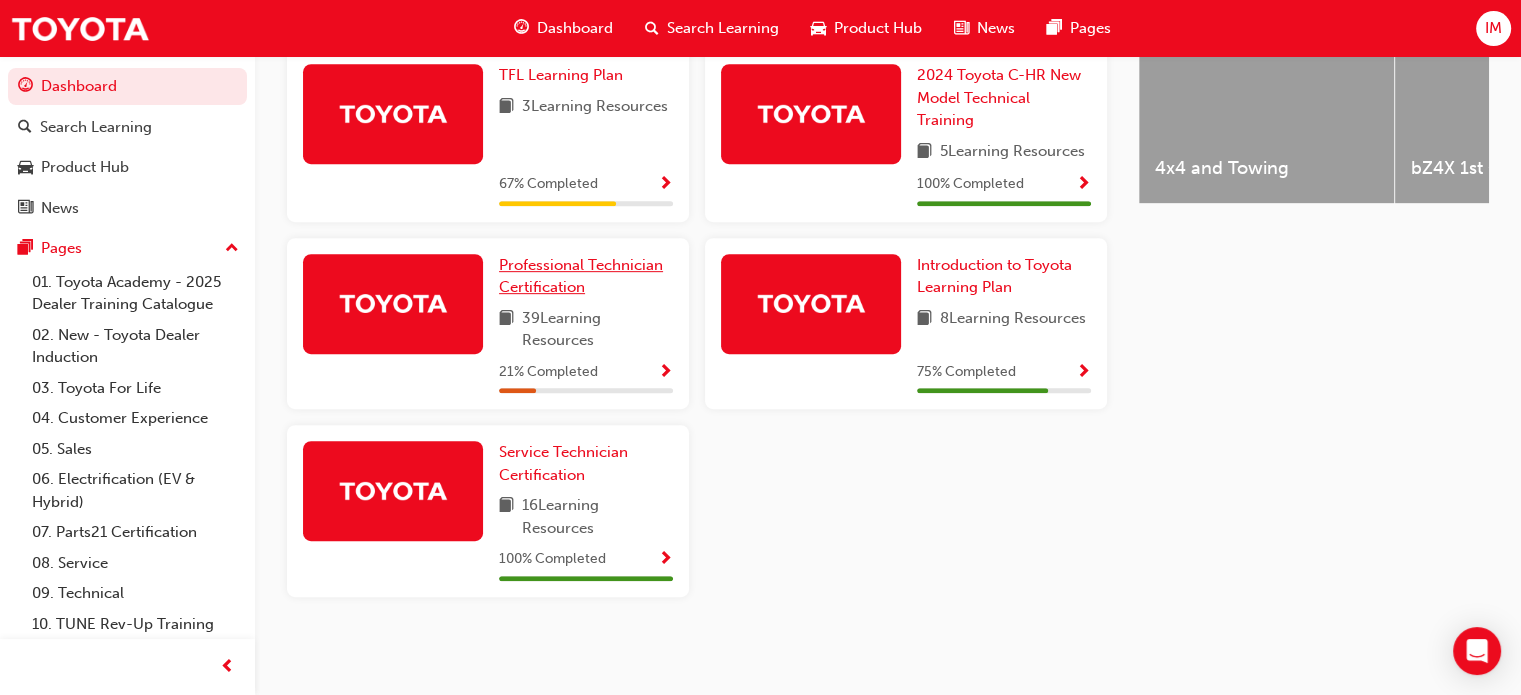 click on "Professional Technician Certification" at bounding box center [586, 276] 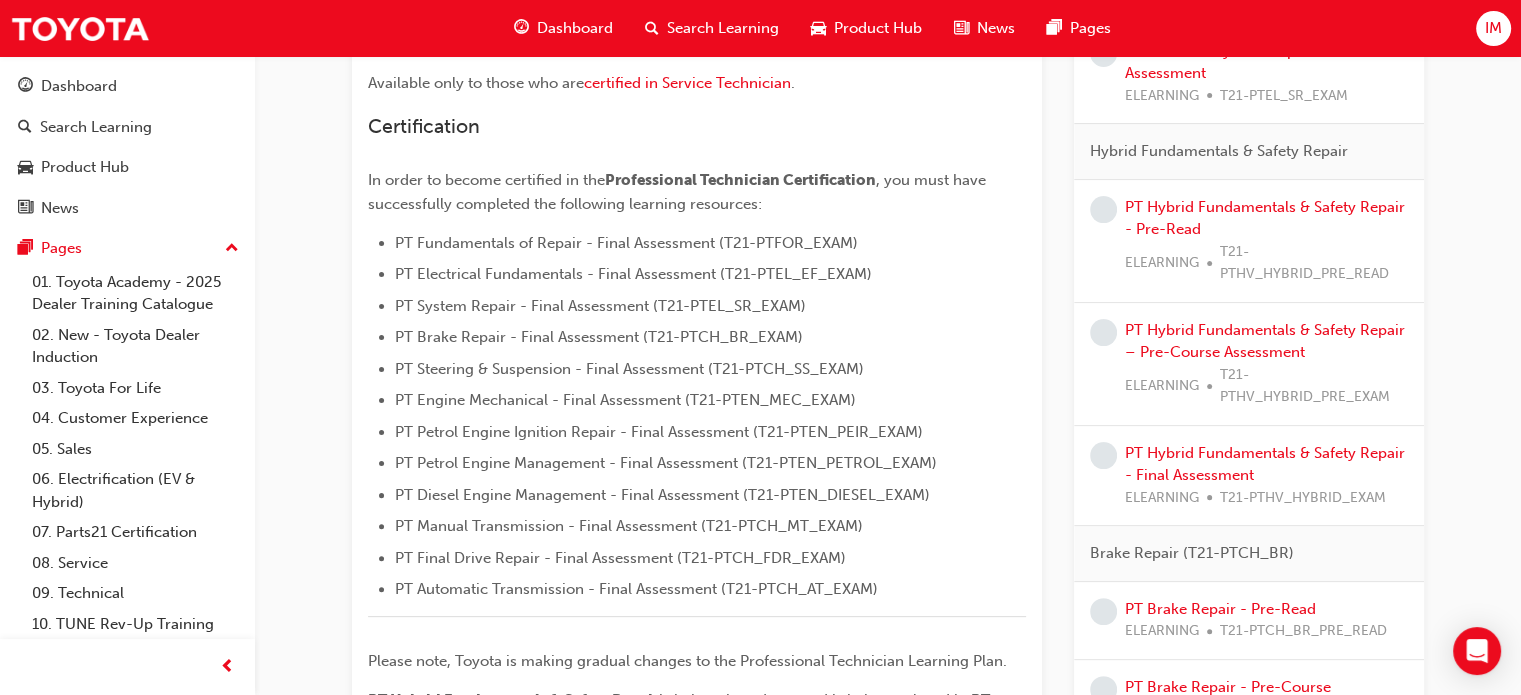 scroll, scrollTop: 454, scrollLeft: 0, axis: vertical 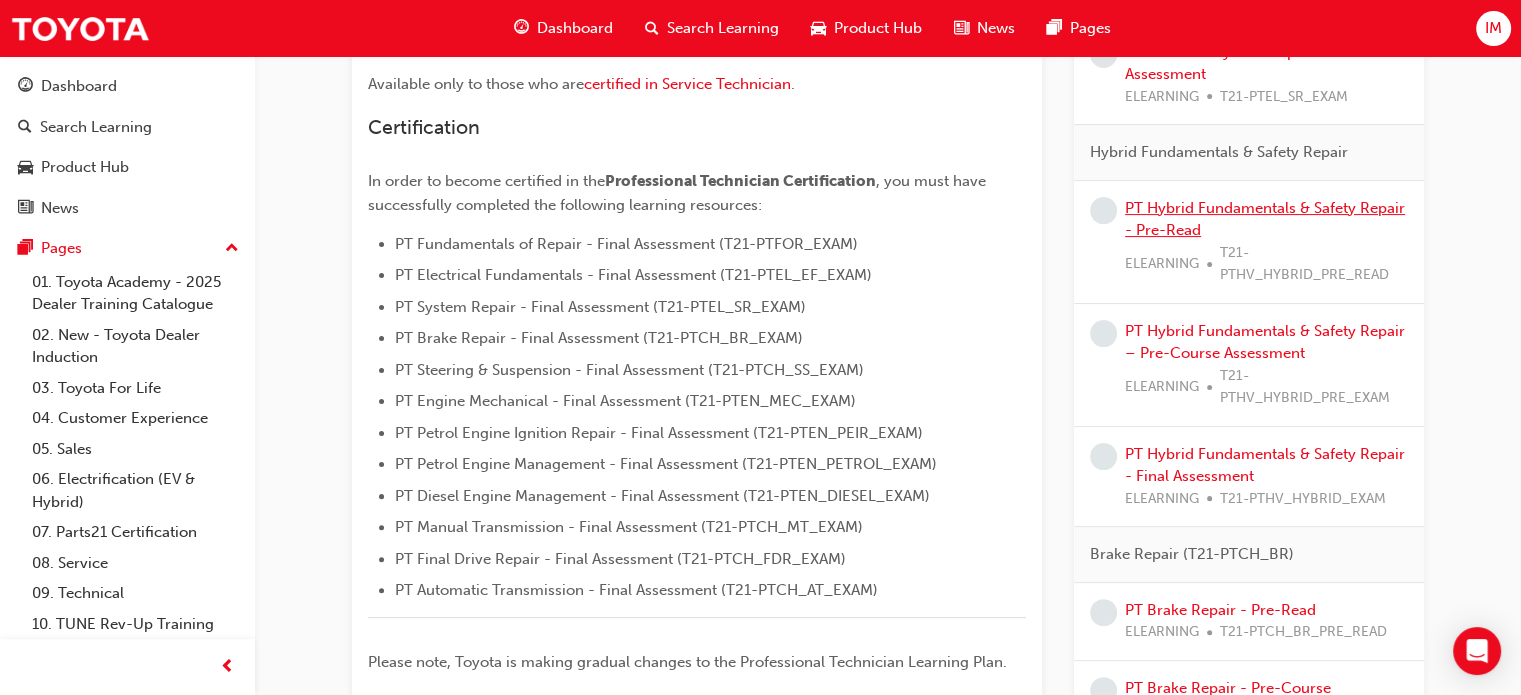 click on "PT Hybrid Fundamentals & Safety Repair - Pre-Read" at bounding box center [1265, 219] 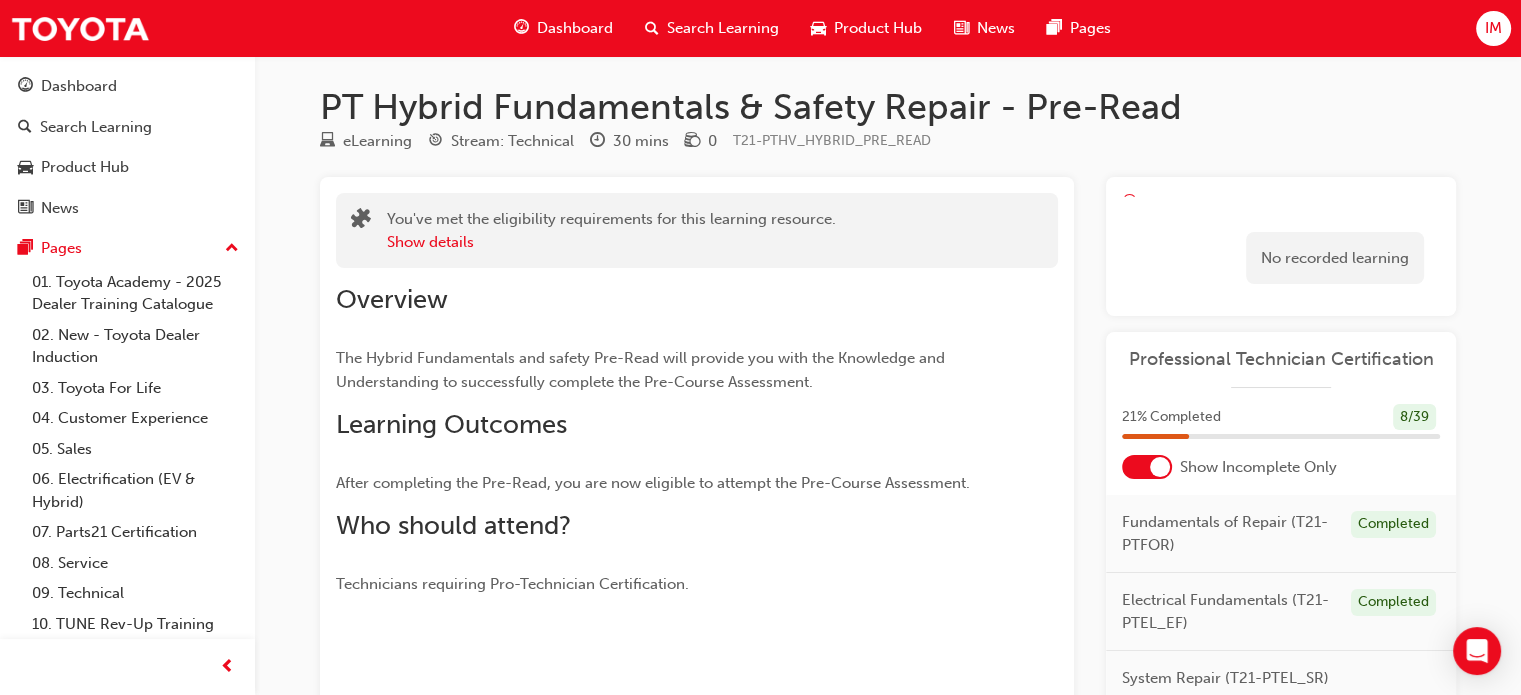 scroll, scrollTop: 2, scrollLeft: 0, axis: vertical 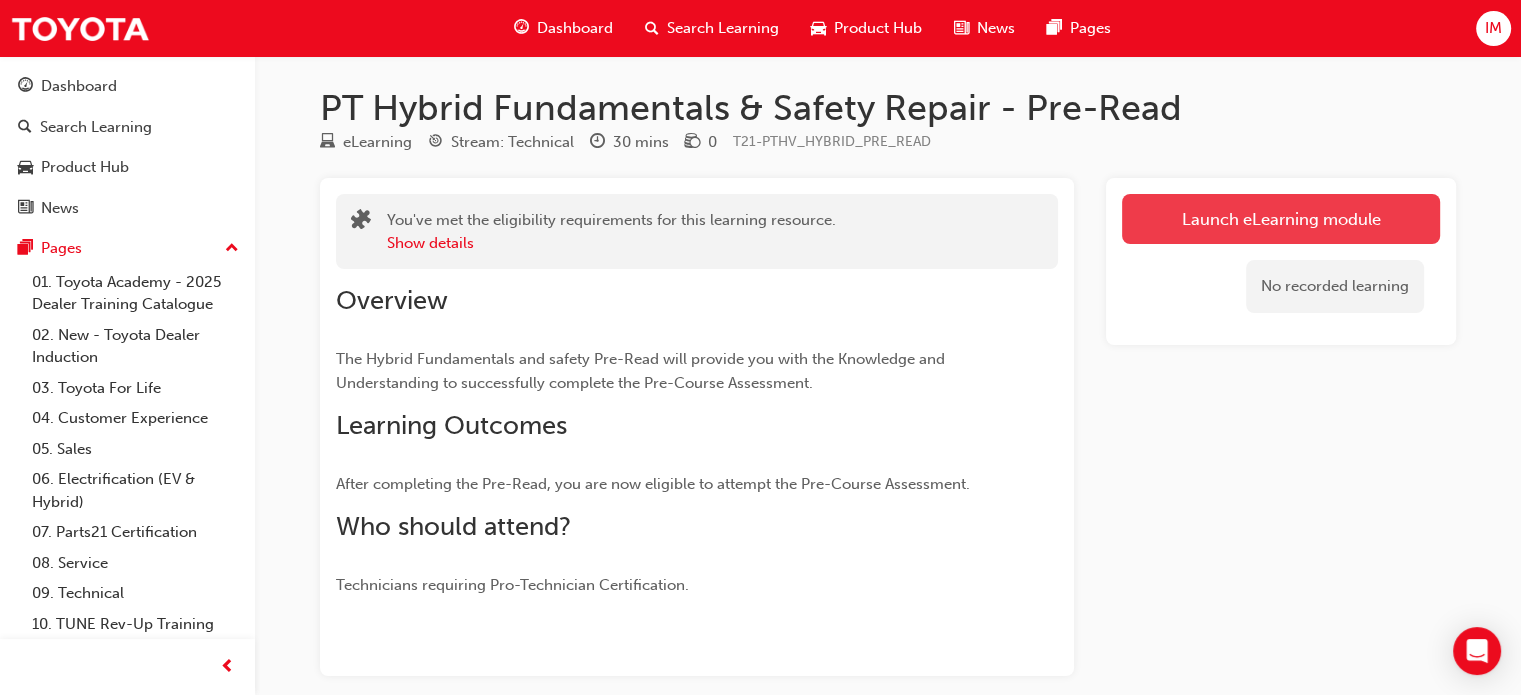 click on "Launch eLearning module" at bounding box center (1281, 219) 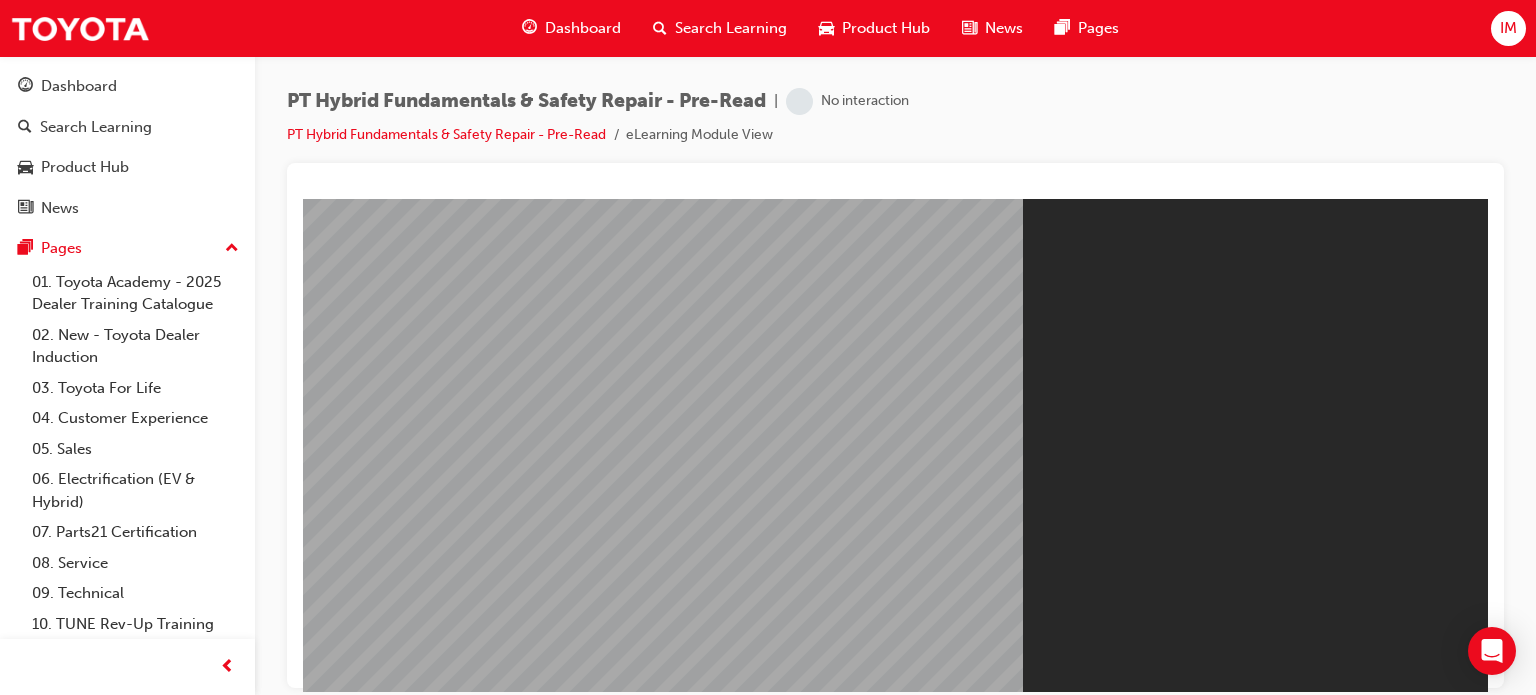 scroll, scrollTop: 0, scrollLeft: 0, axis: both 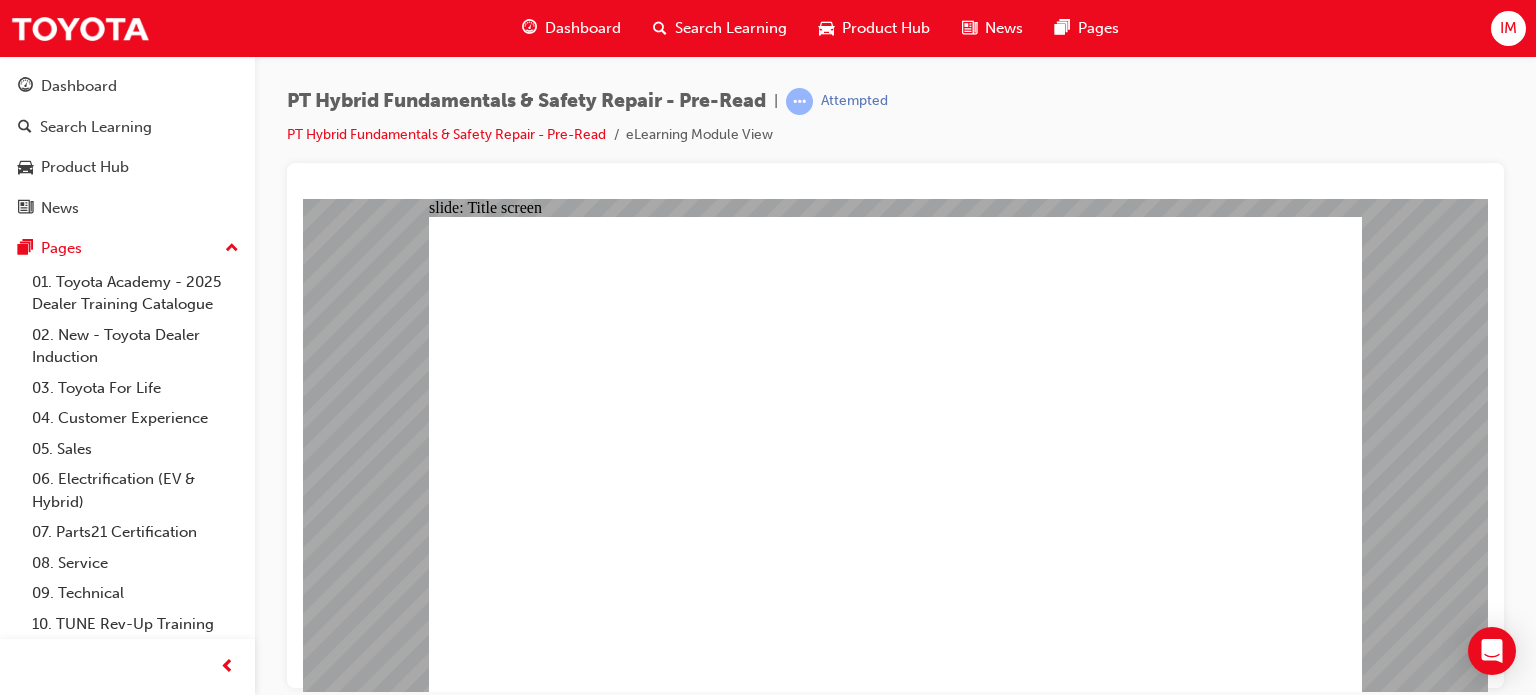 click 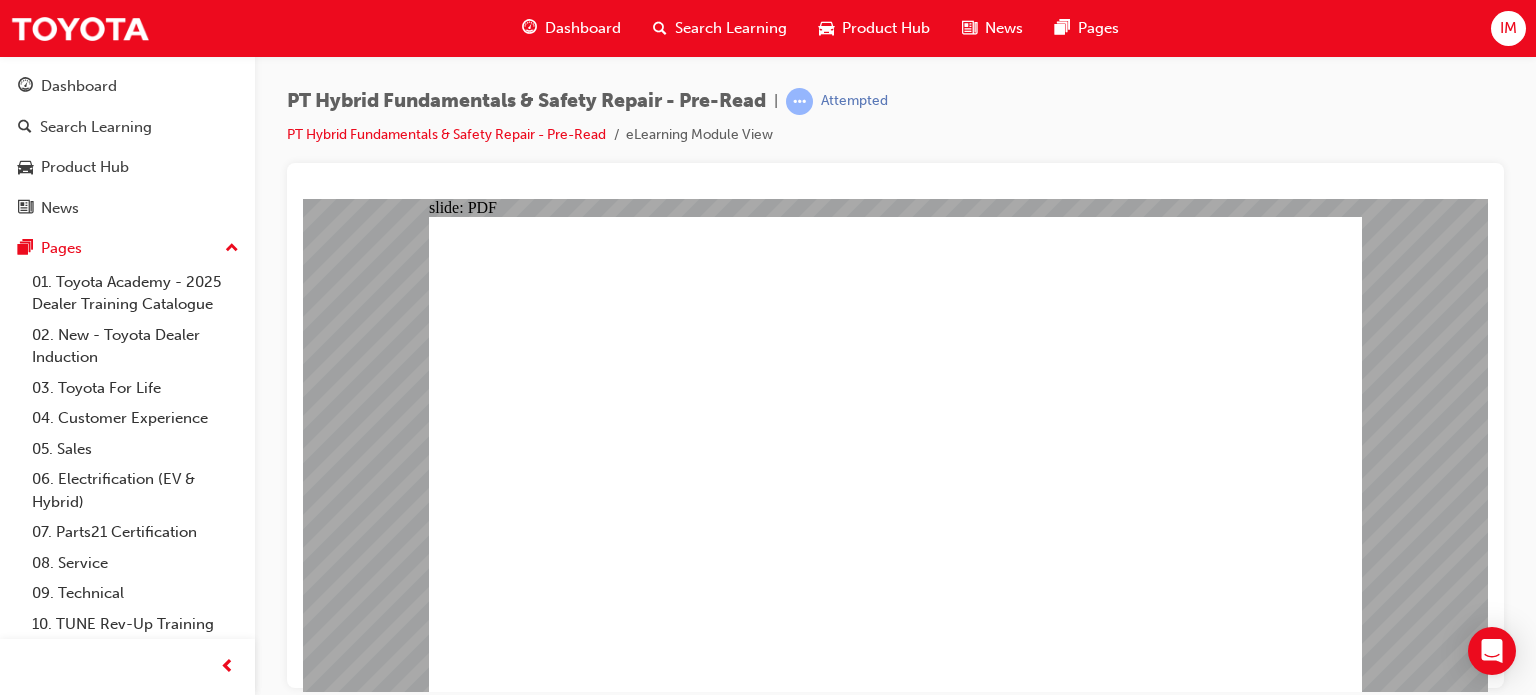 scroll, scrollTop: 0, scrollLeft: 0, axis: both 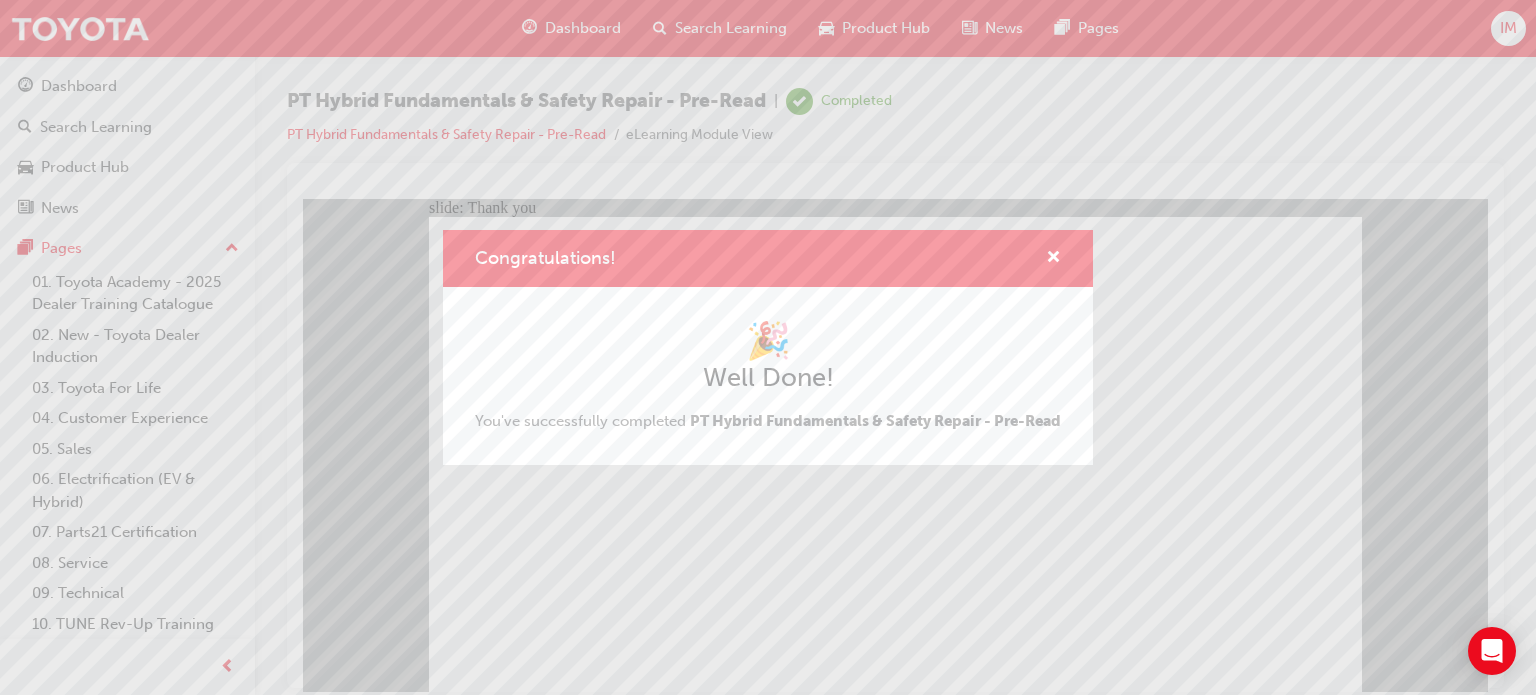 click on "Congratulations! 🎉 Well Done! You've successfully completed   PT Hybrid Fundamentals & Safety Repair - Pre-Read" at bounding box center (768, 347) 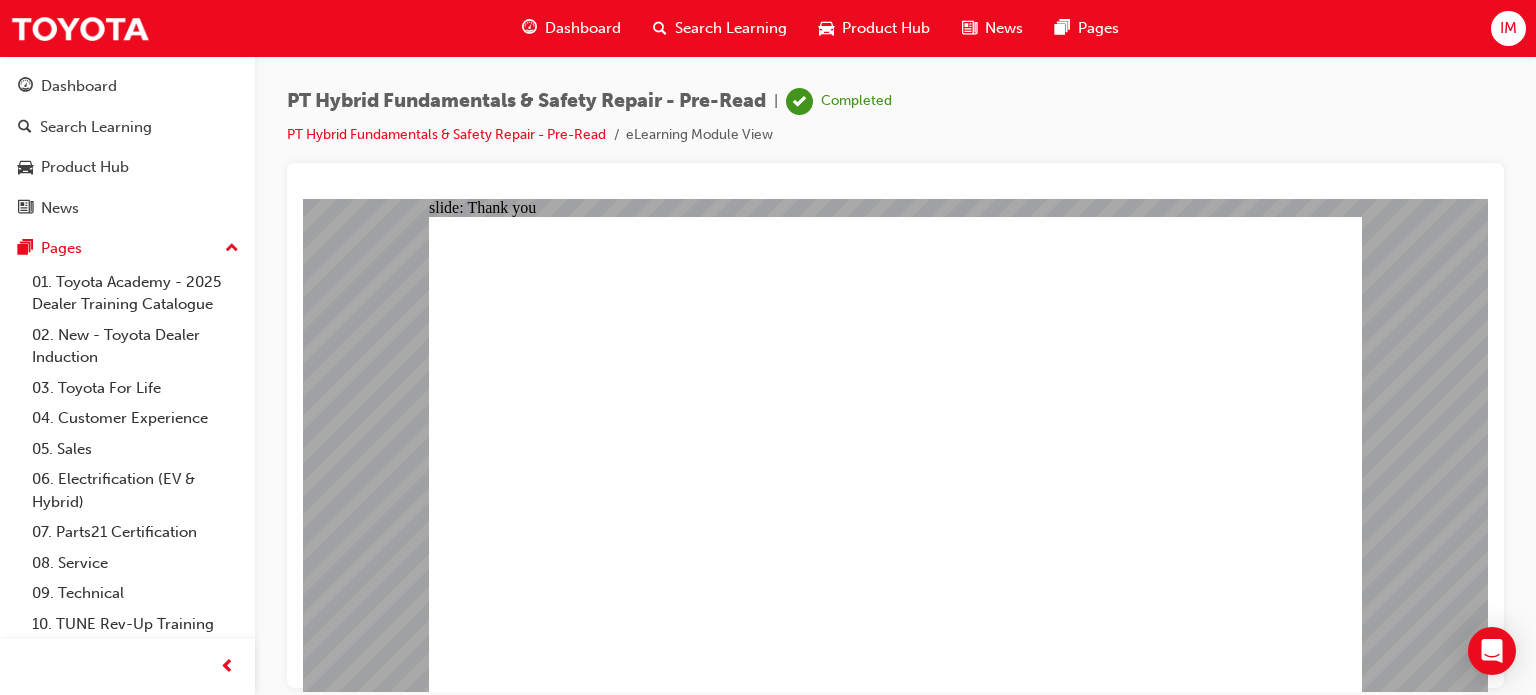 click 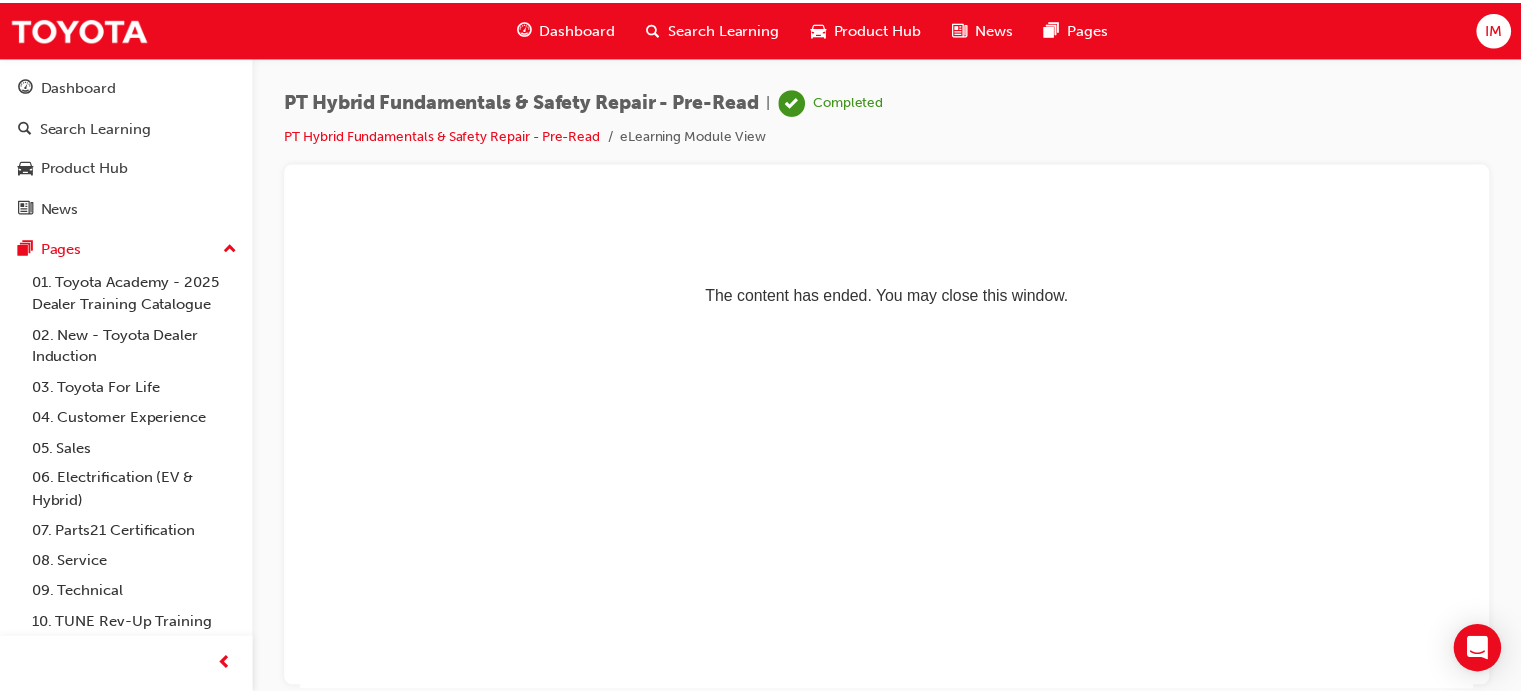 scroll, scrollTop: 0, scrollLeft: 0, axis: both 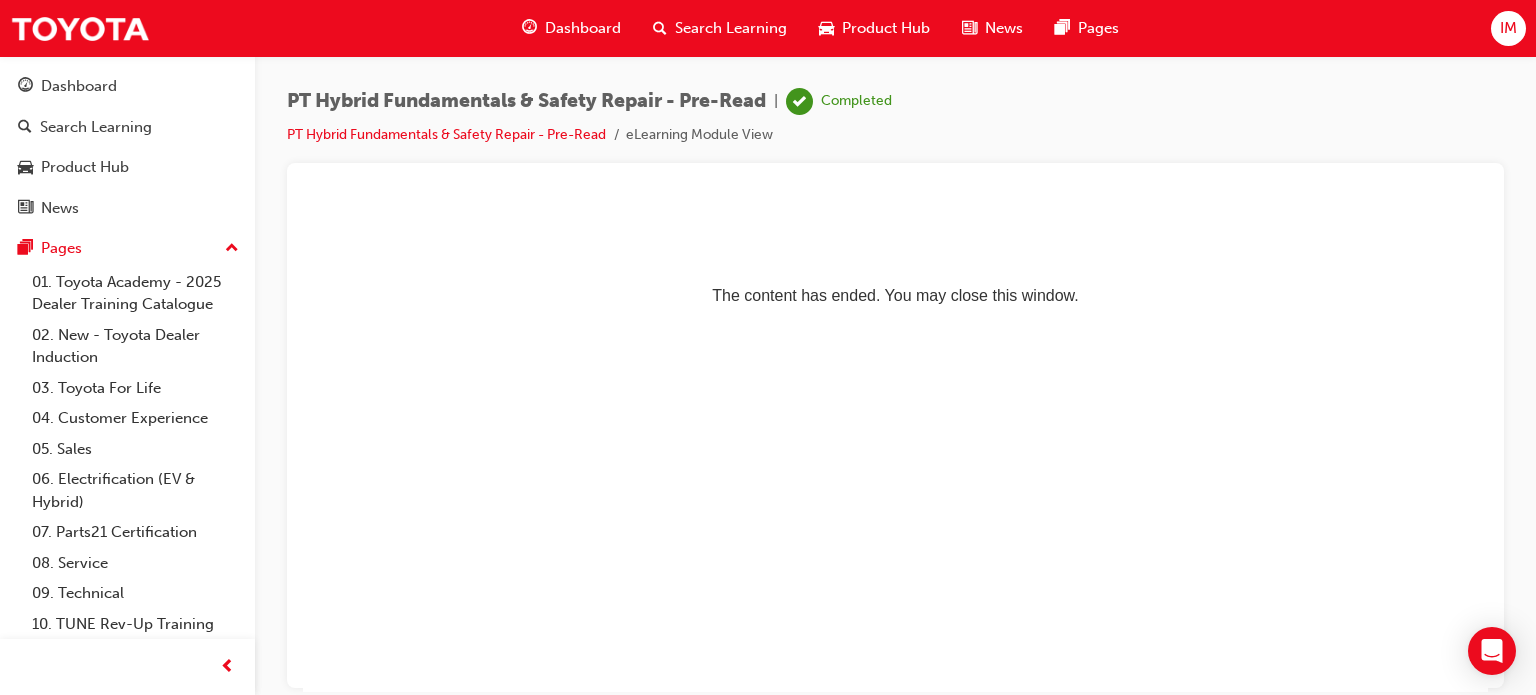 click on "Dashboard" at bounding box center (583, 28) 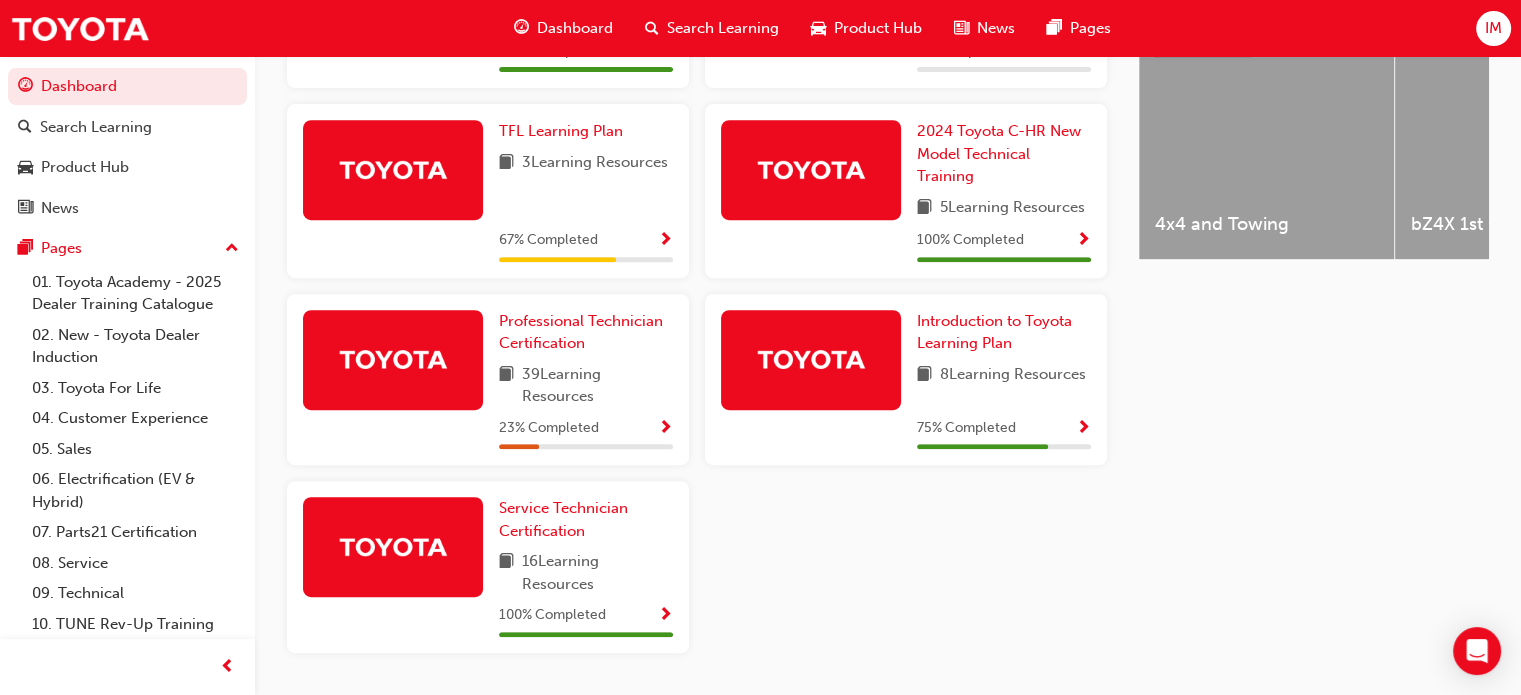 scroll, scrollTop: 897, scrollLeft: 0, axis: vertical 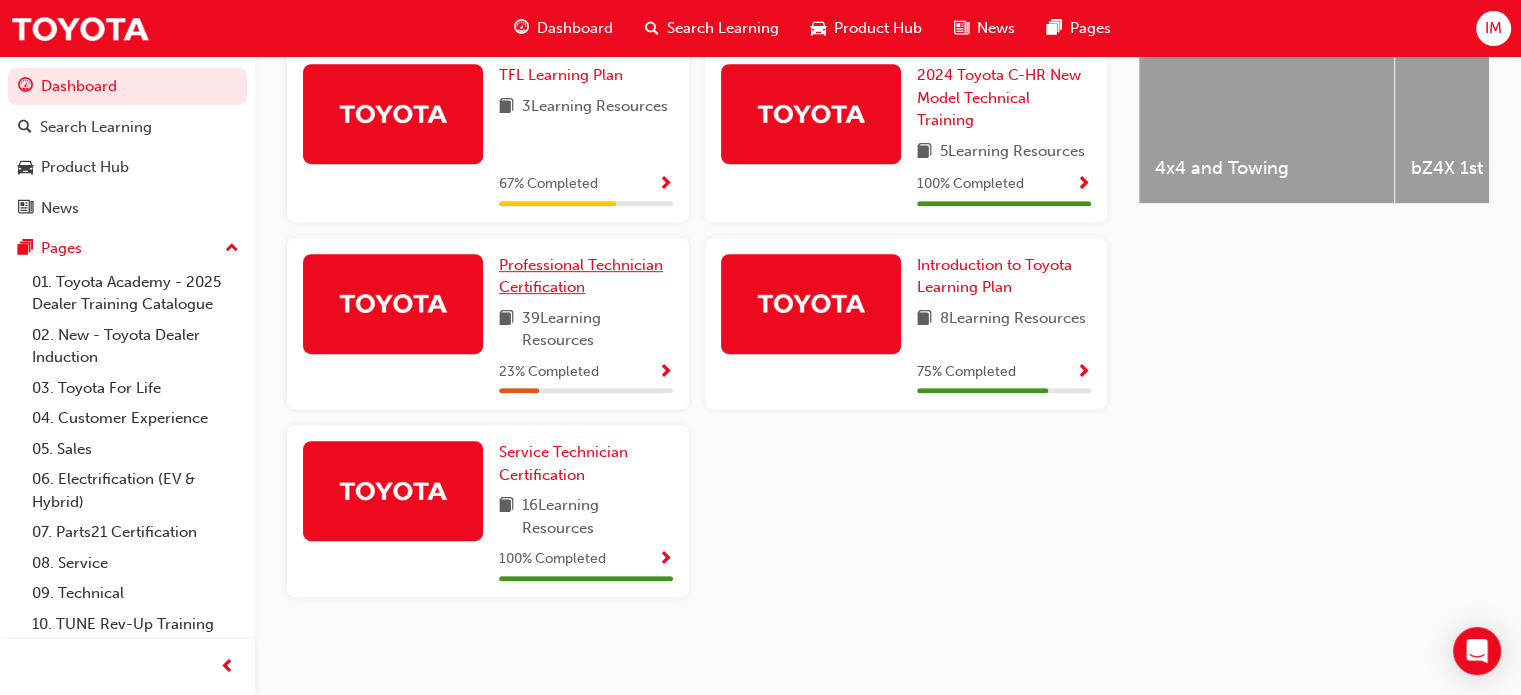 click on "Professional Technician Certification" at bounding box center [581, 276] 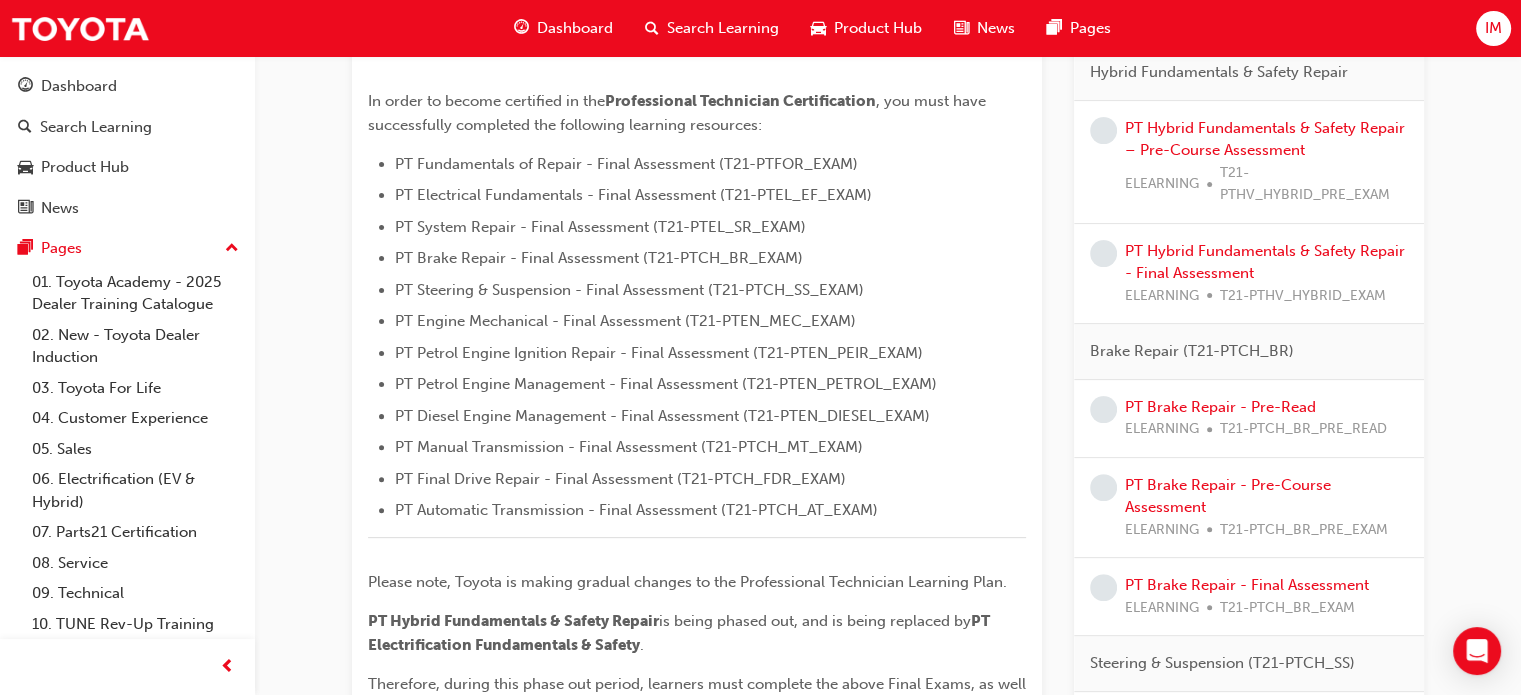 scroll, scrollTop: 540, scrollLeft: 0, axis: vertical 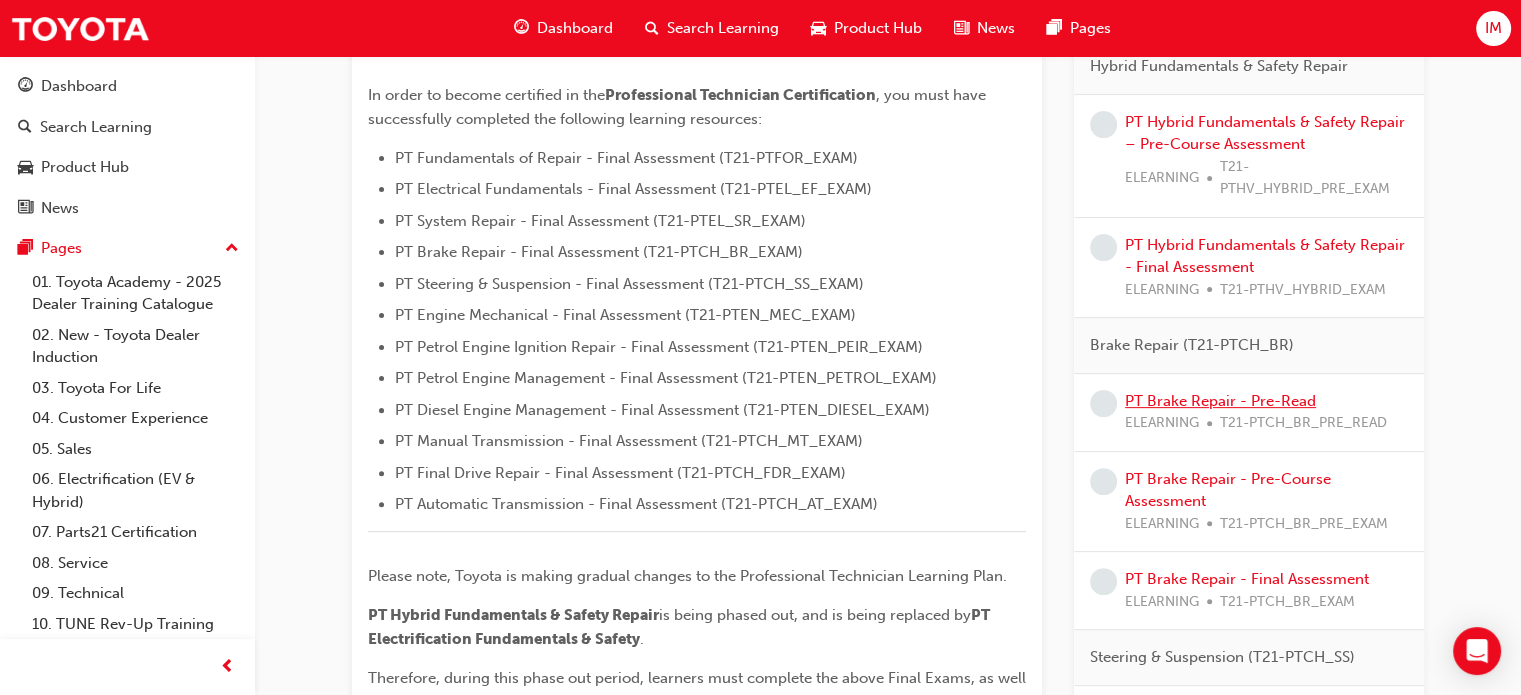 click on "PT Brake Repair - Pre-Read" at bounding box center (1220, 401) 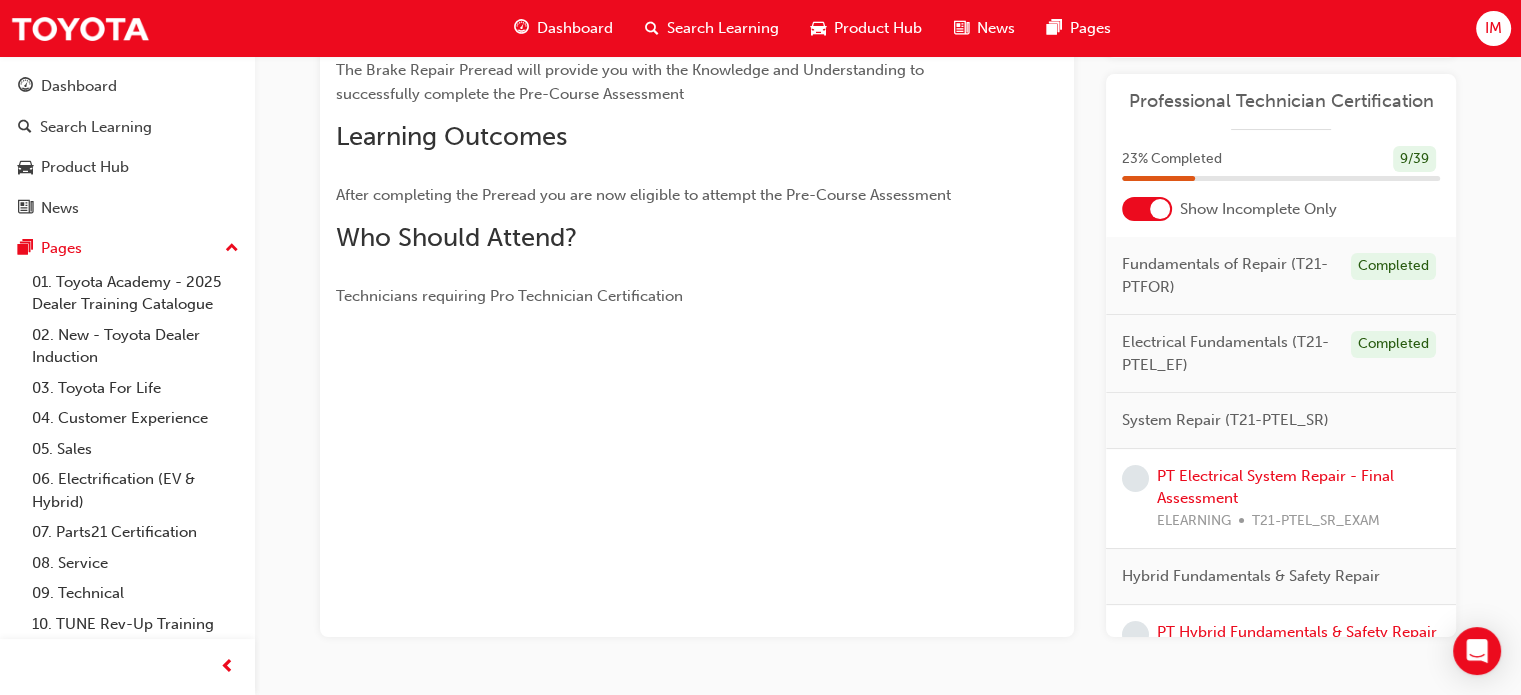 scroll, scrollTop: 316, scrollLeft: 0, axis: vertical 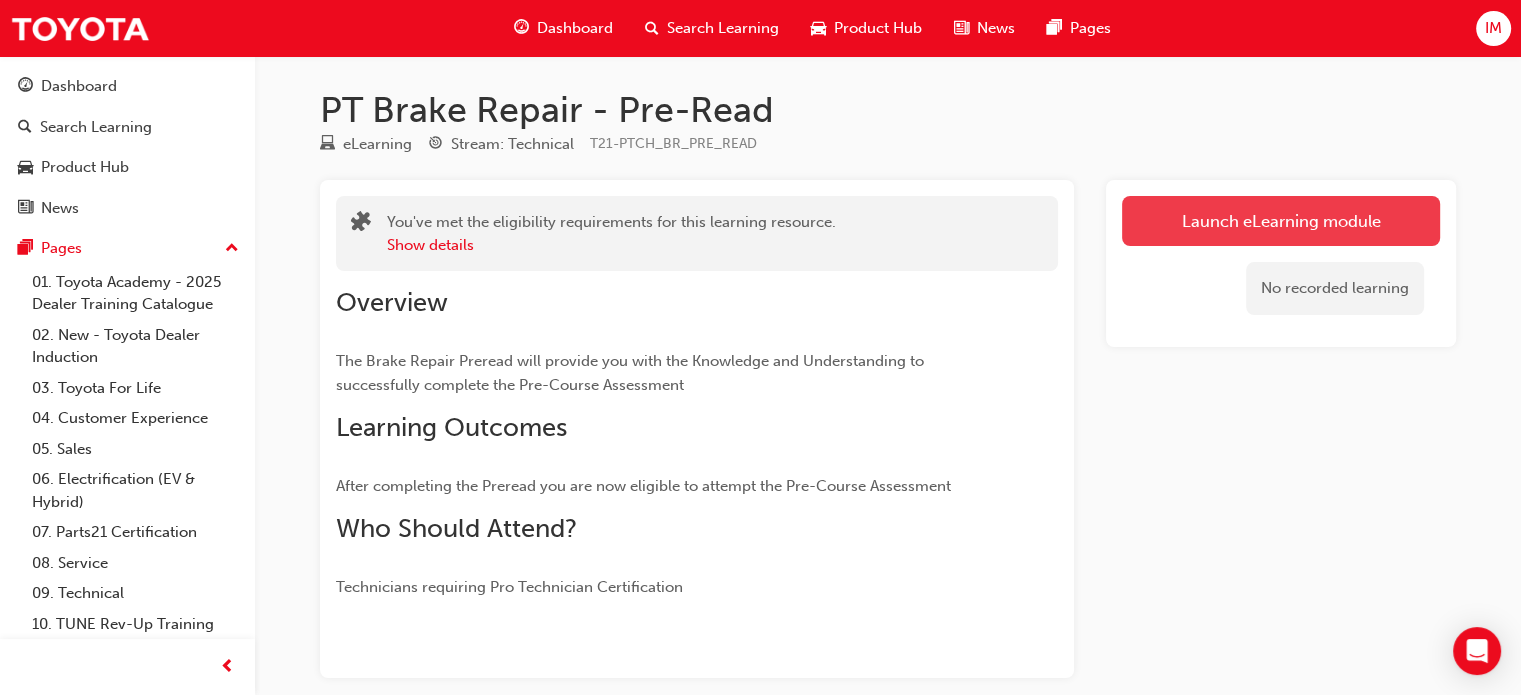 click on "Launch eLearning module" at bounding box center [1281, 221] 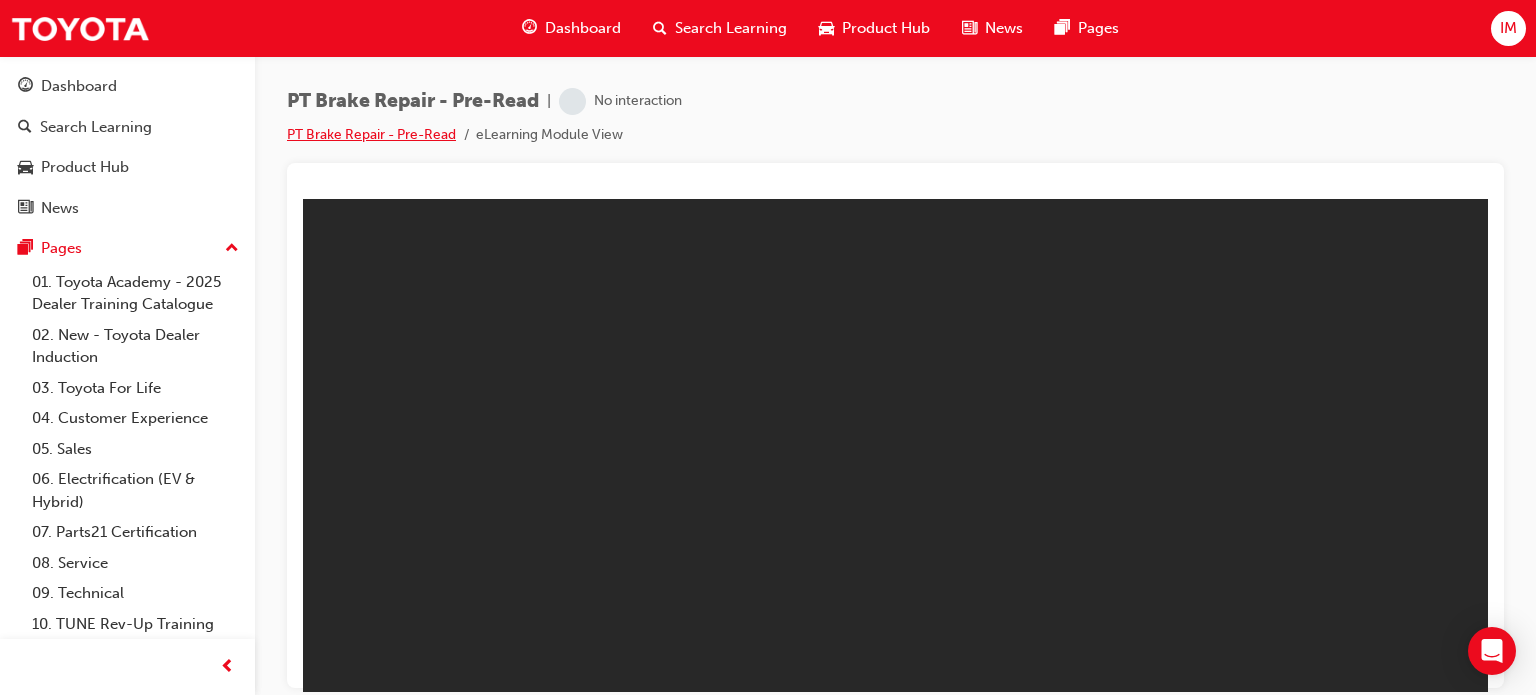 scroll, scrollTop: 0, scrollLeft: 0, axis: both 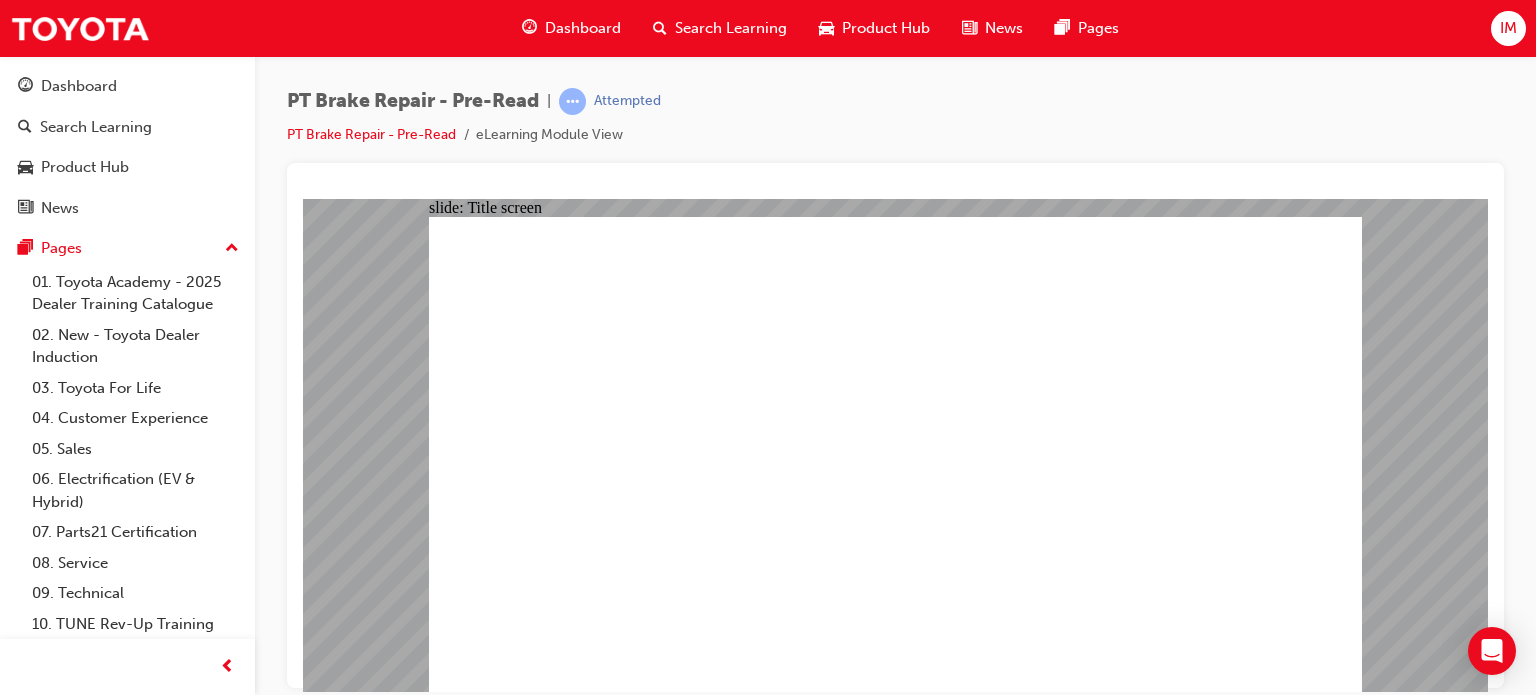 click 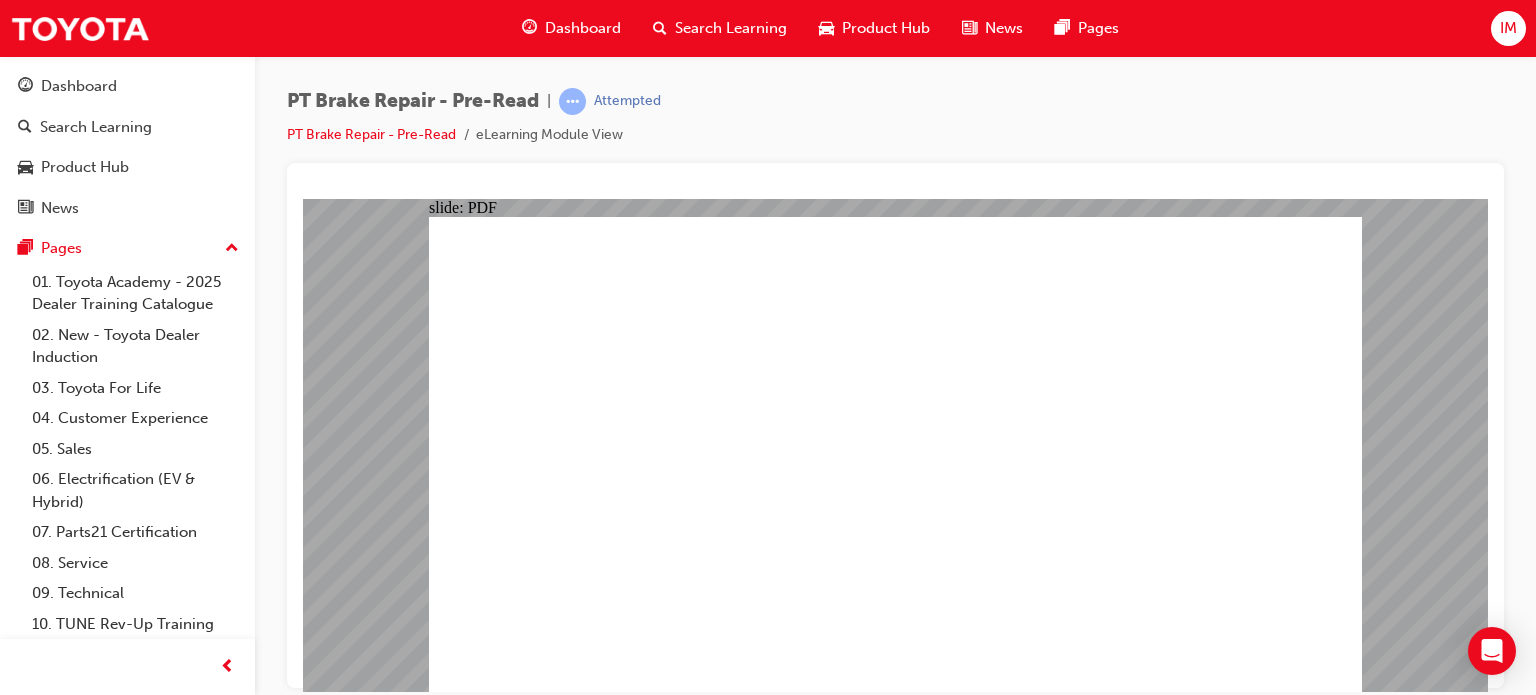 click 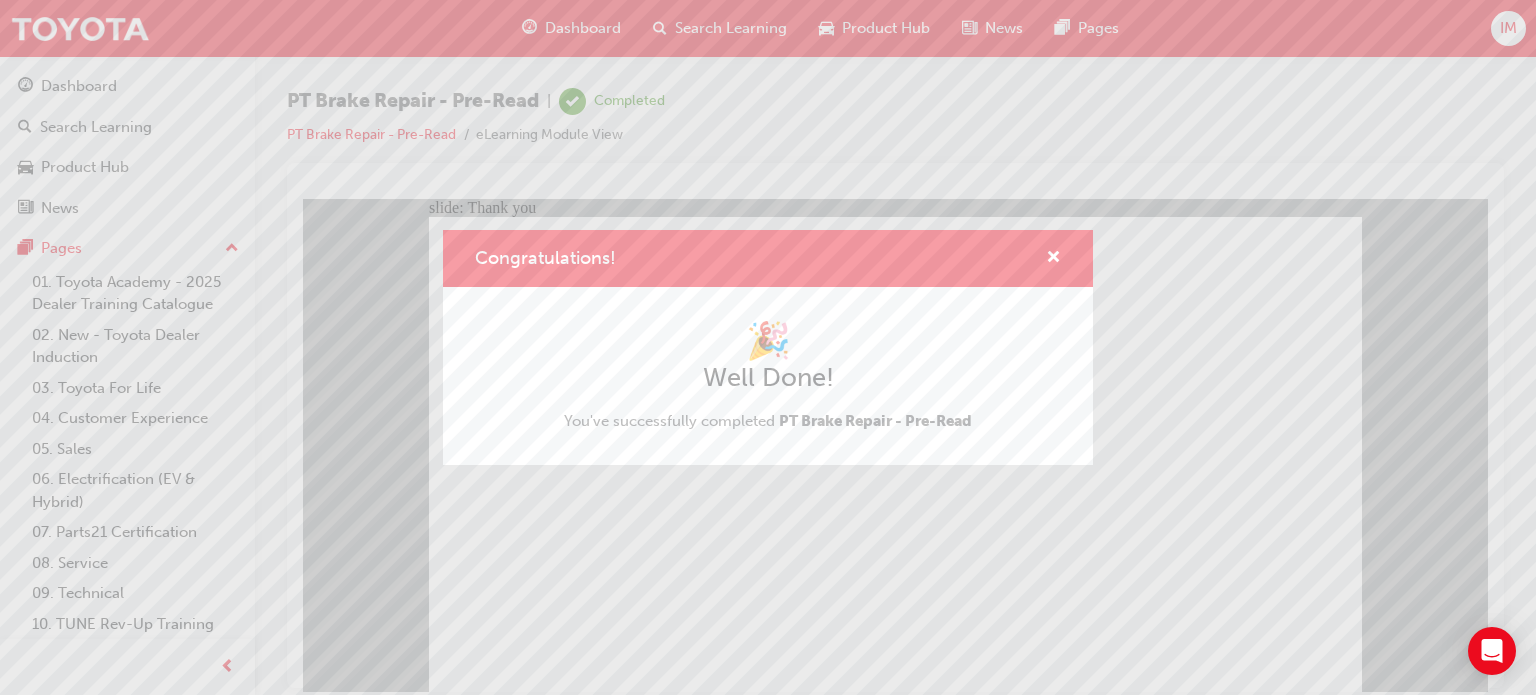 click on "Congratulations! 🎉 Well Done! You've successfully completed   PT Brake Repair - Pre-Read" at bounding box center [768, 347] 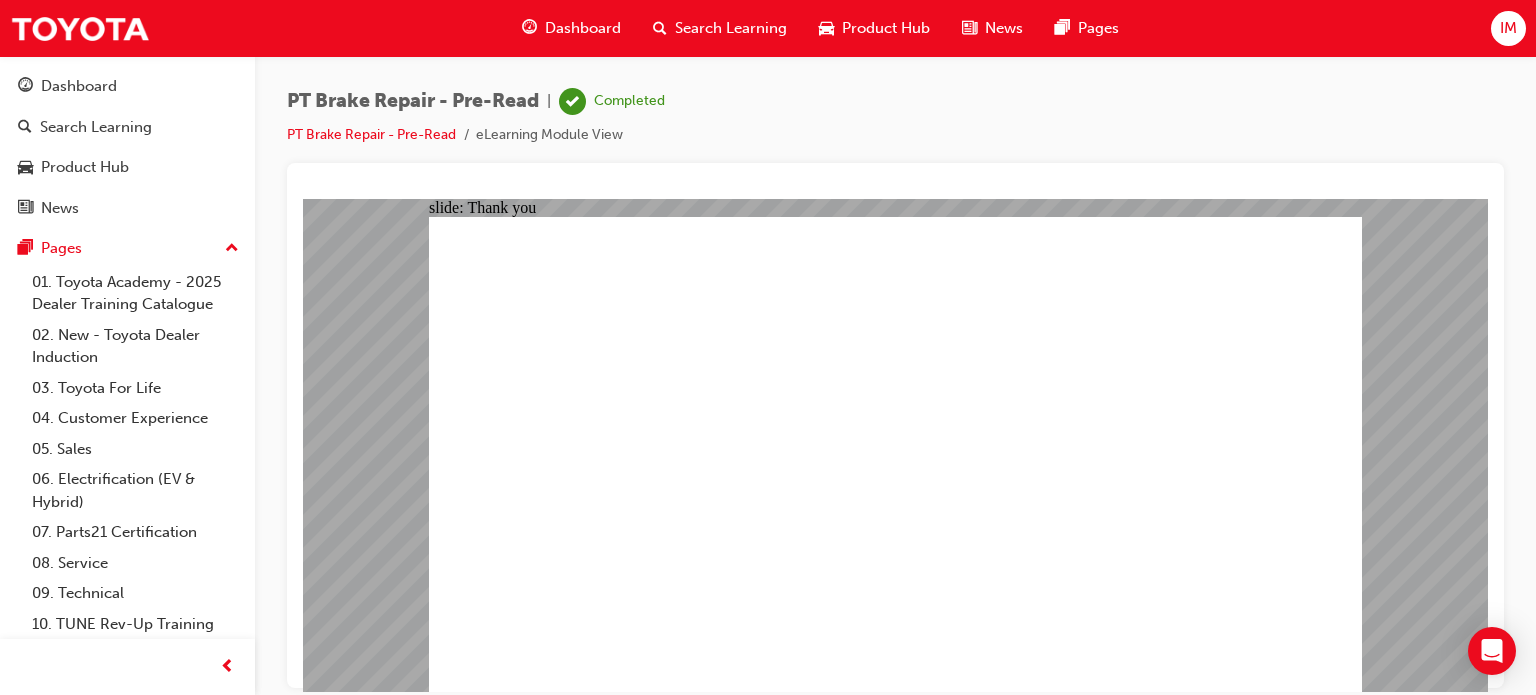 click 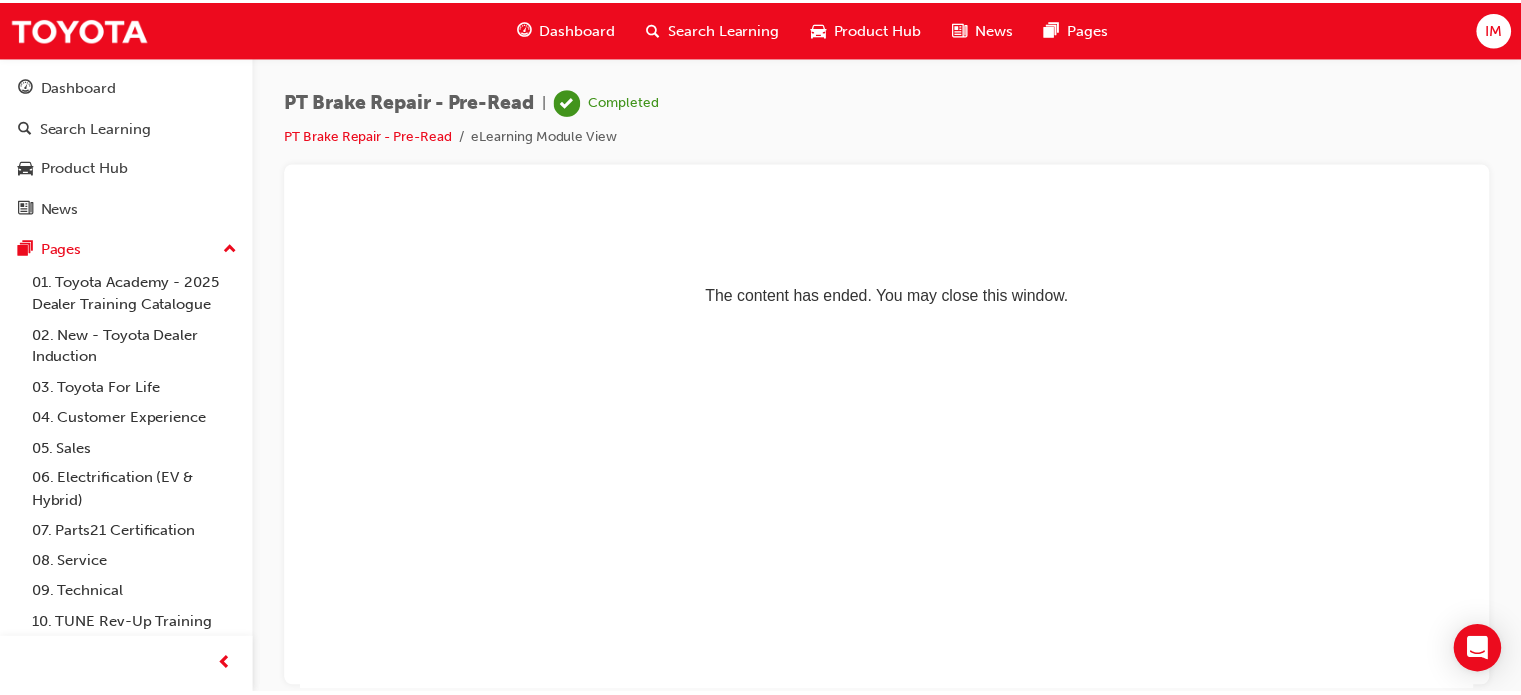 scroll, scrollTop: 0, scrollLeft: 0, axis: both 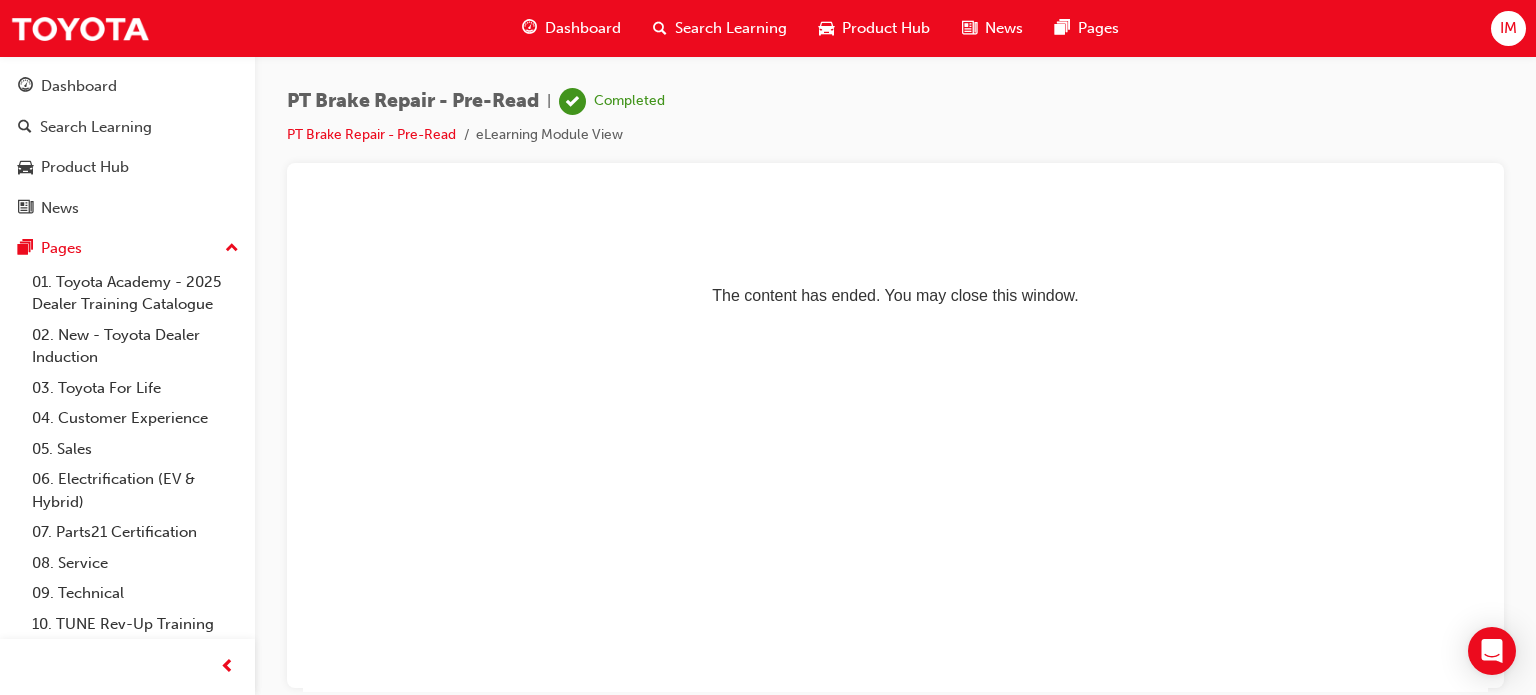 click on "Dashboard" at bounding box center [583, 28] 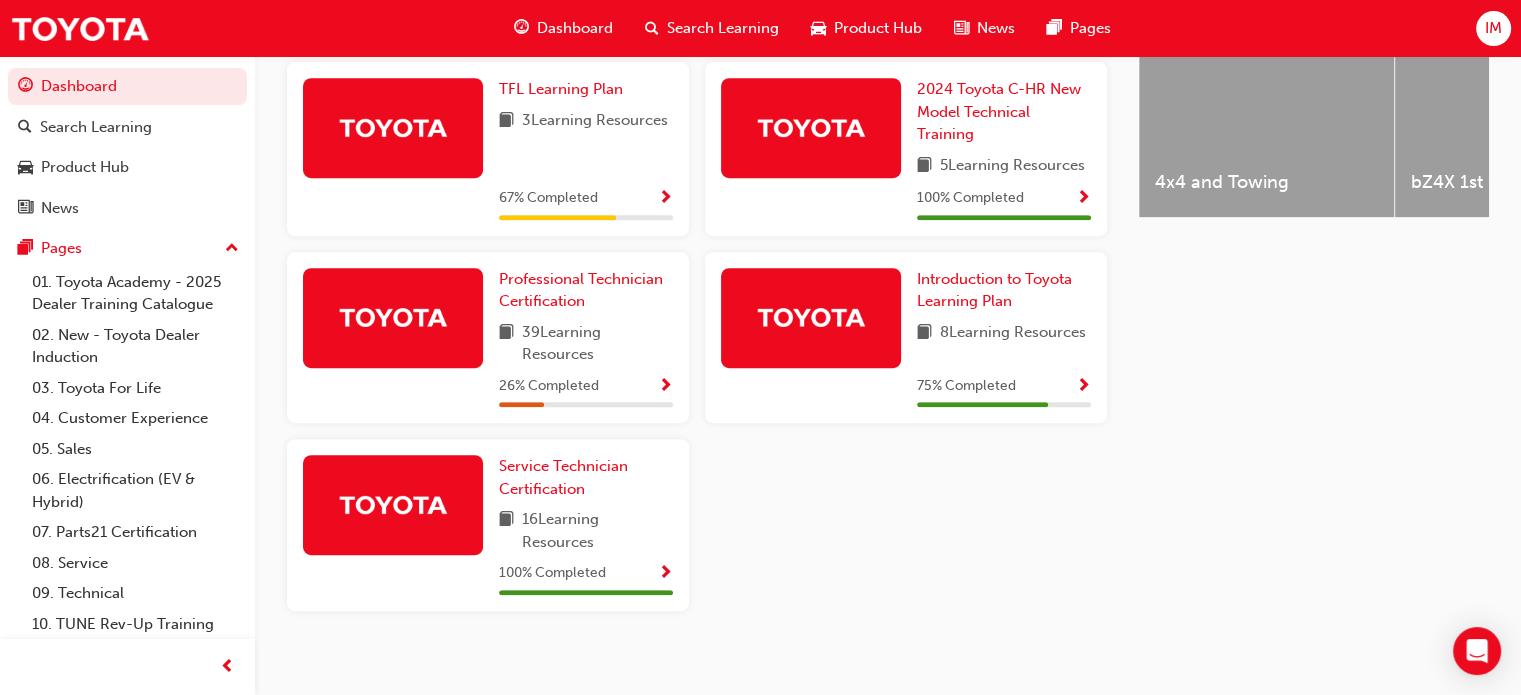 scroll, scrollTop: 876, scrollLeft: 0, axis: vertical 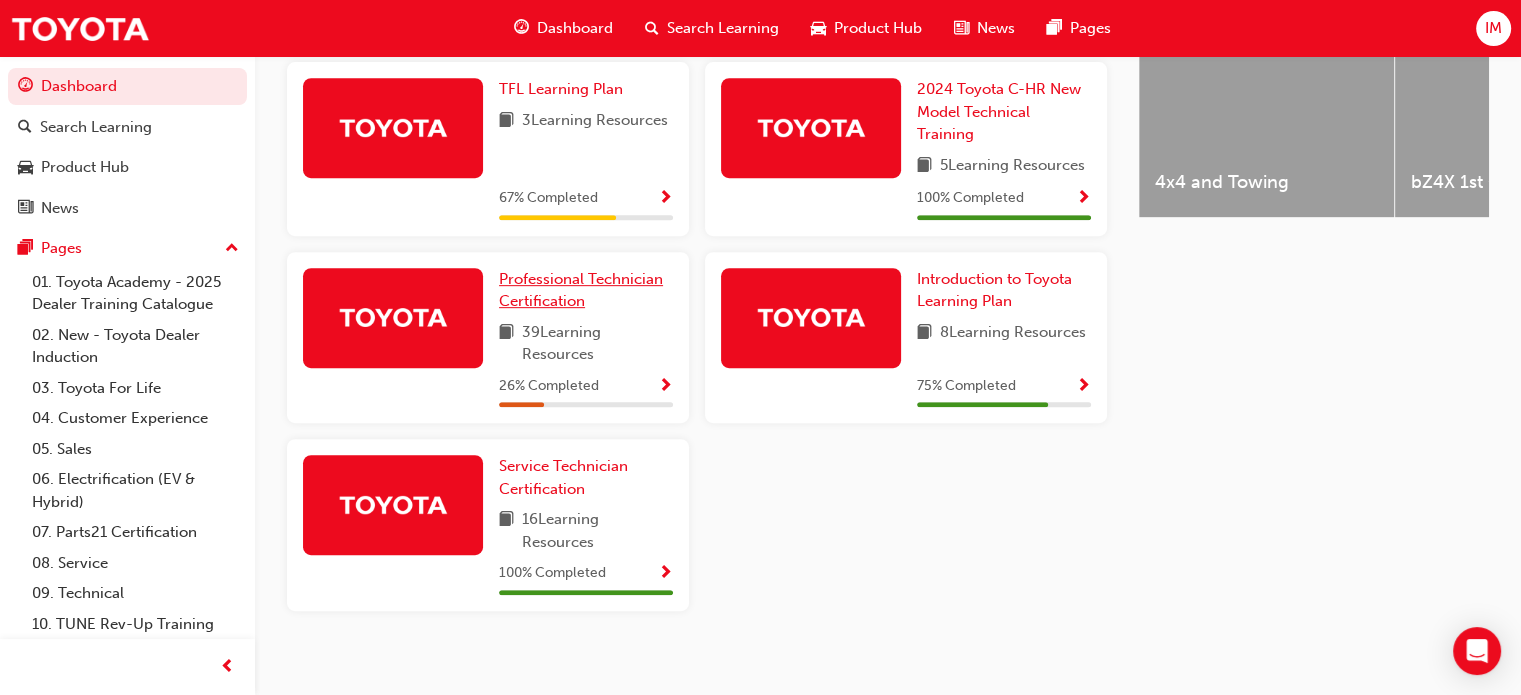 click on "Professional Technician Certification" at bounding box center [586, 290] 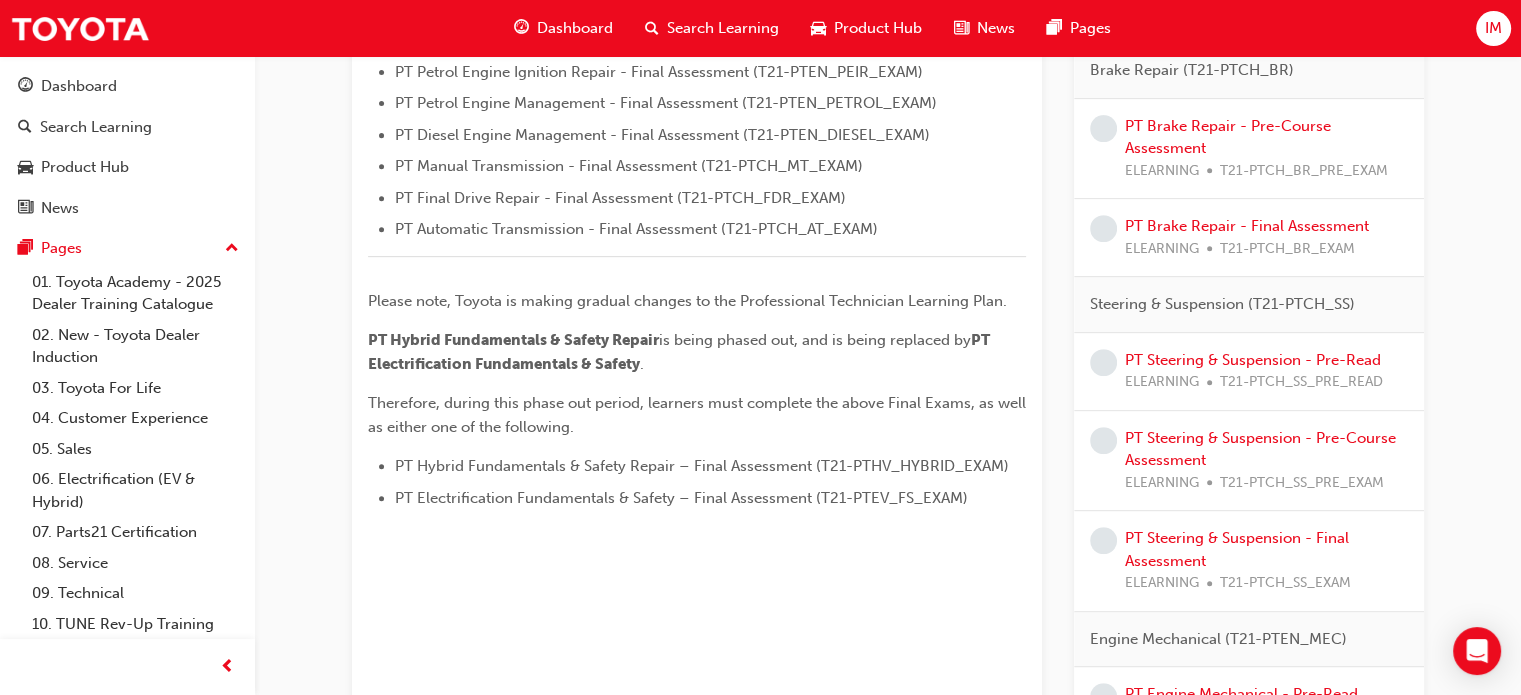 scroll, scrollTop: 836, scrollLeft: 0, axis: vertical 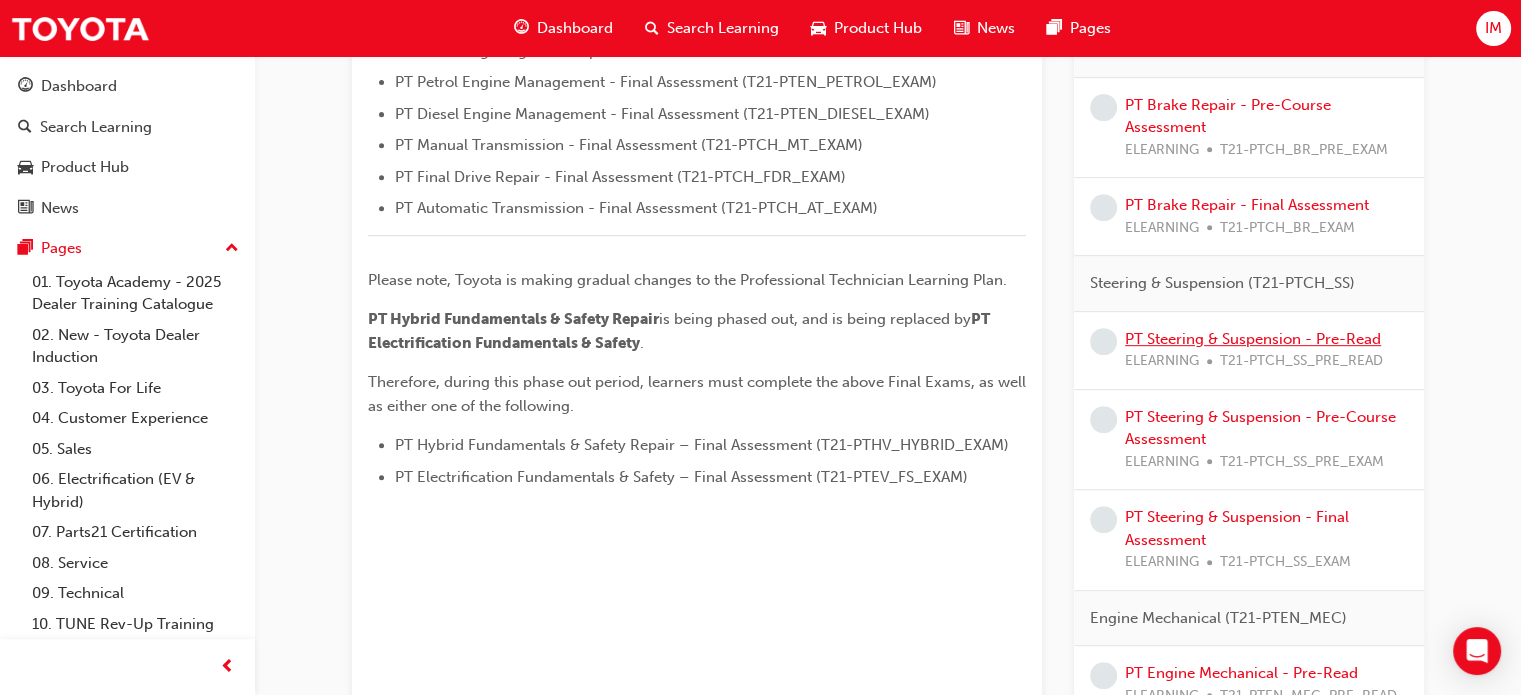 click on "PT Steering & Suspension - Pre-Read" at bounding box center (1253, 339) 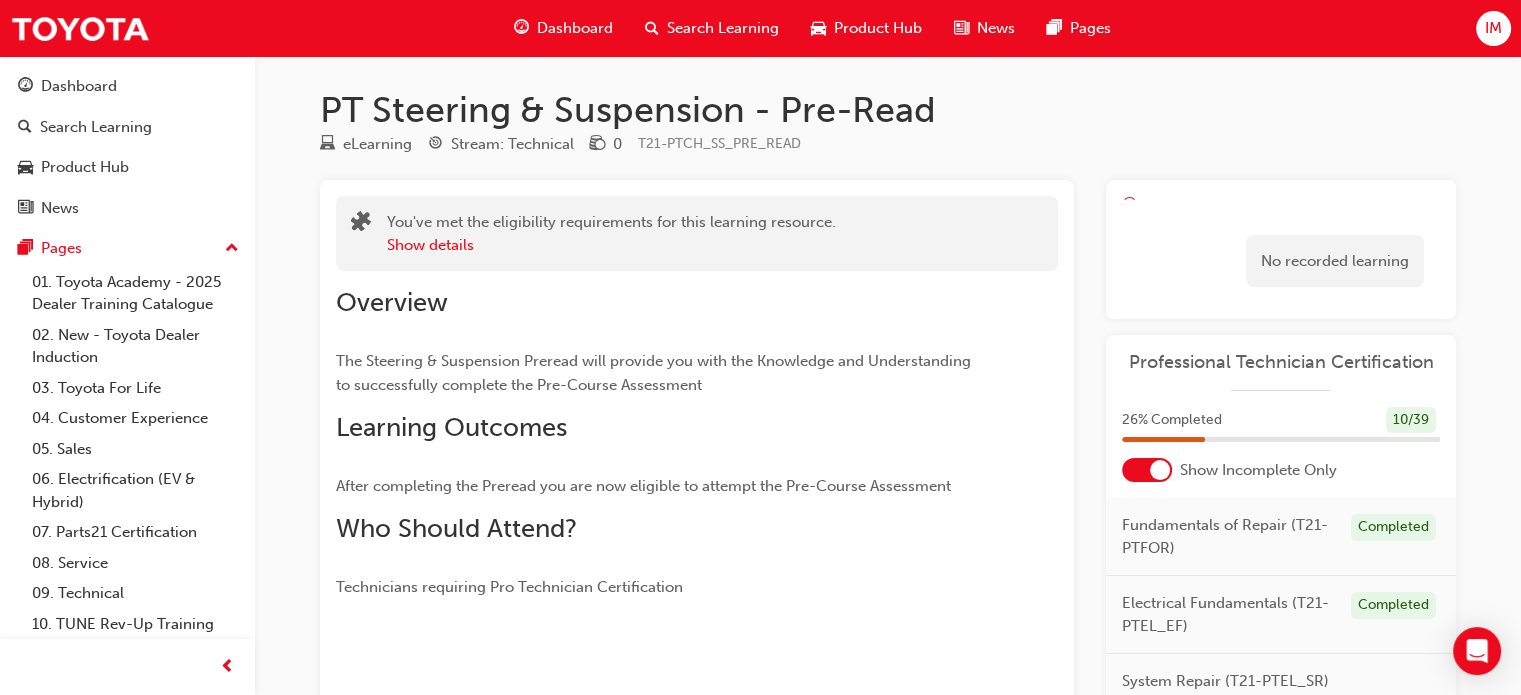 scroll, scrollTop: 0, scrollLeft: 0, axis: both 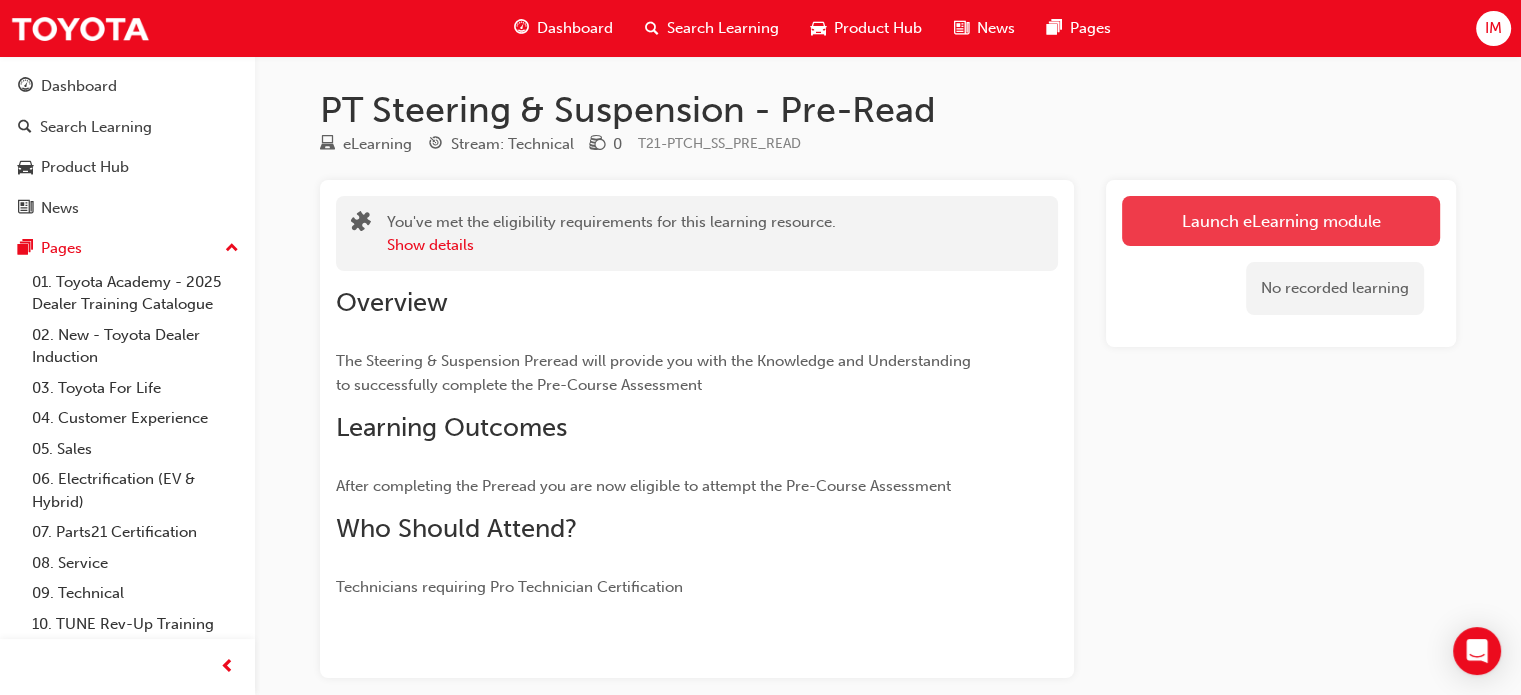 click on "Launch eLearning module" at bounding box center [1281, 221] 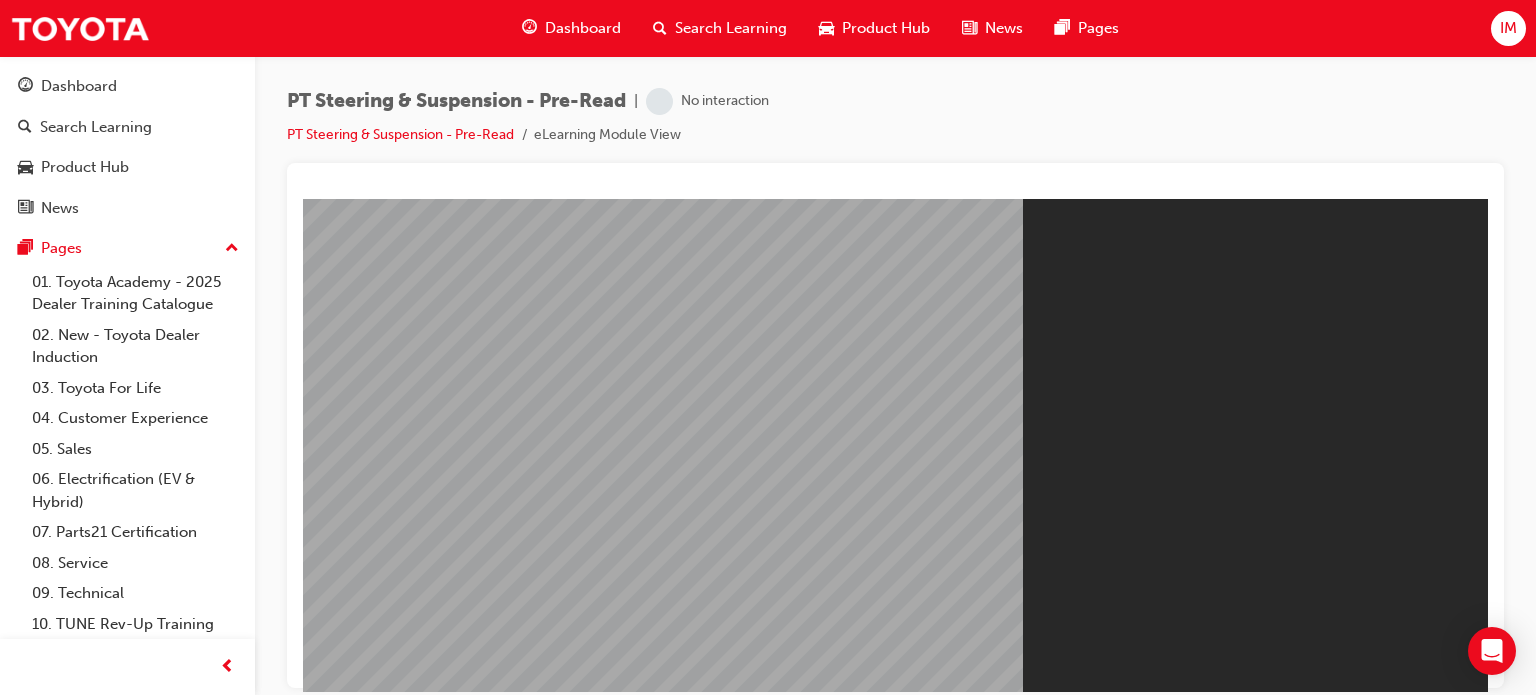 scroll, scrollTop: 0, scrollLeft: 0, axis: both 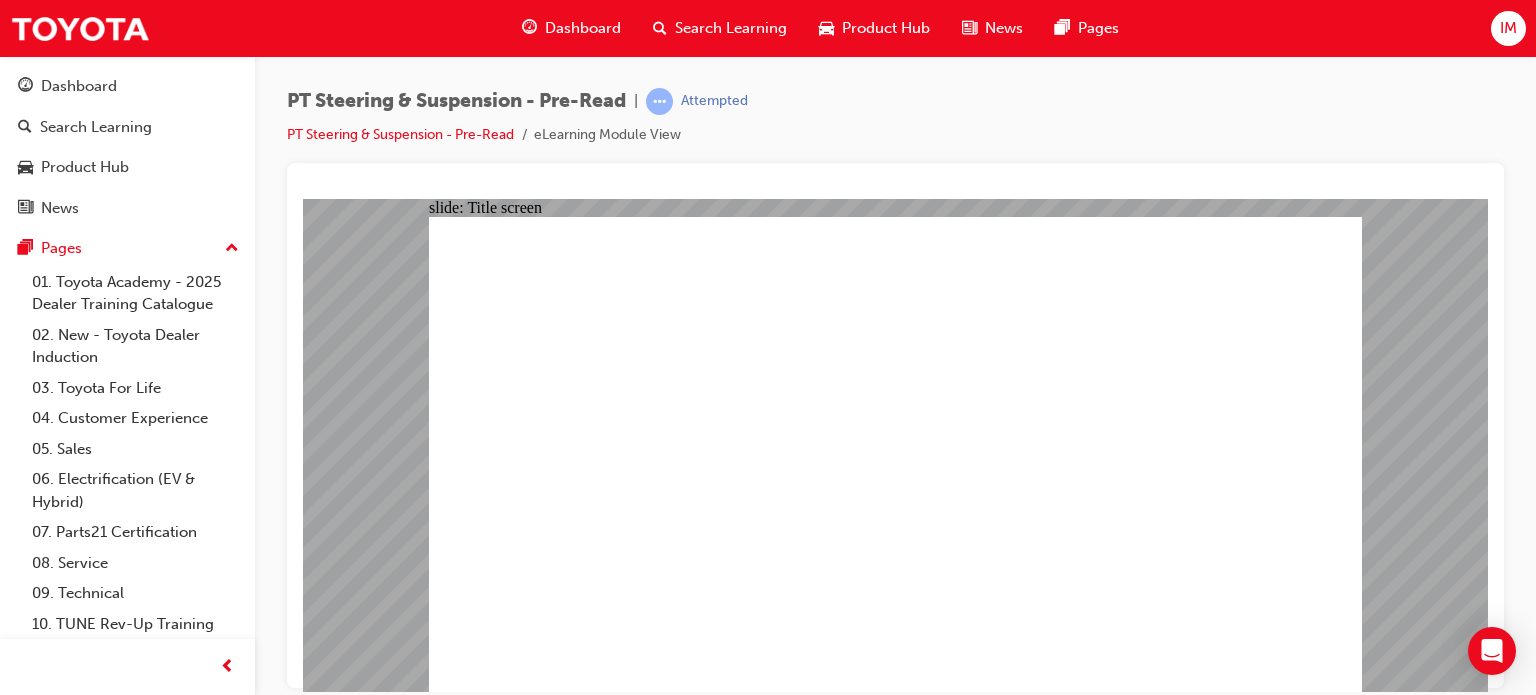 click 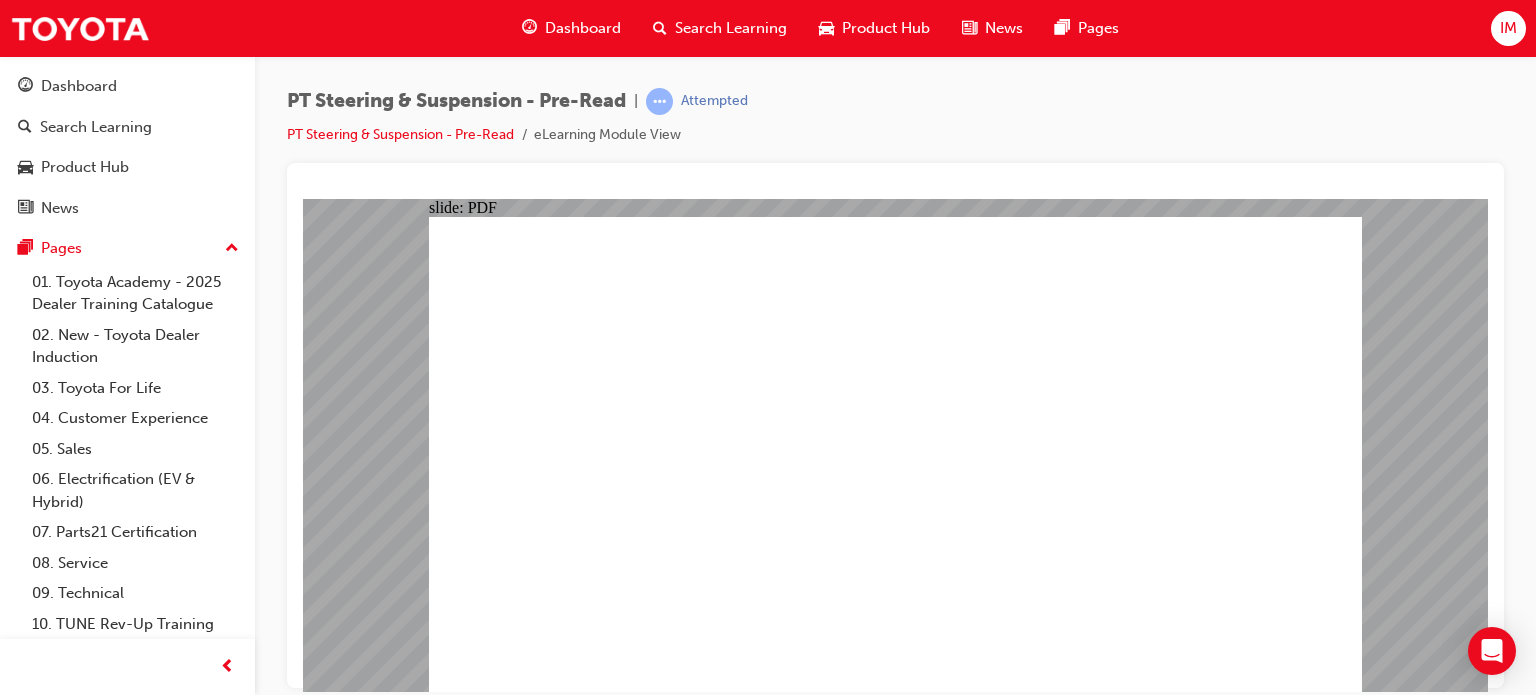 click 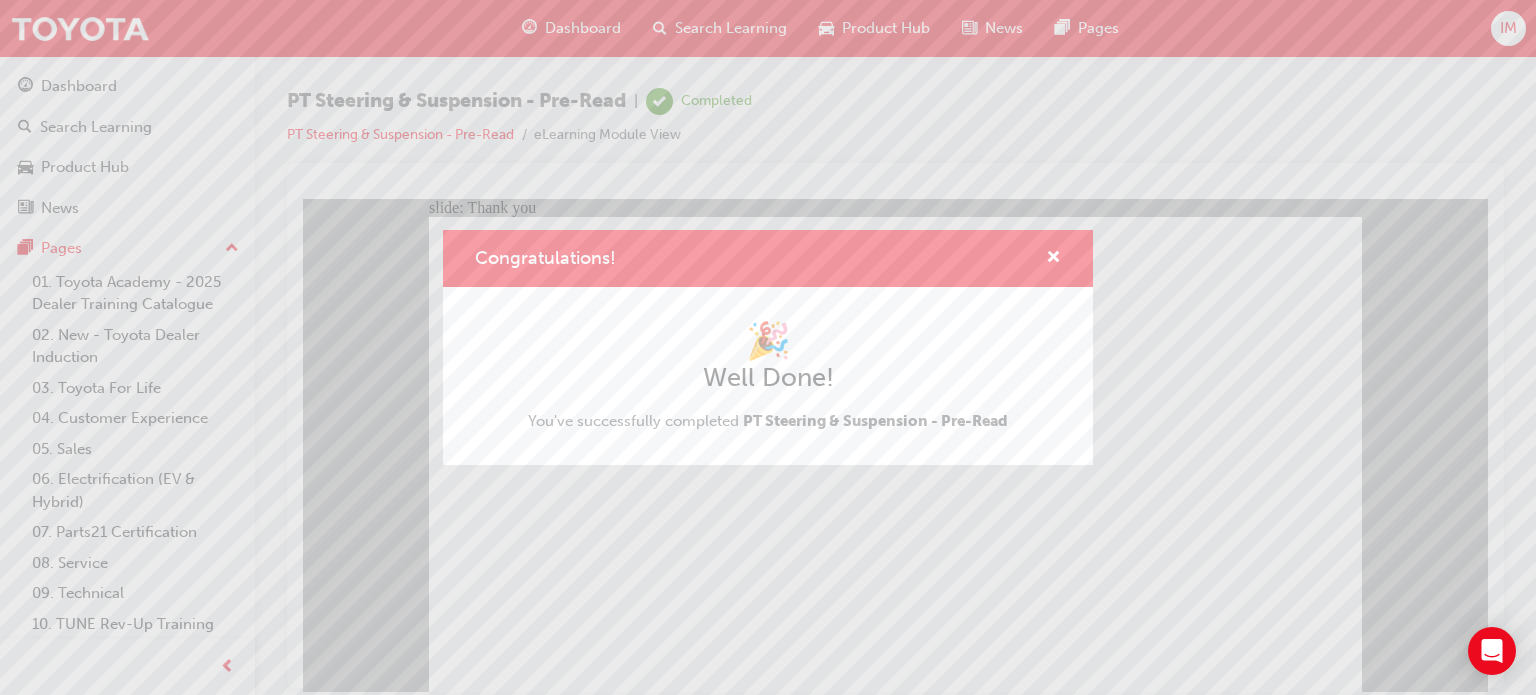 click on "Congratulations! 🎉 Well Done! You've successfully completed   PT Steering & Suspension - Pre-Read" at bounding box center (768, 347) 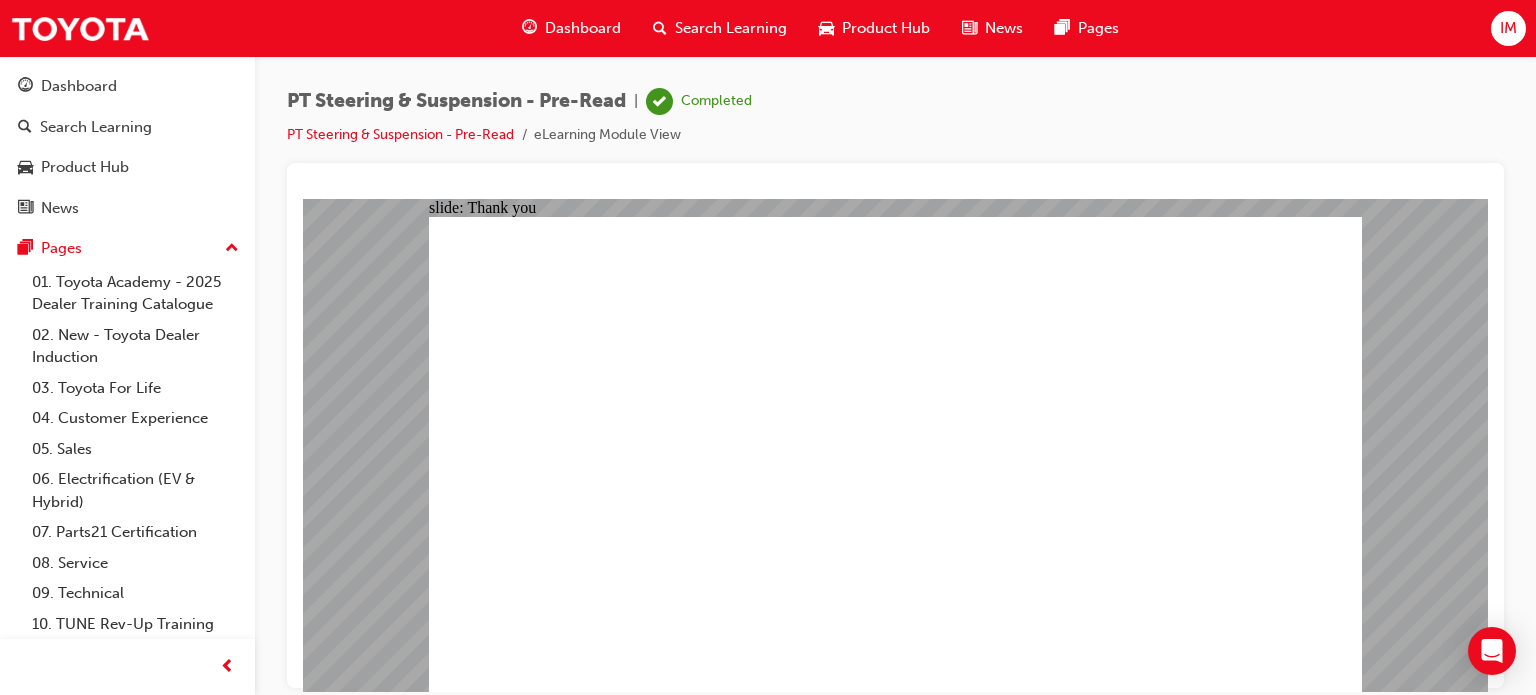 click 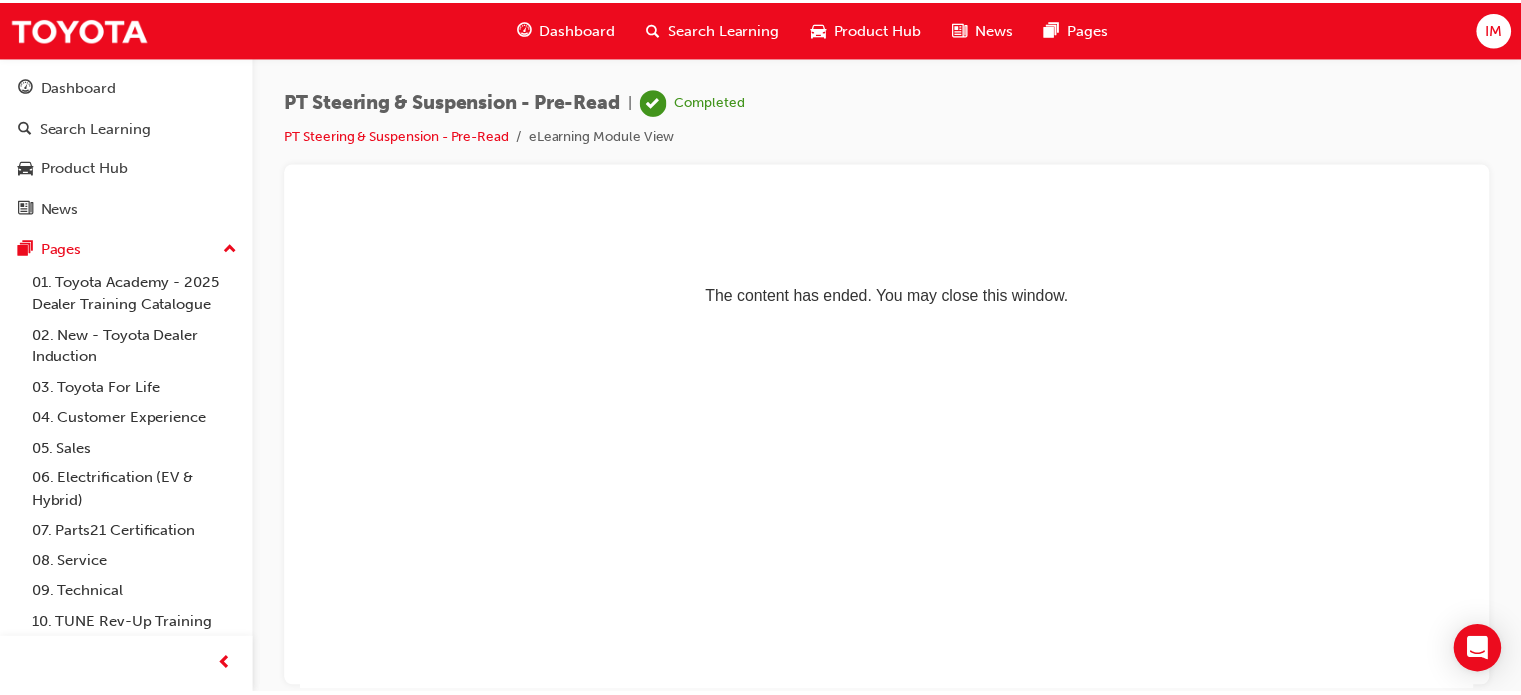 scroll, scrollTop: 0, scrollLeft: 0, axis: both 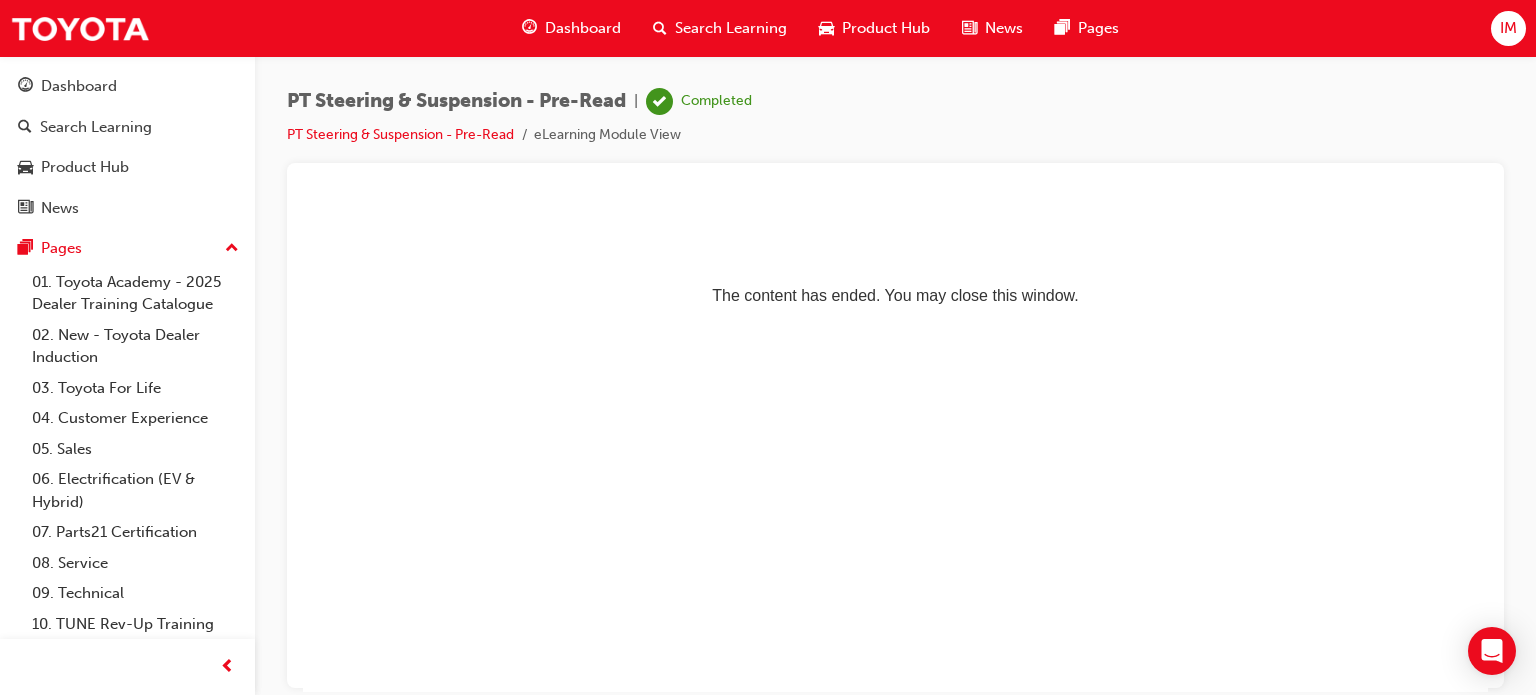 click on "Dashboard" at bounding box center [583, 28] 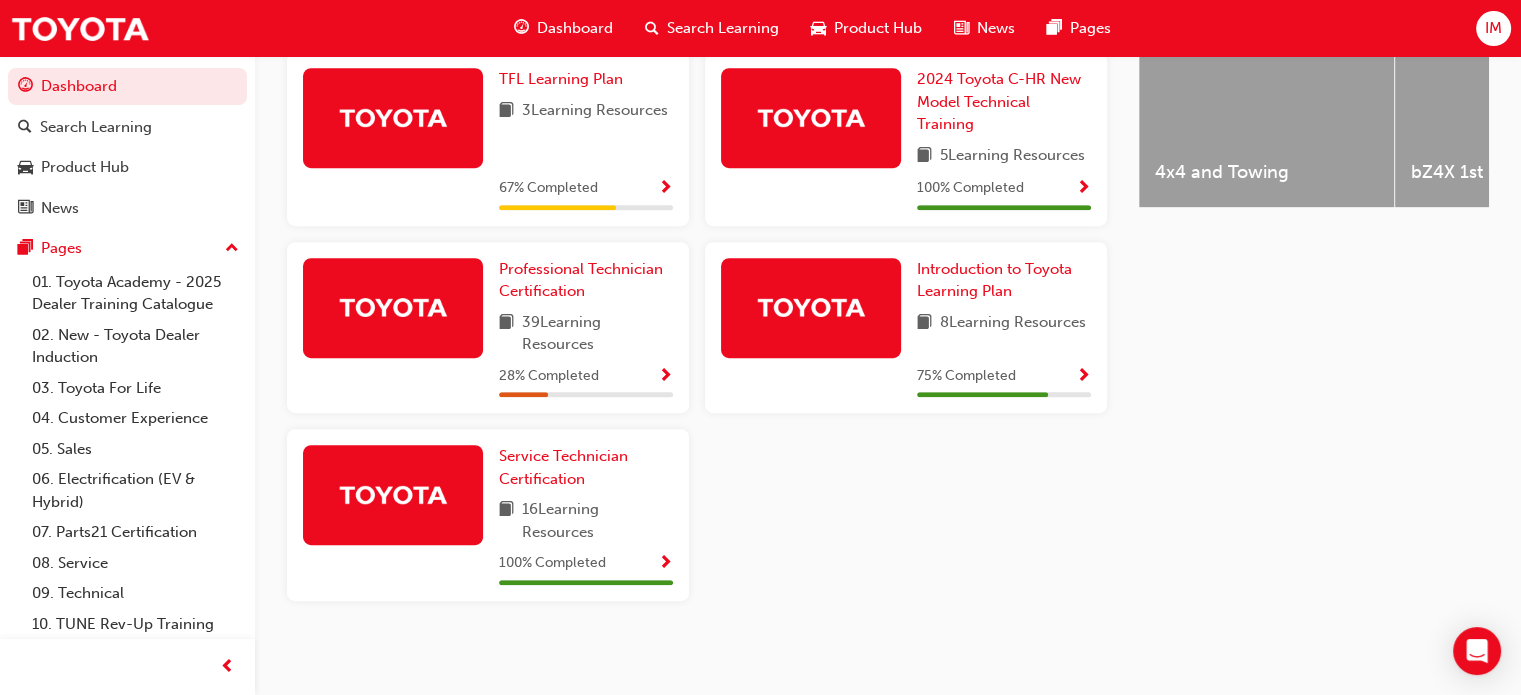 scroll, scrollTop: 888, scrollLeft: 0, axis: vertical 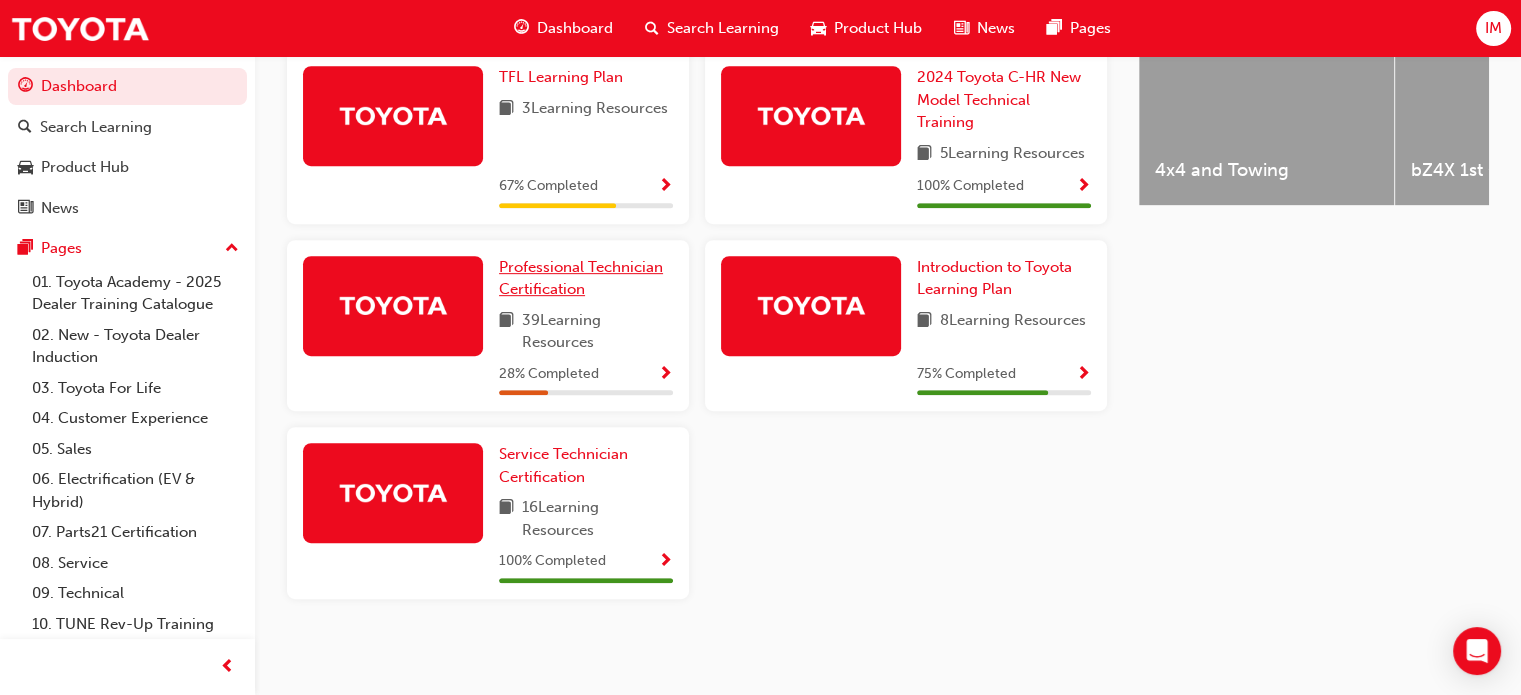 click on "Professional Technician Certification" at bounding box center [581, 278] 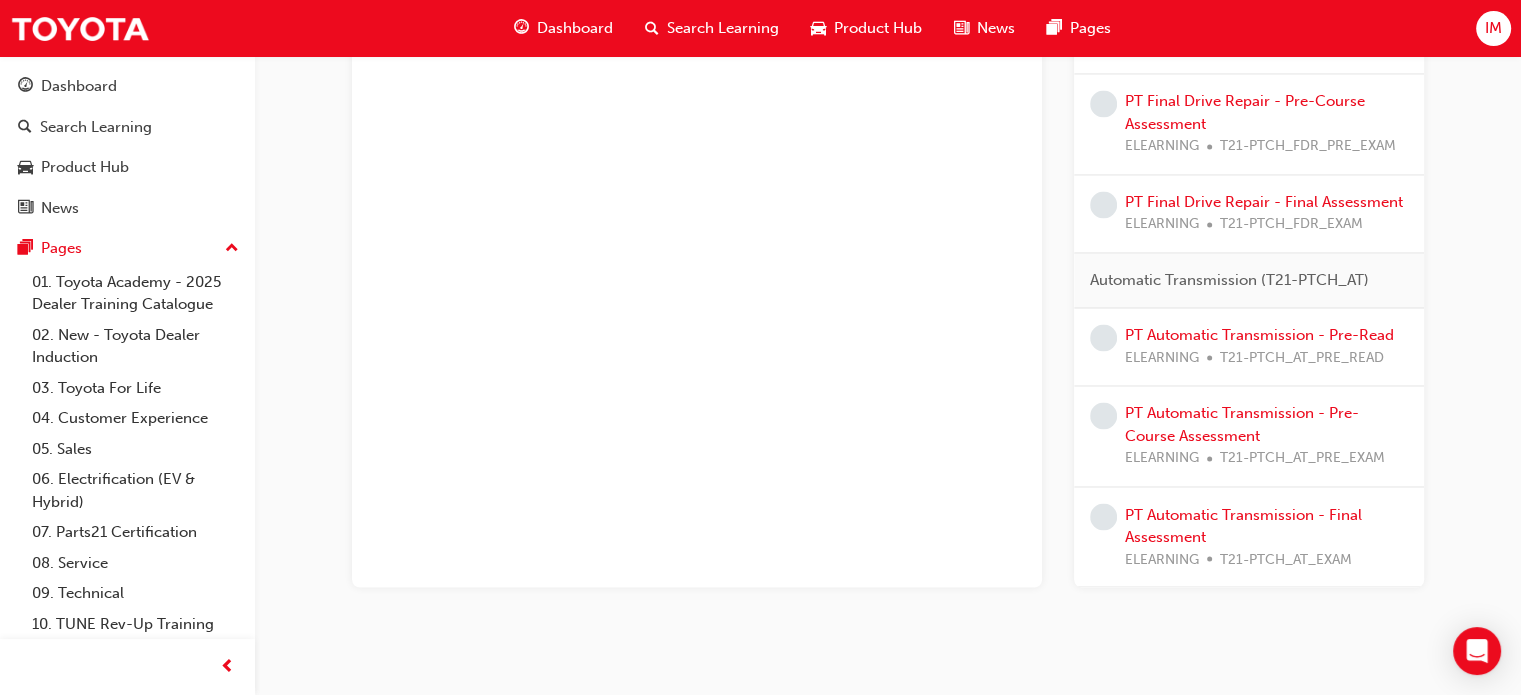 scroll, scrollTop: 3280, scrollLeft: 0, axis: vertical 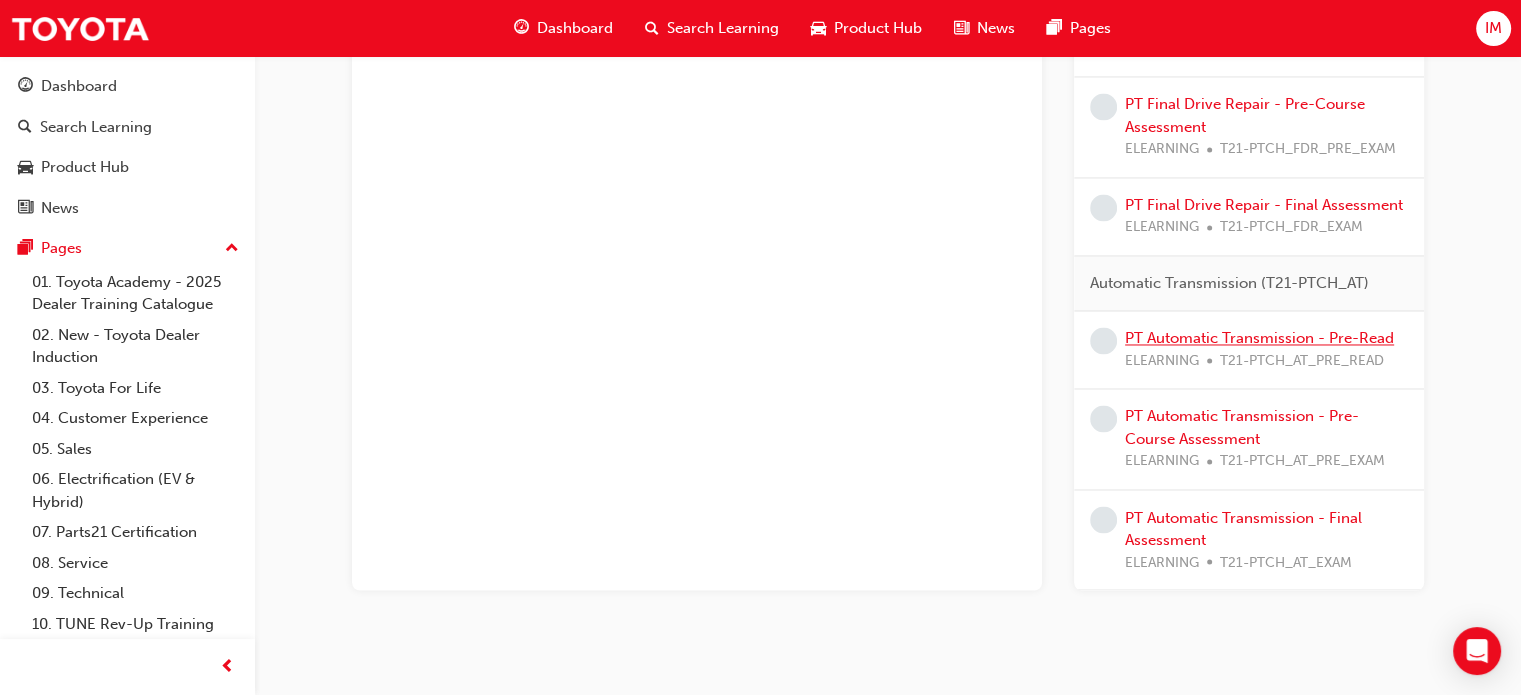 click on "PT Automatic Transmission - Pre-Read" at bounding box center (1259, 338) 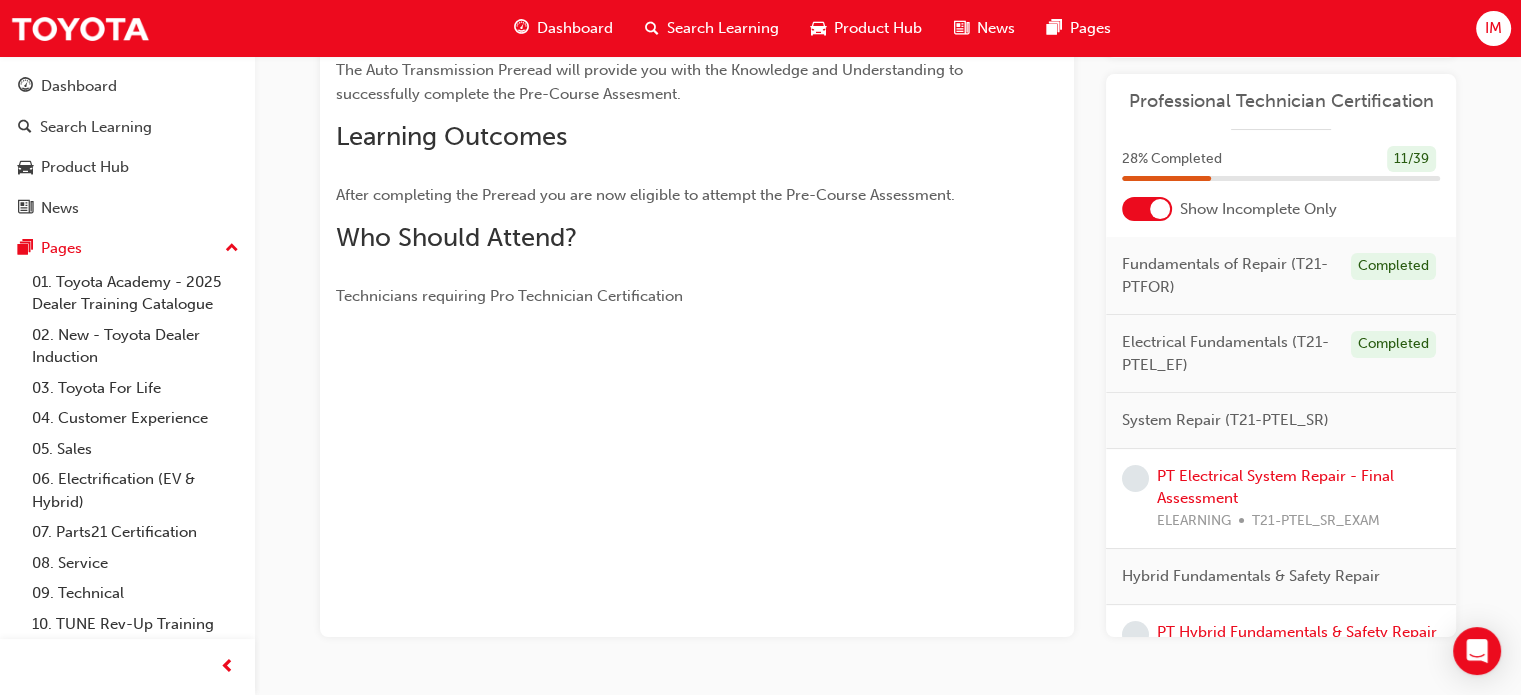 scroll, scrollTop: 316, scrollLeft: 0, axis: vertical 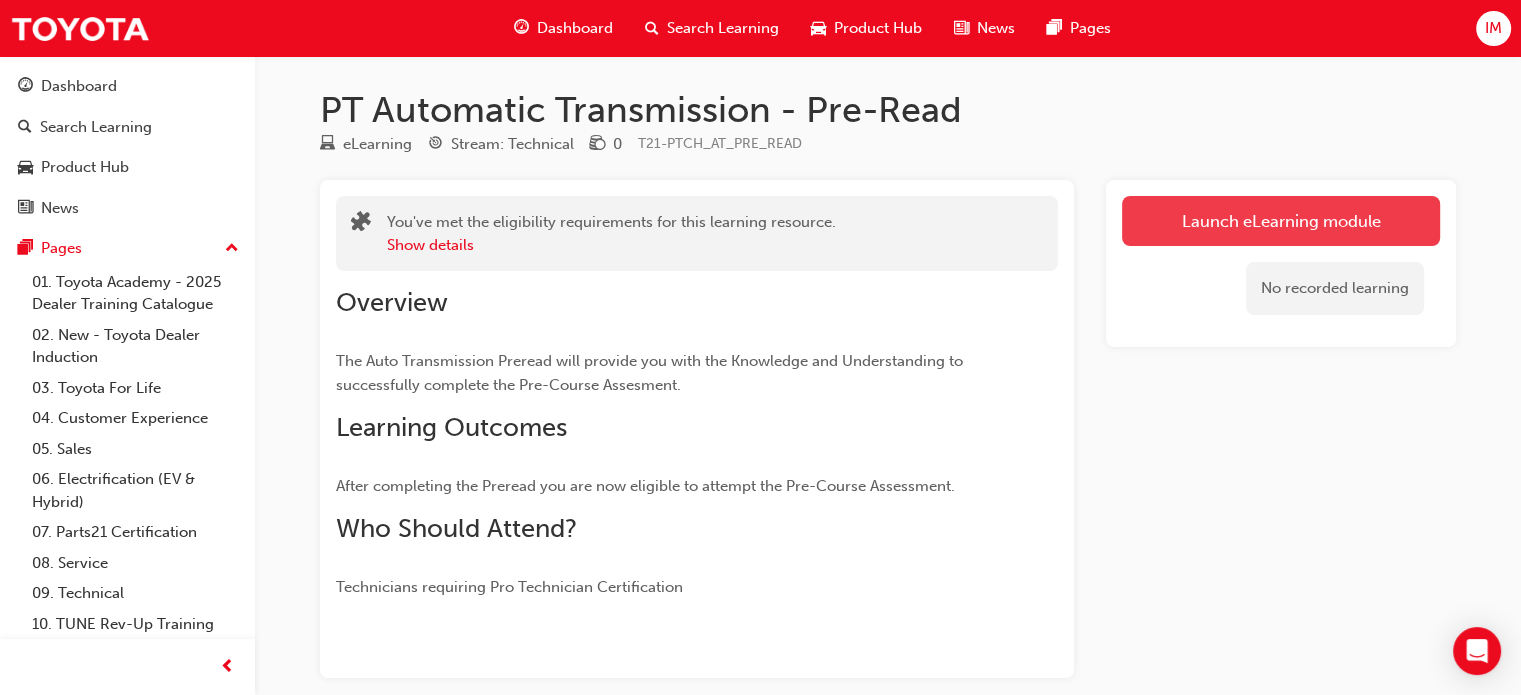 click on "Launch eLearning module" at bounding box center [1281, 221] 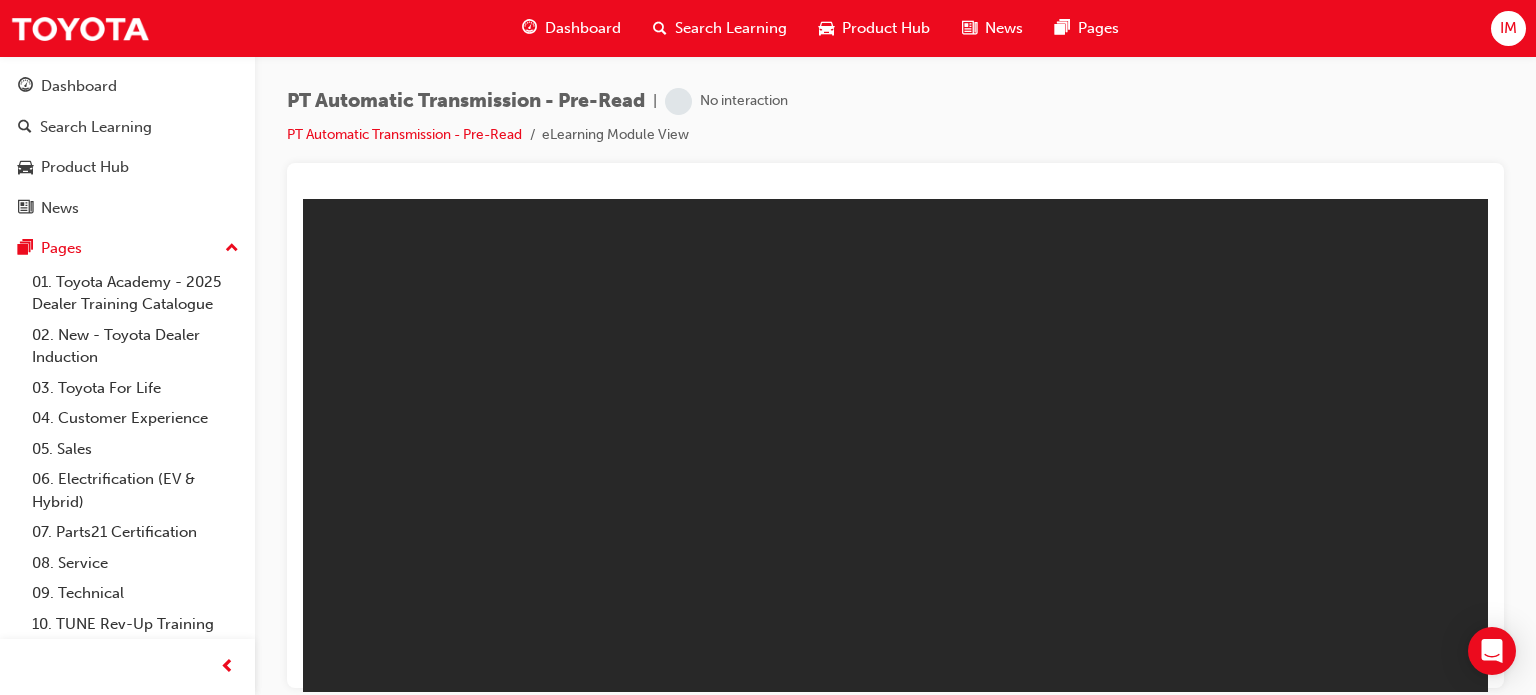 scroll, scrollTop: 0, scrollLeft: 0, axis: both 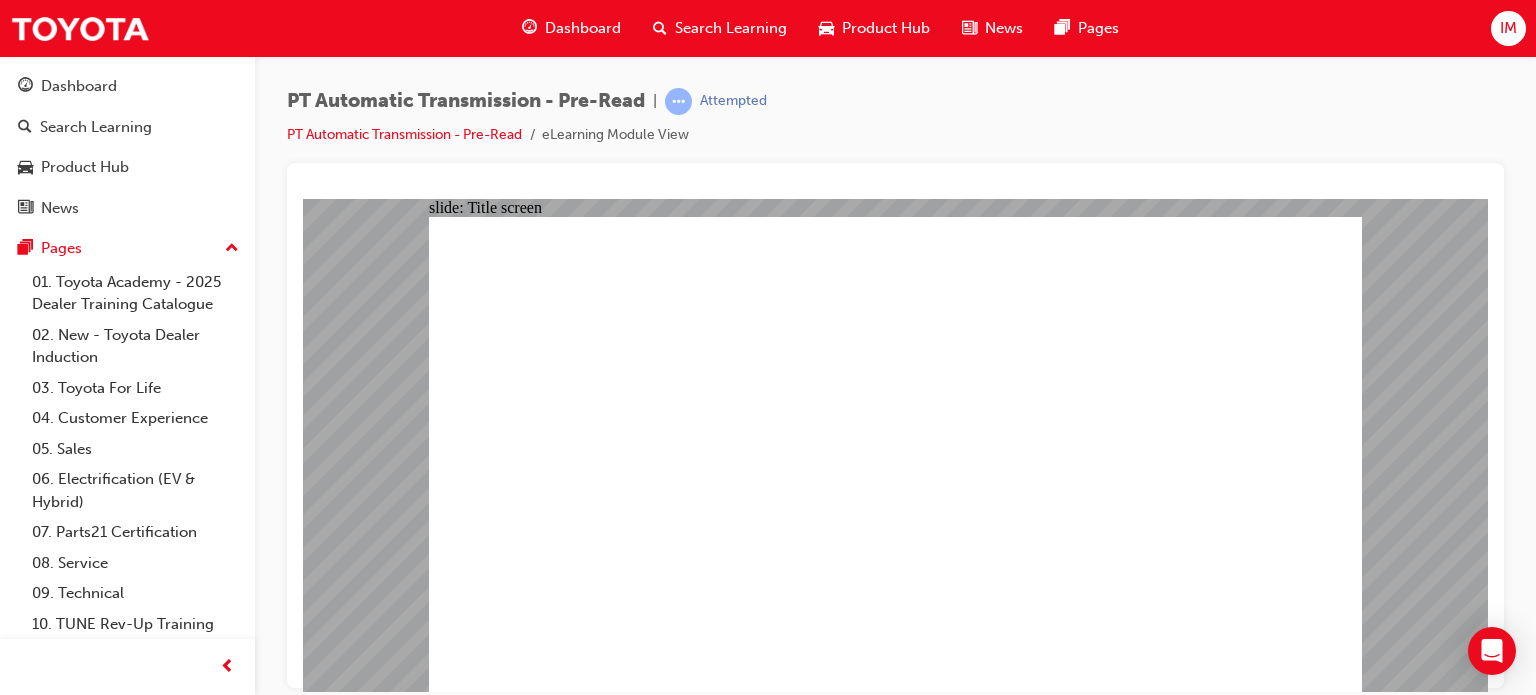 click 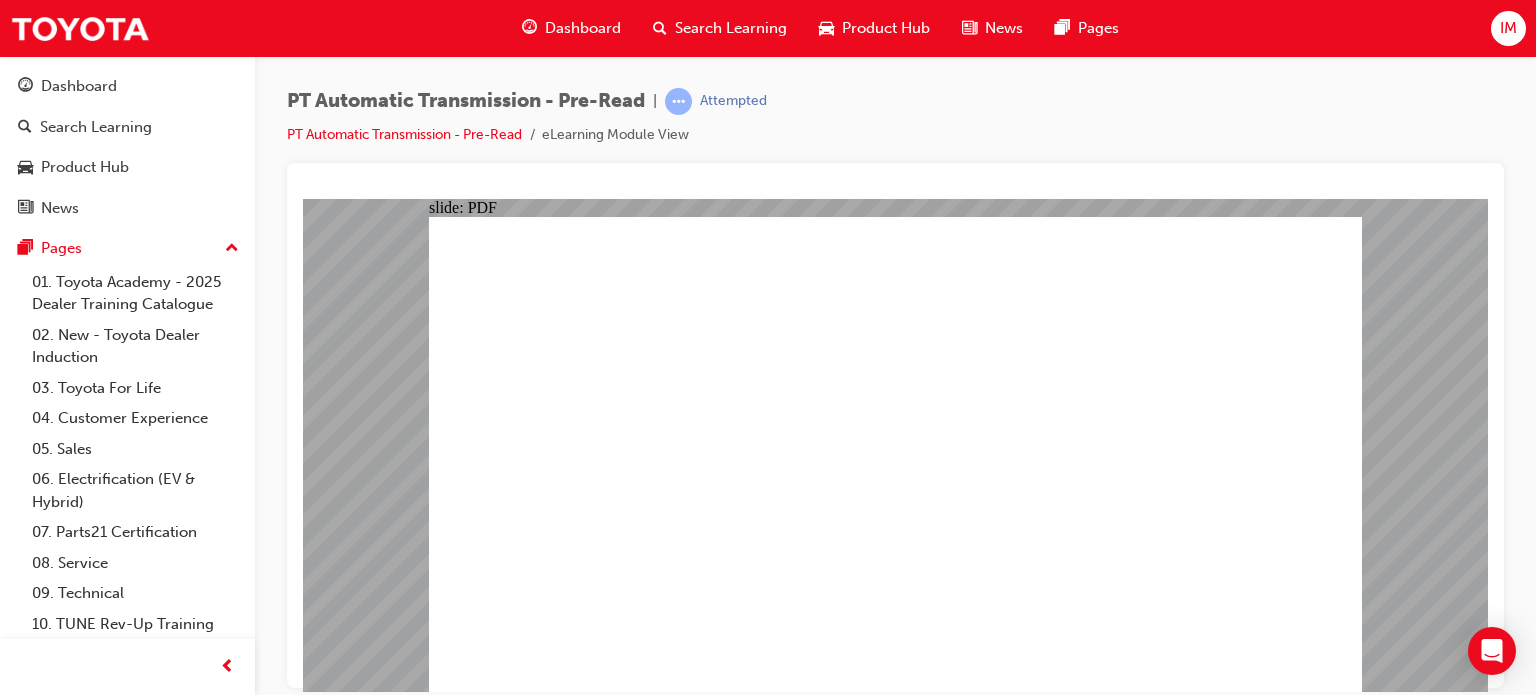 click 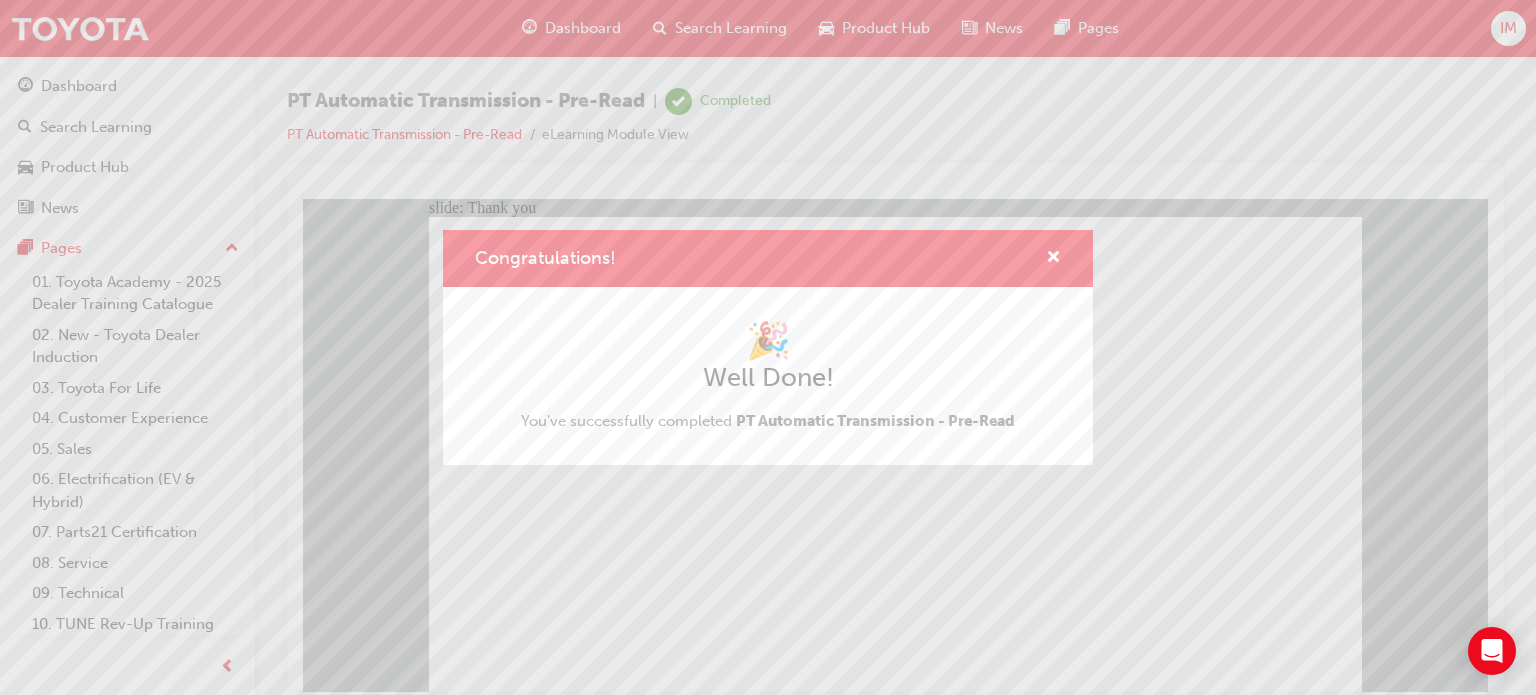 click on "Congratulations! 🎉 Well Done! You've successfully completed   PT Automatic Transmission - Pre-Read" at bounding box center [768, 347] 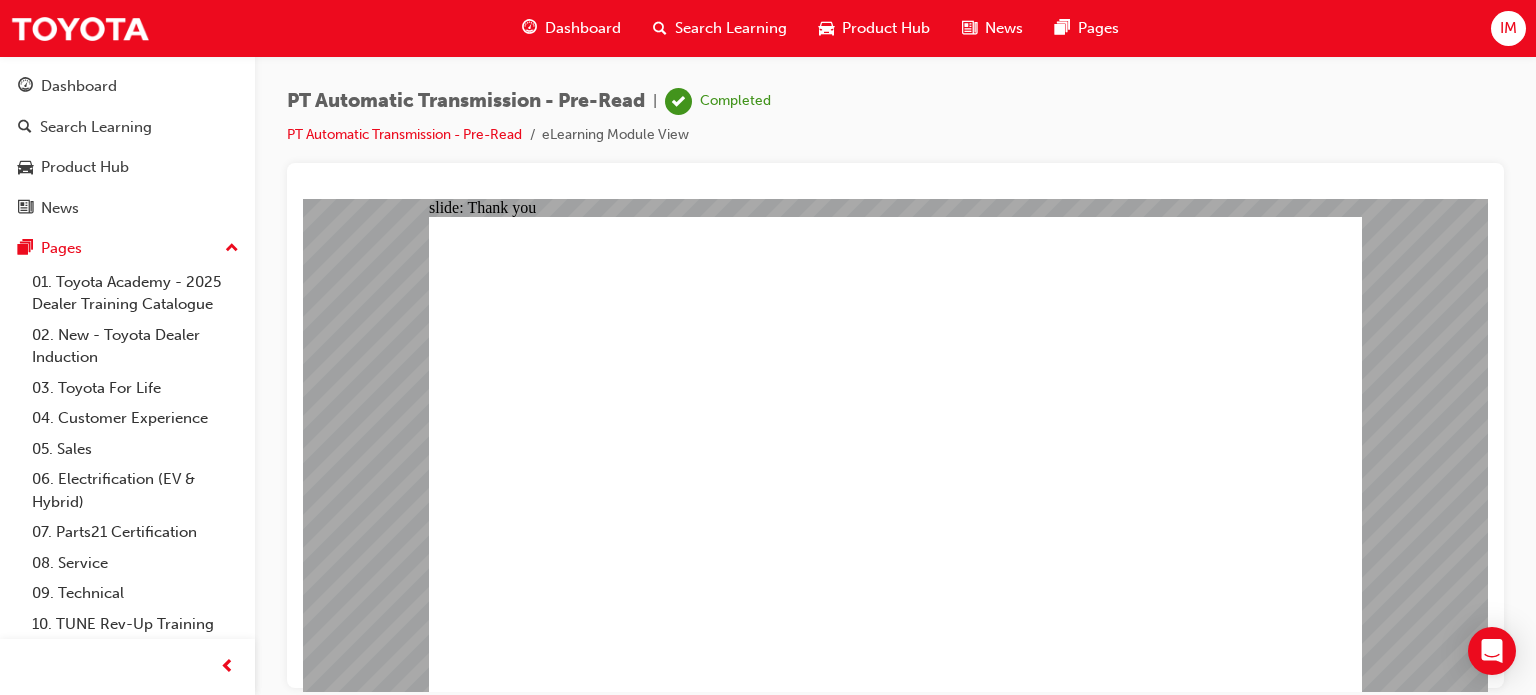 click 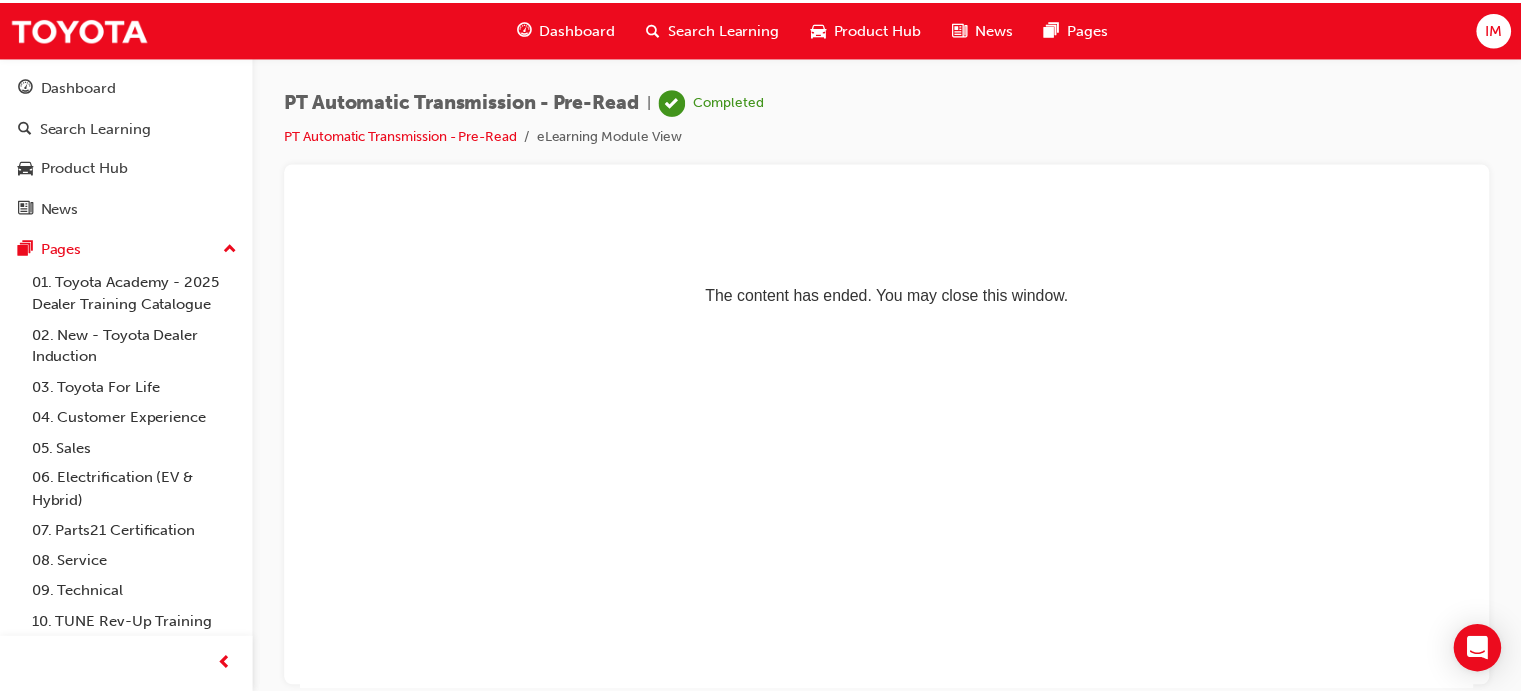 scroll, scrollTop: 0, scrollLeft: 0, axis: both 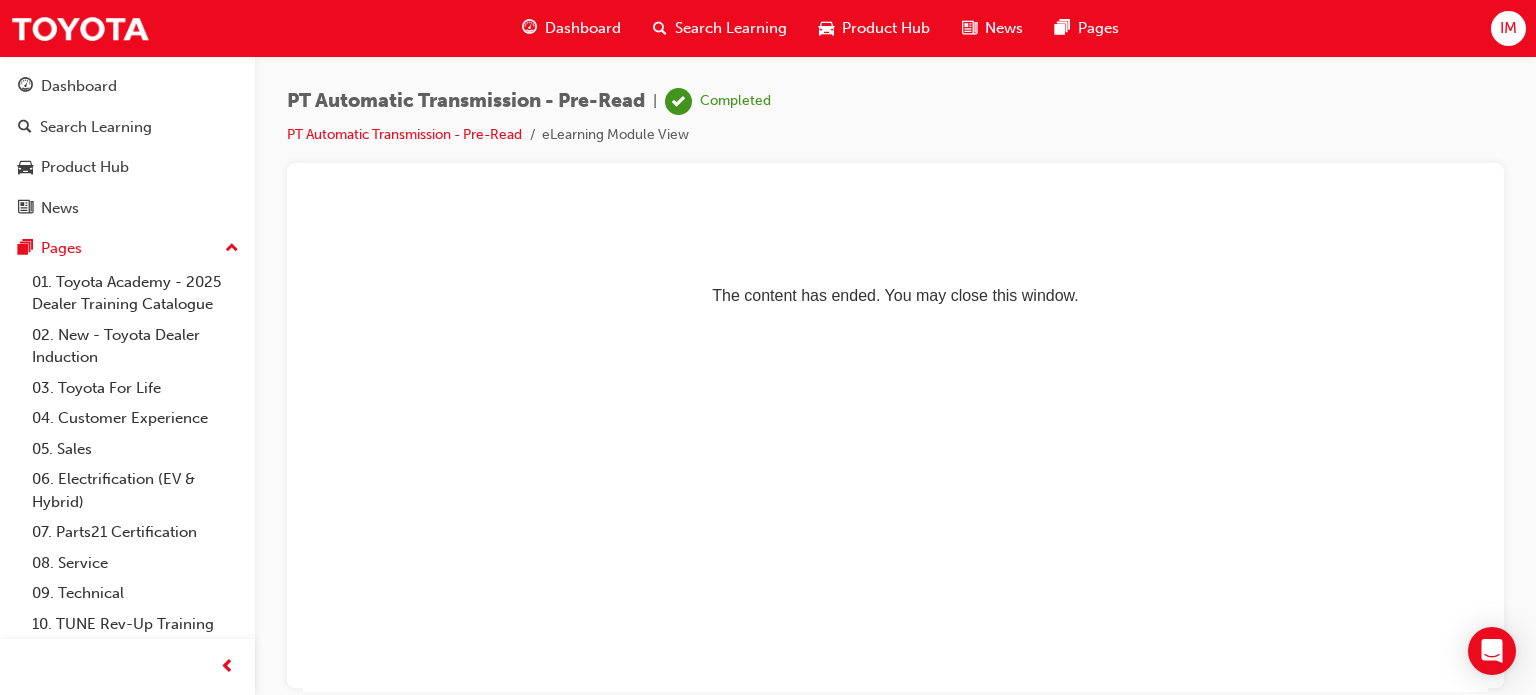 click on "Dashboard" at bounding box center [583, 28] 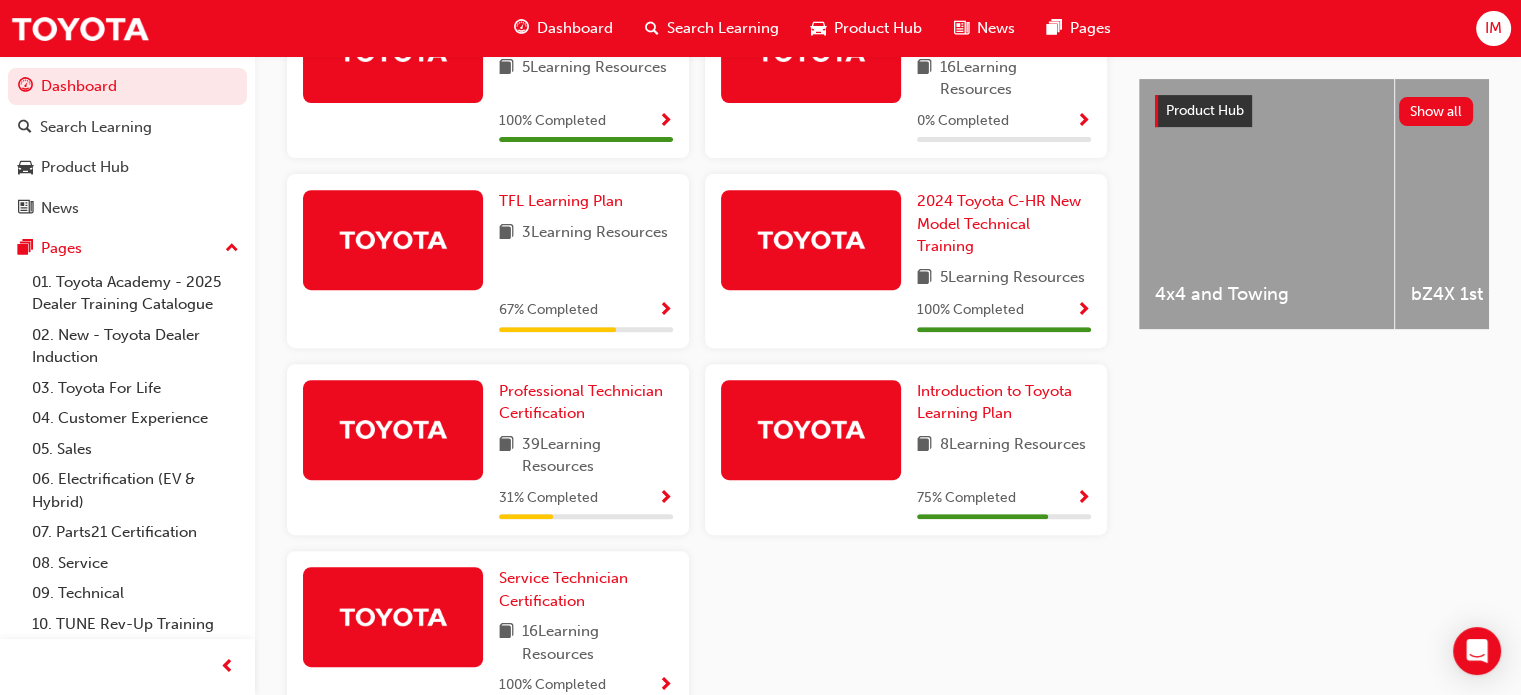 scroll, scrollTop: 764, scrollLeft: 0, axis: vertical 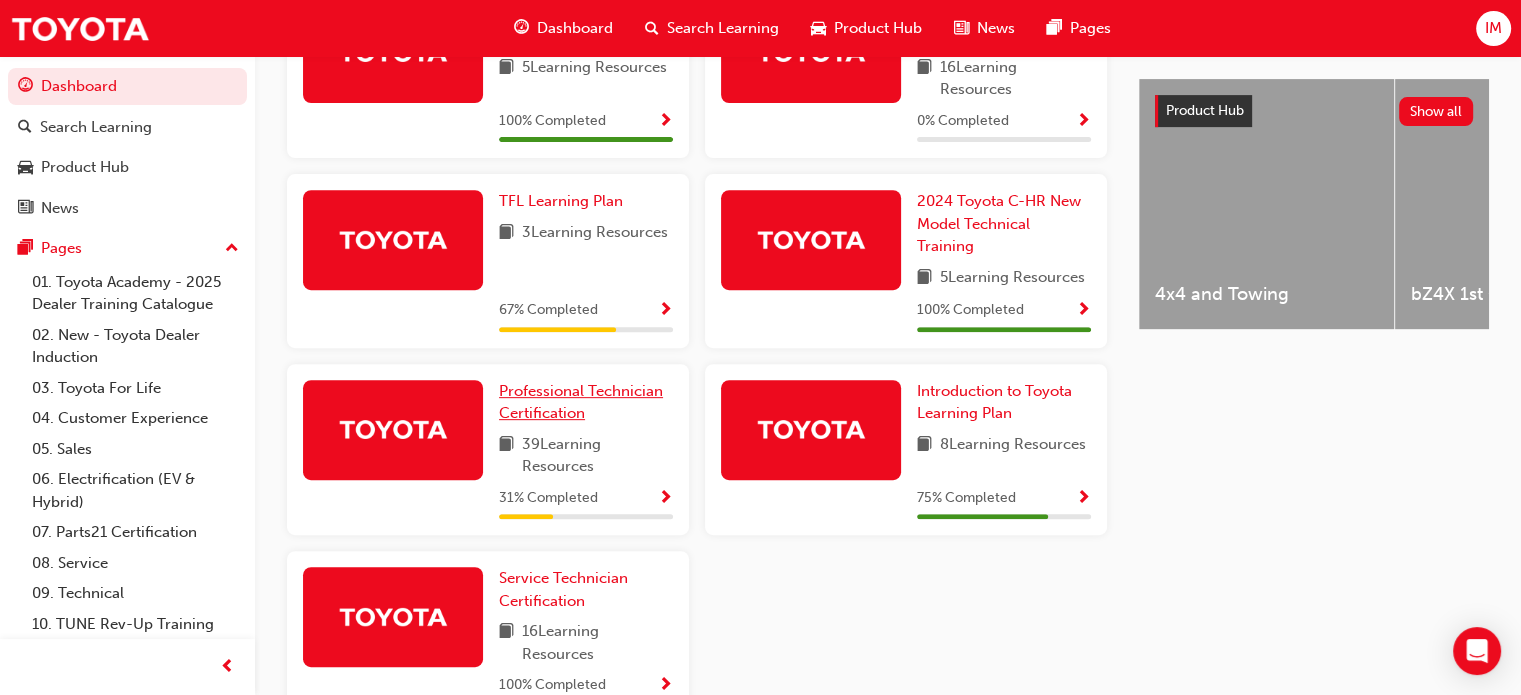 click on "Professional Technician Certification" at bounding box center (581, 402) 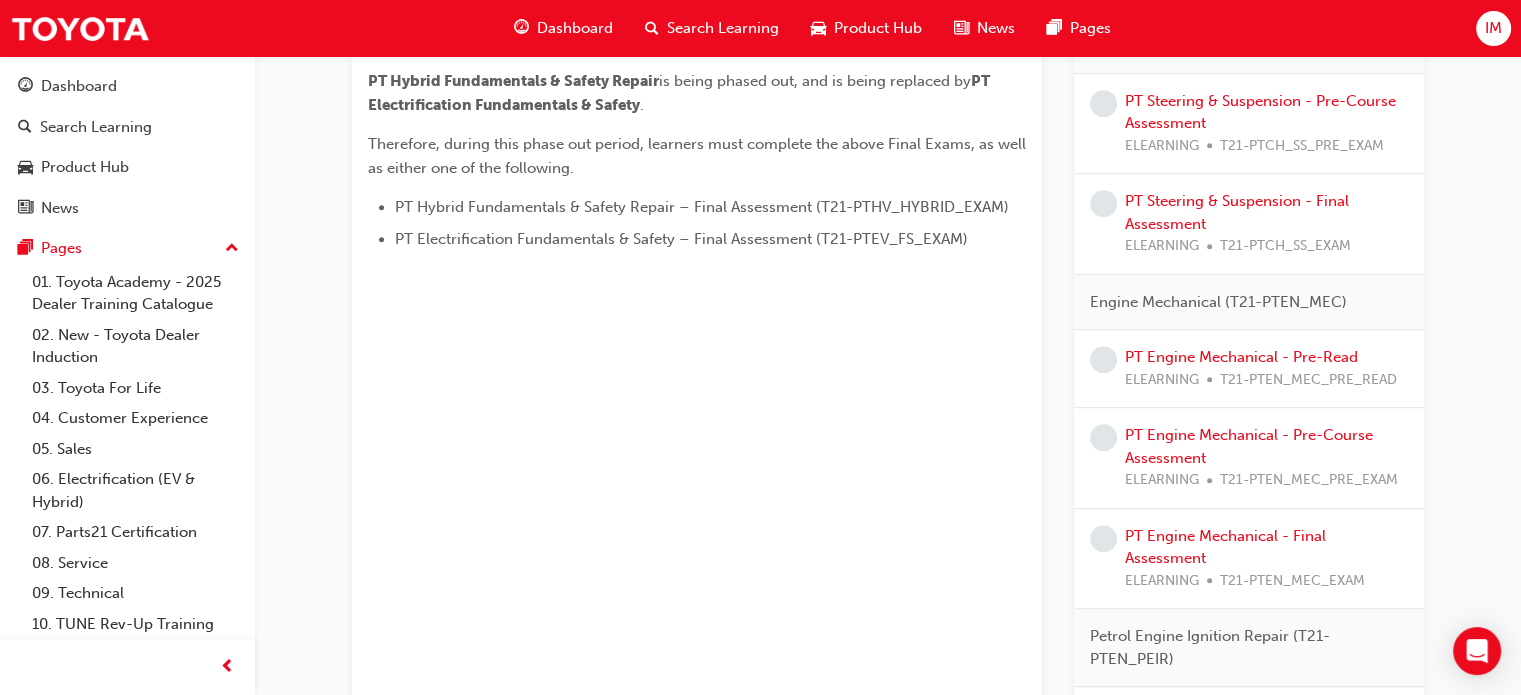 scroll, scrollTop: 1075, scrollLeft: 0, axis: vertical 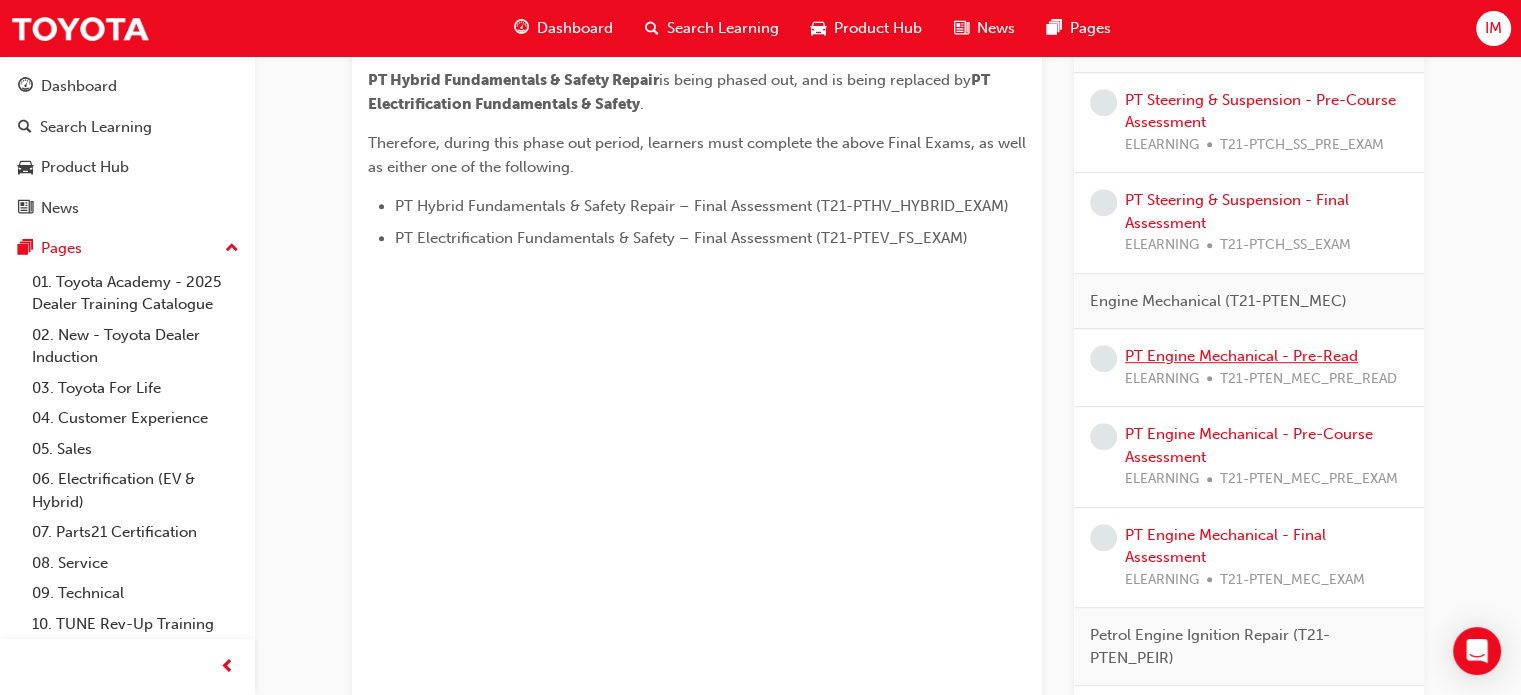 click on "PT Engine Mechanical - Pre-Read" at bounding box center (1241, 356) 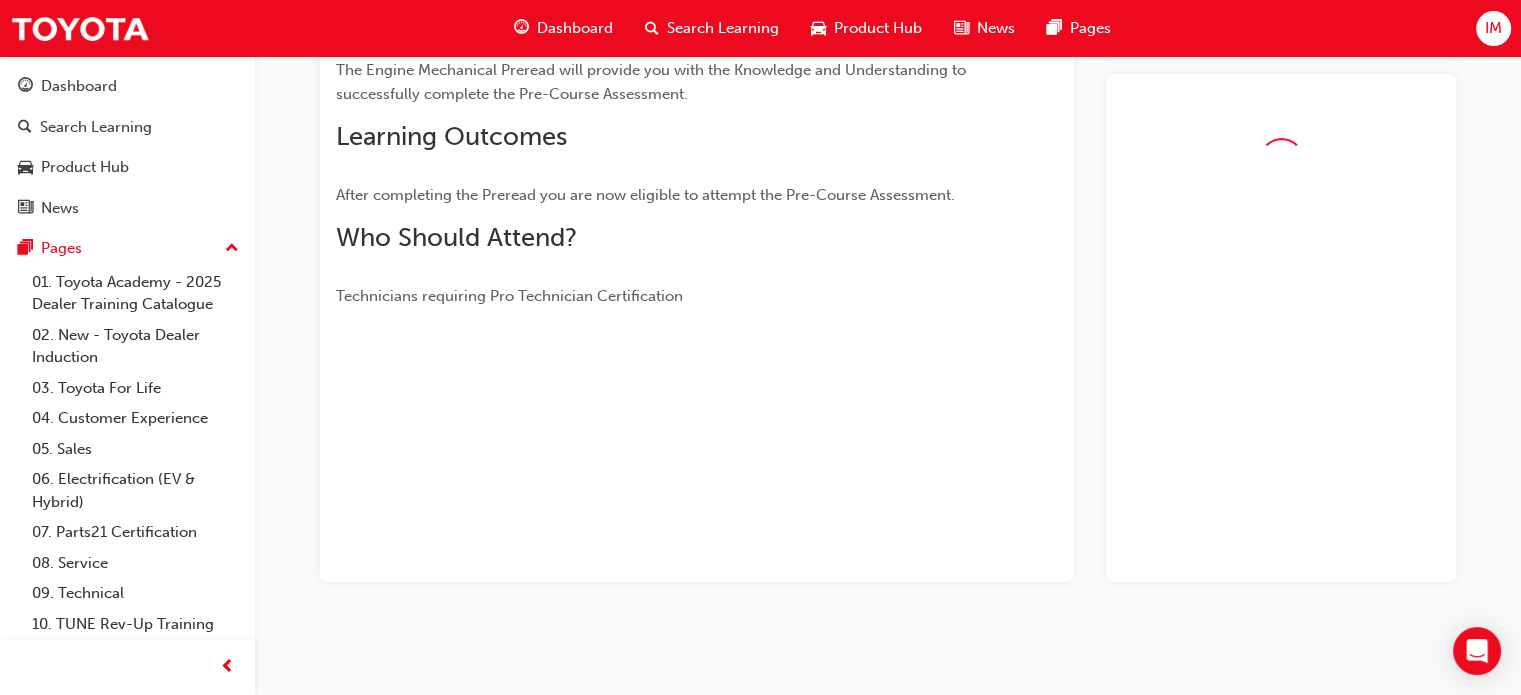 scroll, scrollTop: 316, scrollLeft: 0, axis: vertical 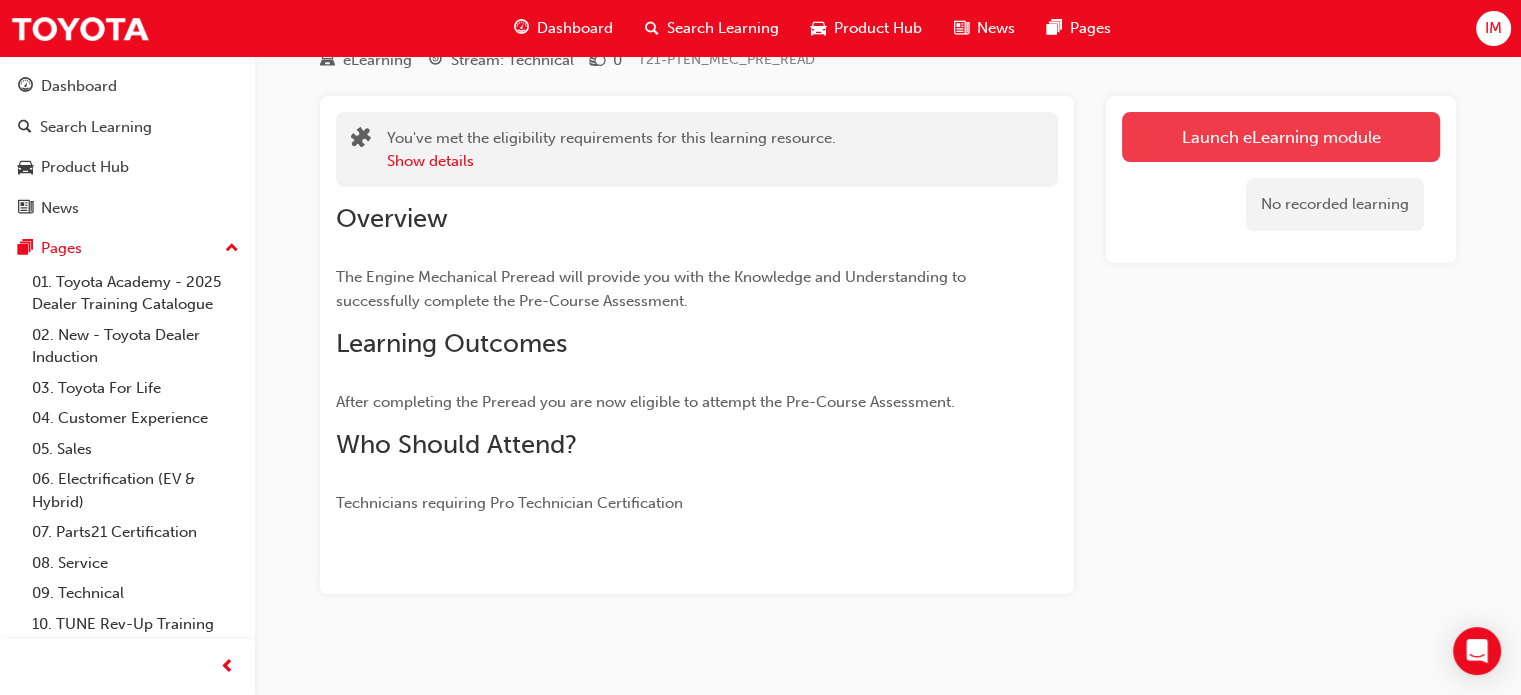 click on "Launch eLearning module" at bounding box center [1281, 137] 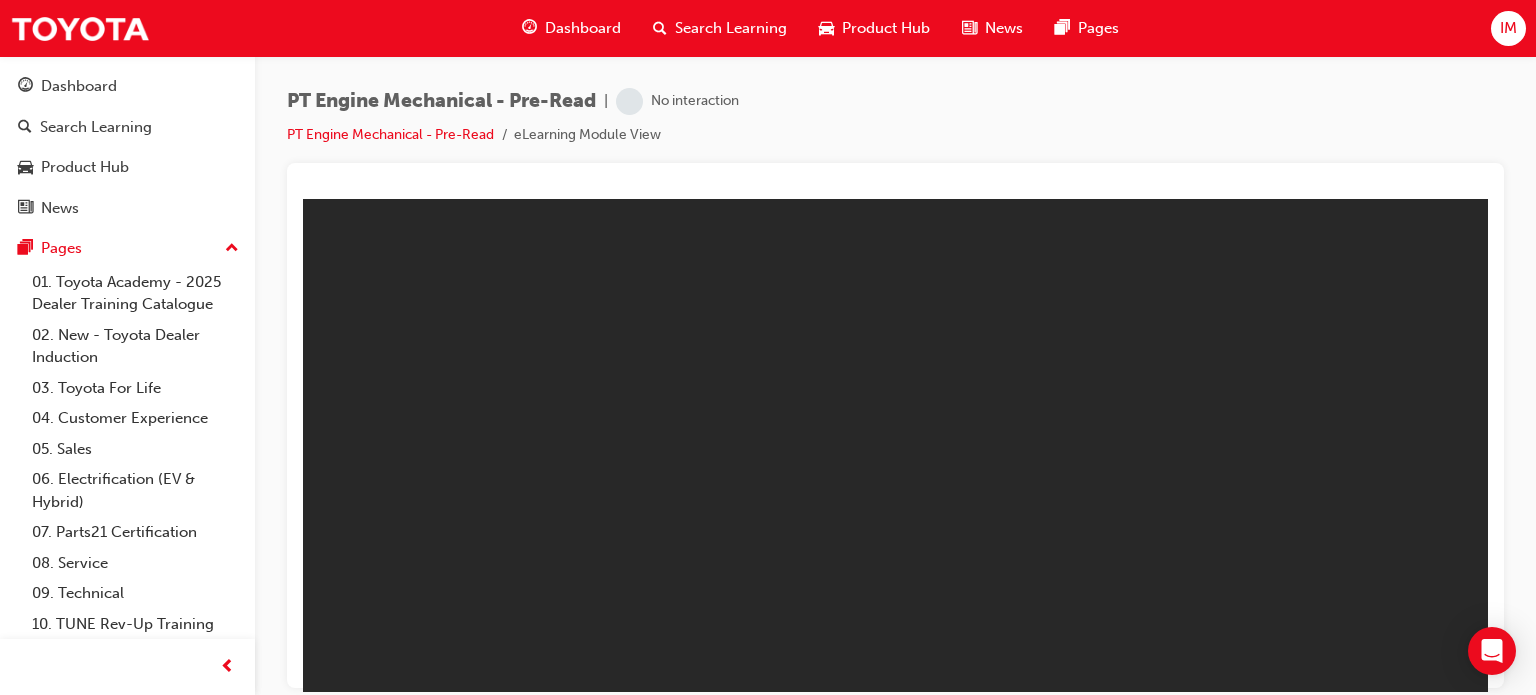 scroll, scrollTop: 0, scrollLeft: 0, axis: both 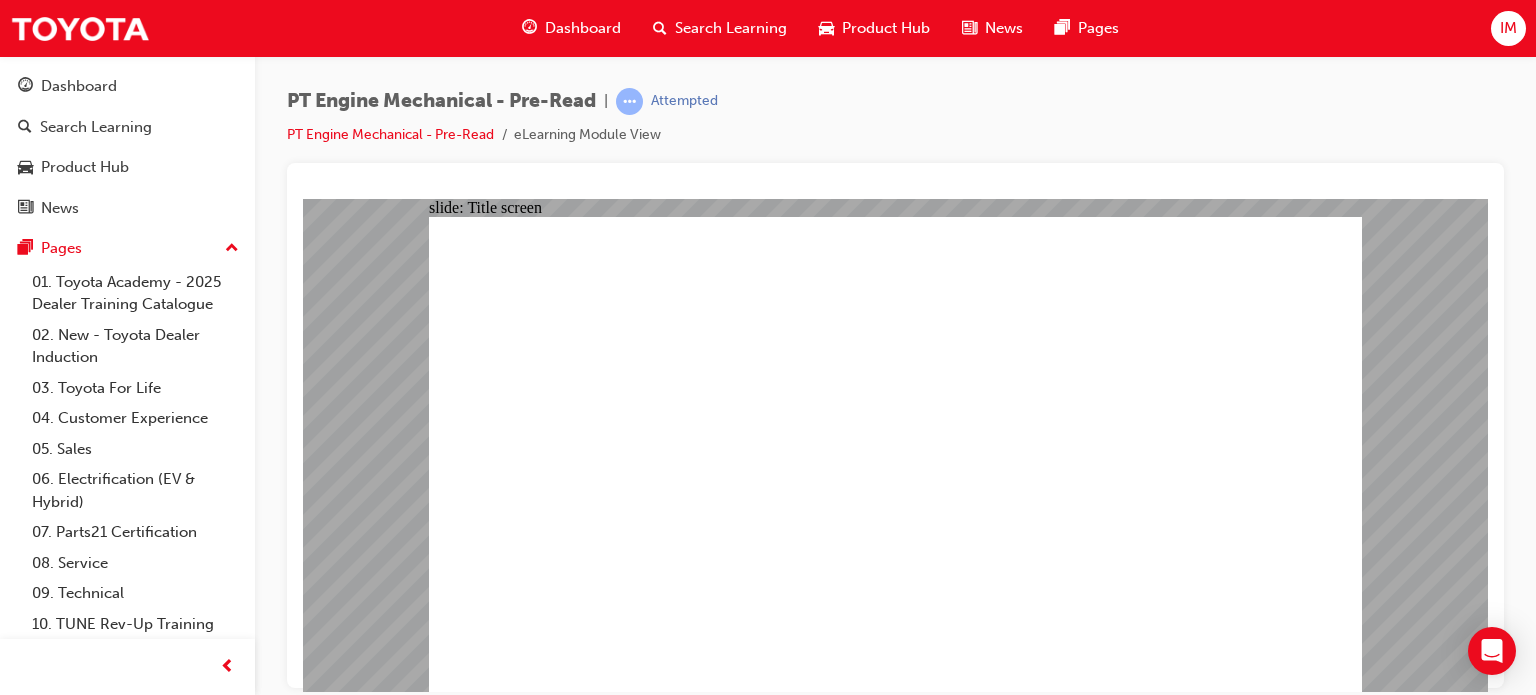 click 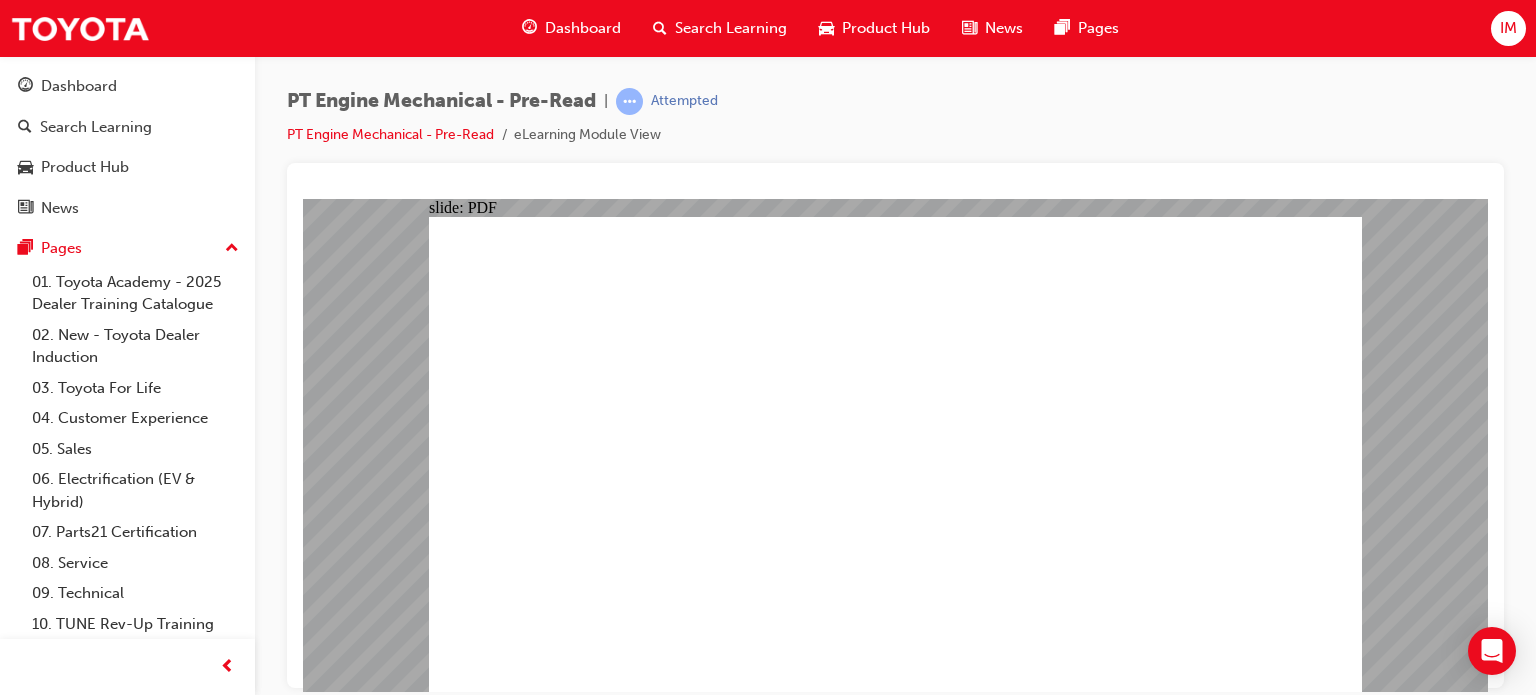 click 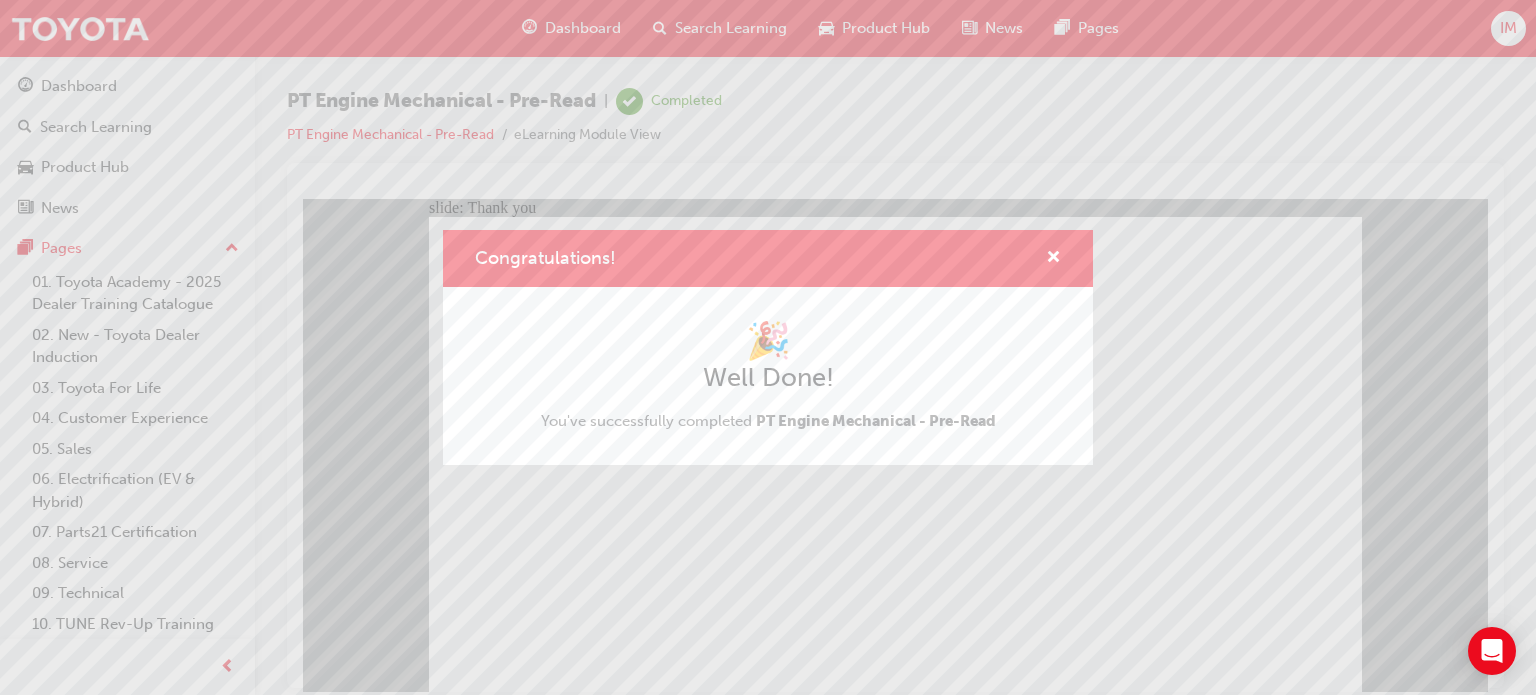 click on "Congratulations! 🎉 Well Done! You've successfully completed   PT Engine Mechanical - Pre-Read" at bounding box center [768, 347] 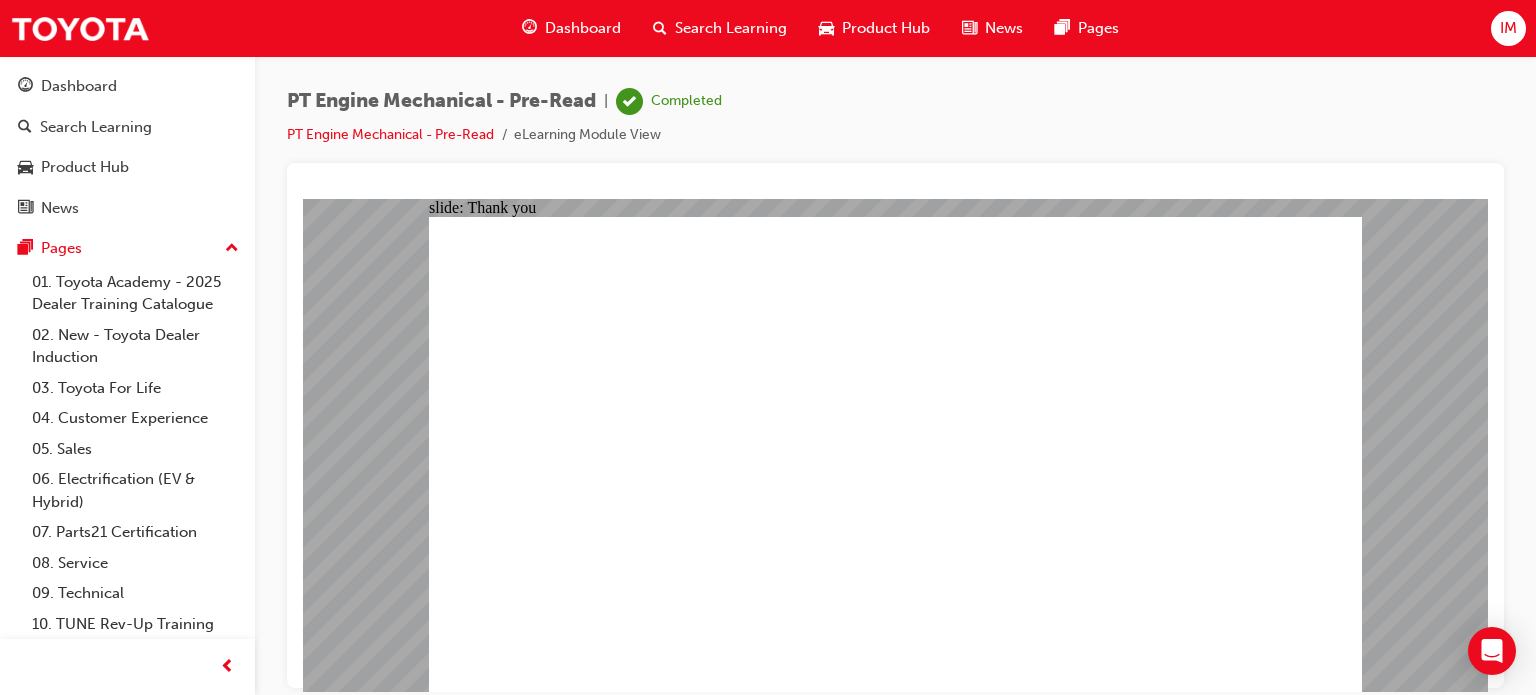 click 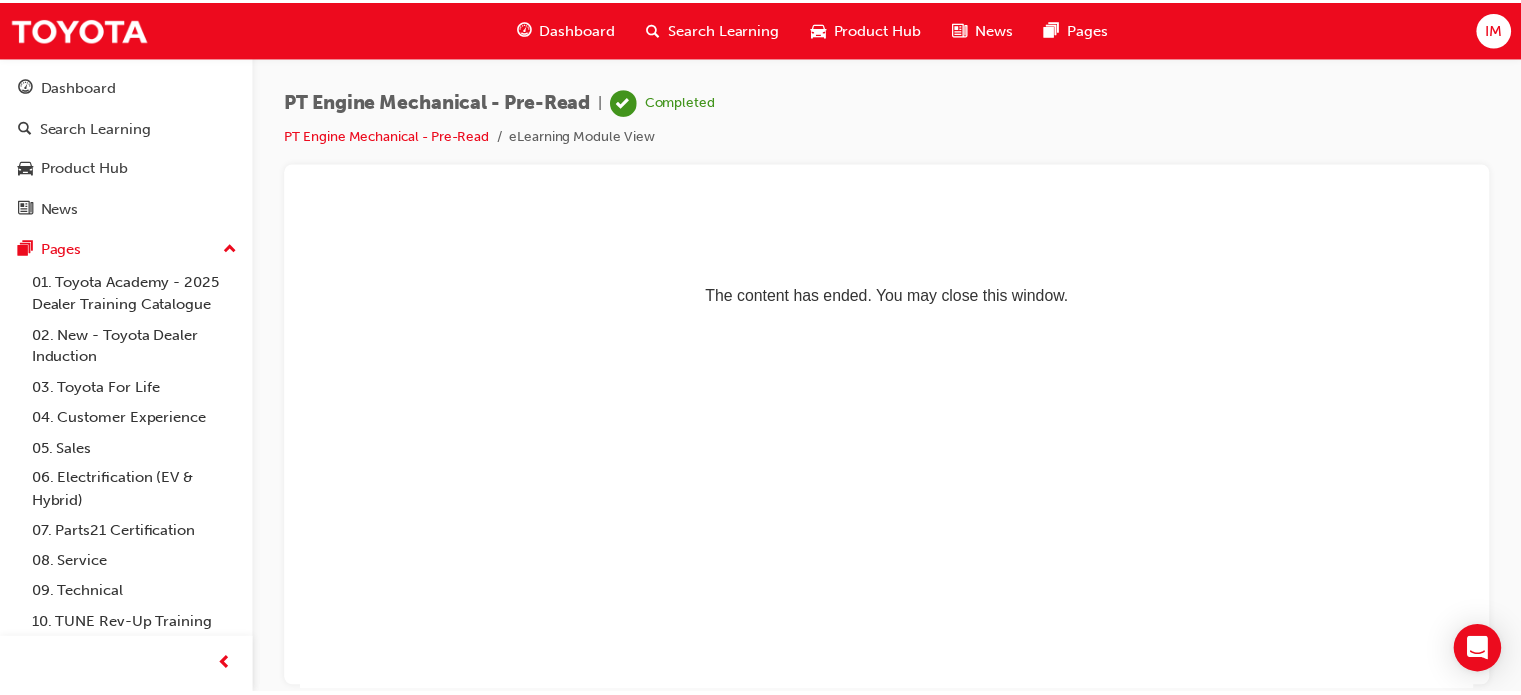 scroll, scrollTop: 0, scrollLeft: 0, axis: both 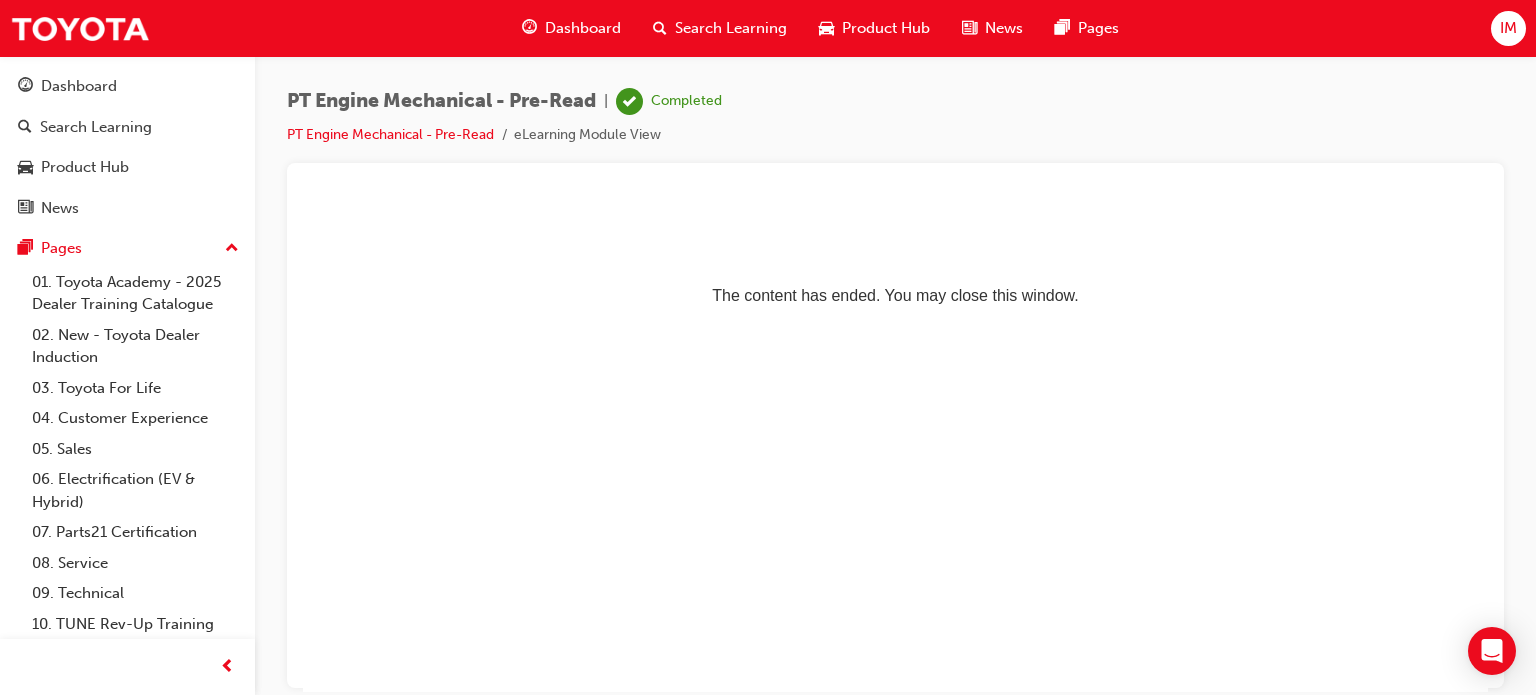 click at bounding box center [529, 28] 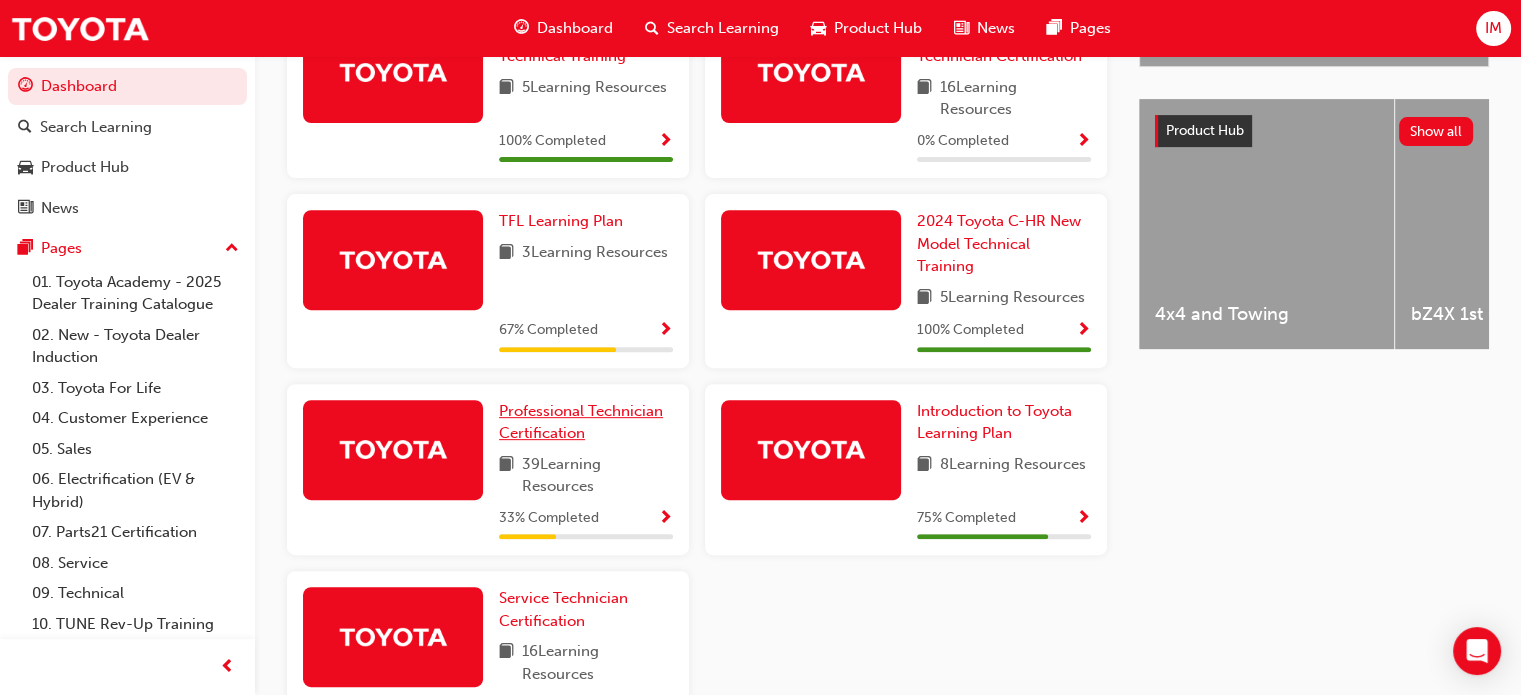 scroll, scrollTop: 821, scrollLeft: 0, axis: vertical 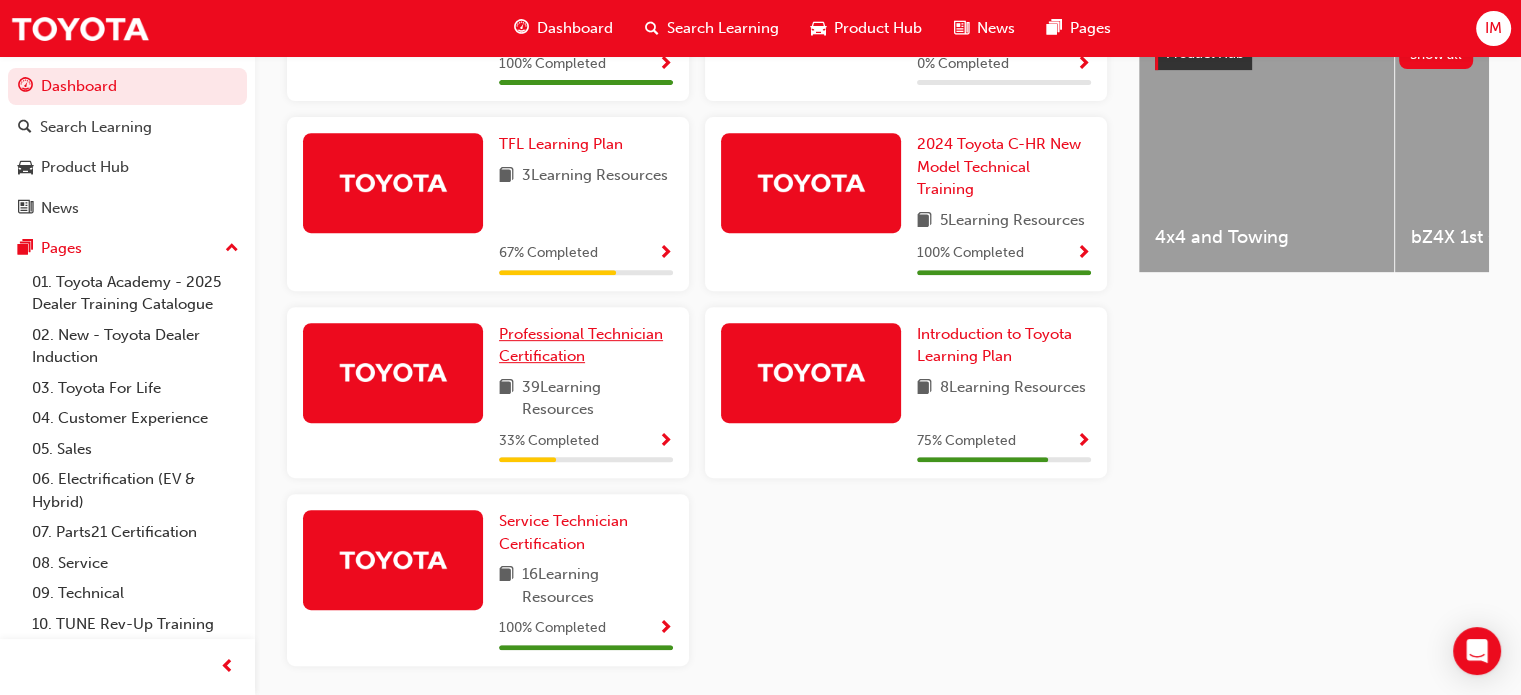 click on "Professional Technician Certification" at bounding box center [581, 345] 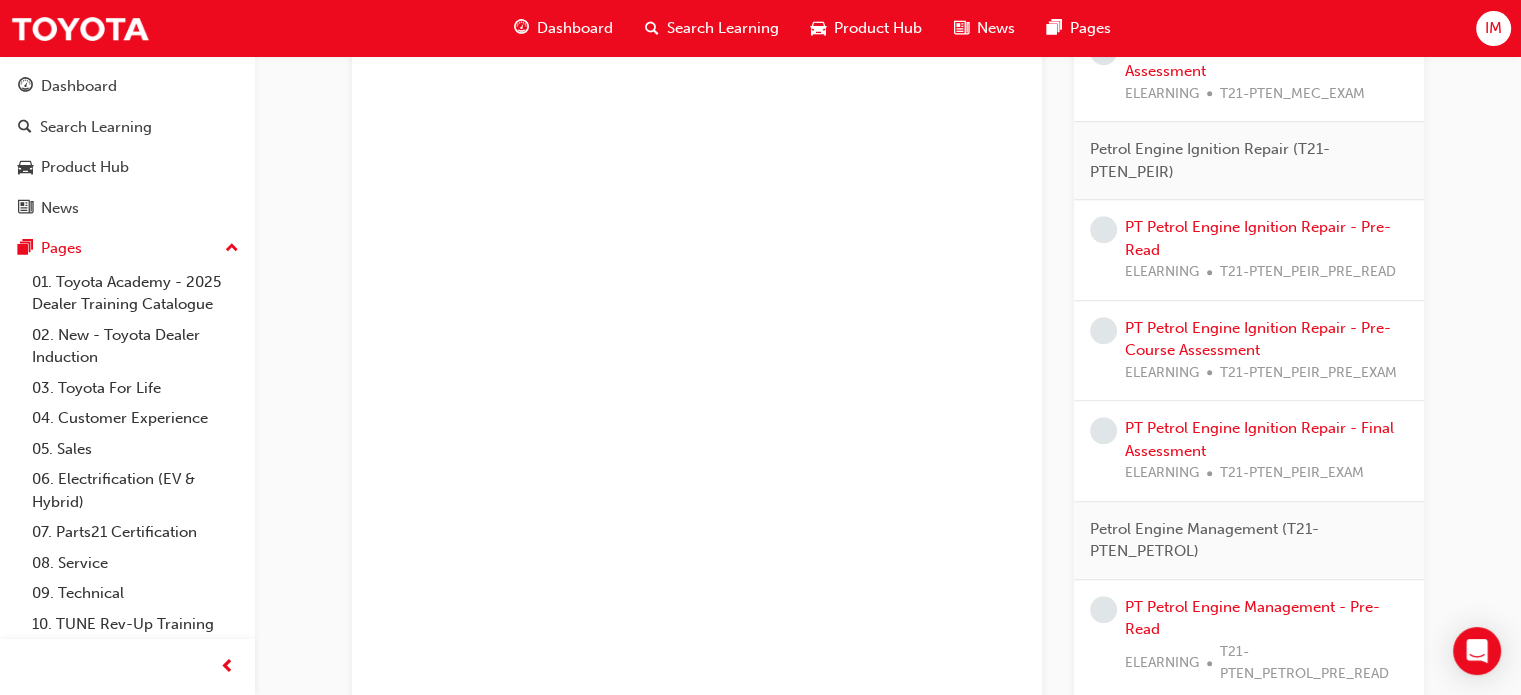 scroll, scrollTop: 1484, scrollLeft: 0, axis: vertical 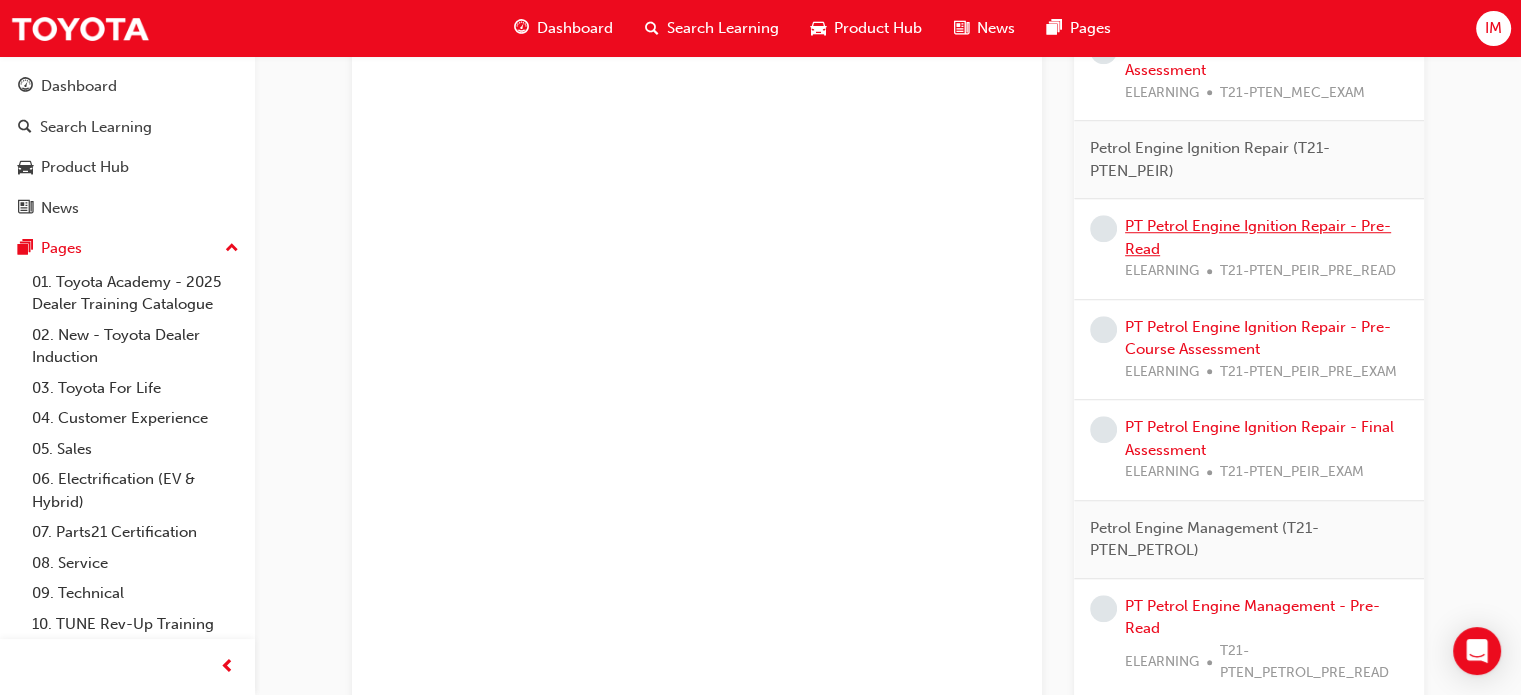 click on "PT Petrol Engine Ignition Repair - Pre-Read" at bounding box center [1258, 237] 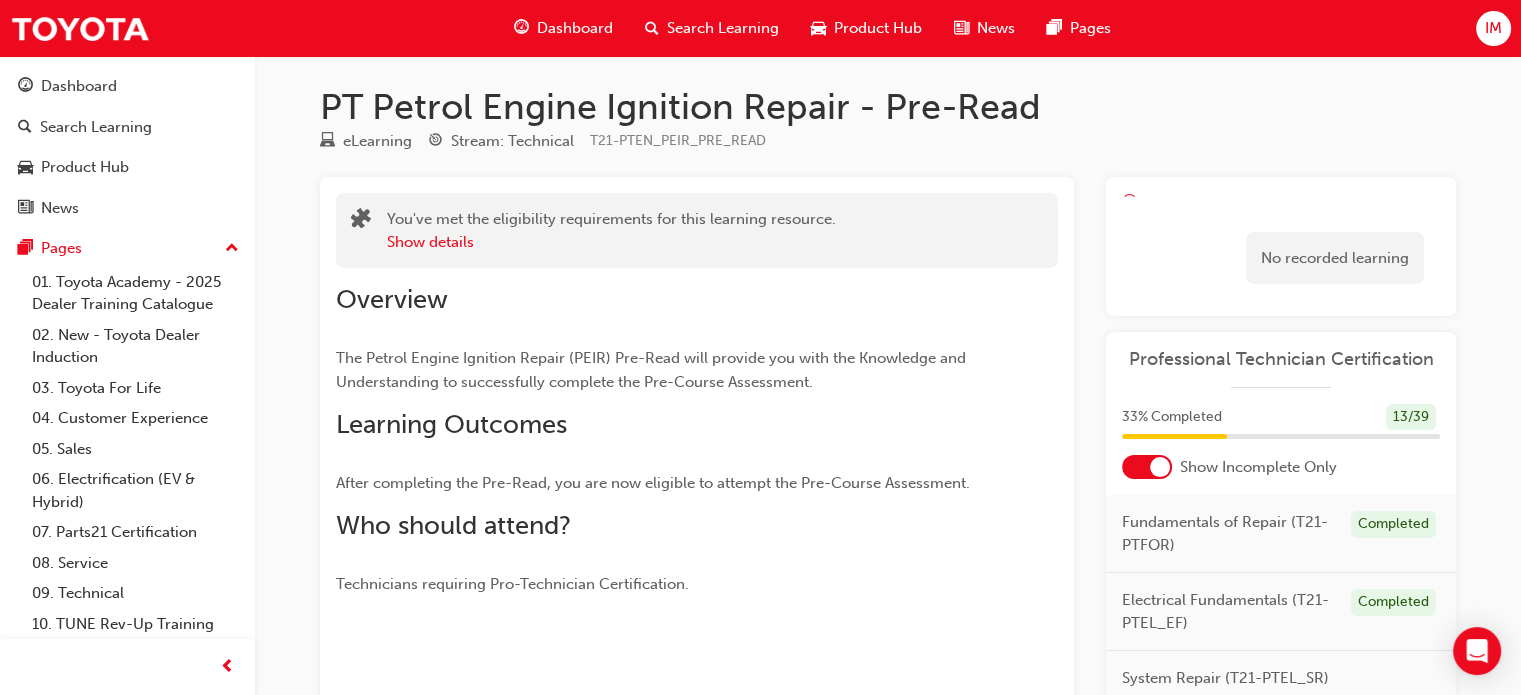 scroll, scrollTop: 0, scrollLeft: 0, axis: both 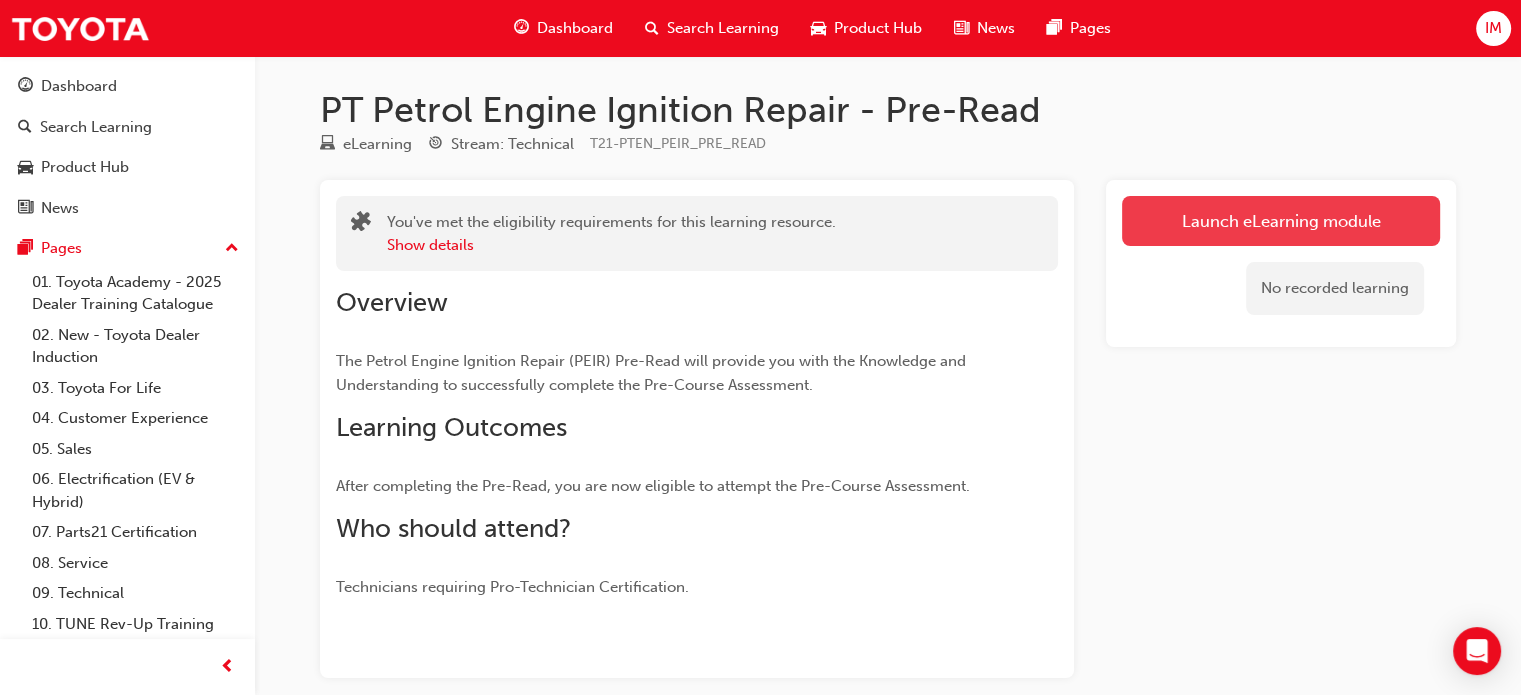 click on "Launch eLearning module" at bounding box center [1281, 221] 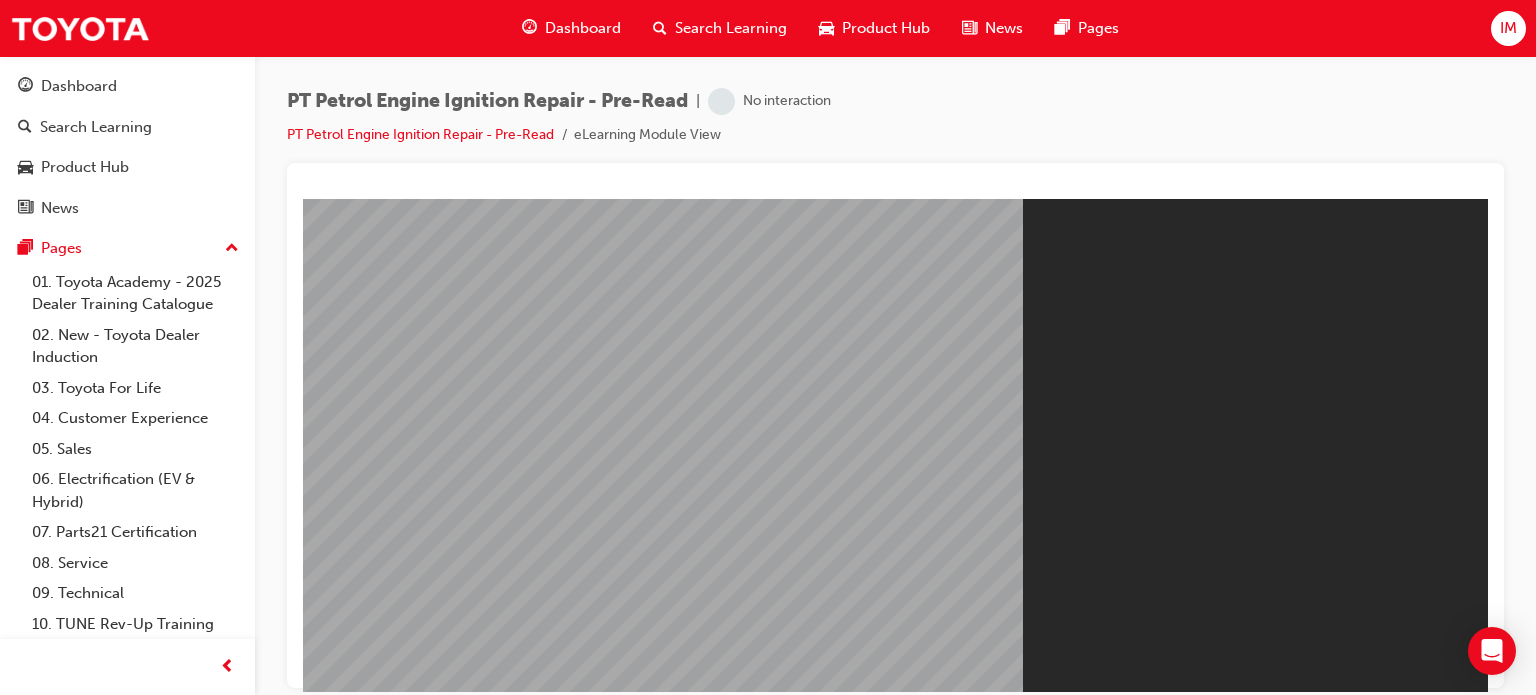 scroll, scrollTop: 0, scrollLeft: 0, axis: both 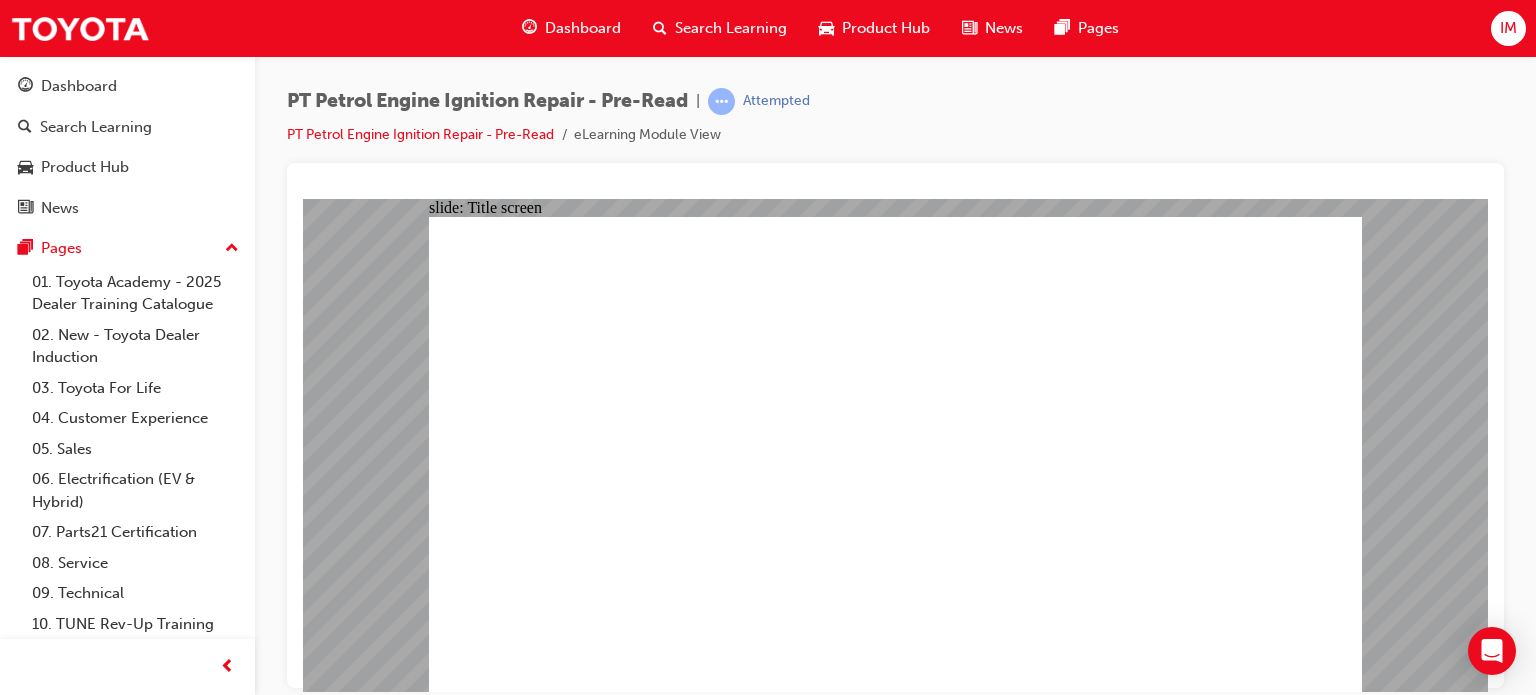 click 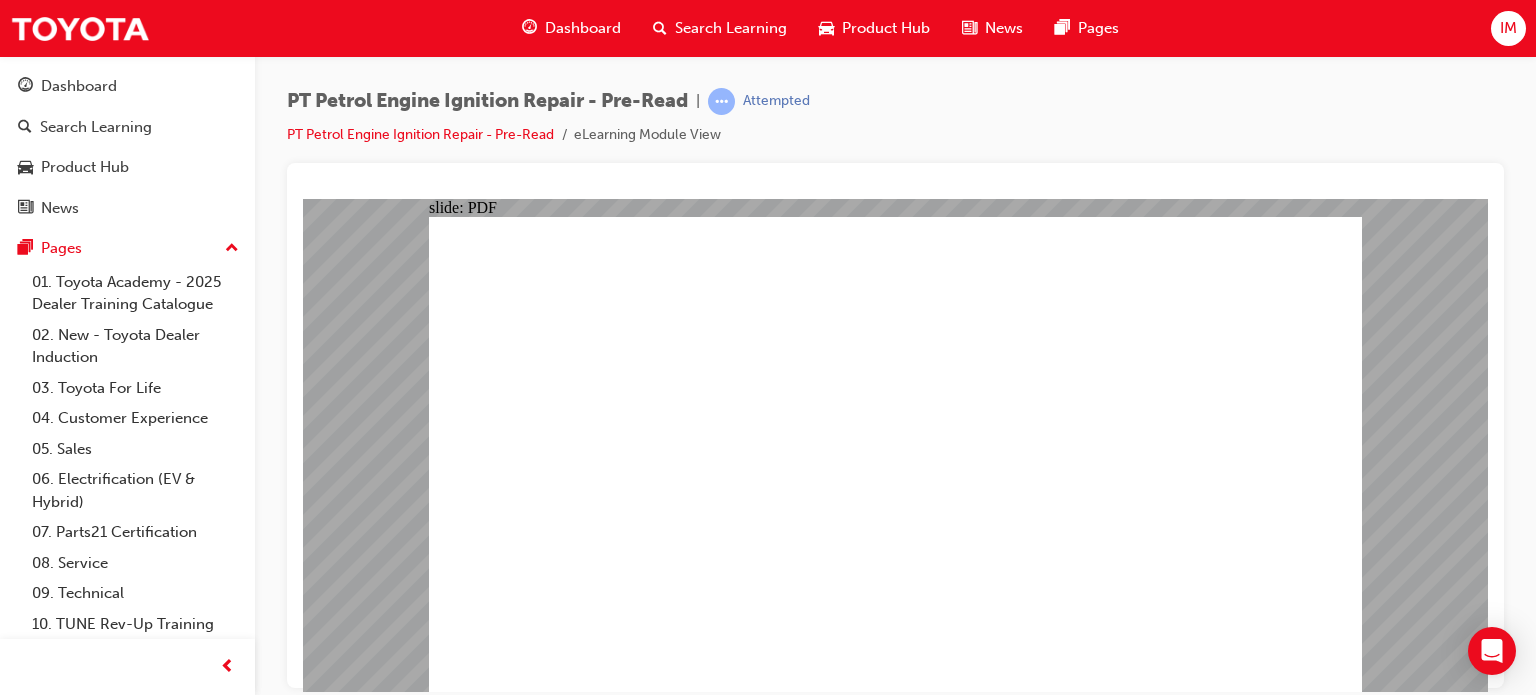 scroll, scrollTop: 0, scrollLeft: 0, axis: both 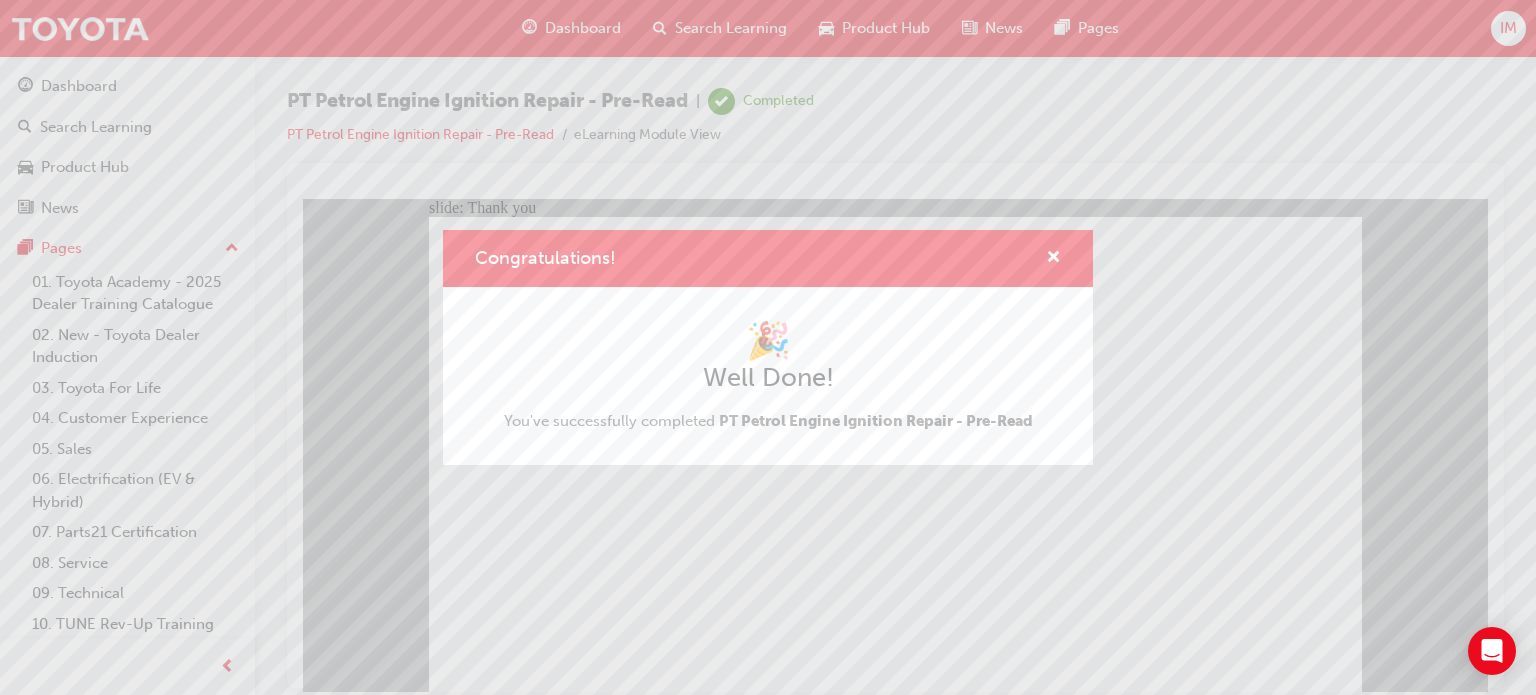click on "Congratulations! 🎉 Well Done! You've successfully completed   PT Petrol Engine Ignition Repair - Pre-Read" at bounding box center (768, 347) 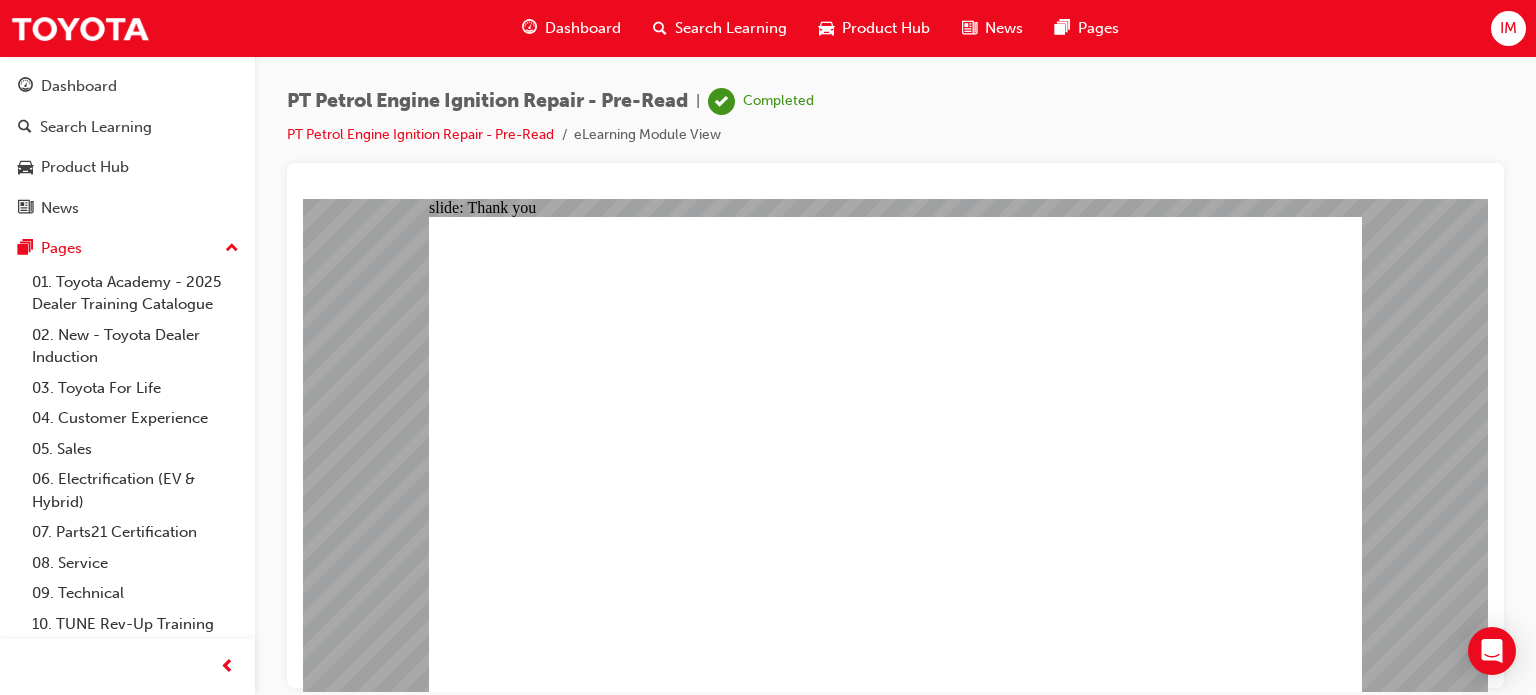 click 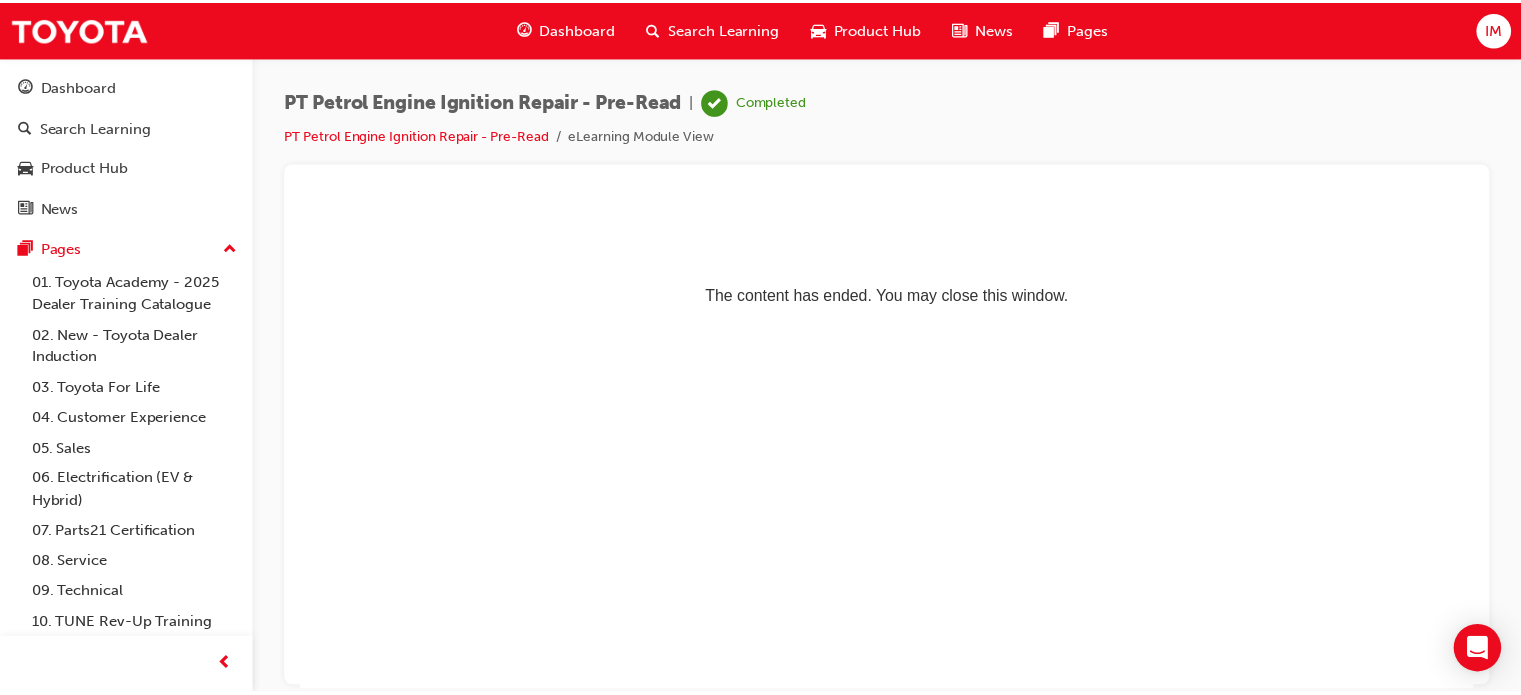 scroll, scrollTop: 0, scrollLeft: 0, axis: both 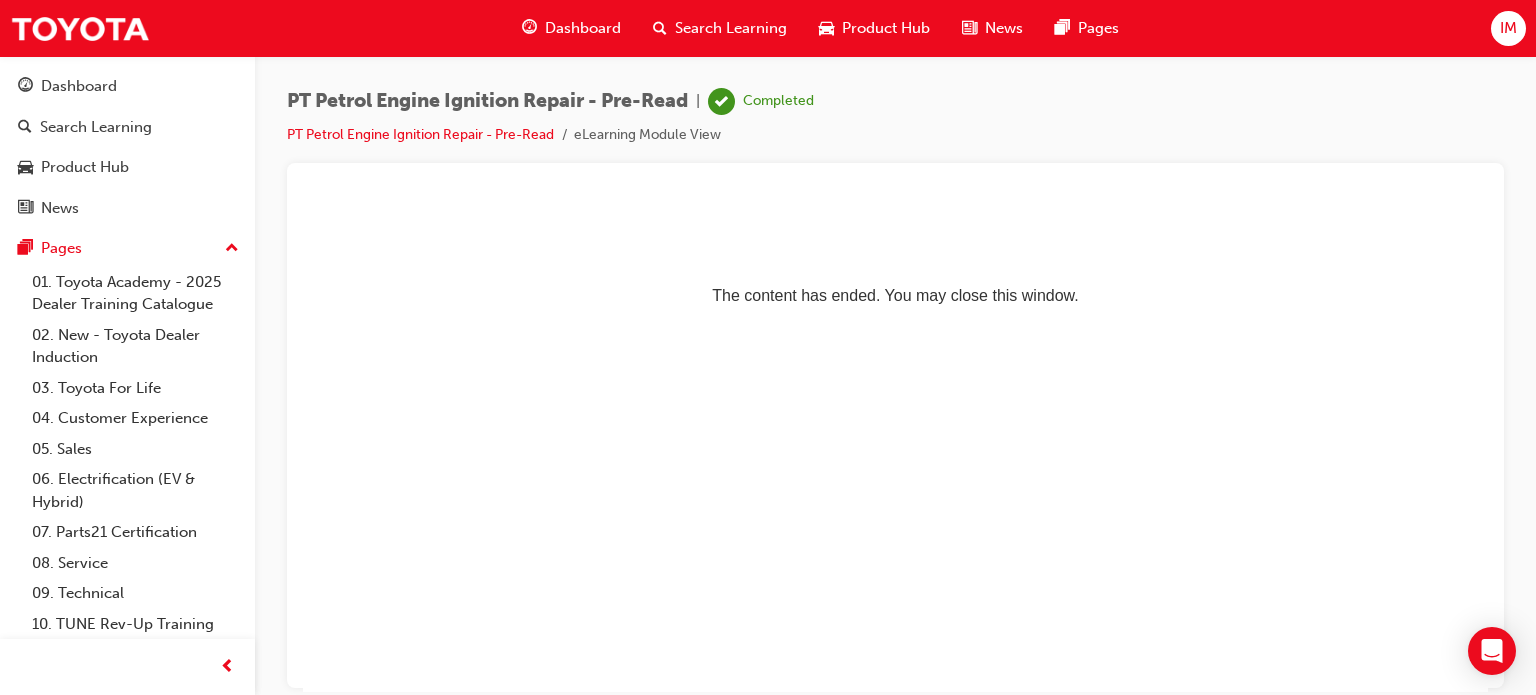 click on "Dashboard" at bounding box center [583, 28] 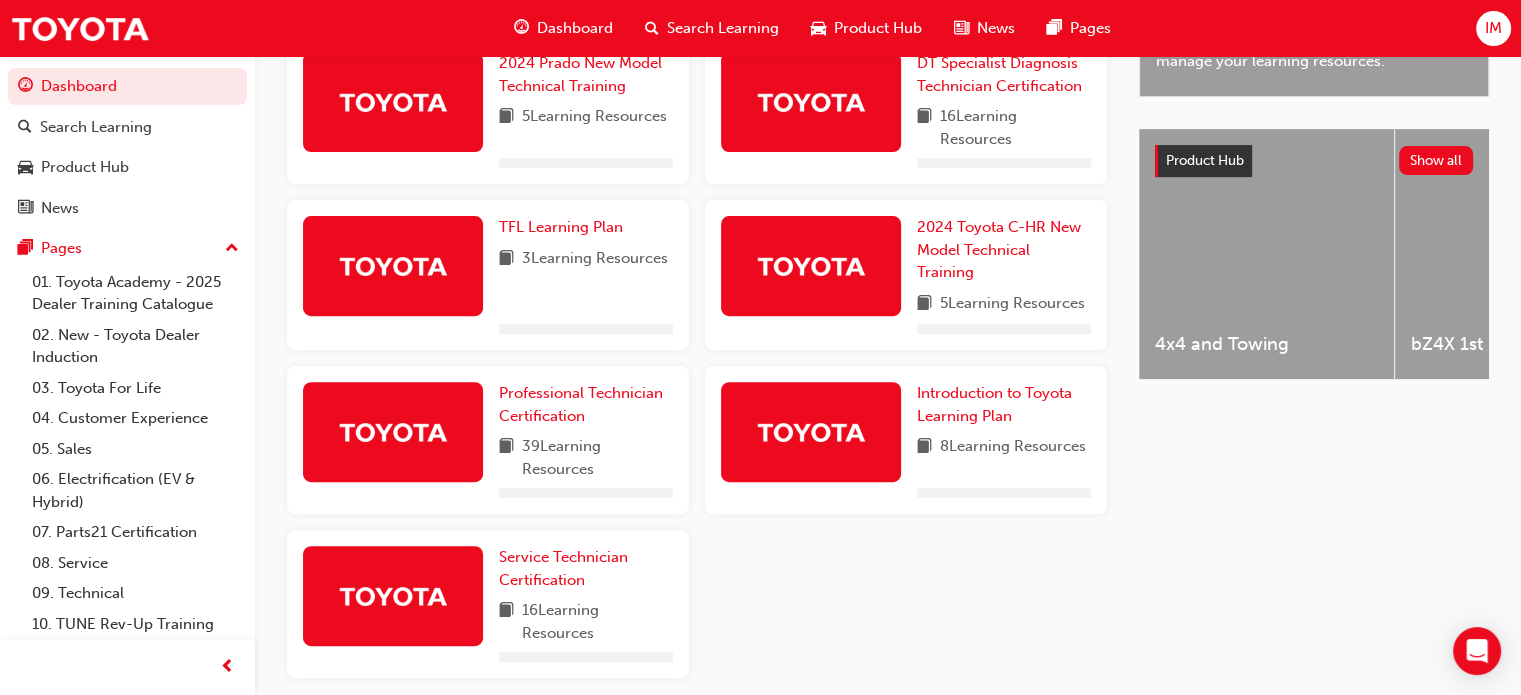 scroll, scrollTop: 648, scrollLeft: 0, axis: vertical 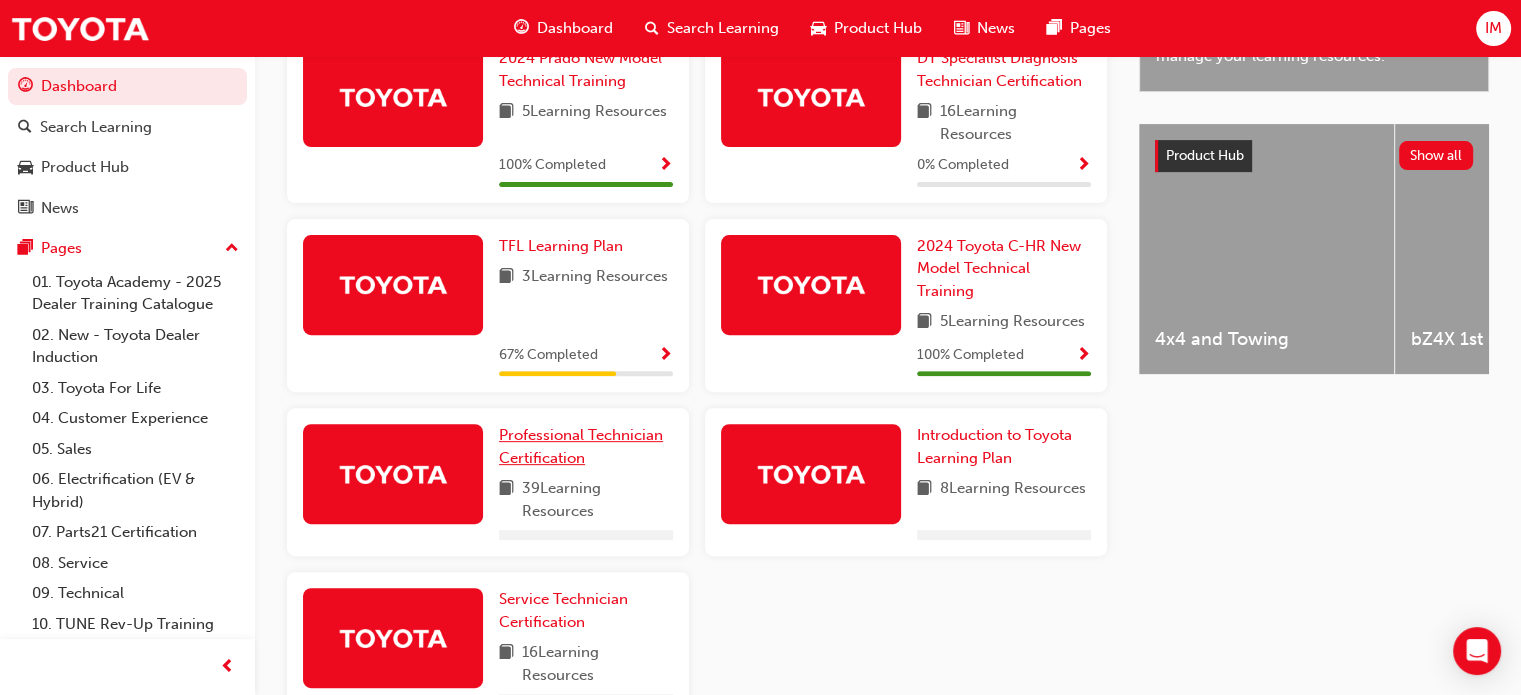click on "Professional Technician Certification" at bounding box center (581, 446) 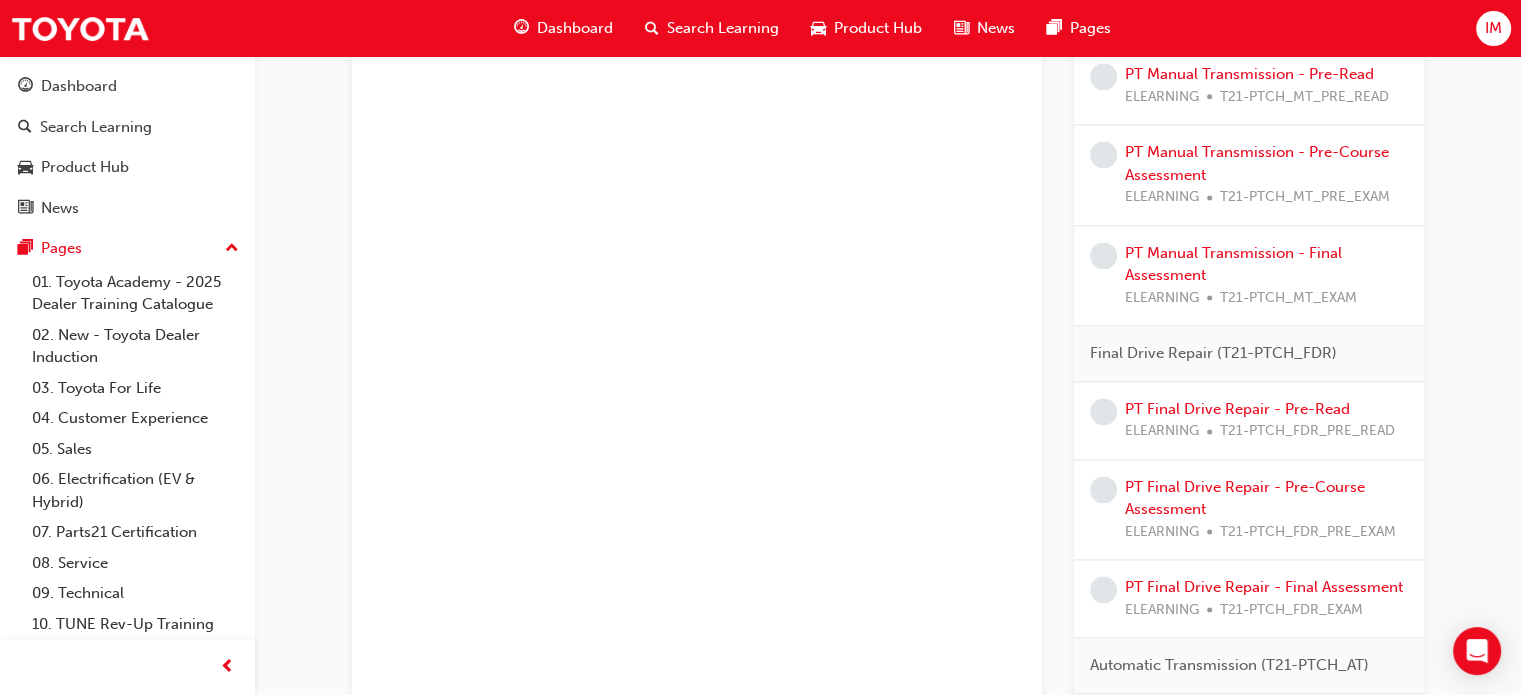 scroll, scrollTop: 2708, scrollLeft: 0, axis: vertical 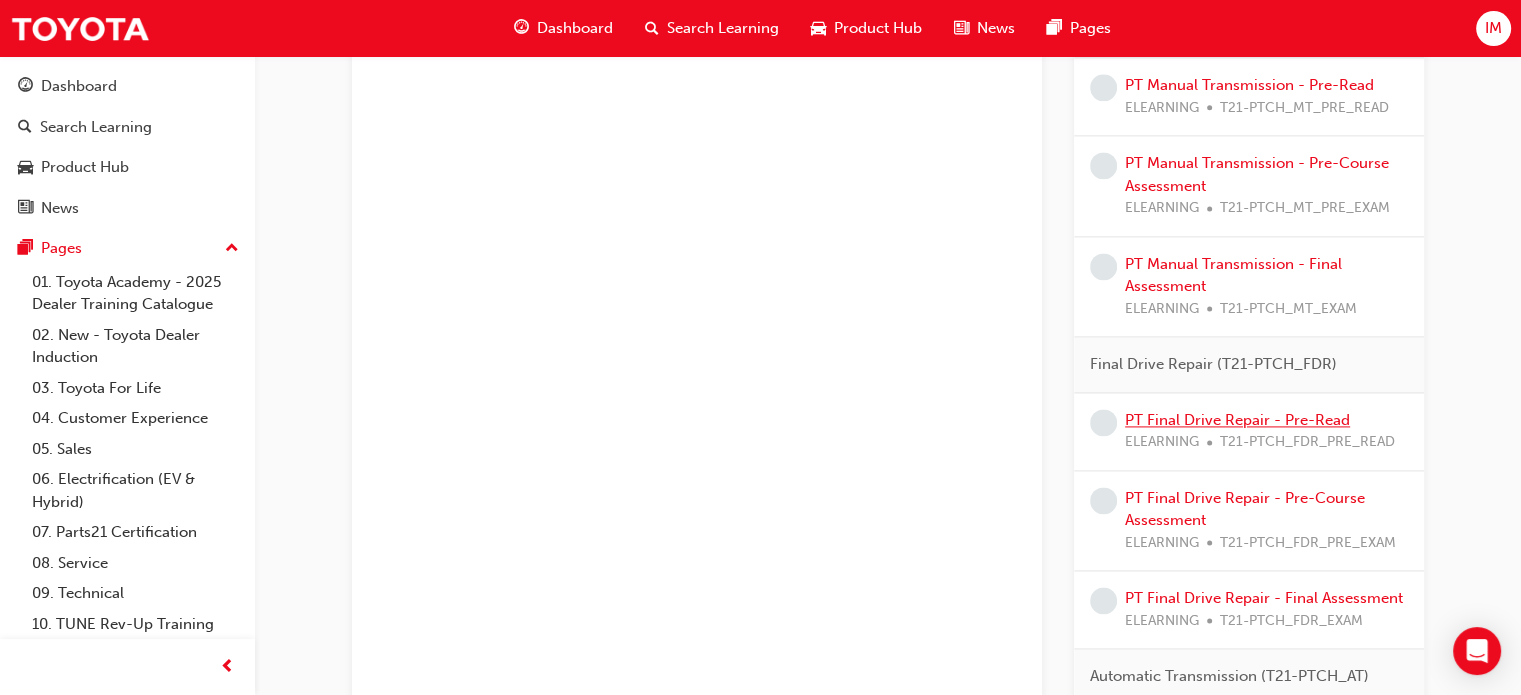 click on "PT Final Drive Repair - Pre-Read" at bounding box center (1237, 420) 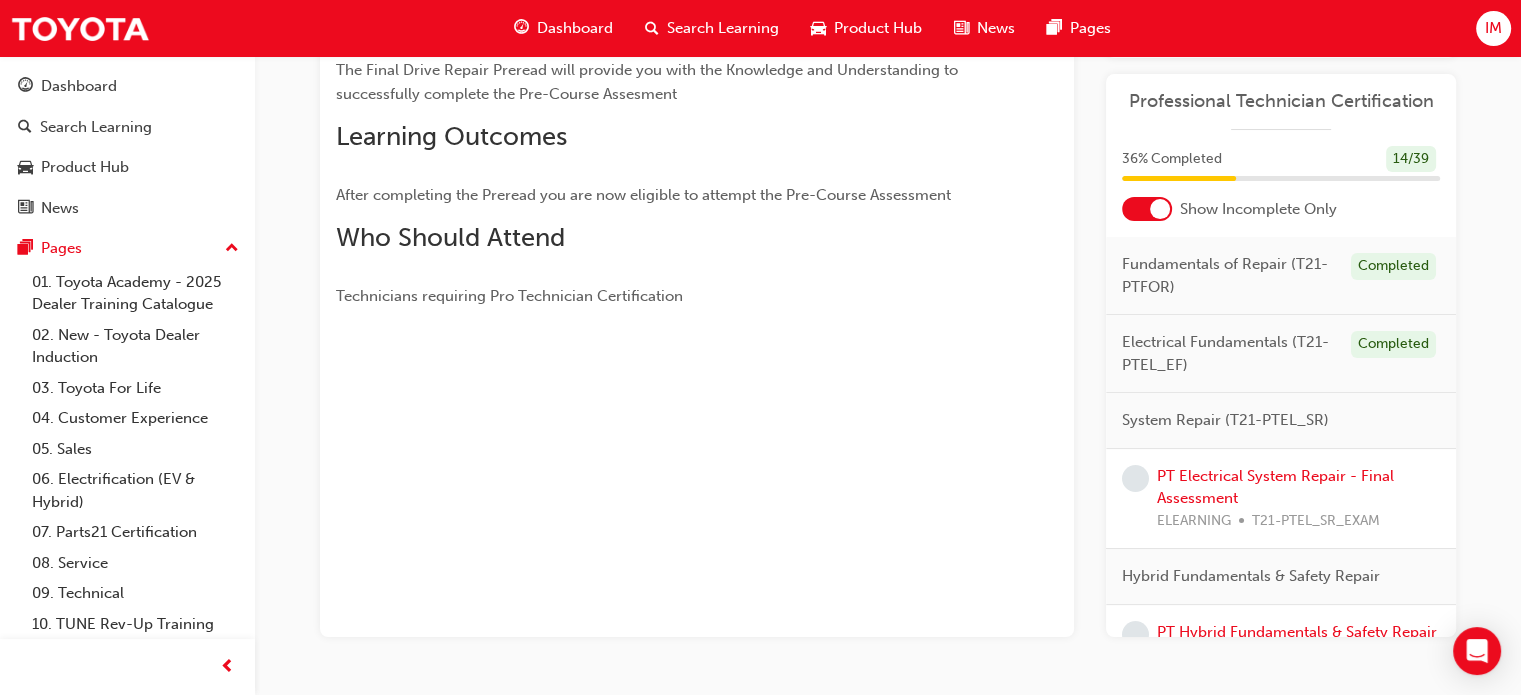 scroll, scrollTop: 316, scrollLeft: 0, axis: vertical 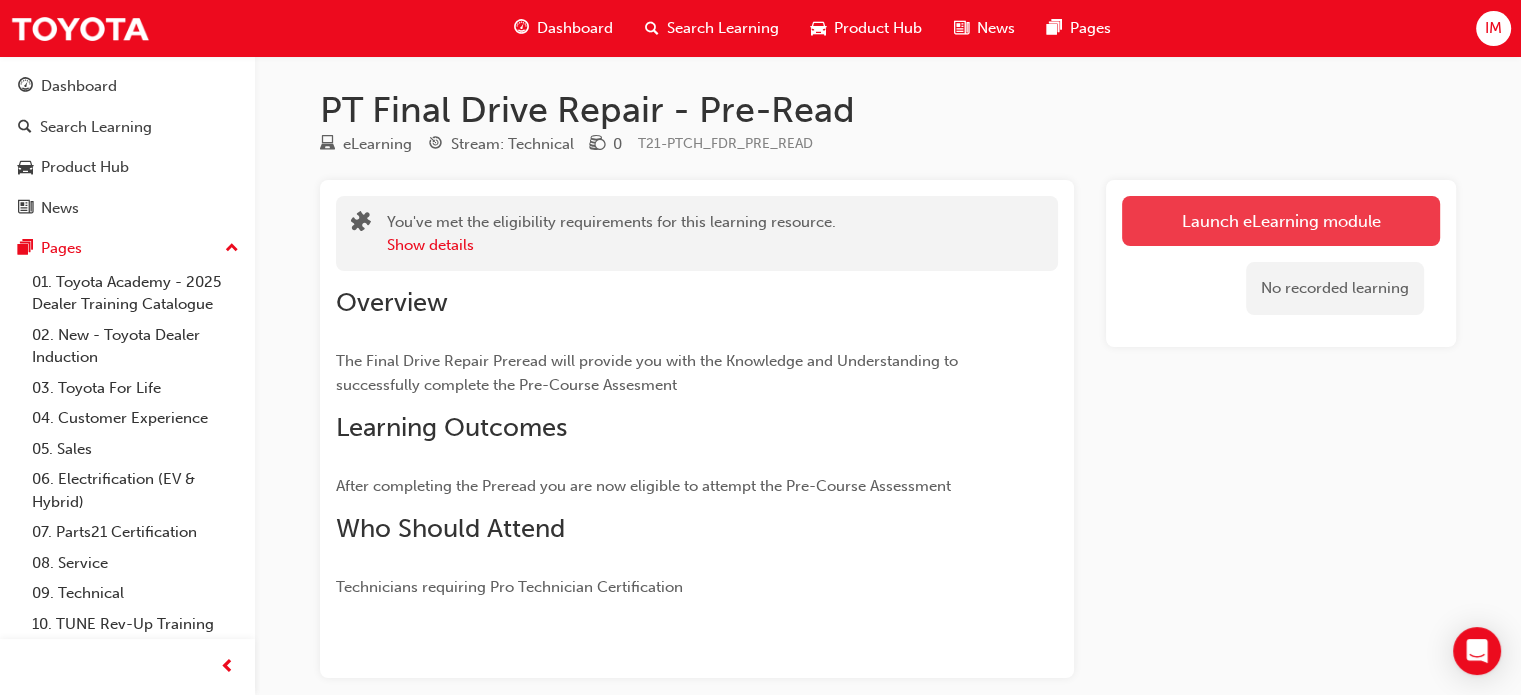 click on "Launch eLearning module" at bounding box center (1281, 221) 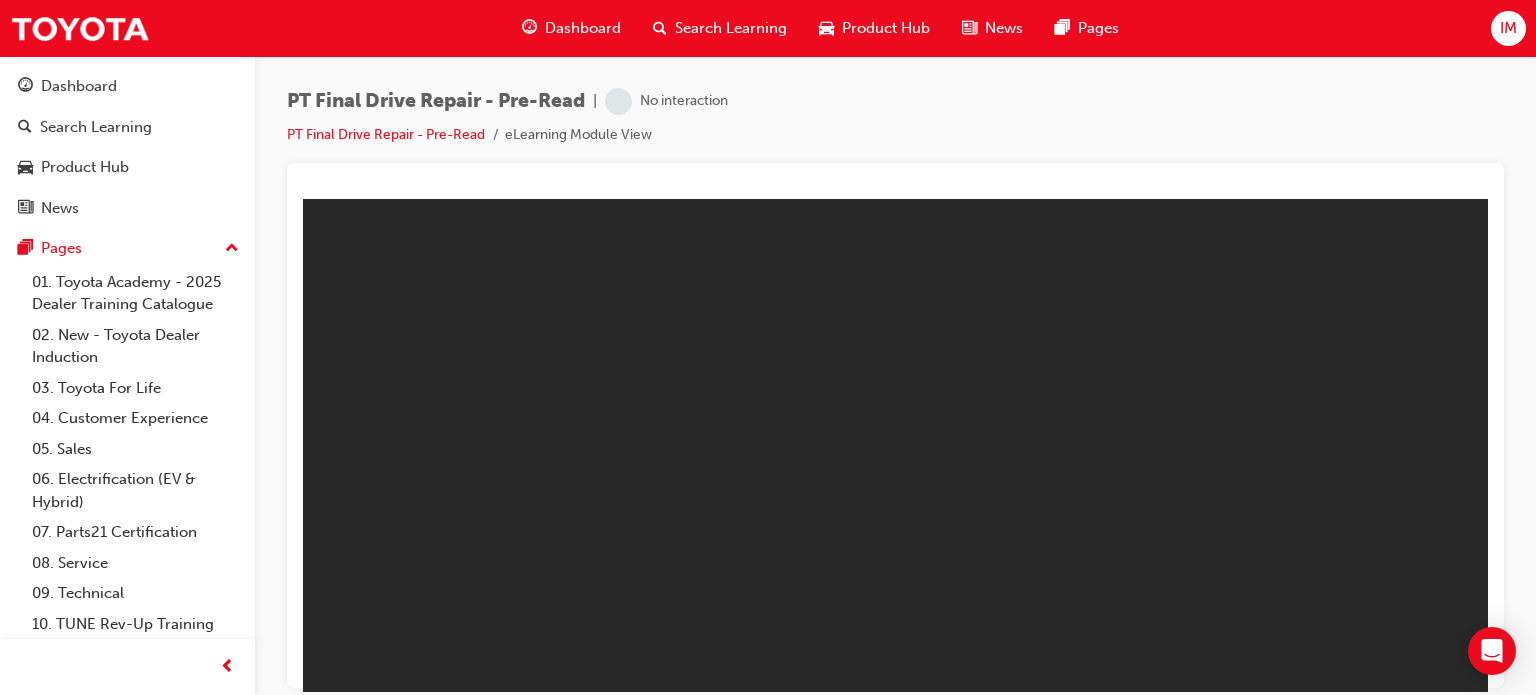 scroll, scrollTop: 0, scrollLeft: 0, axis: both 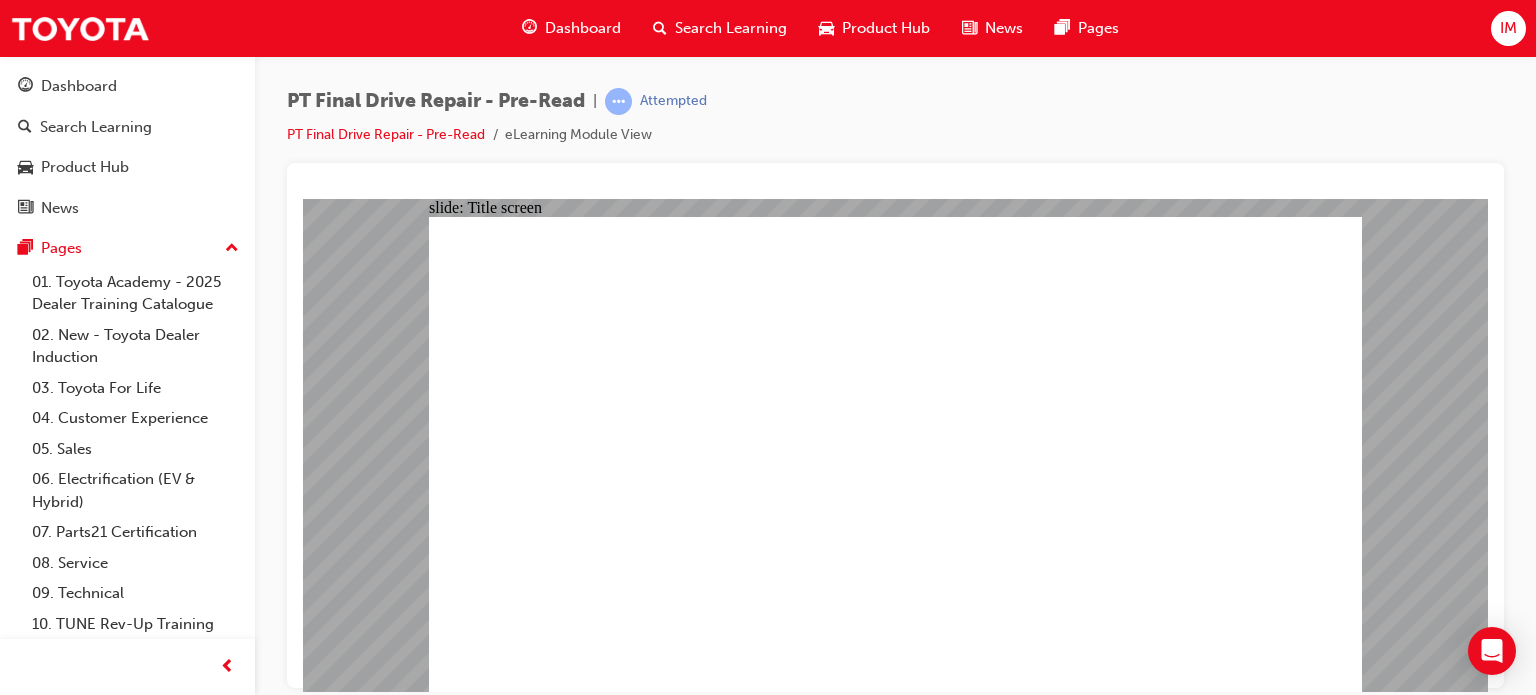 click 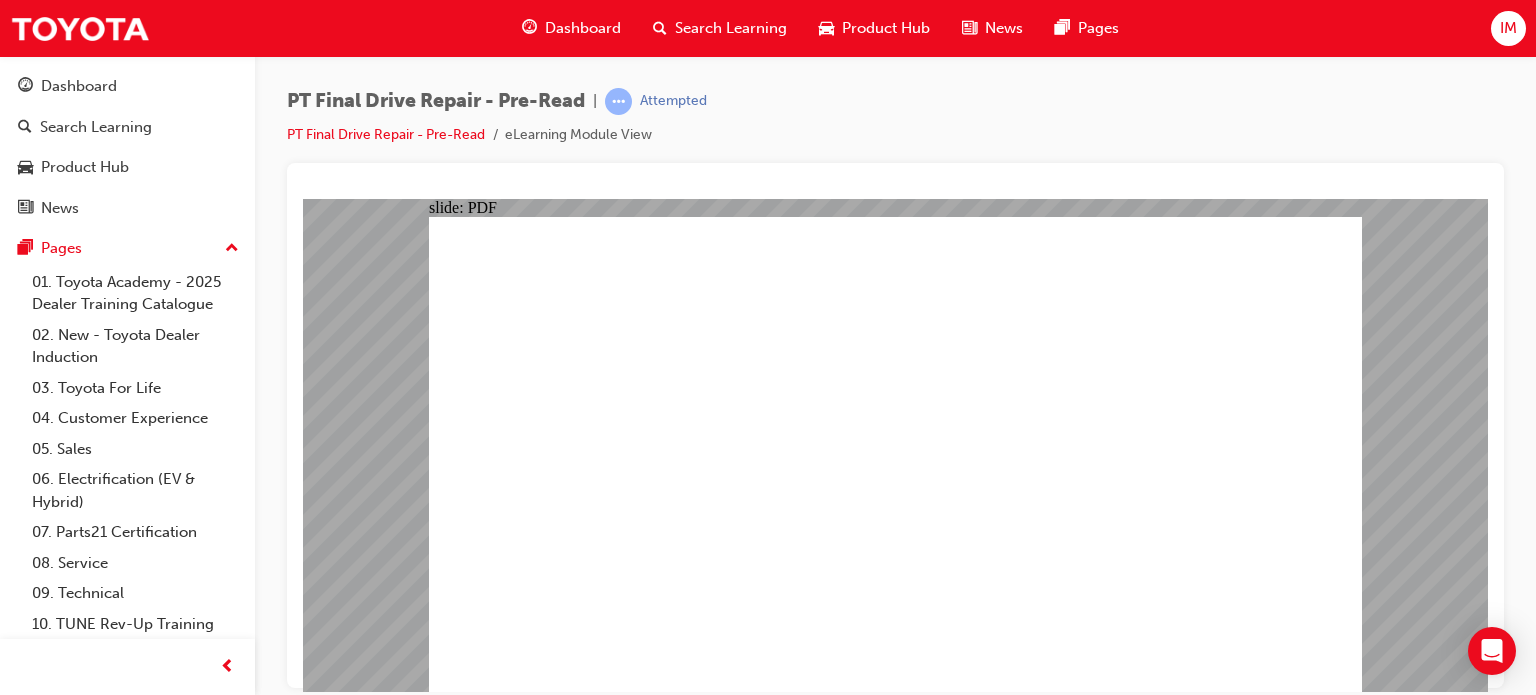 click 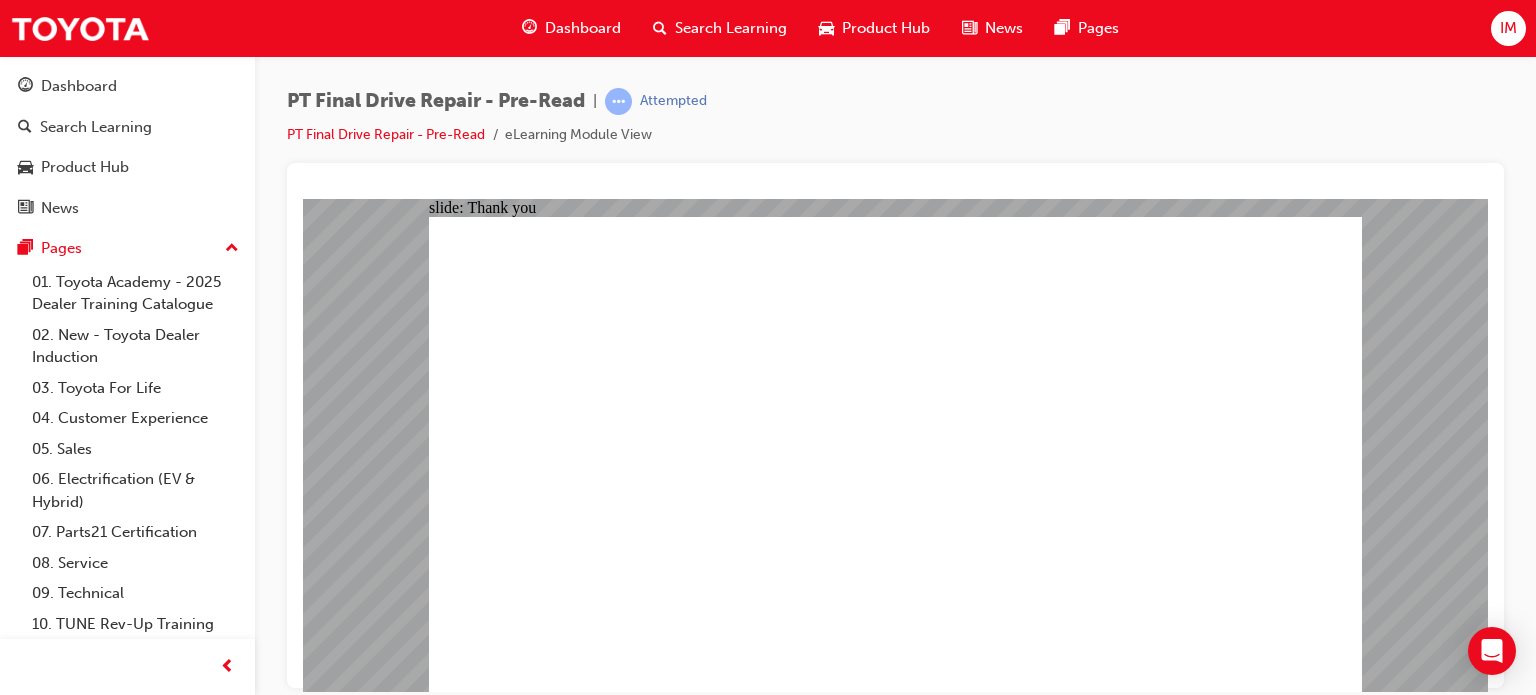 click 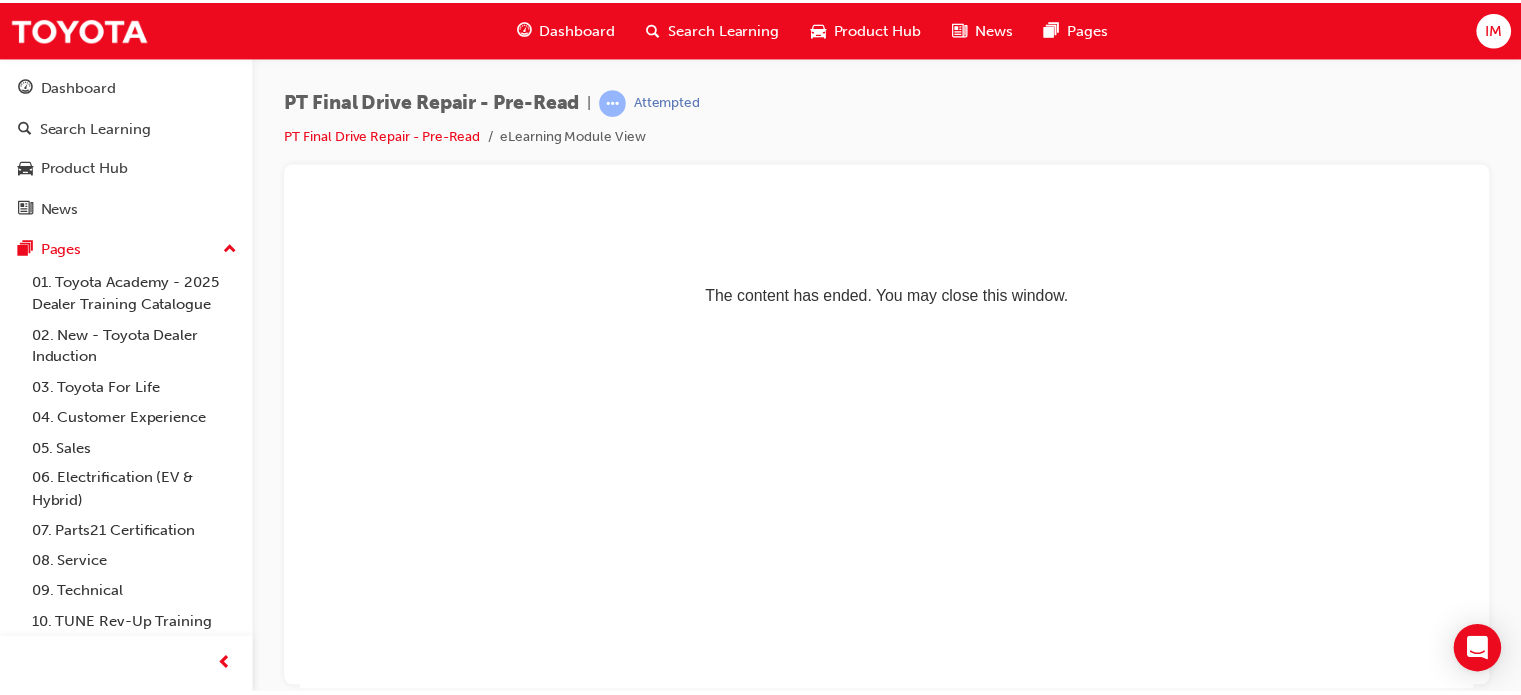 scroll, scrollTop: 0, scrollLeft: 0, axis: both 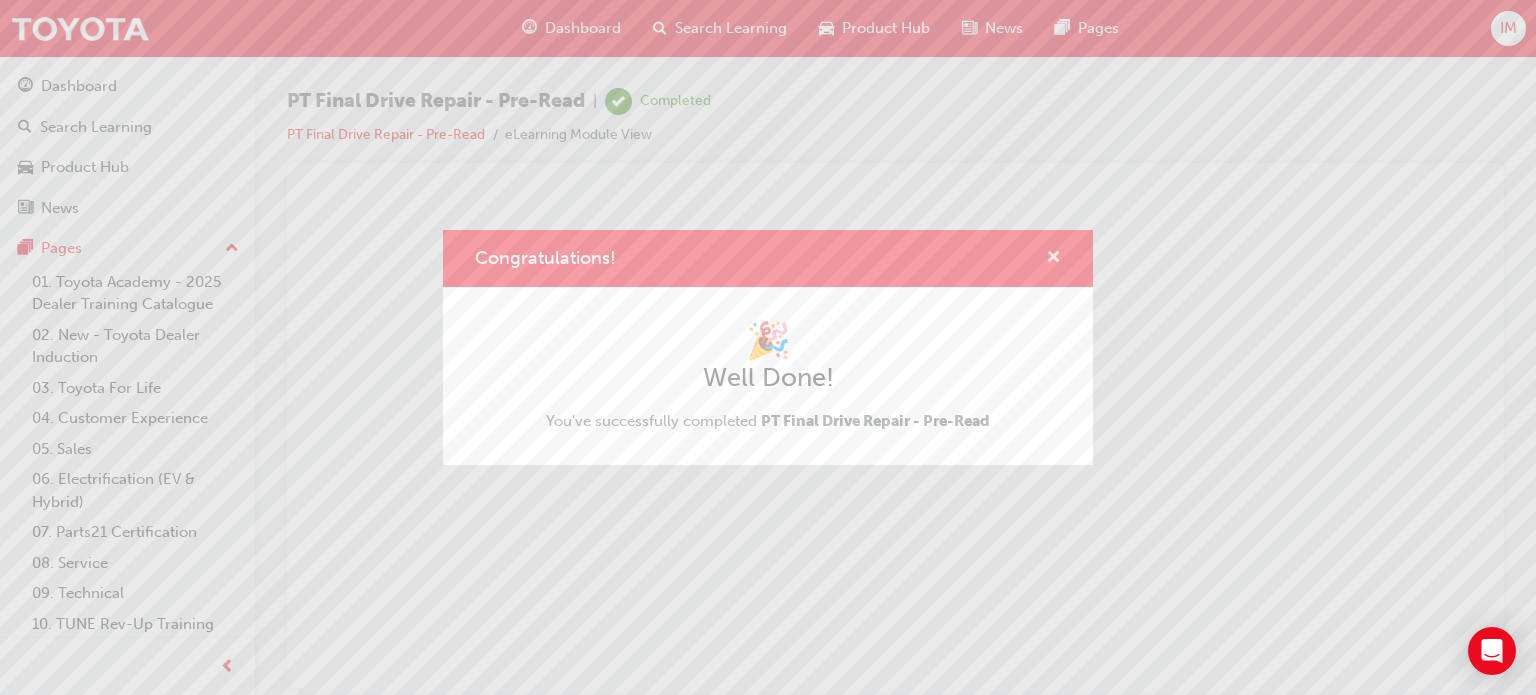 click at bounding box center (1053, 259) 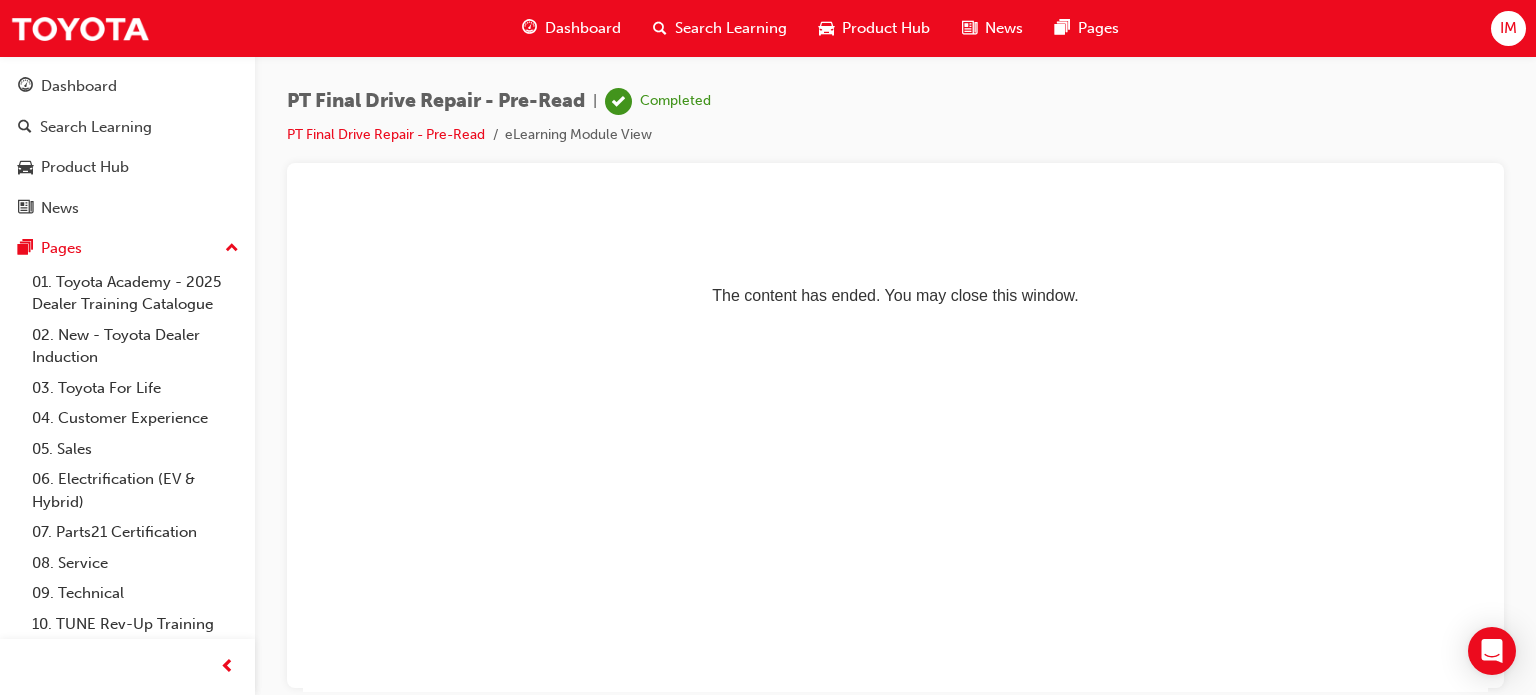 click on "Dashboard" at bounding box center [583, 28] 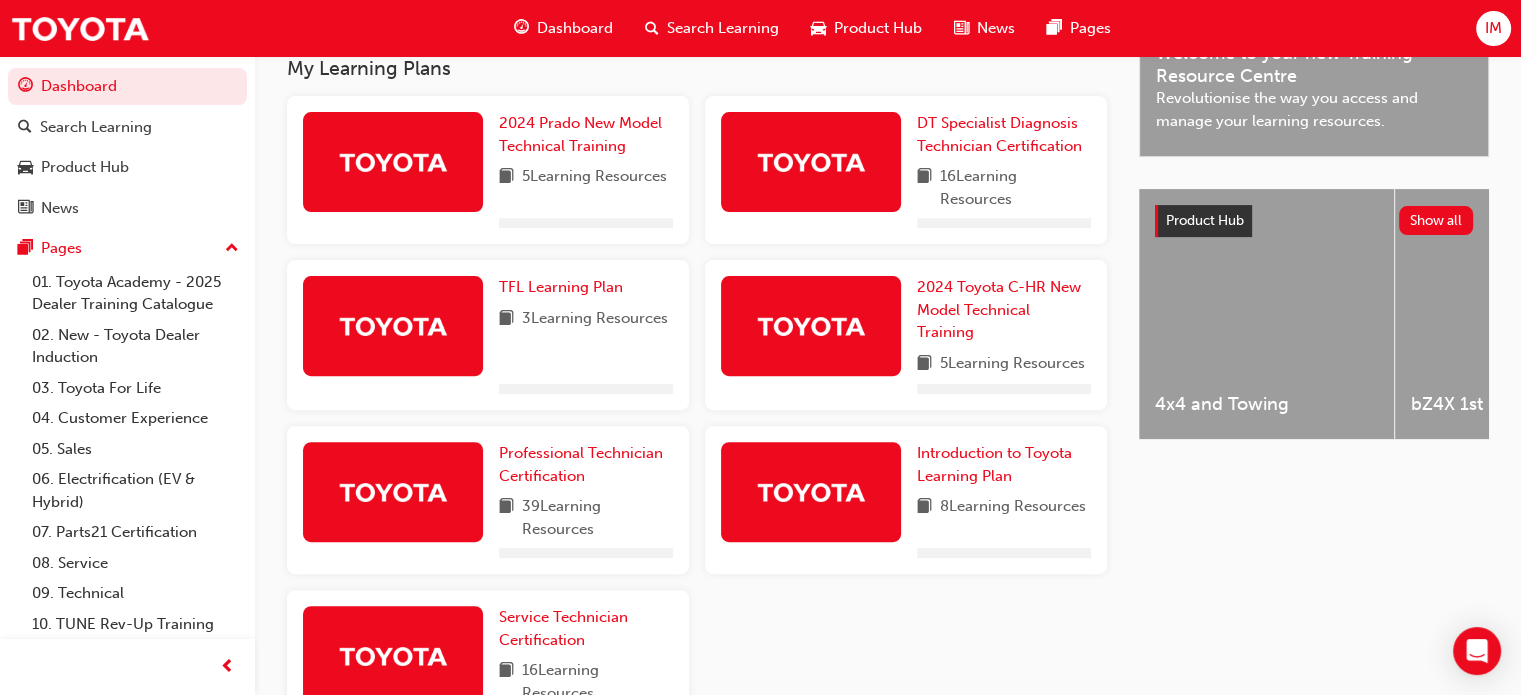 scroll, scrollTop: 682, scrollLeft: 0, axis: vertical 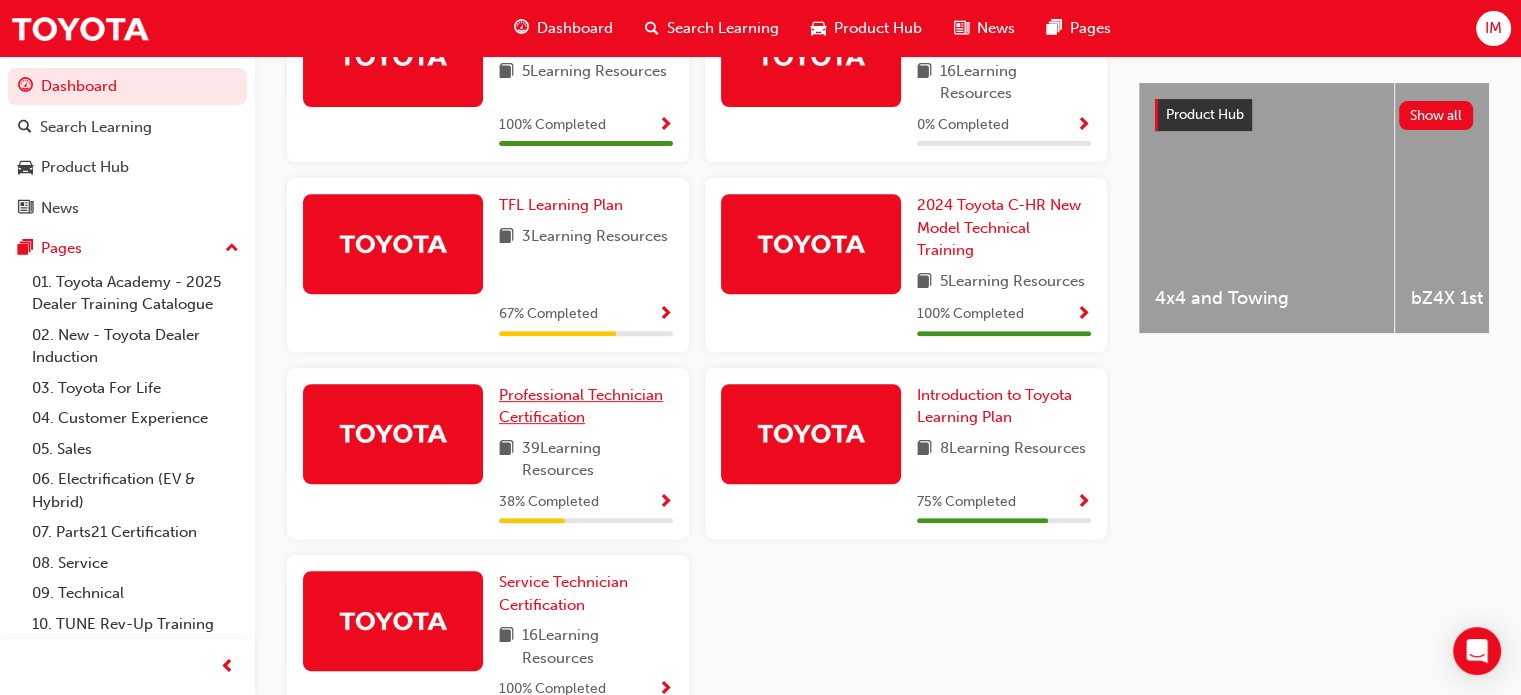click on "Professional Technician Certification" at bounding box center [586, 406] 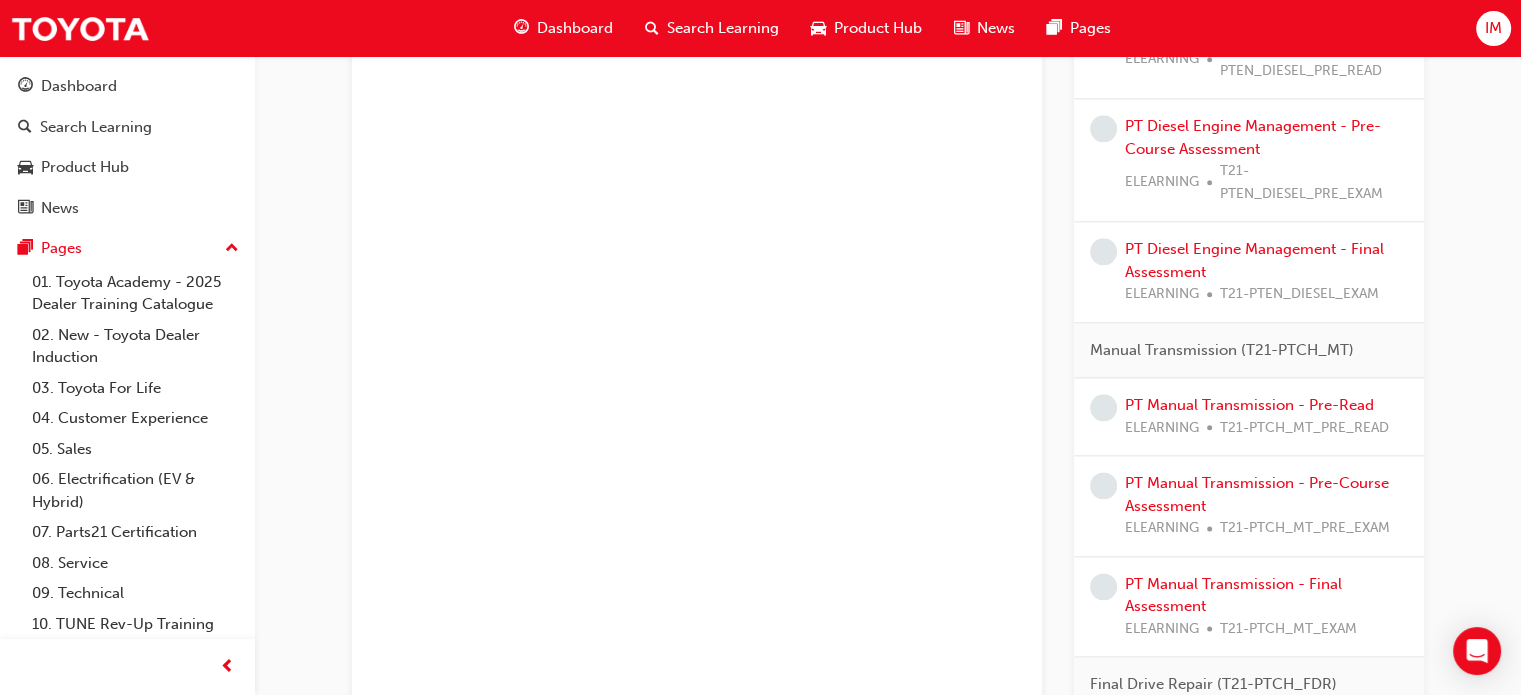 scroll, scrollTop: 2387, scrollLeft: 0, axis: vertical 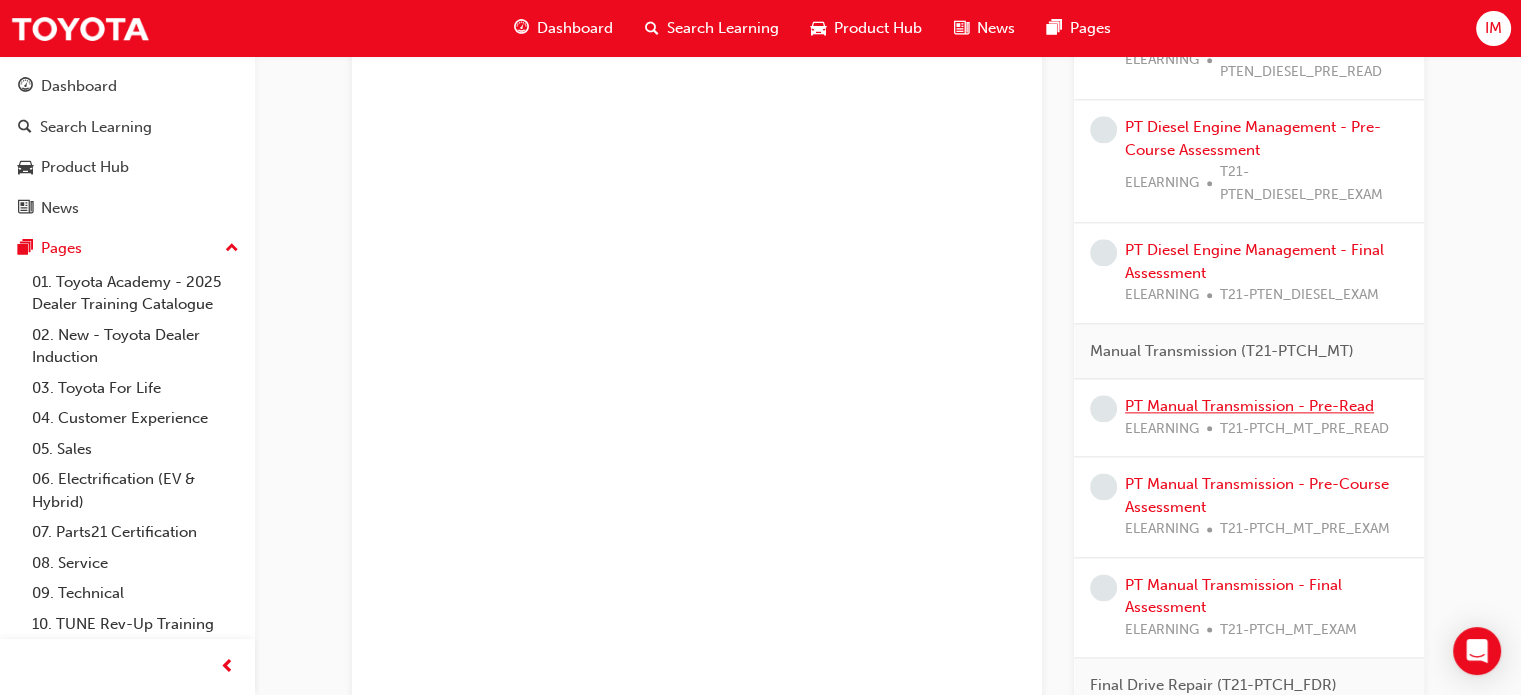 click on "PT Manual Transmission - Pre-Read" at bounding box center [1249, 406] 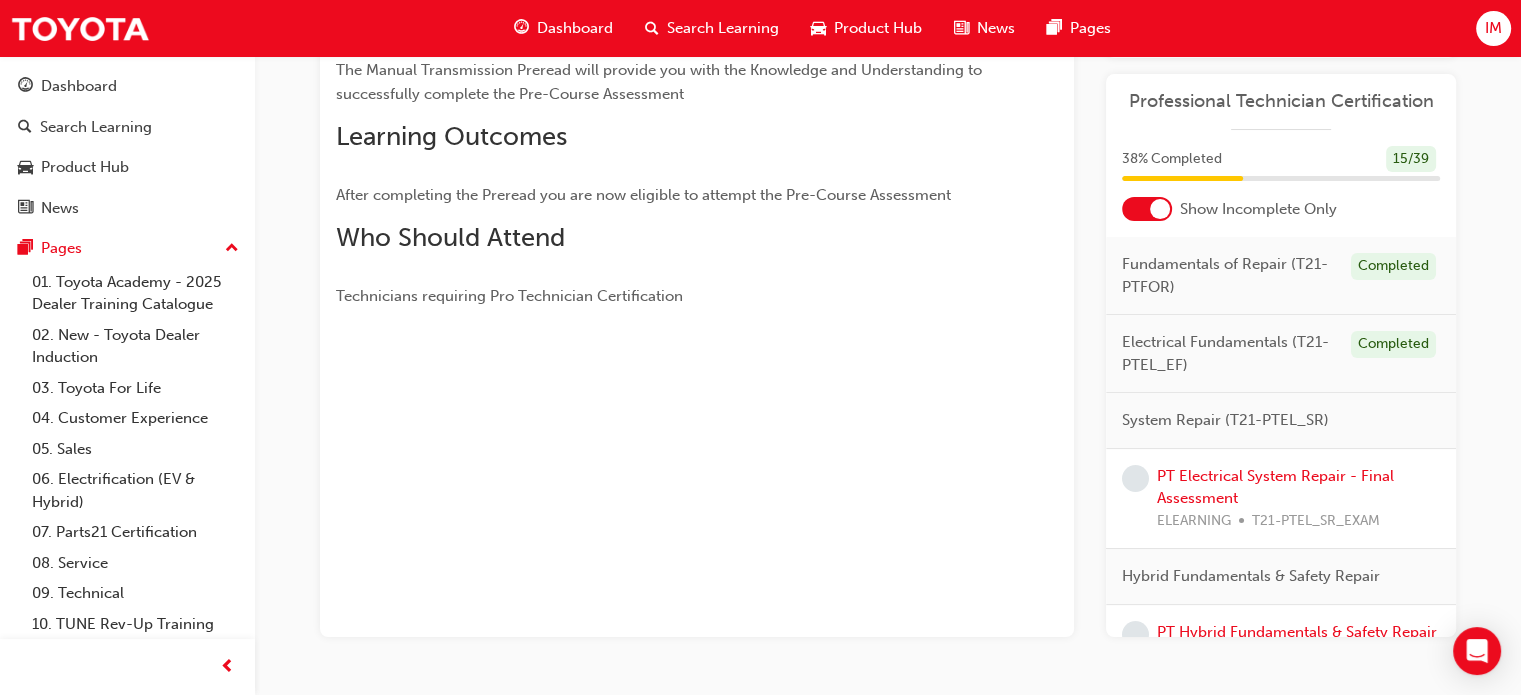 scroll, scrollTop: 316, scrollLeft: 0, axis: vertical 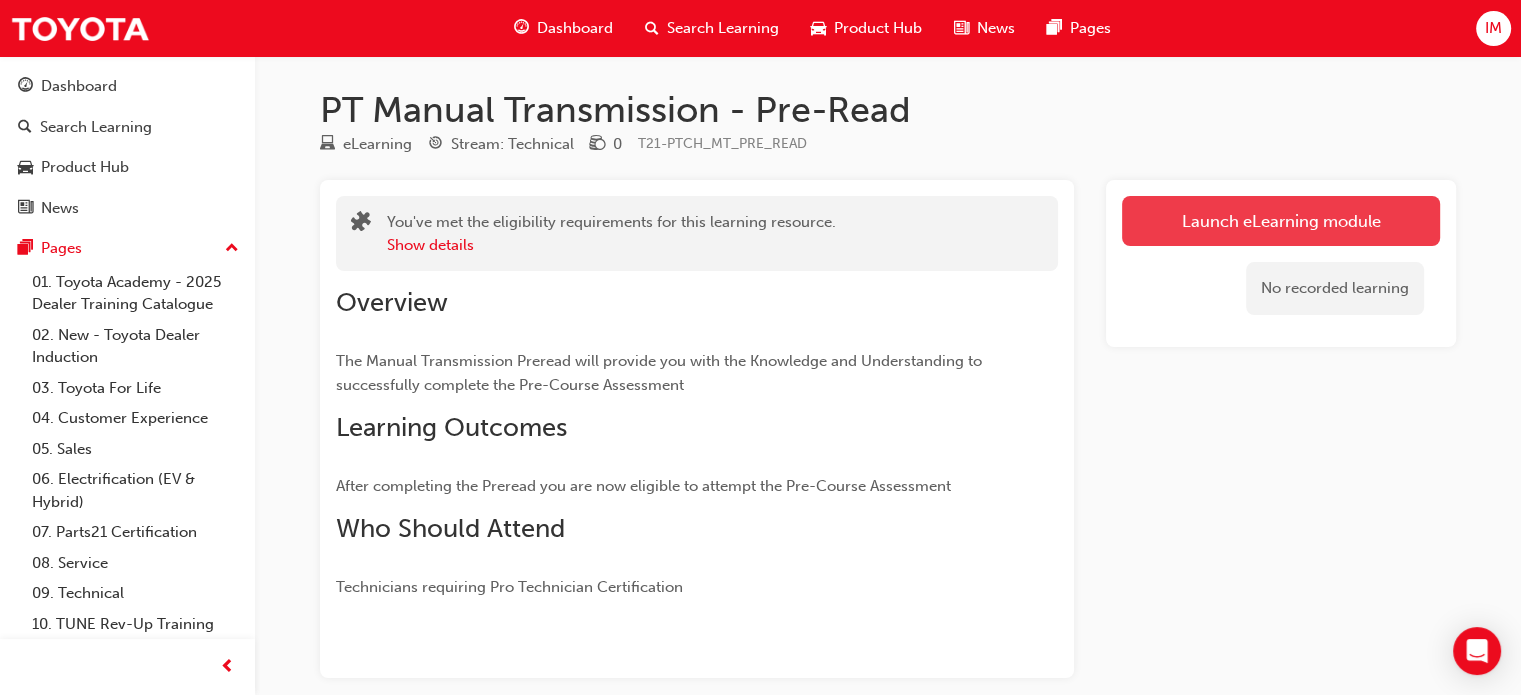 click on "Launch eLearning module" at bounding box center (1281, 221) 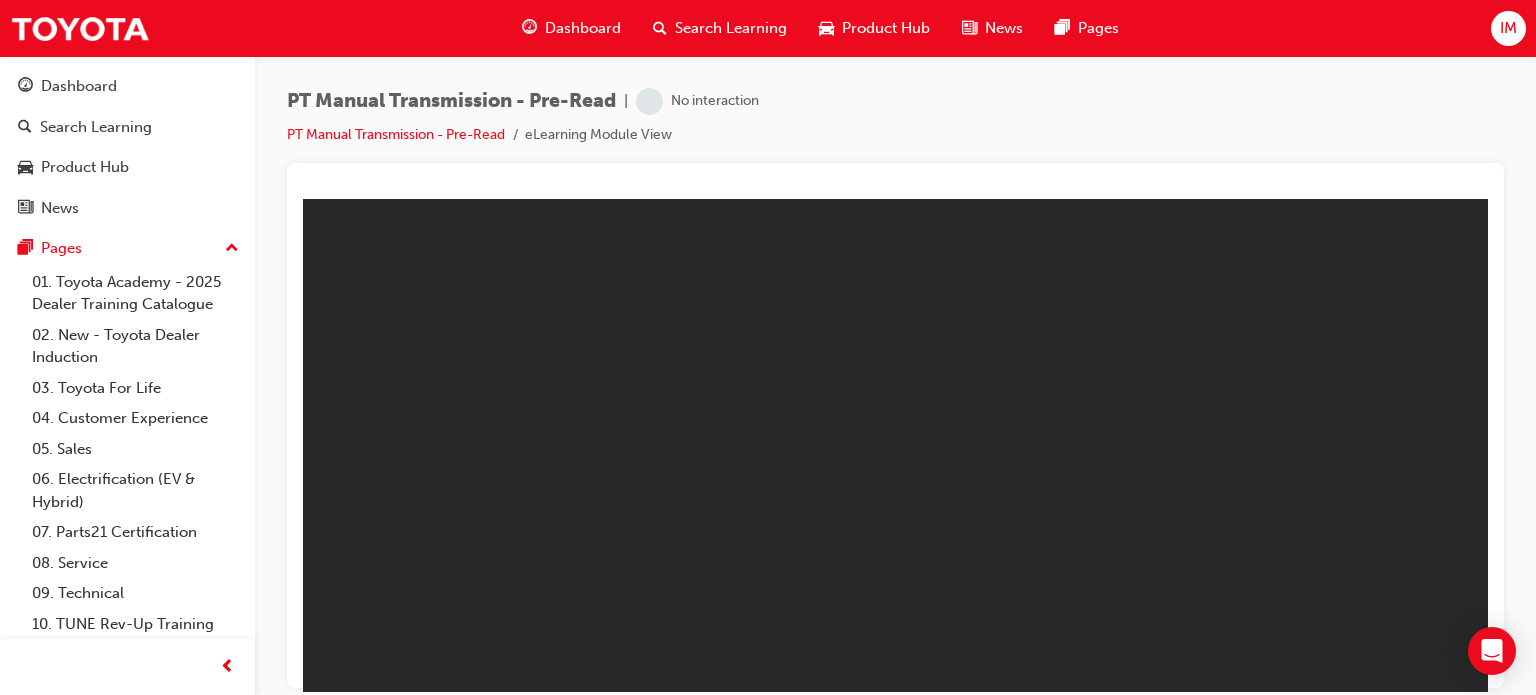 scroll, scrollTop: 0, scrollLeft: 0, axis: both 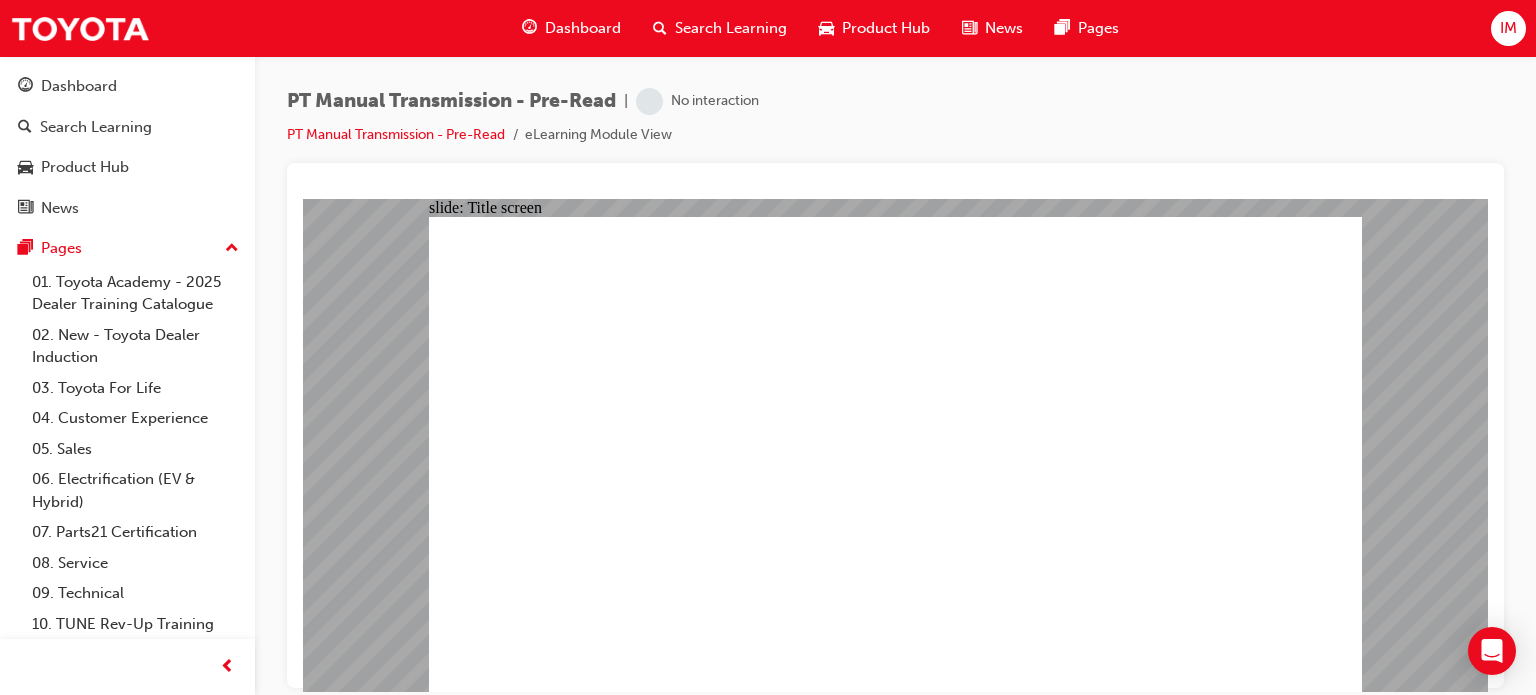 click 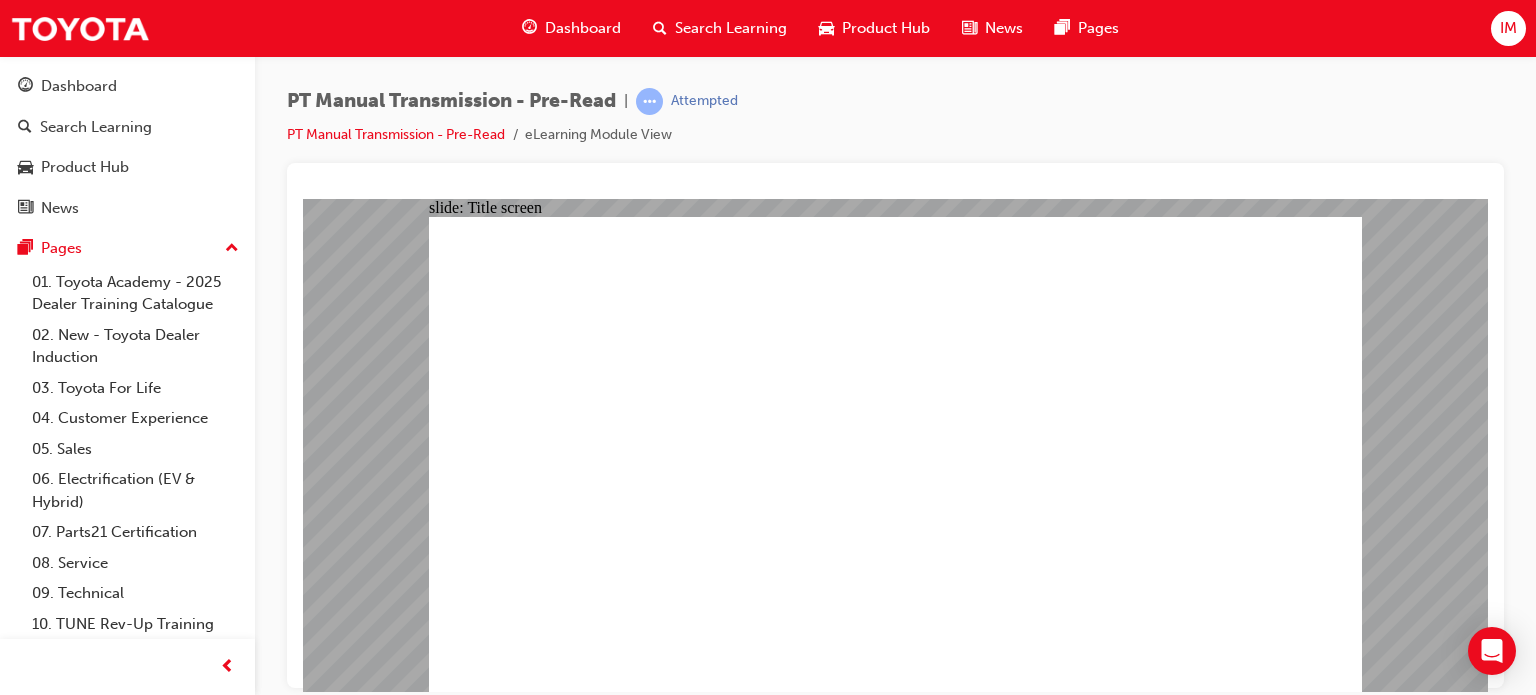 click 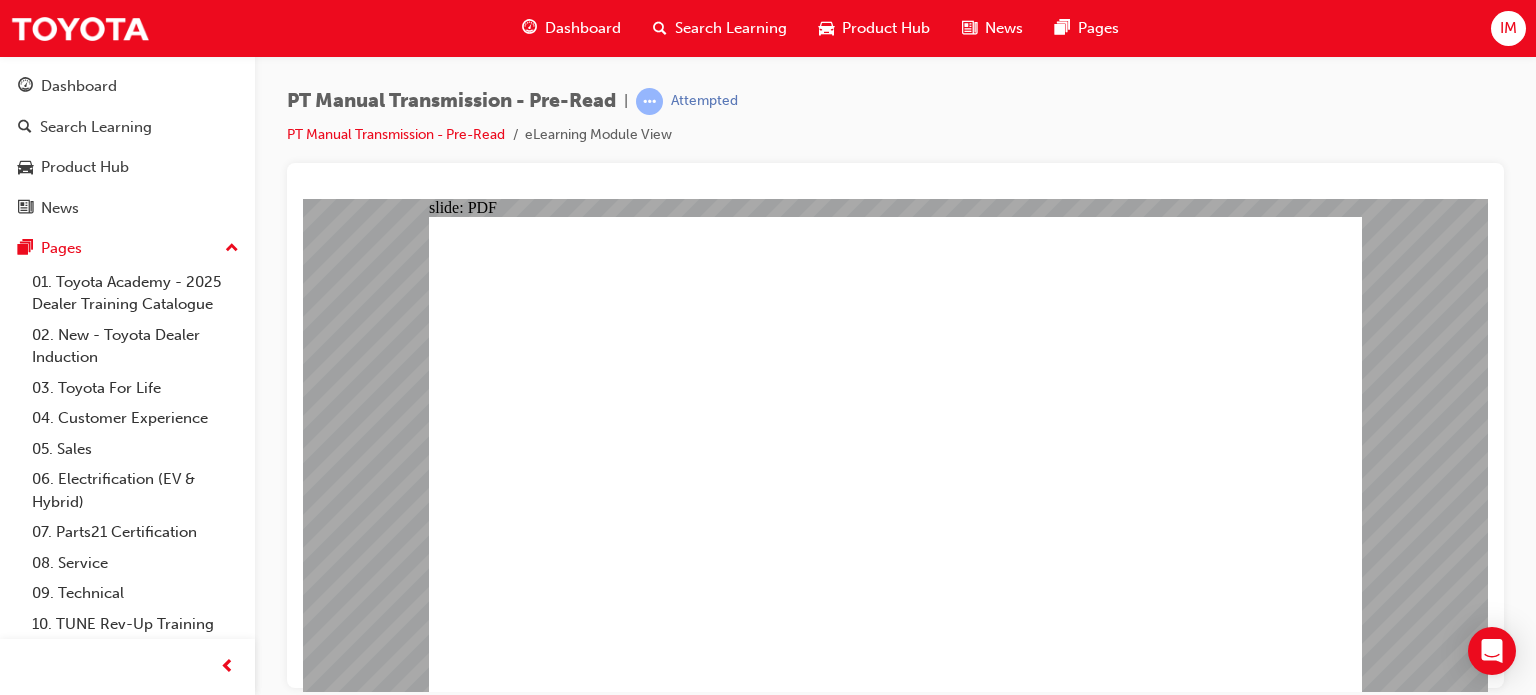 click 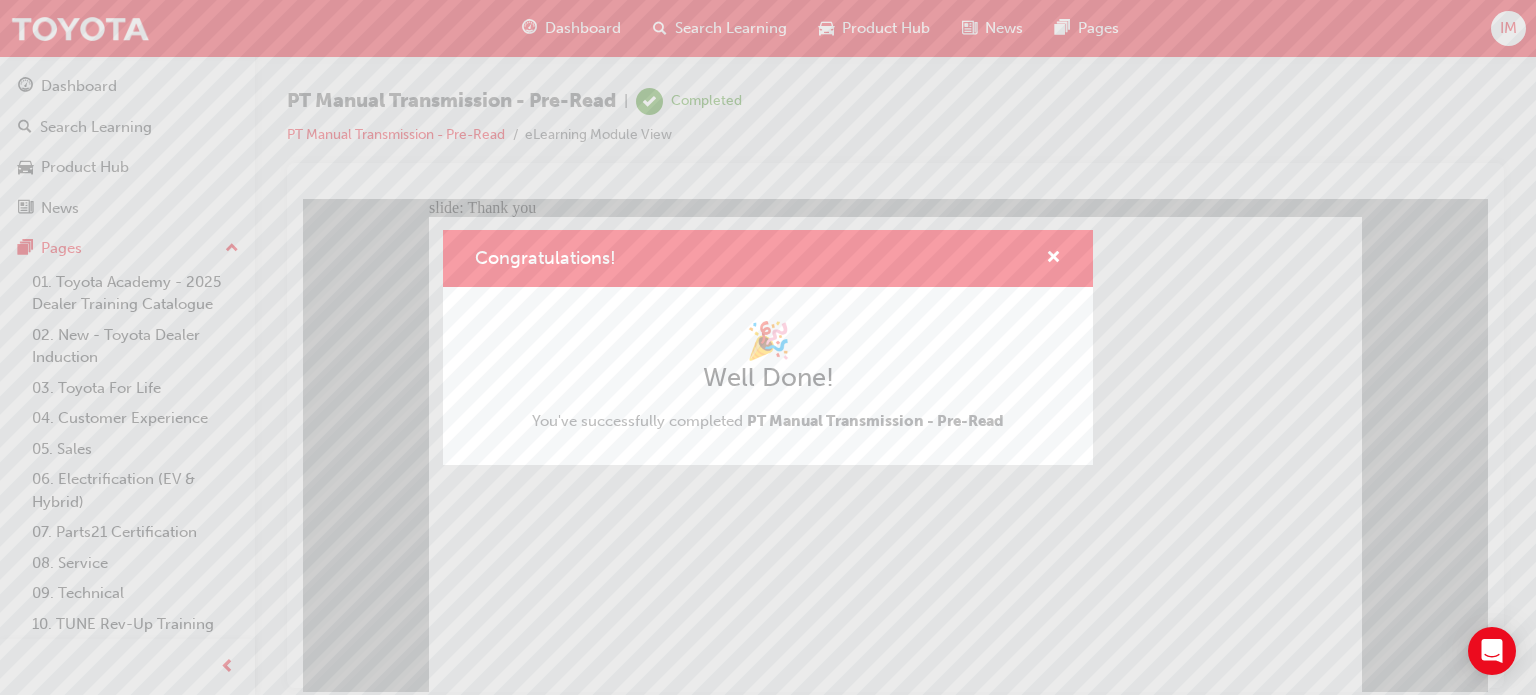 click on "Congratulations! 🎉 Well Done! You've successfully completed   PT Manual Transmission - Pre-Read" at bounding box center [768, 347] 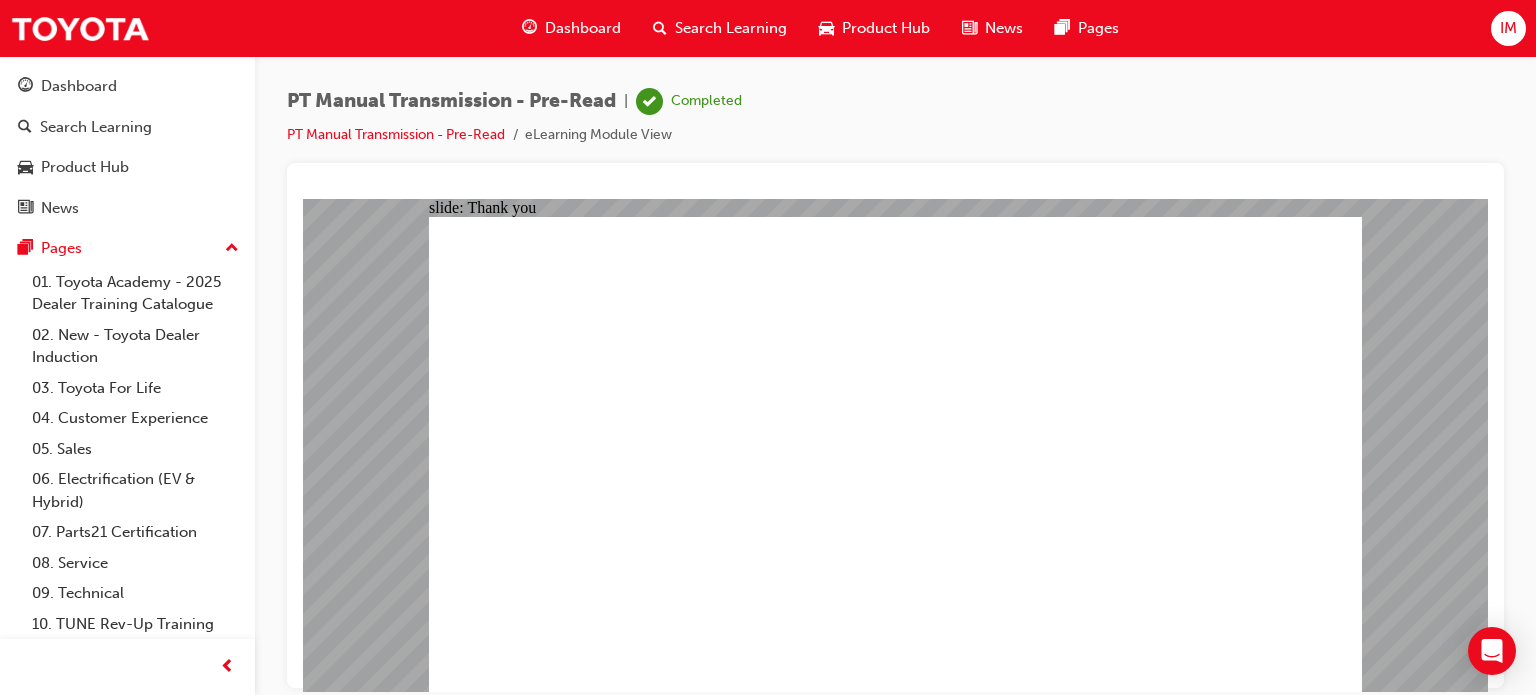 click 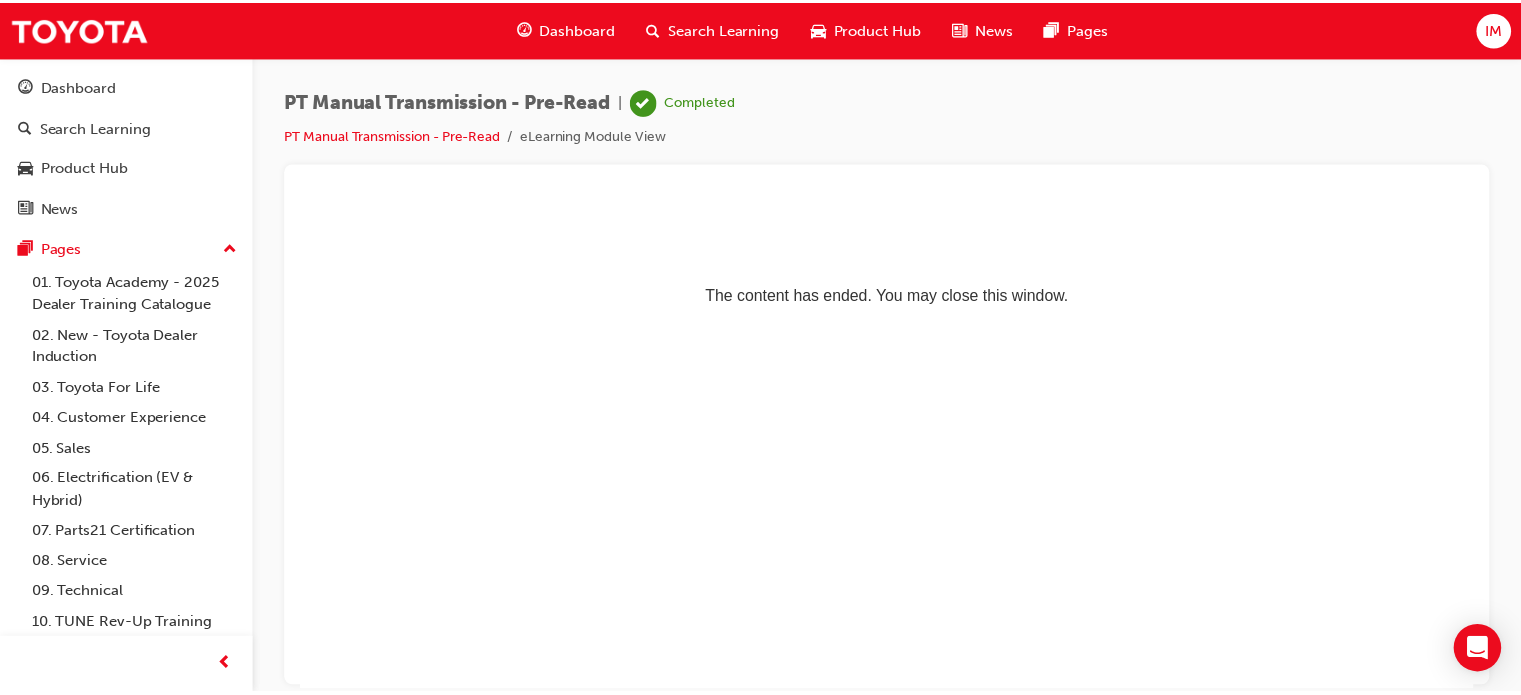 scroll, scrollTop: 0, scrollLeft: 0, axis: both 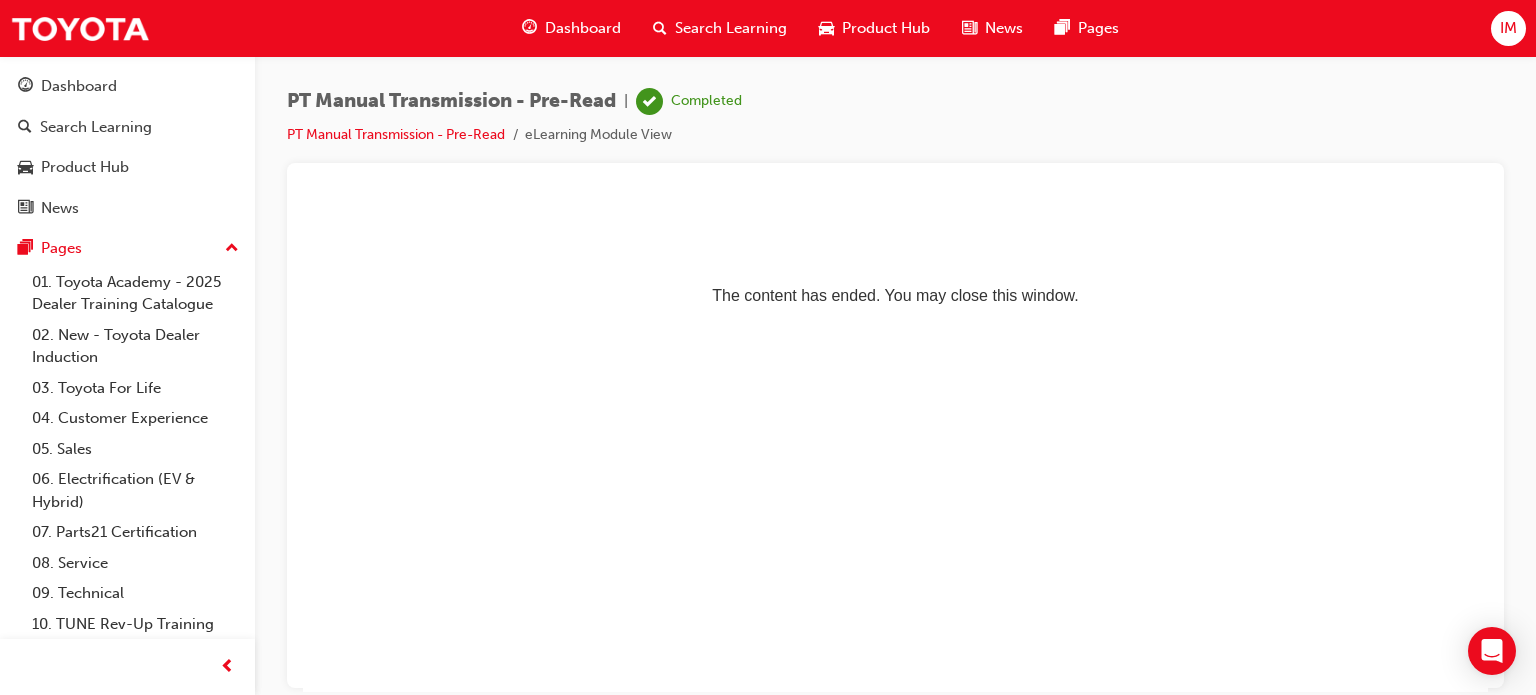 click on "Dashboard" at bounding box center (583, 28) 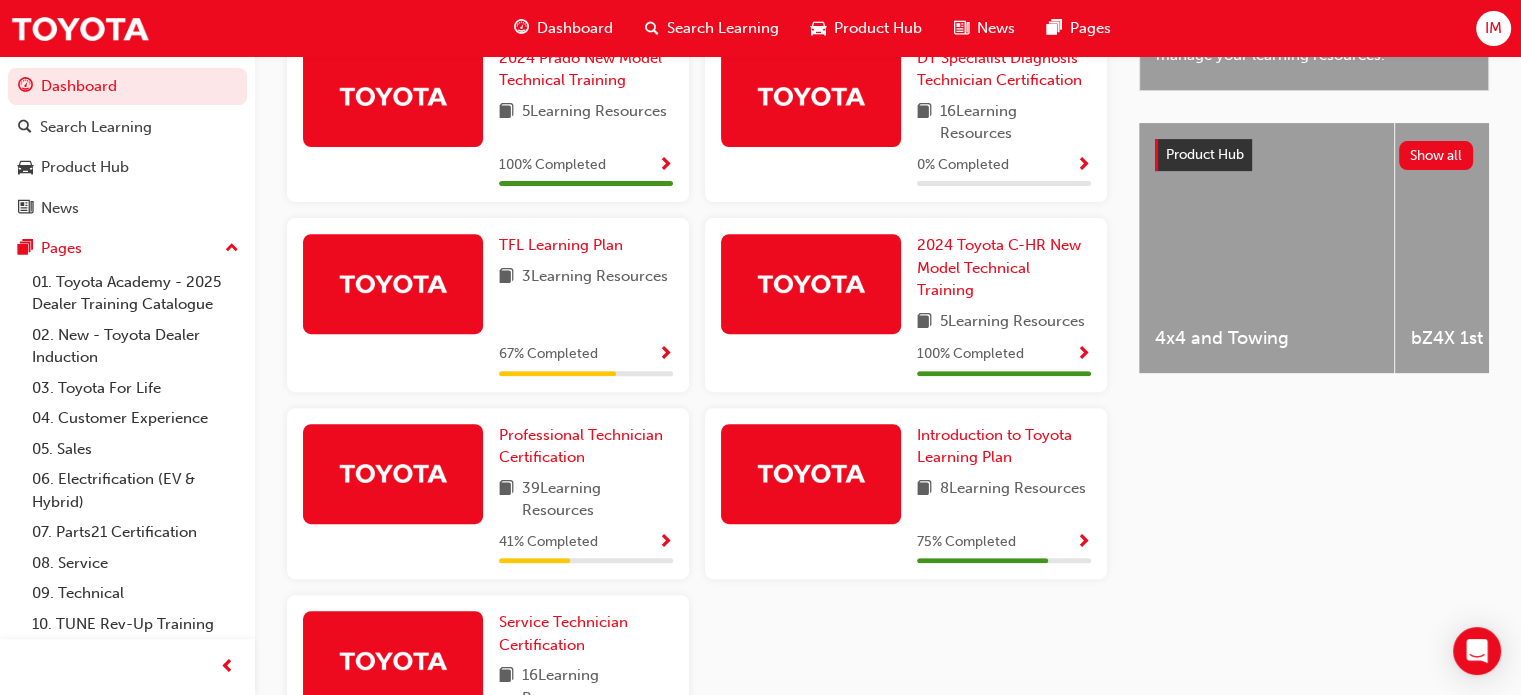 scroll, scrollTop: 740, scrollLeft: 0, axis: vertical 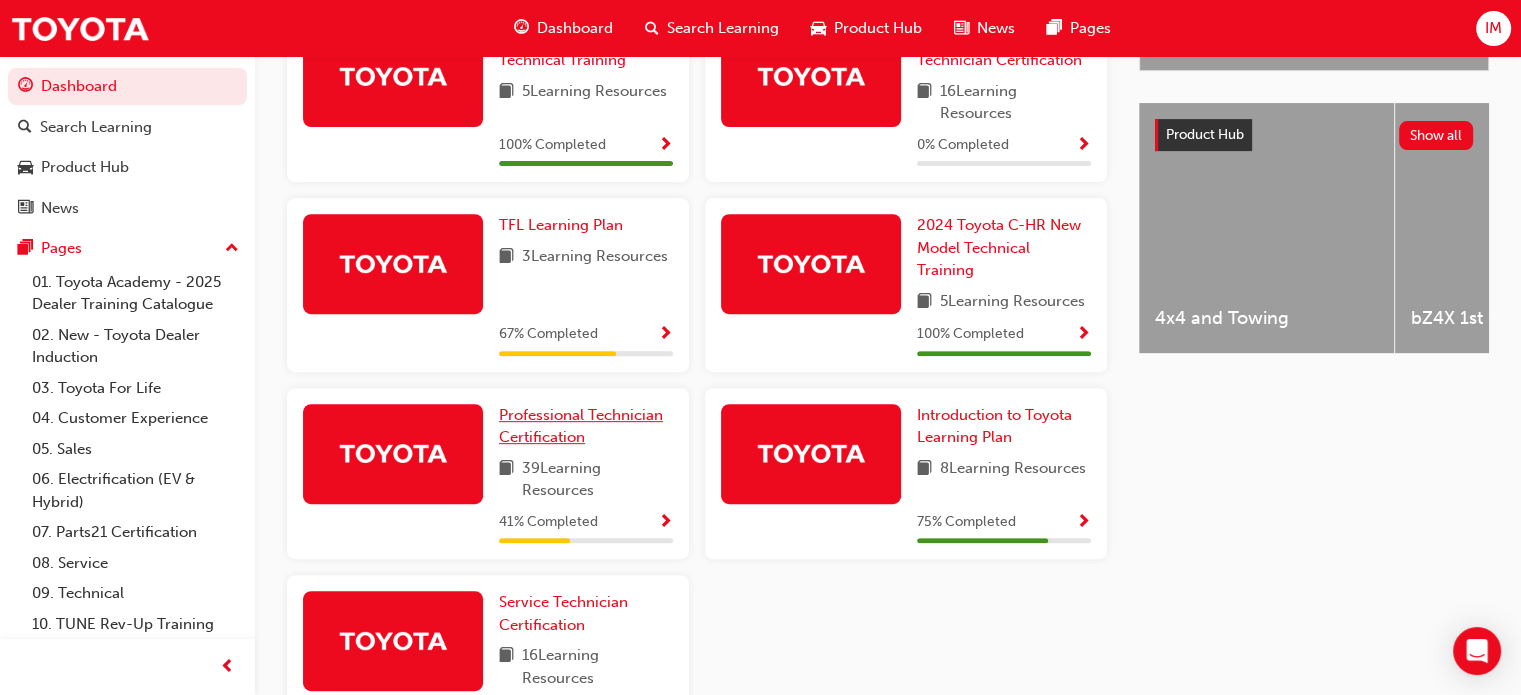 click on "Professional Technician Certification" at bounding box center [581, 426] 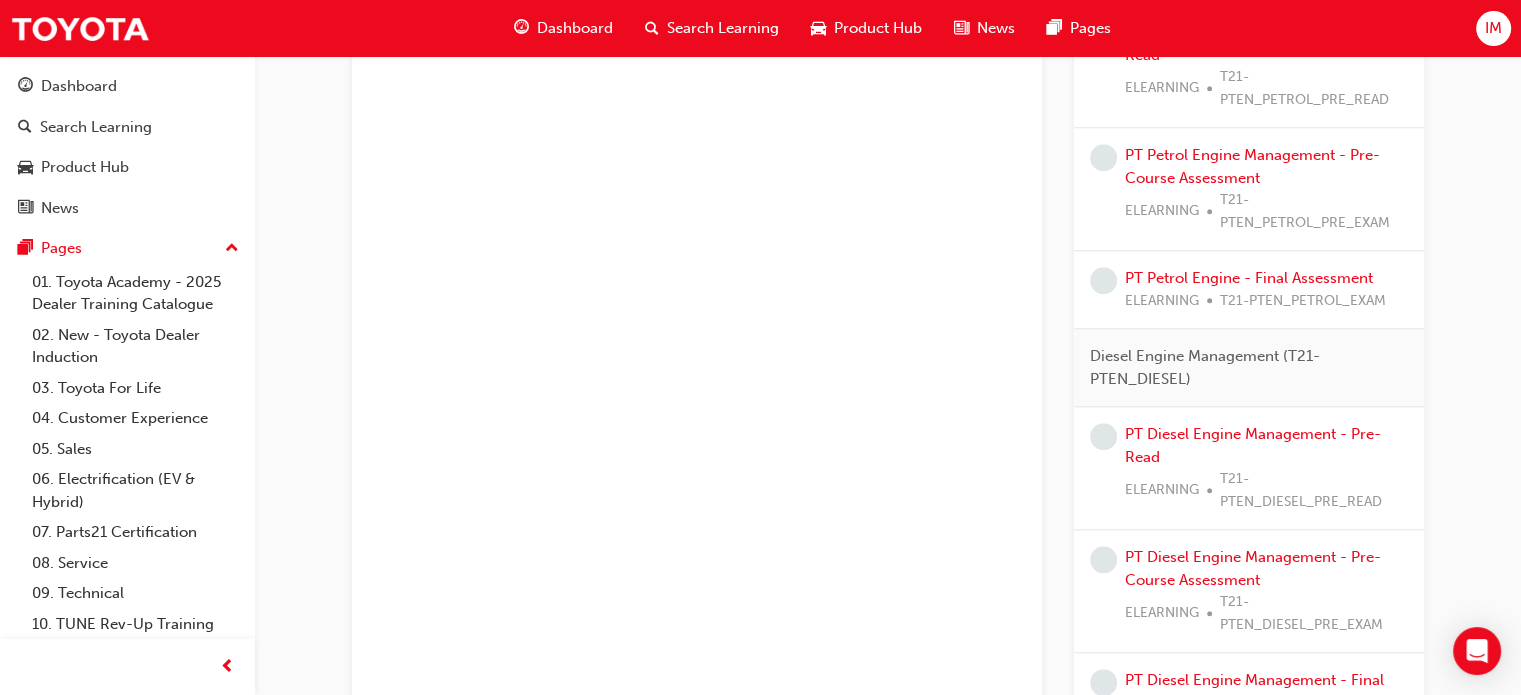 scroll, scrollTop: 1965, scrollLeft: 0, axis: vertical 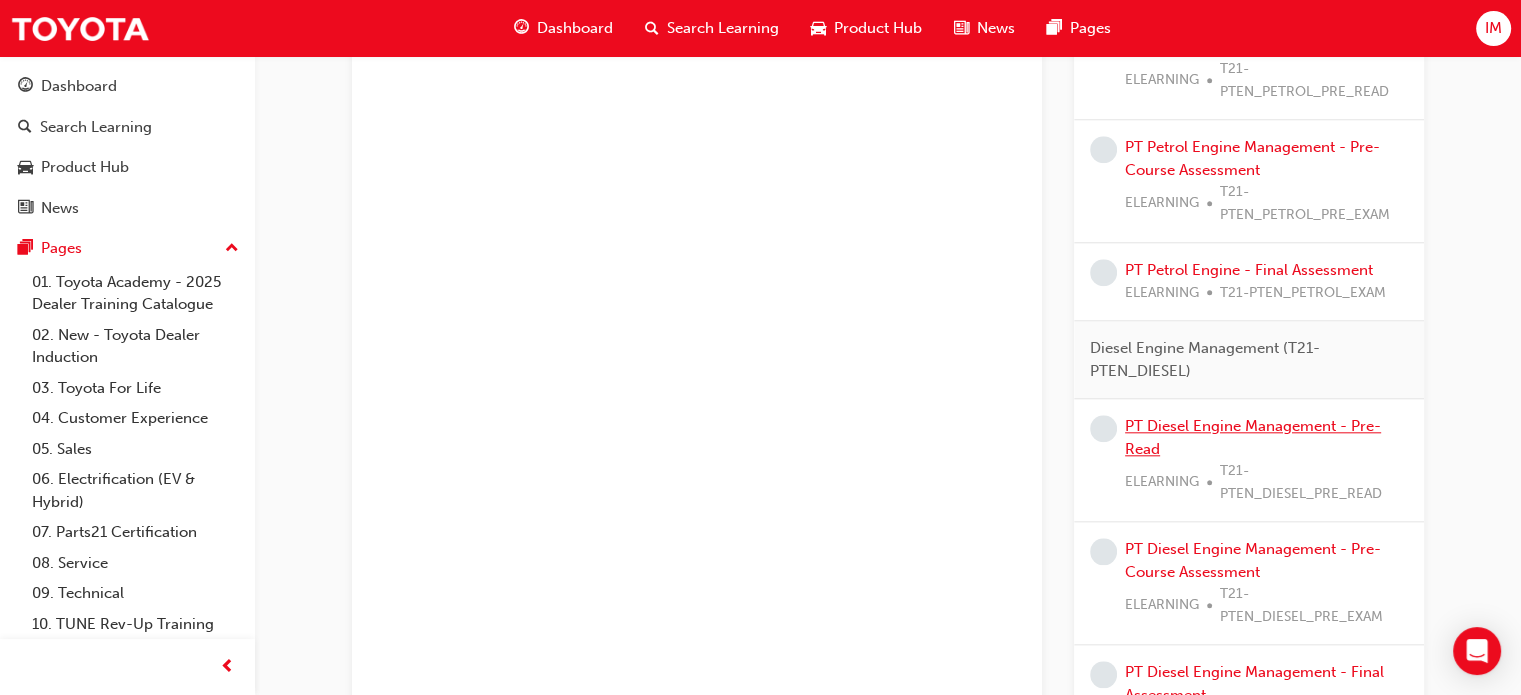click on "PT Diesel Engine Management - Pre-Read" at bounding box center [1253, 437] 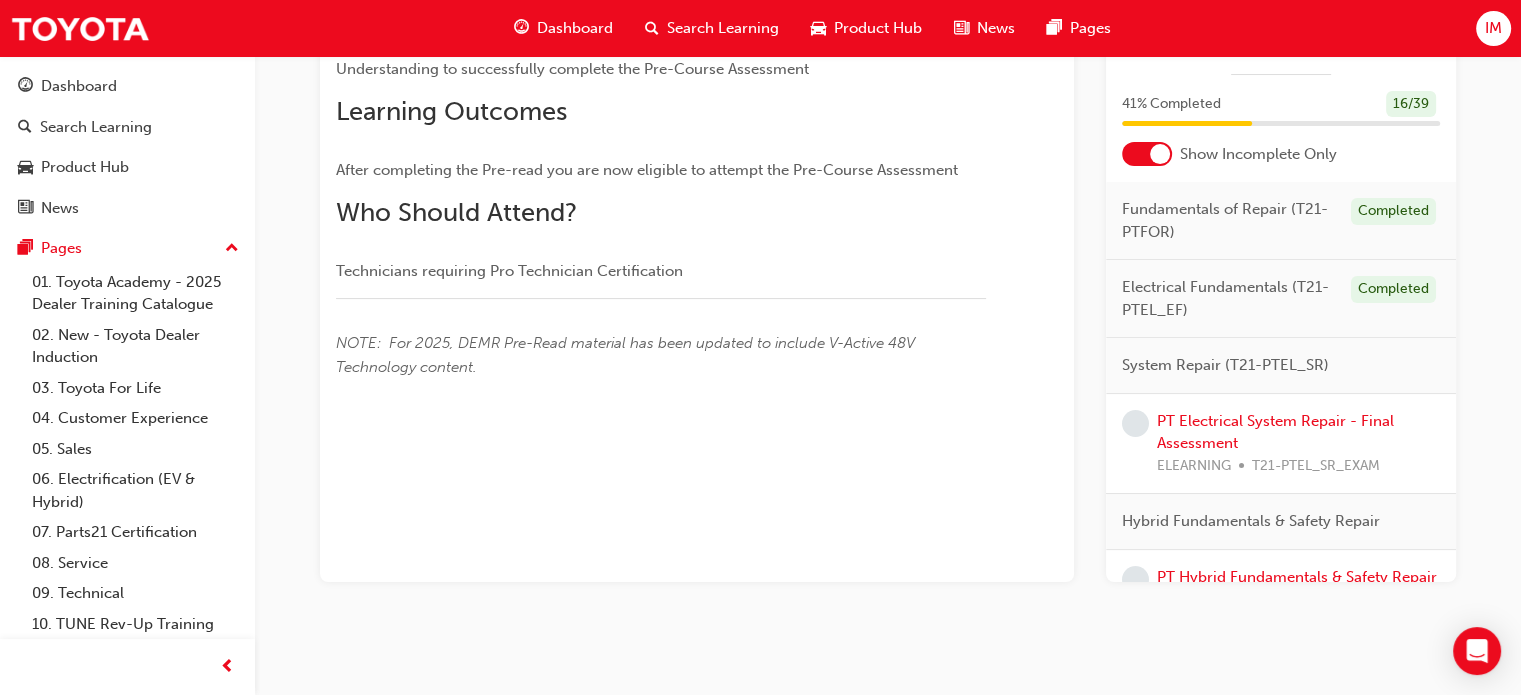 scroll, scrollTop: 0, scrollLeft: 0, axis: both 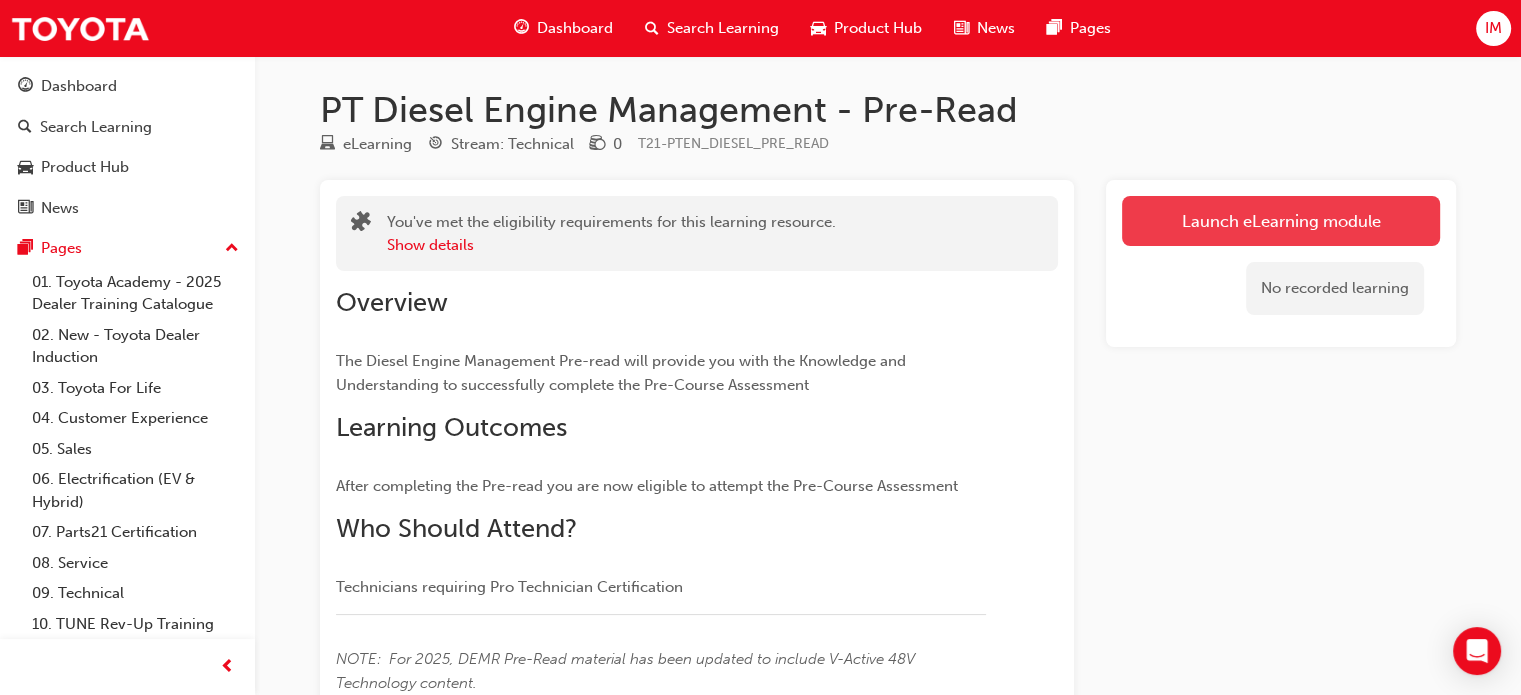 click on "Launch eLearning module" at bounding box center [1281, 221] 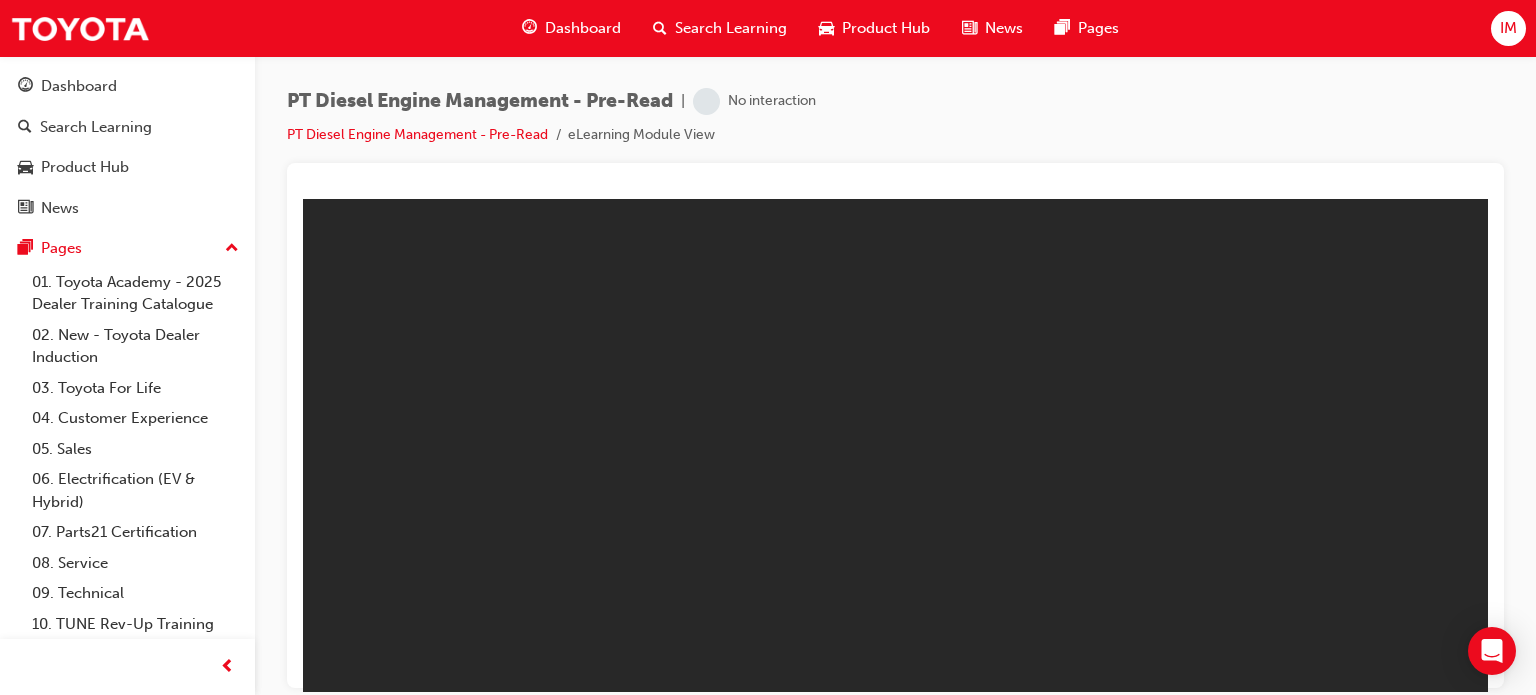 scroll, scrollTop: 0, scrollLeft: 0, axis: both 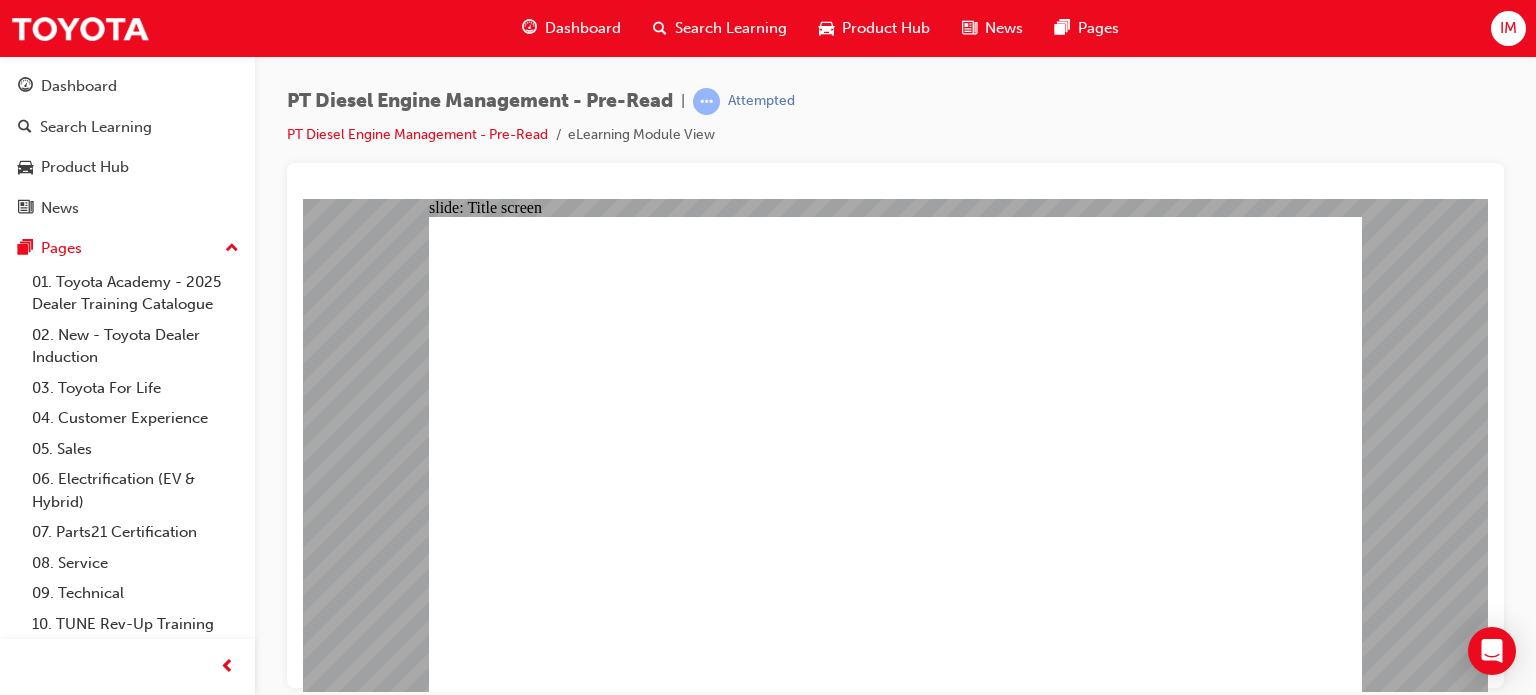 click 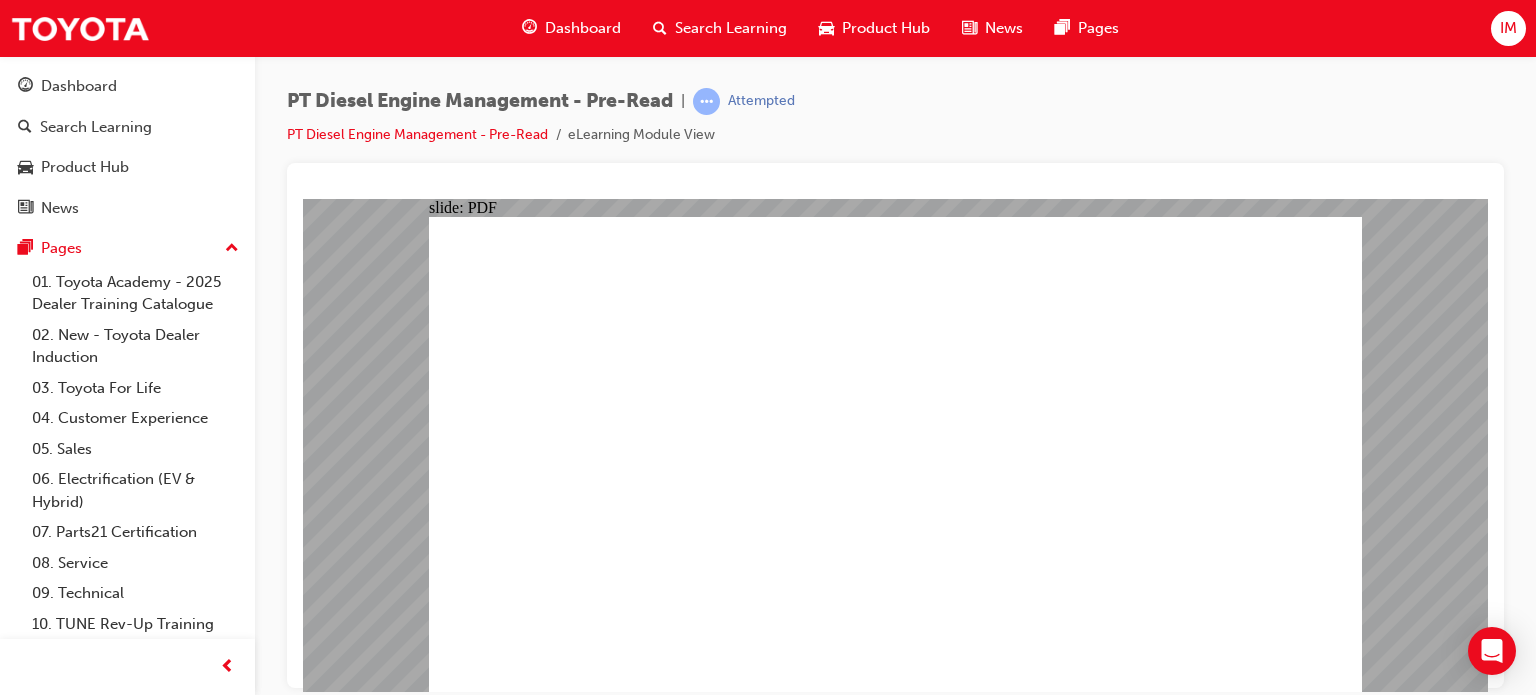click 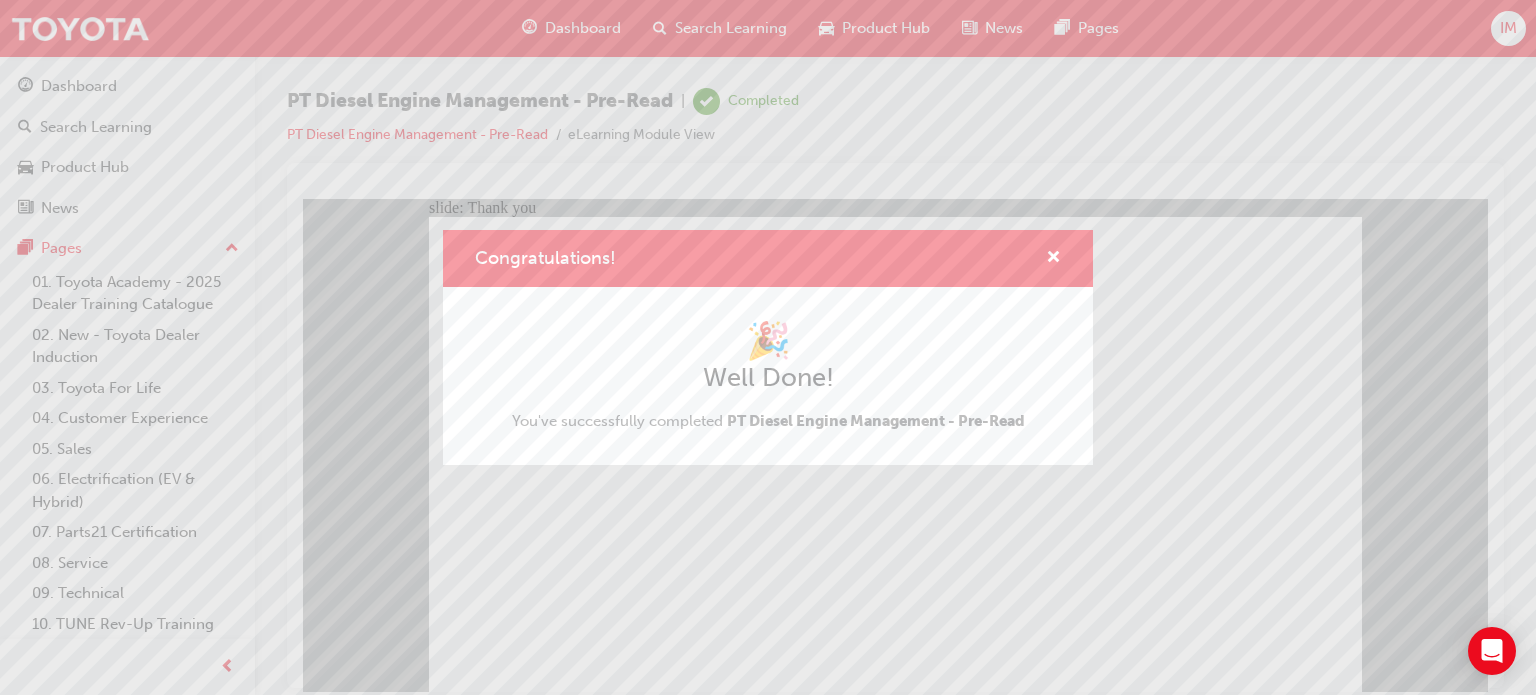 click 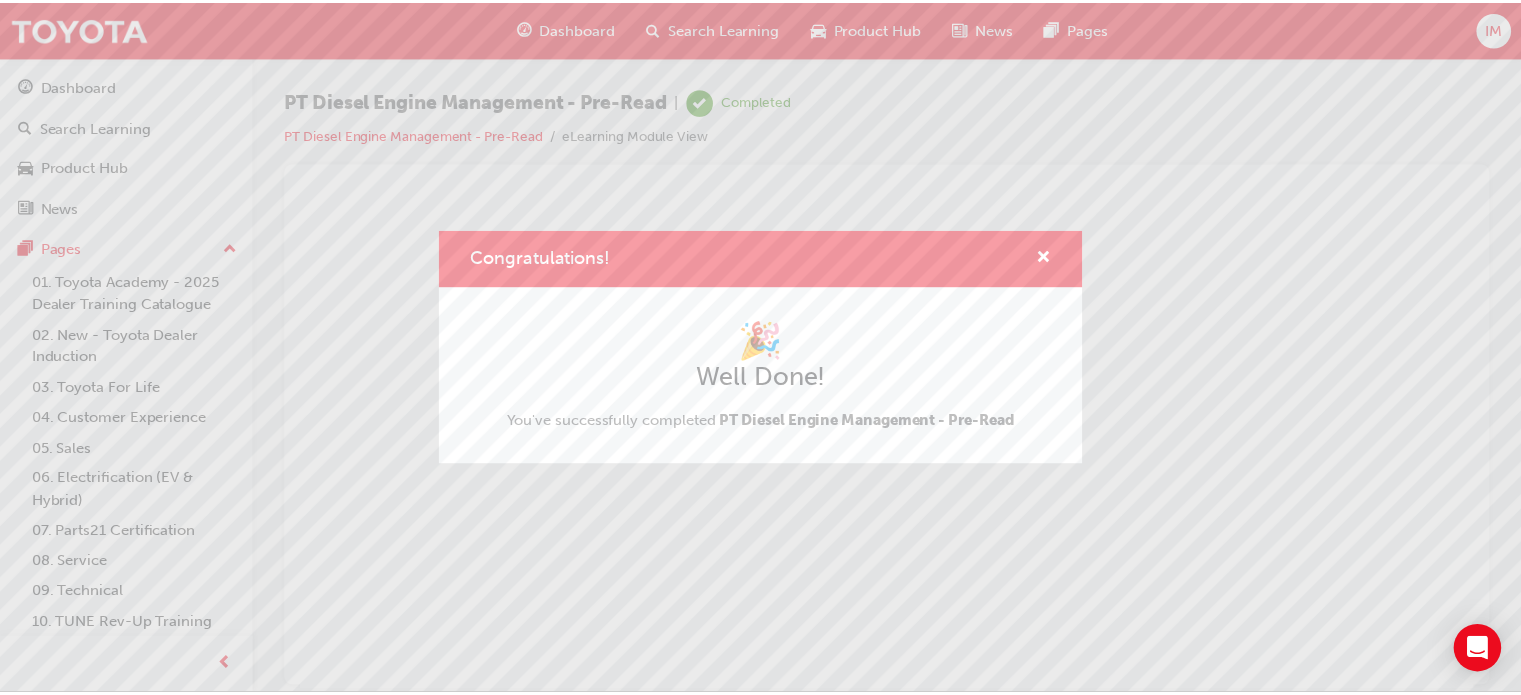 scroll, scrollTop: 0, scrollLeft: 0, axis: both 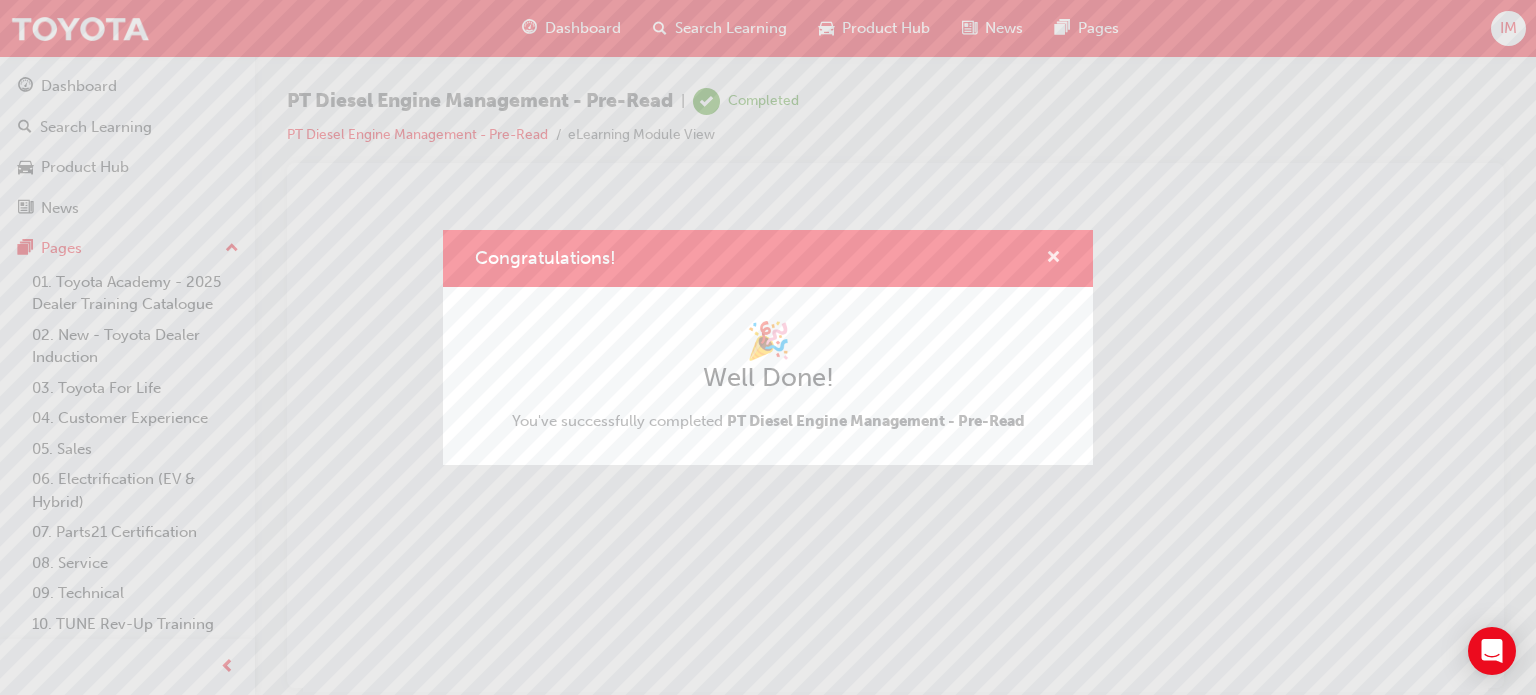 click at bounding box center (1053, 259) 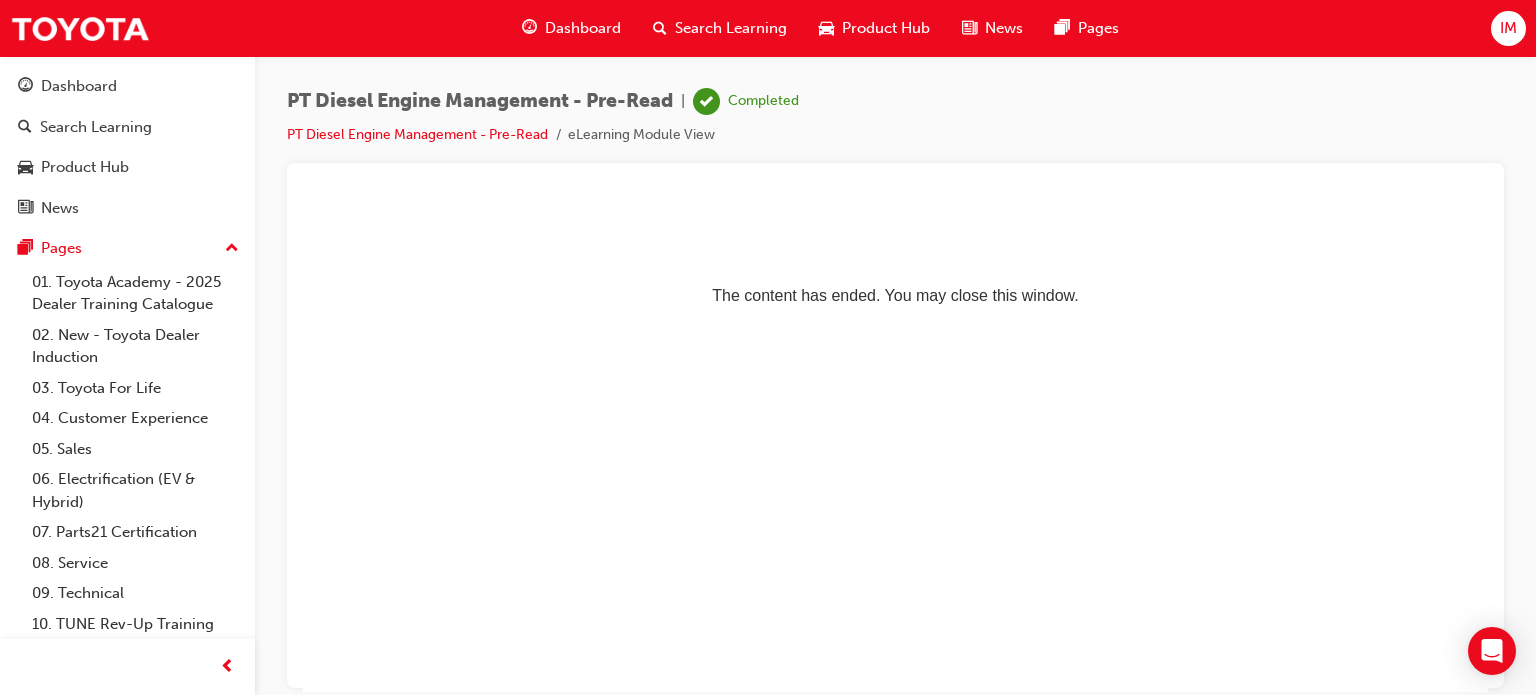 click on "Dashboard" at bounding box center [583, 28] 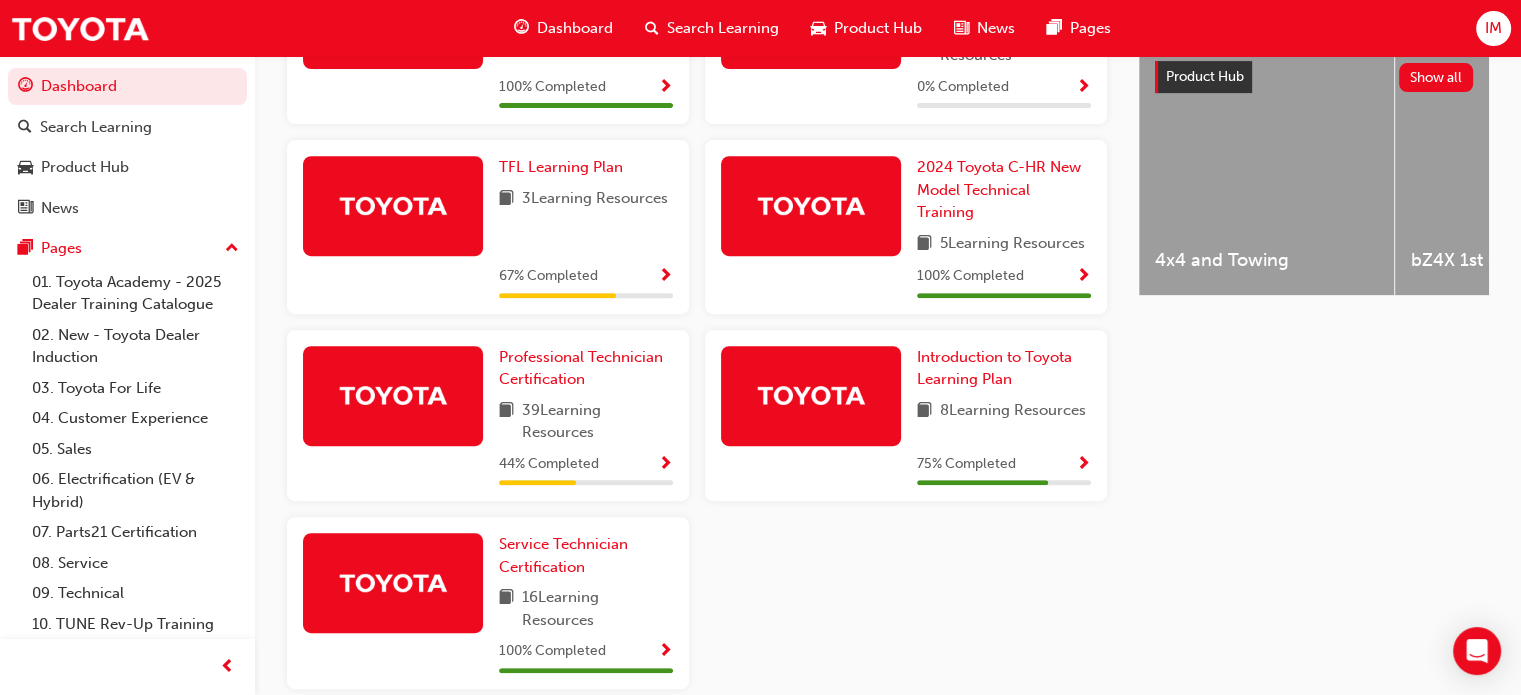 scroll, scrollTop: 799, scrollLeft: 0, axis: vertical 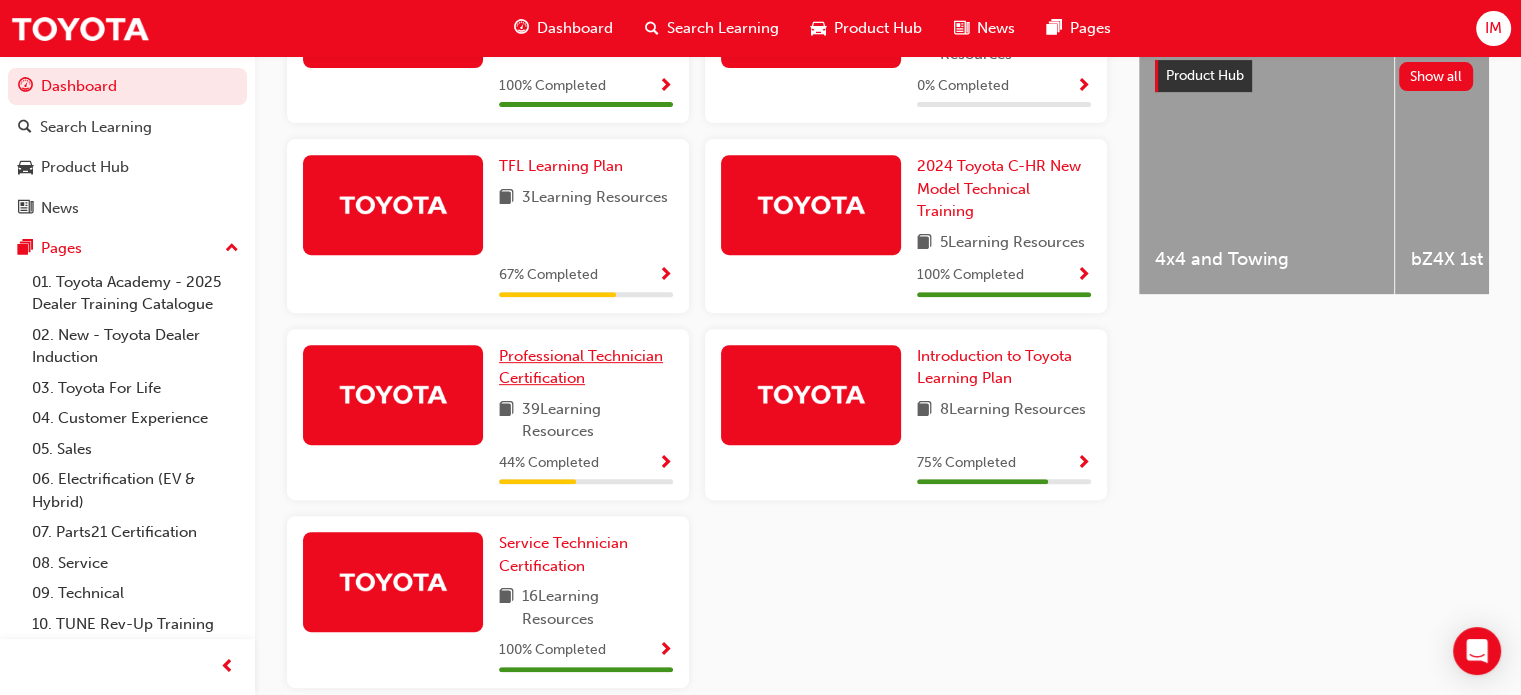 click on "Professional Technician Certification" at bounding box center [581, 367] 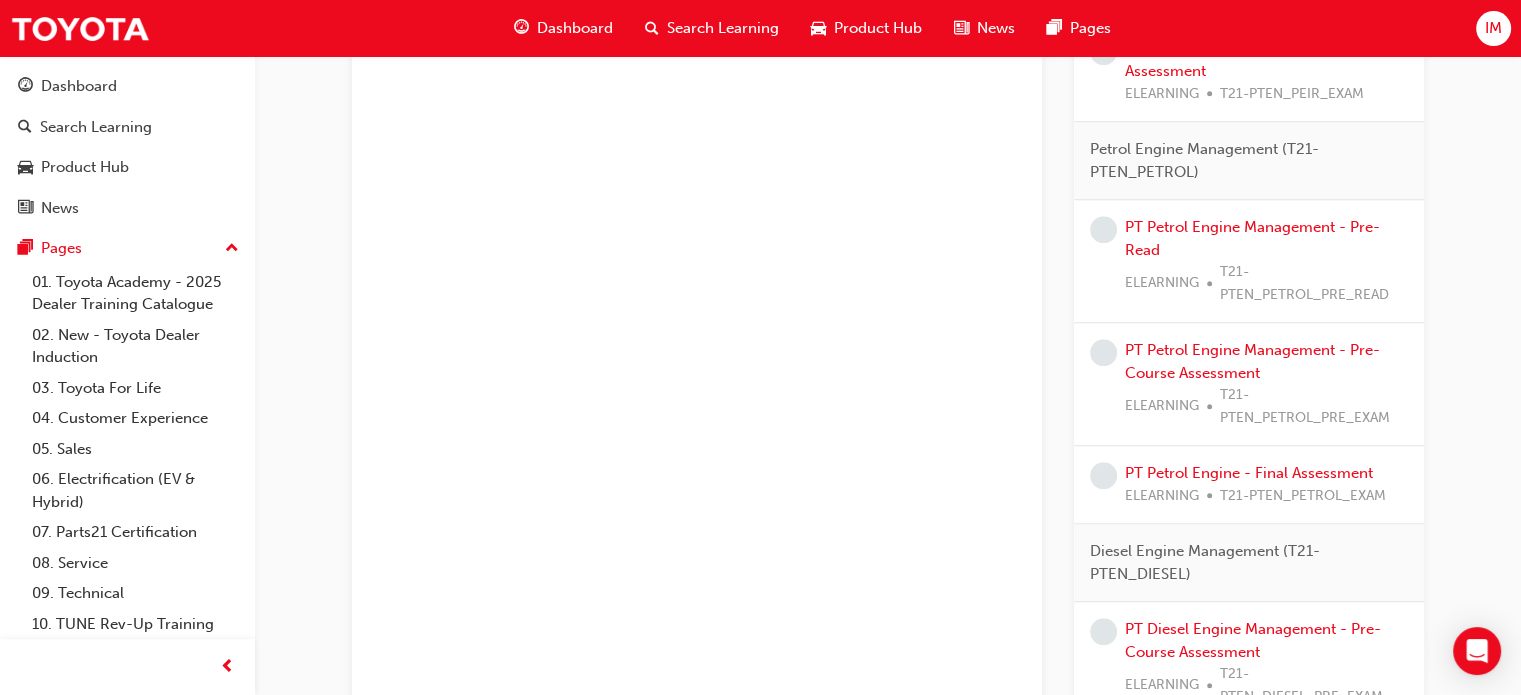scroll, scrollTop: 1770, scrollLeft: 0, axis: vertical 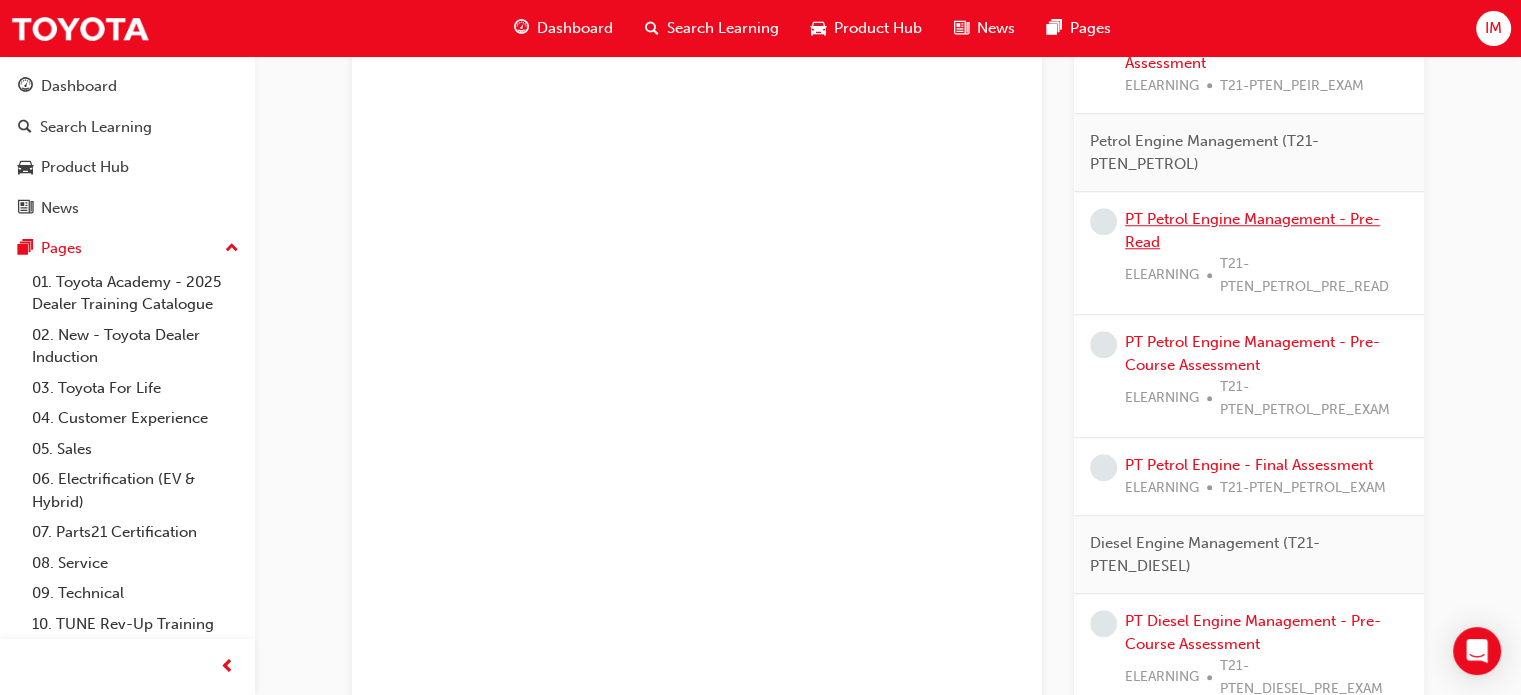 click on "PT Petrol Engine Management - Pre-Read" at bounding box center (1252, 230) 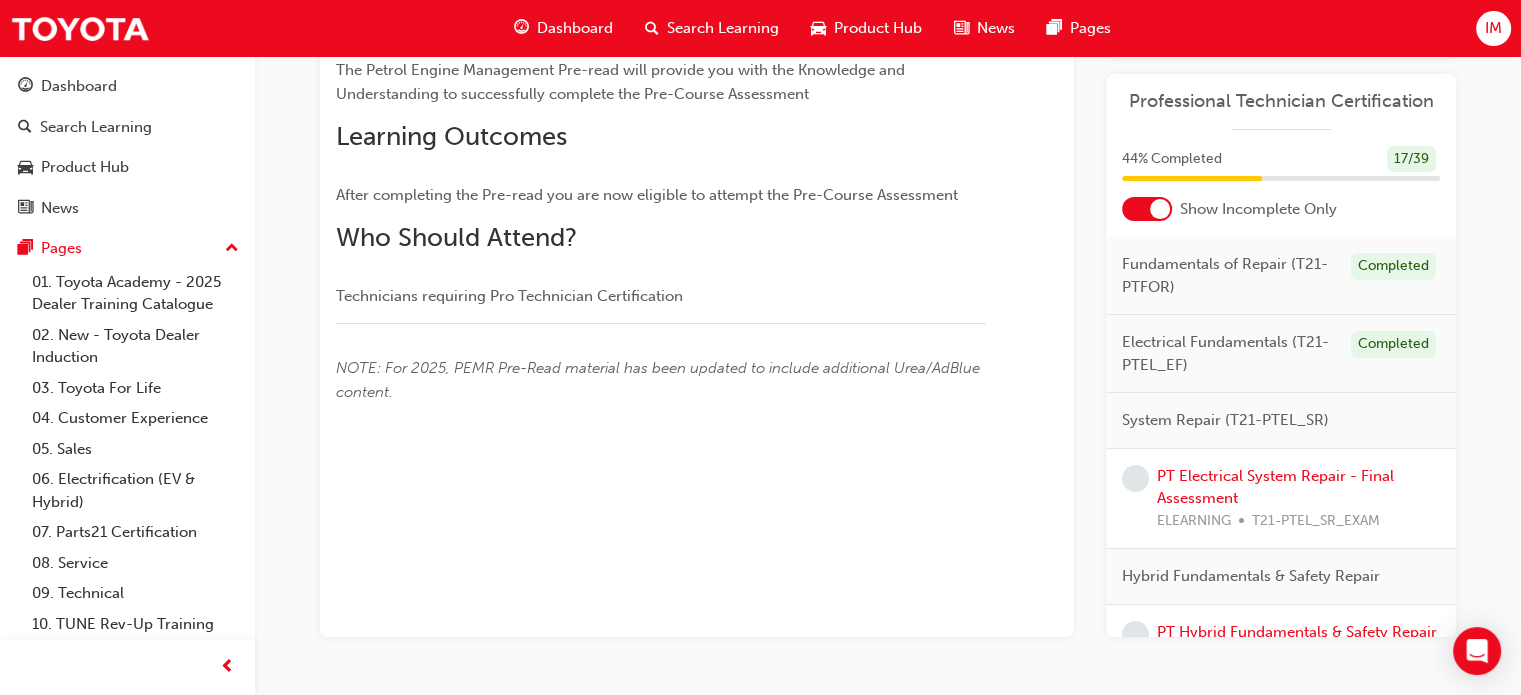 scroll, scrollTop: 316, scrollLeft: 0, axis: vertical 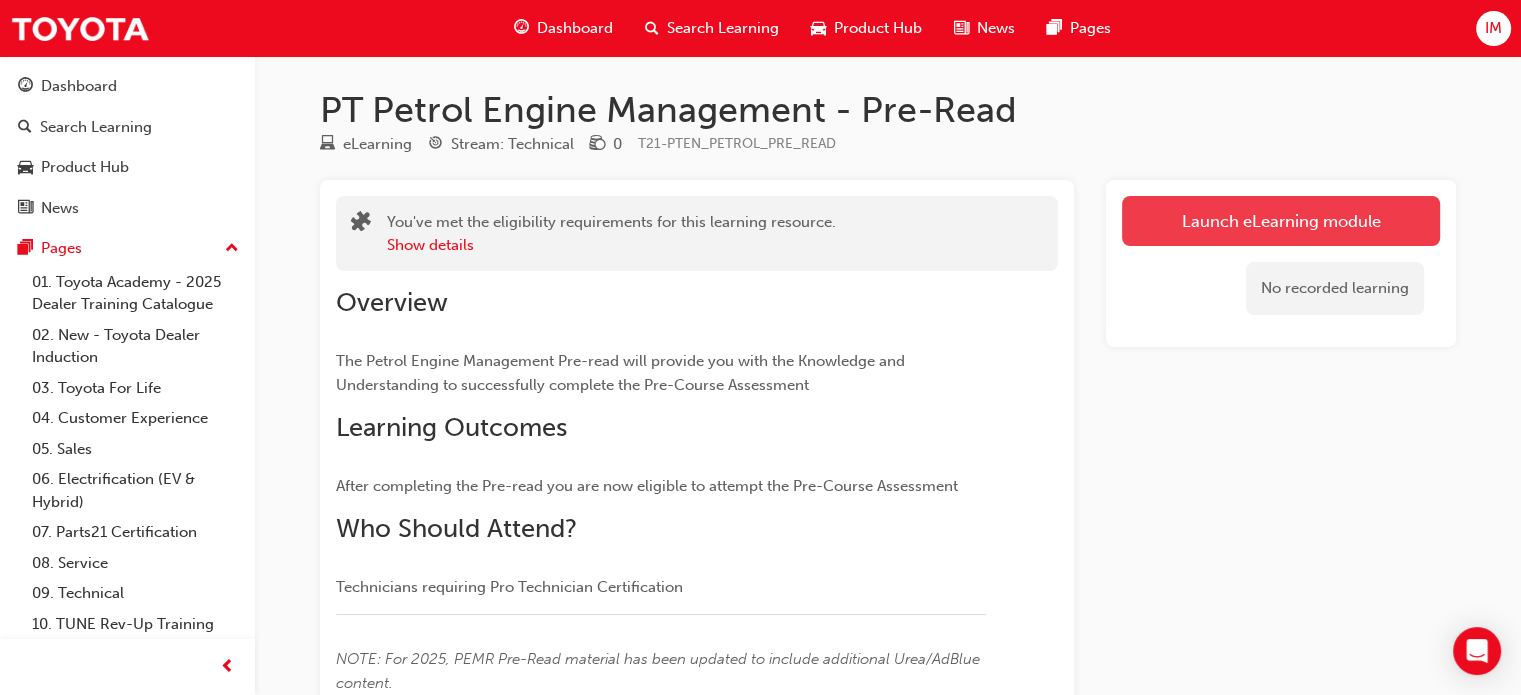 click on "Launch eLearning module" at bounding box center [1281, 221] 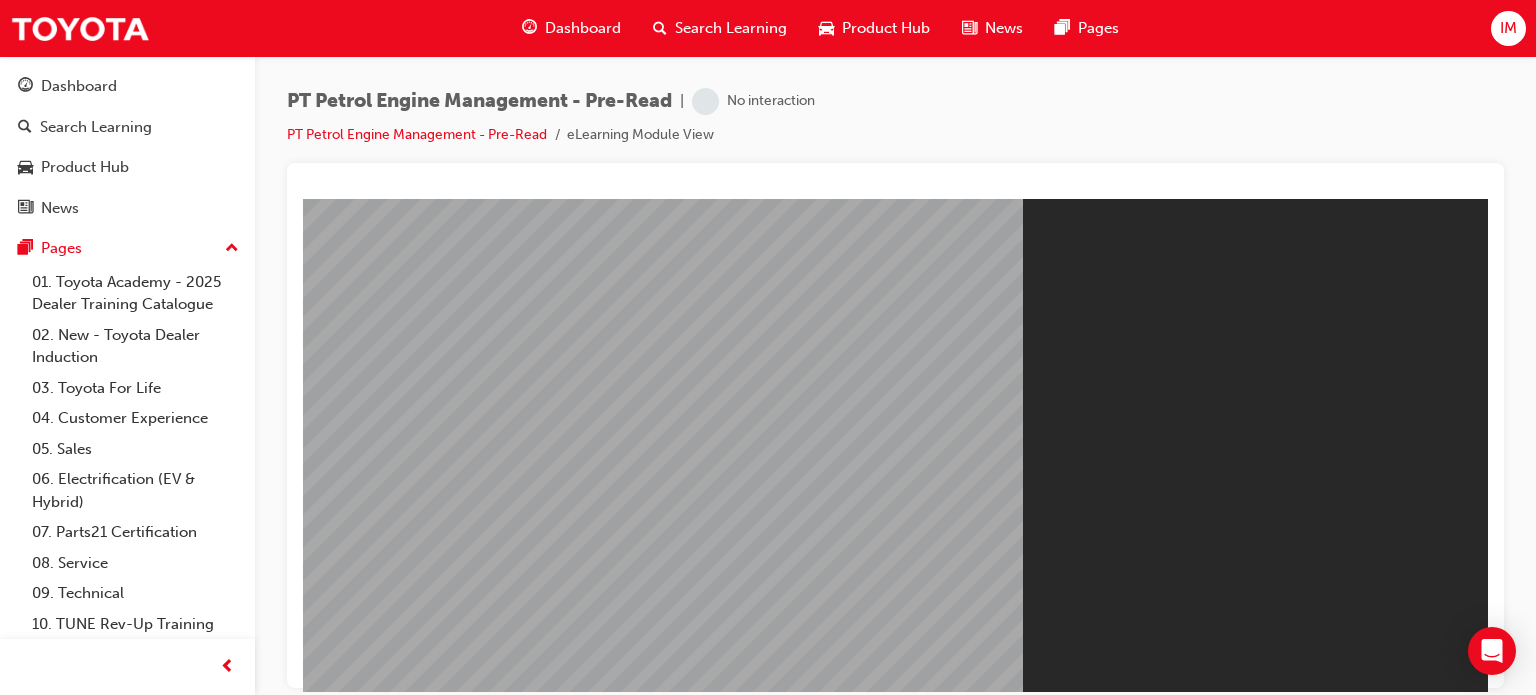 scroll, scrollTop: 0, scrollLeft: 0, axis: both 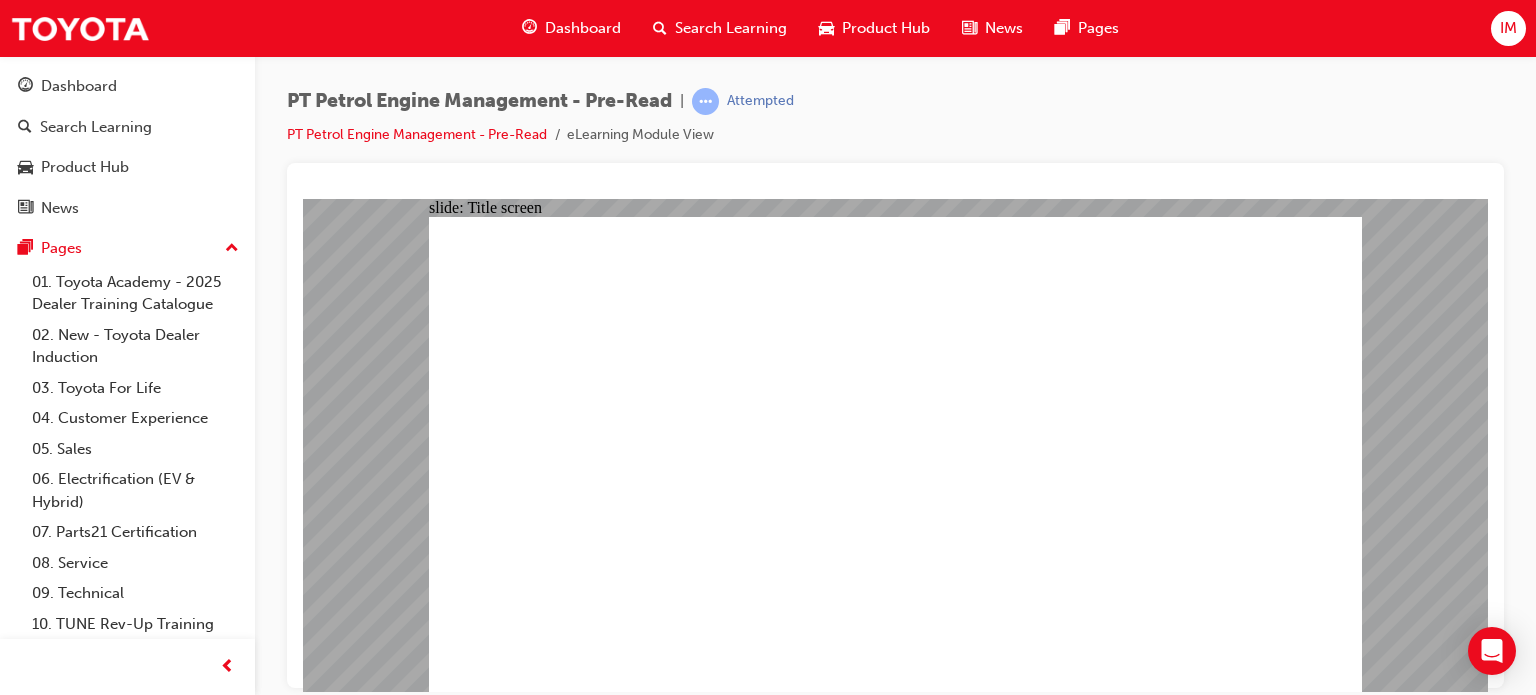 click 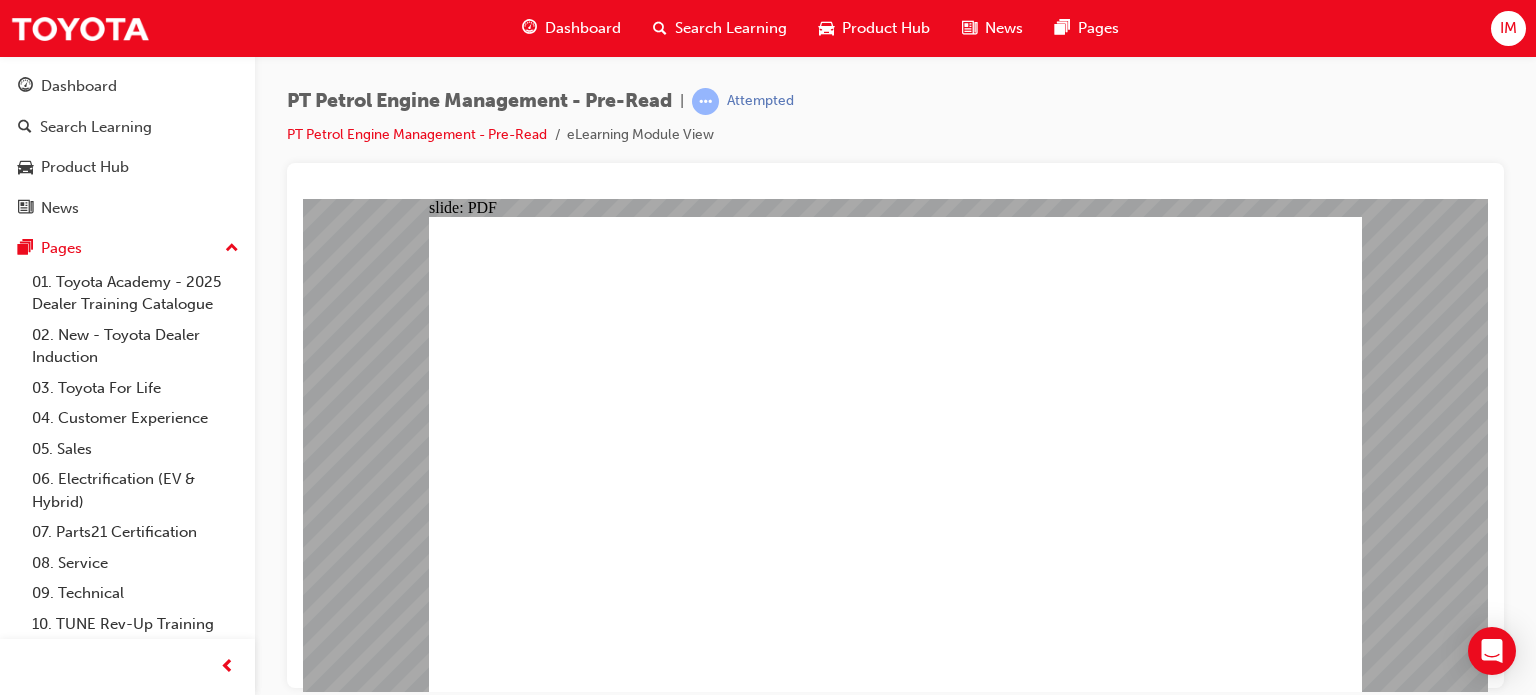 click 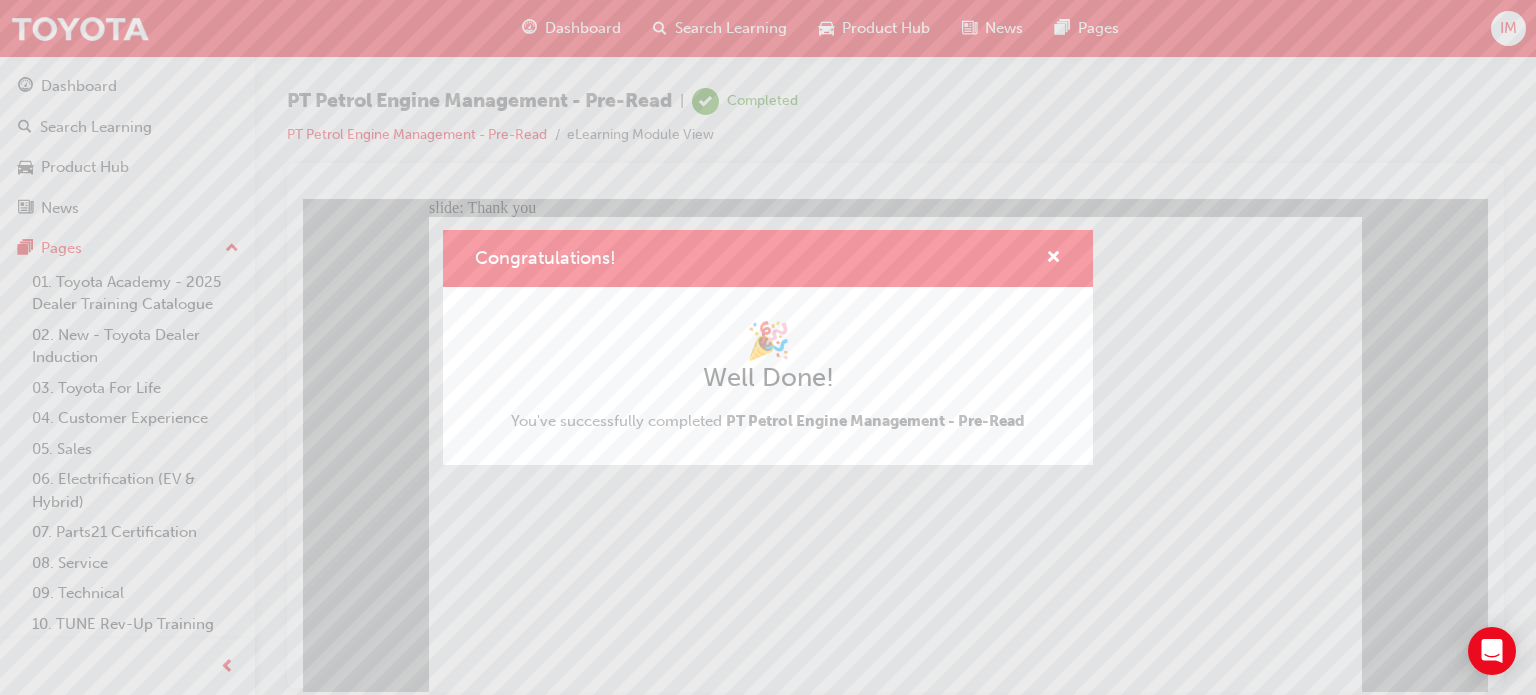 click on "Congratulations! 🎉 Well Done! You've successfully completed   PT Petrol Engine Management - Pre-Read" at bounding box center (768, 347) 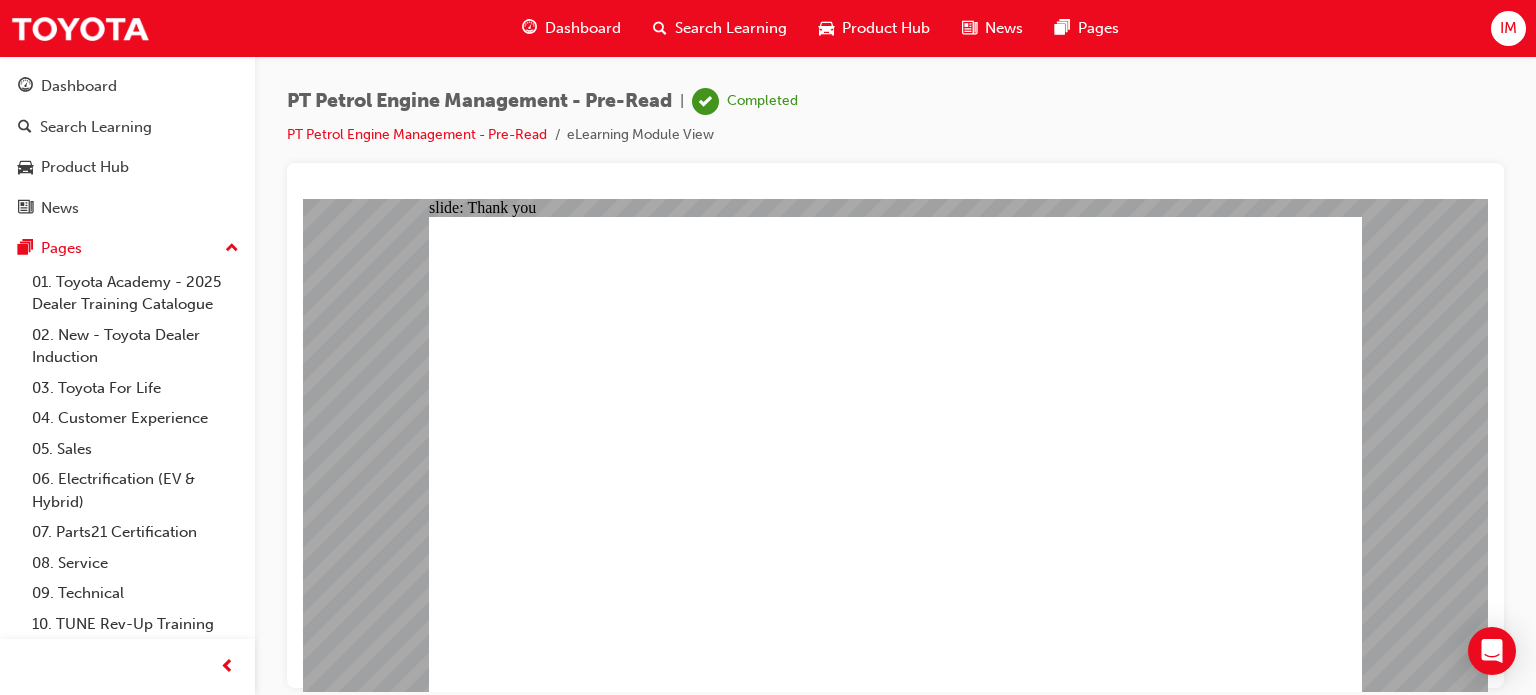 click 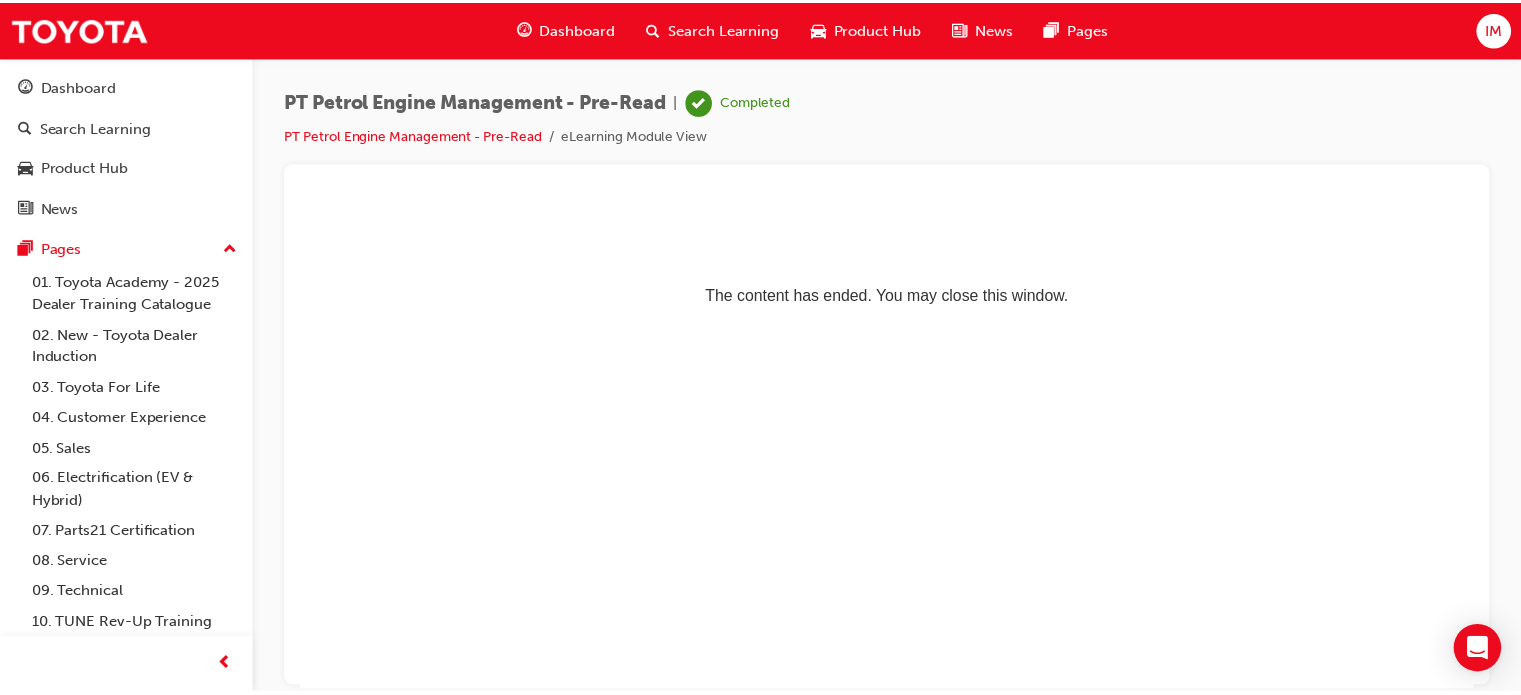 scroll, scrollTop: 0, scrollLeft: 0, axis: both 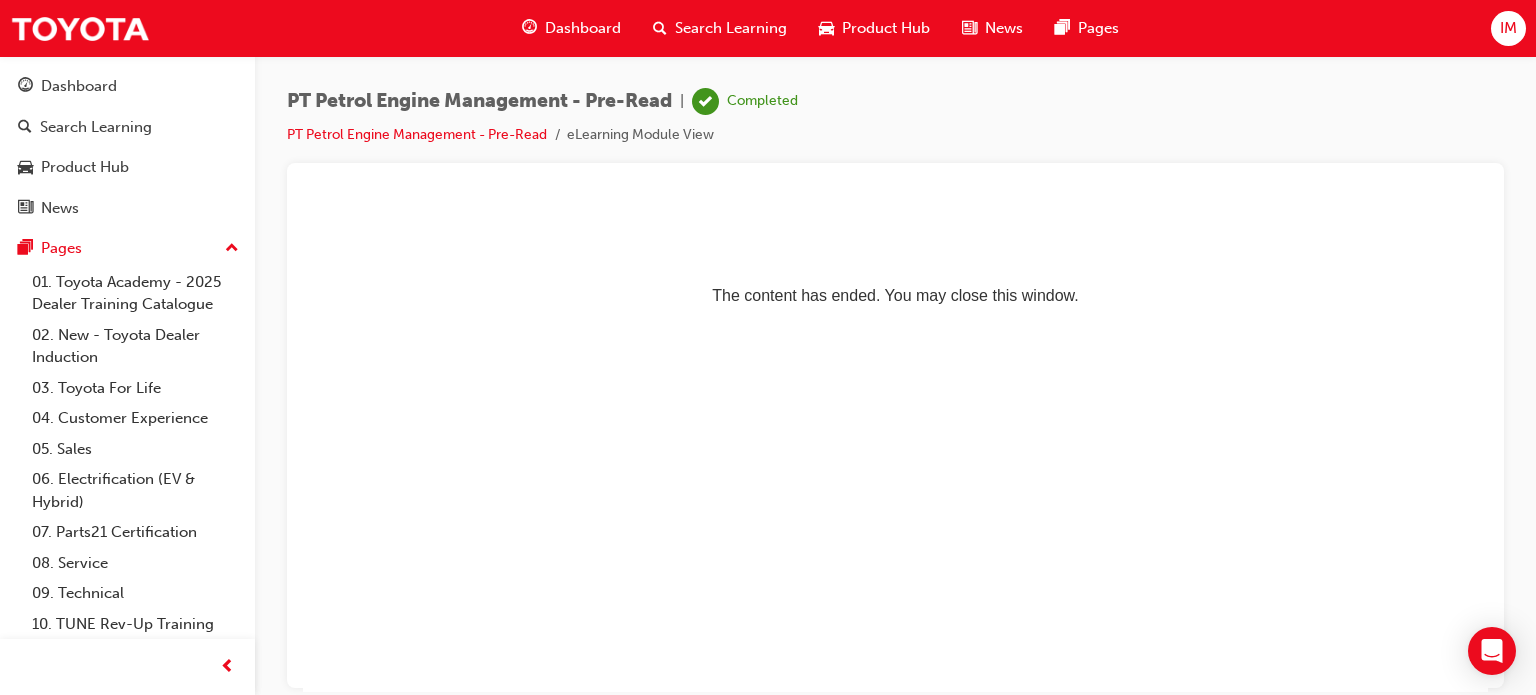 click on "Dashboard" at bounding box center [583, 28] 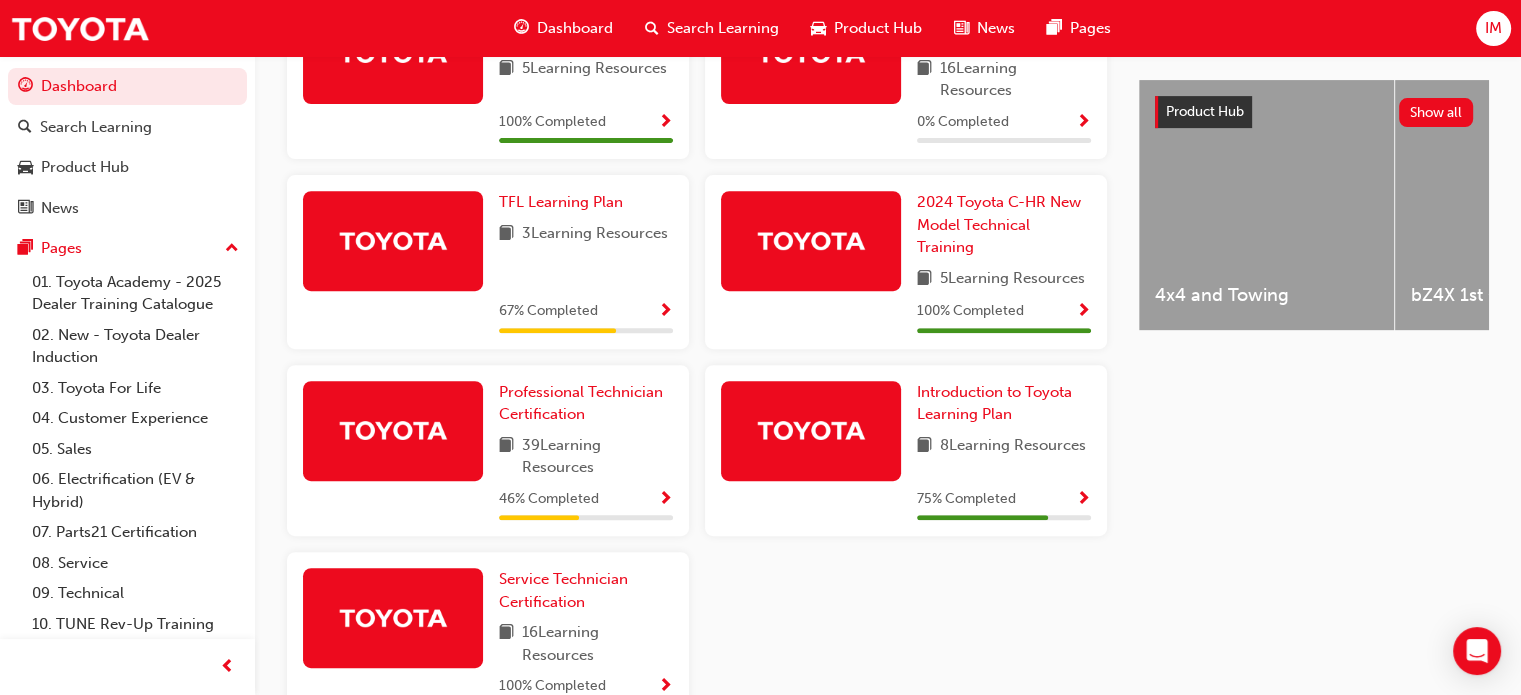 scroll, scrollTop: 803, scrollLeft: 0, axis: vertical 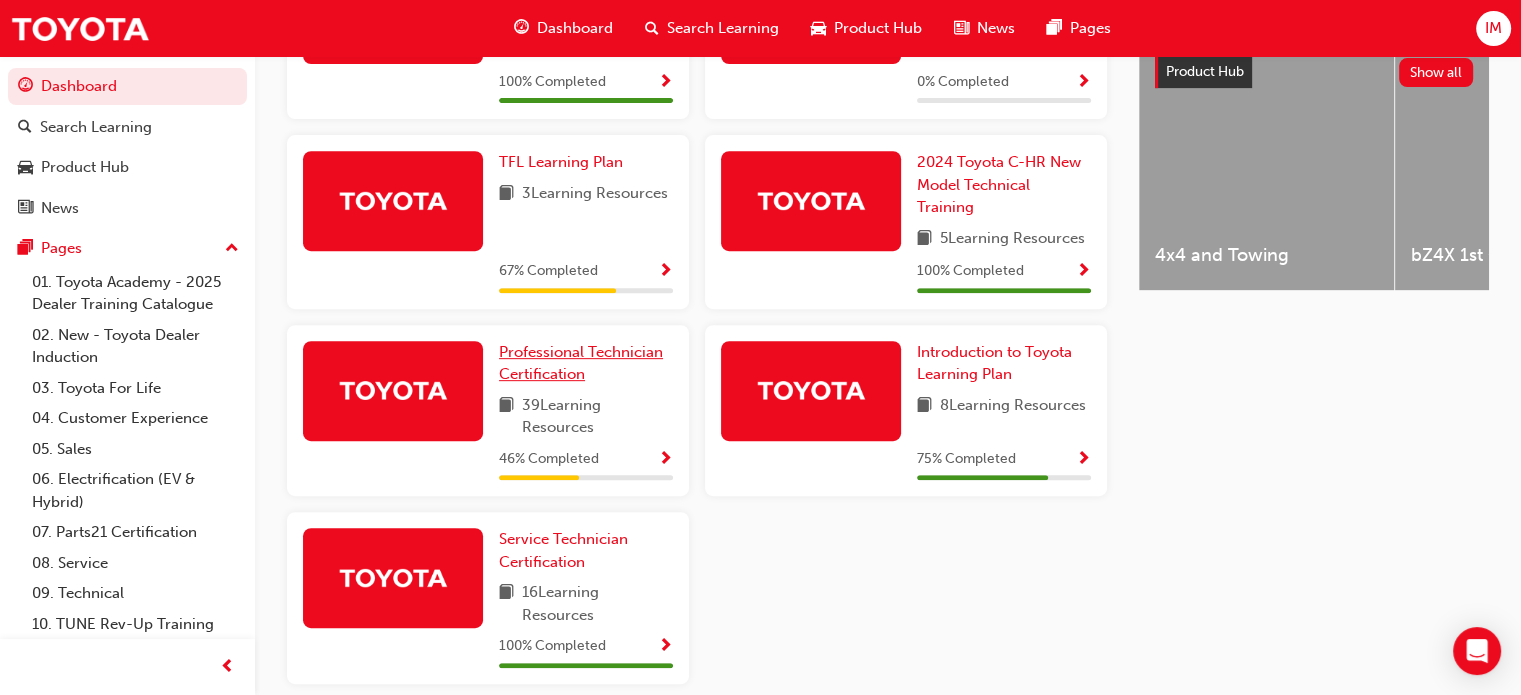 click on "Professional Technician Certification" at bounding box center [581, 363] 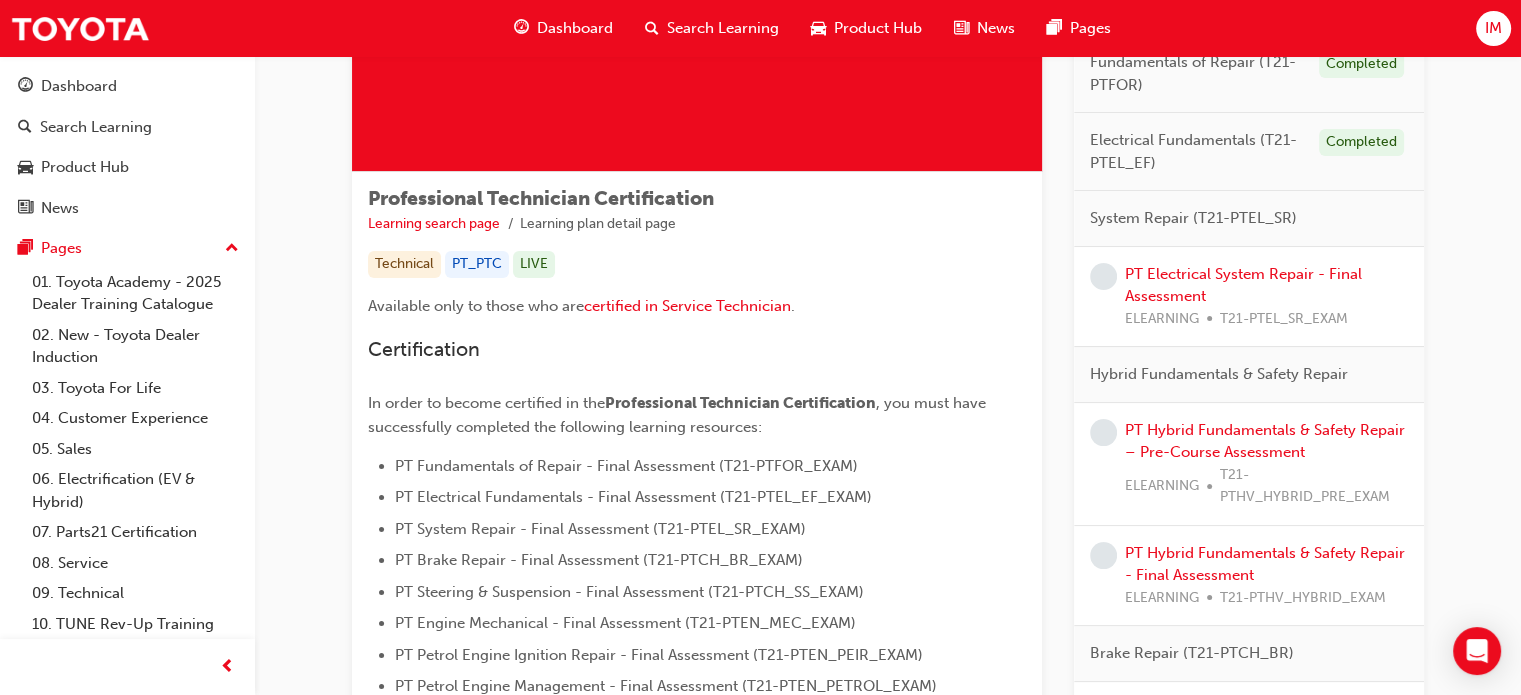 scroll, scrollTop: 222, scrollLeft: 0, axis: vertical 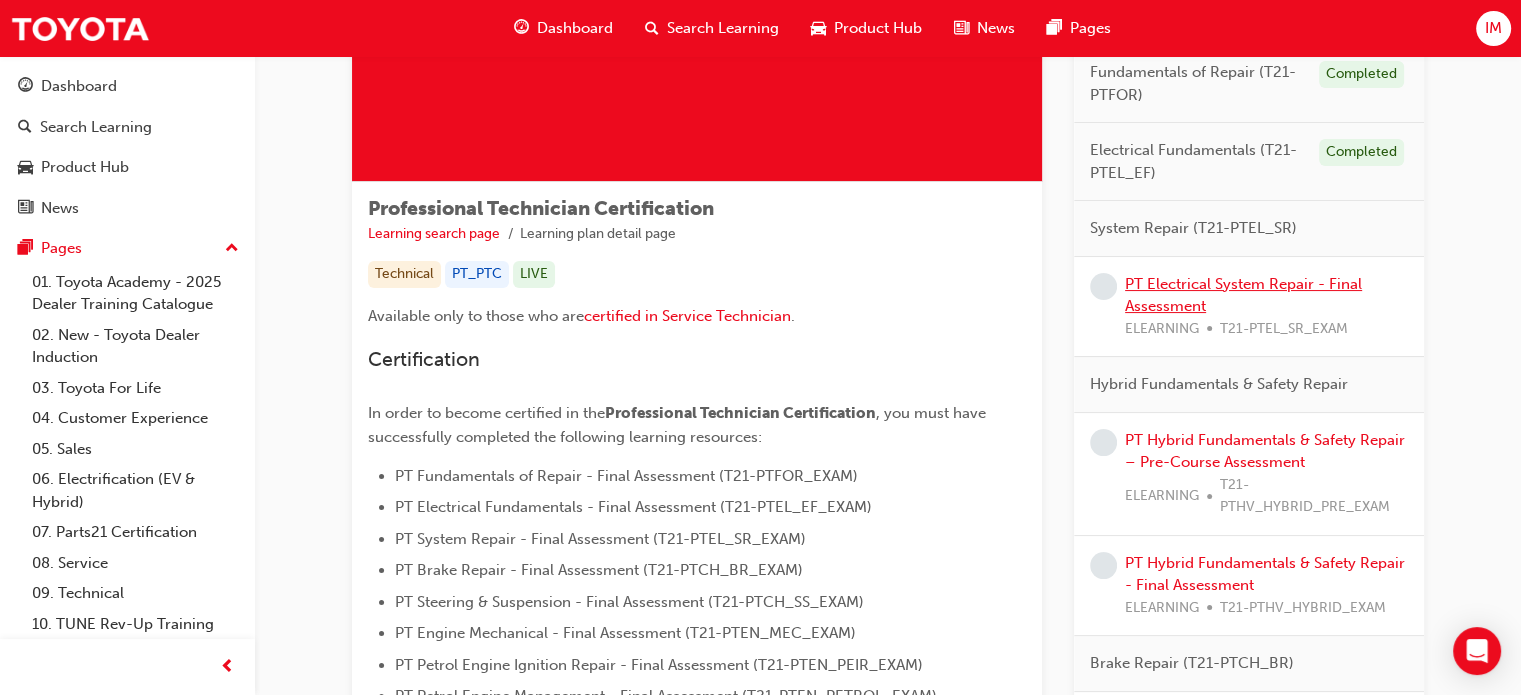 click on "PT Electrical System Repair - Final Assessment" at bounding box center (1243, 295) 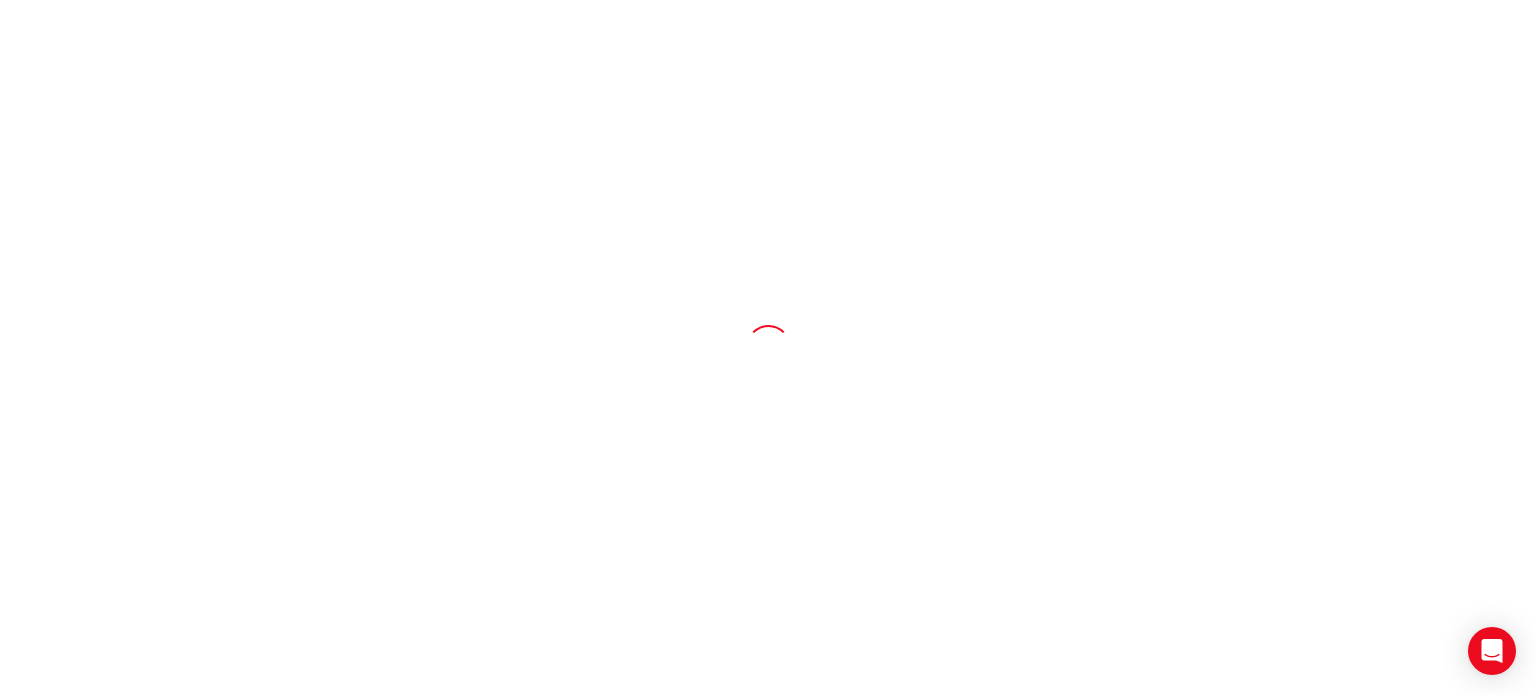 scroll, scrollTop: 0, scrollLeft: 0, axis: both 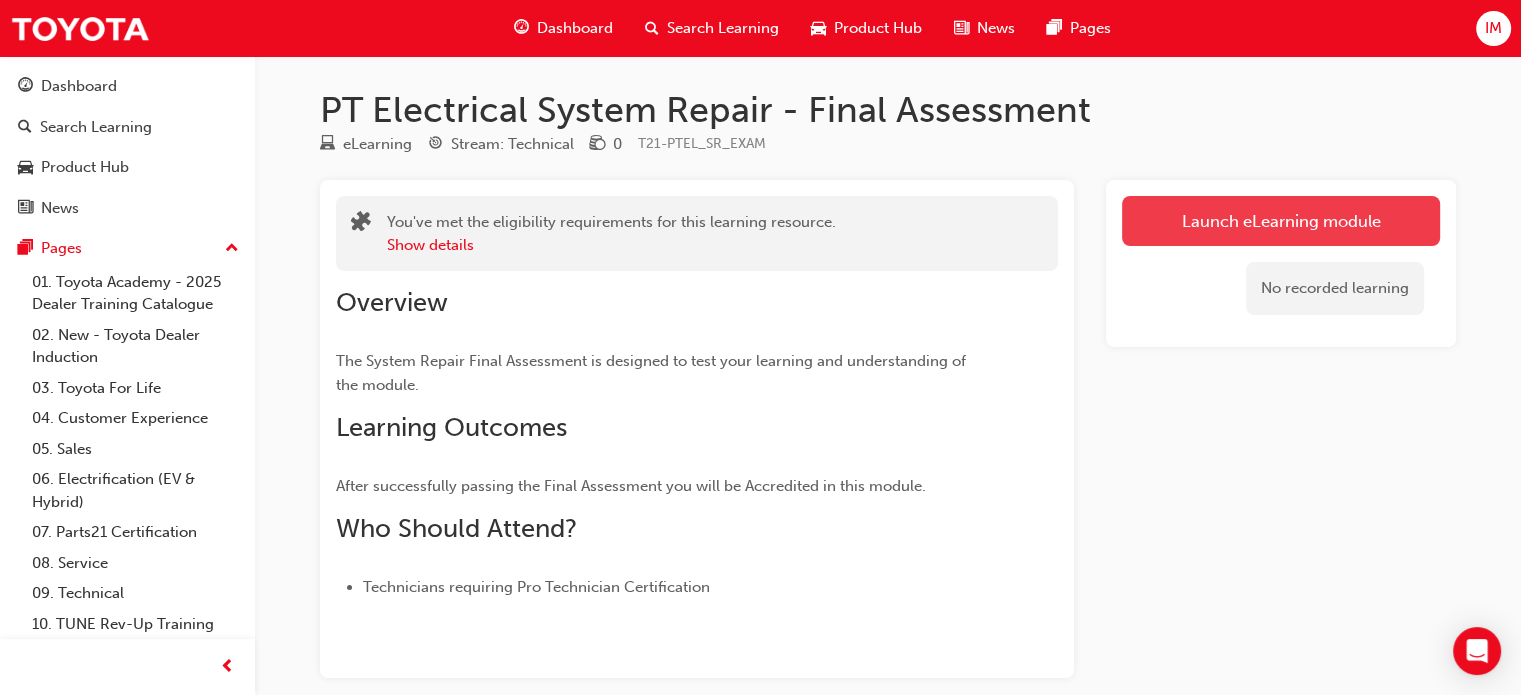 click on "Launch eLearning module" at bounding box center [1281, 221] 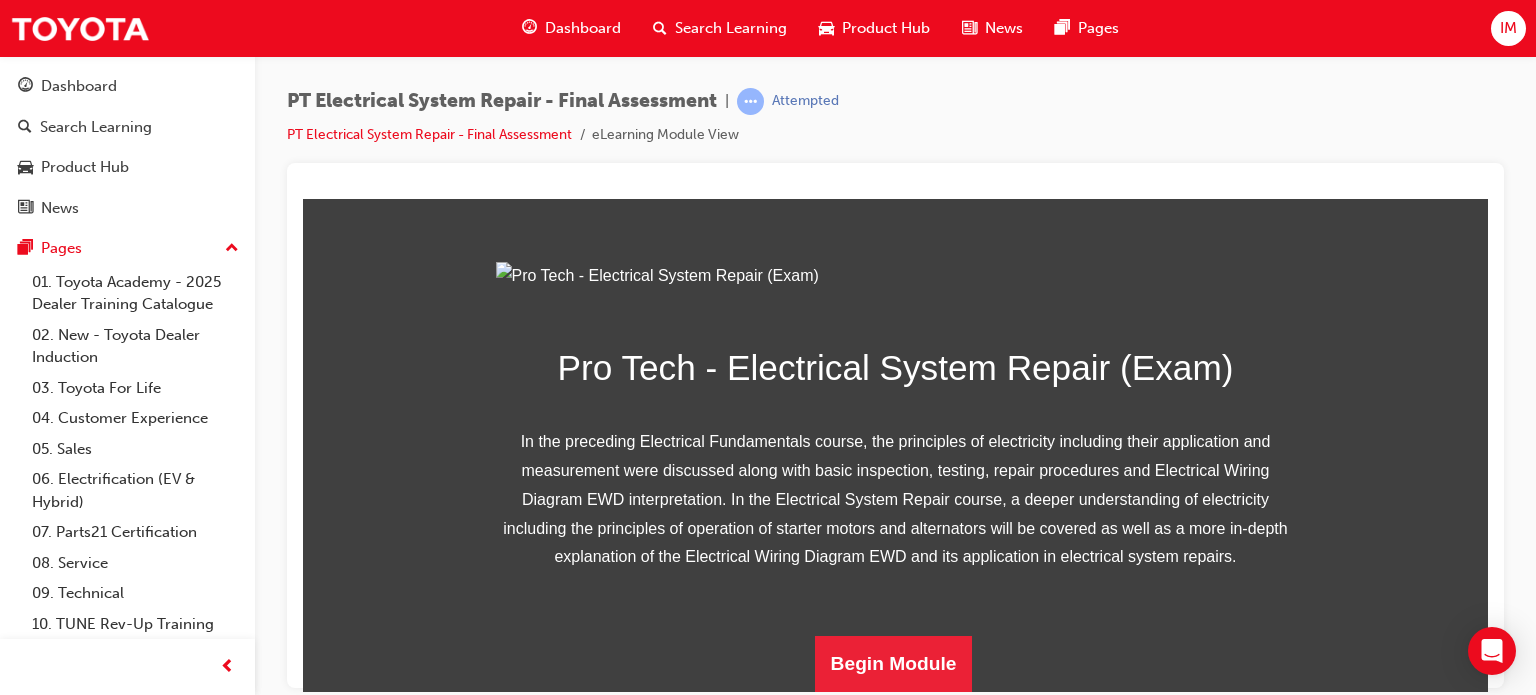 scroll, scrollTop: 344, scrollLeft: 0, axis: vertical 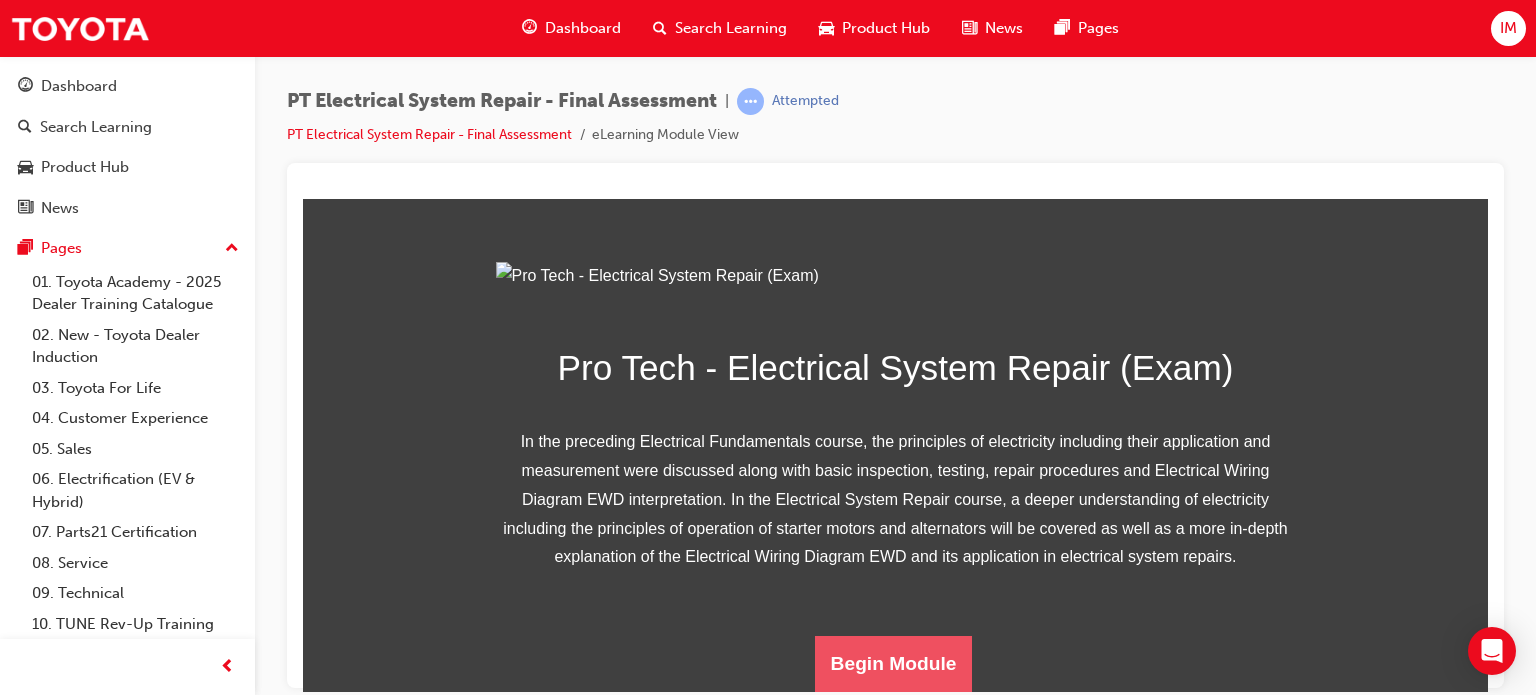 click on "Begin Module" at bounding box center (894, 663) 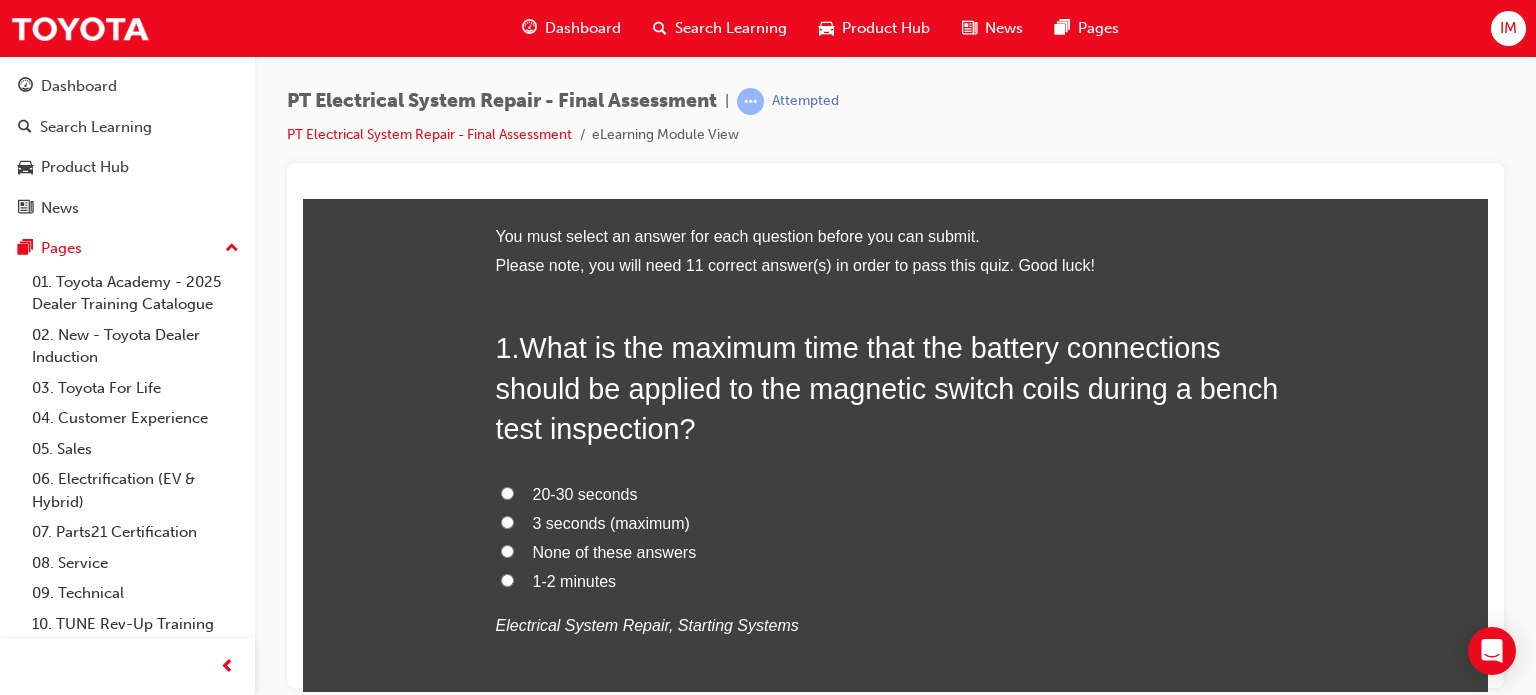 scroll, scrollTop: 84, scrollLeft: 0, axis: vertical 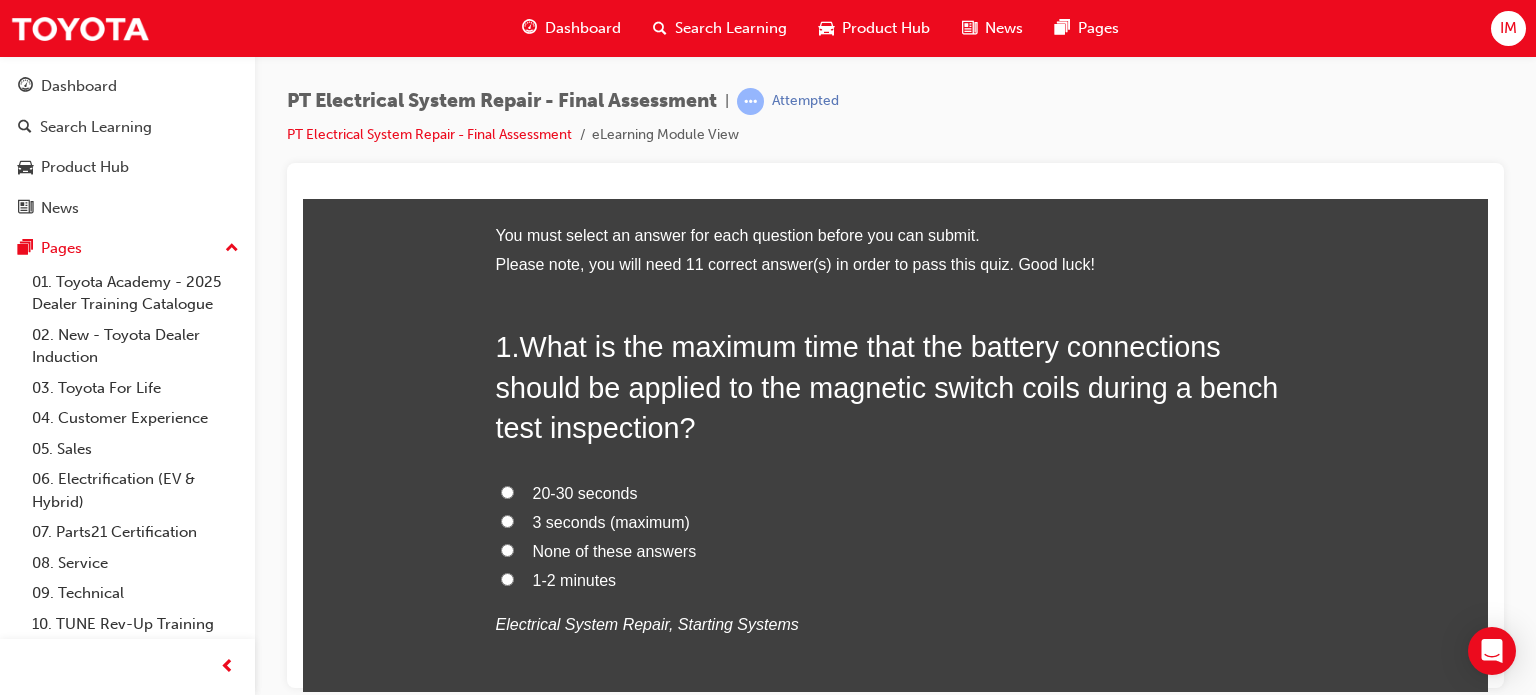 click on "1 .  What is the maximum time that the battery connections should be applied to the magnetic switch coils during a bench test inspection?" at bounding box center [896, 386] 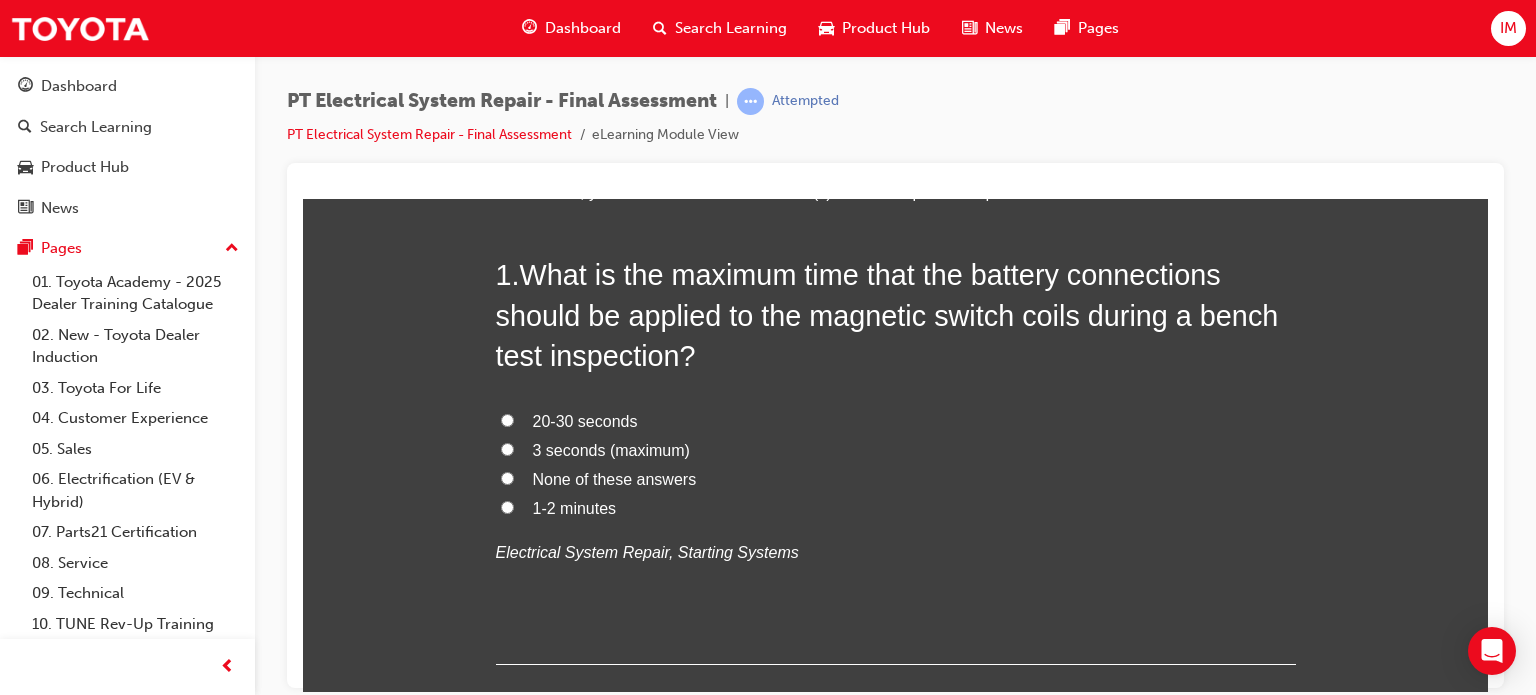 scroll, scrollTop: 152, scrollLeft: 0, axis: vertical 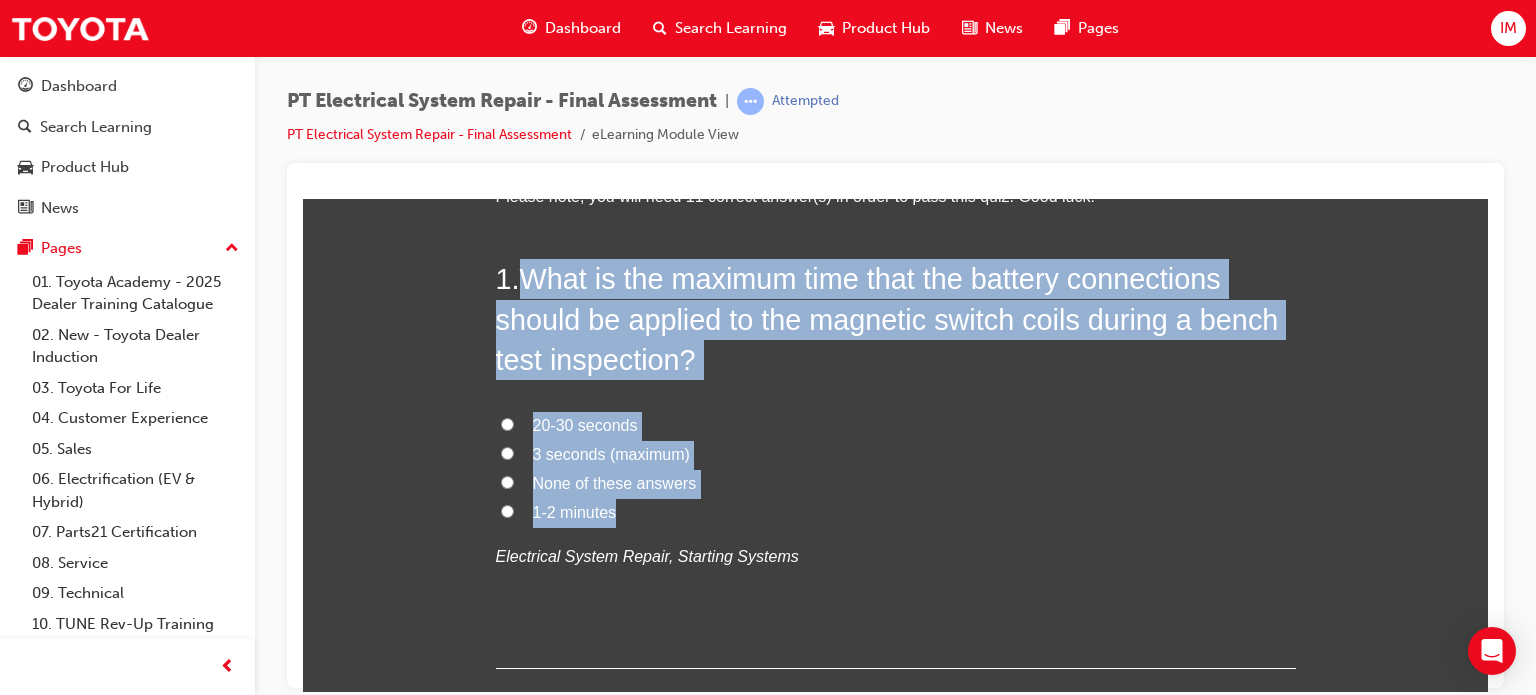 drag, startPoint x: 523, startPoint y: 257, endPoint x: 661, endPoint y: 514, distance: 291.70703 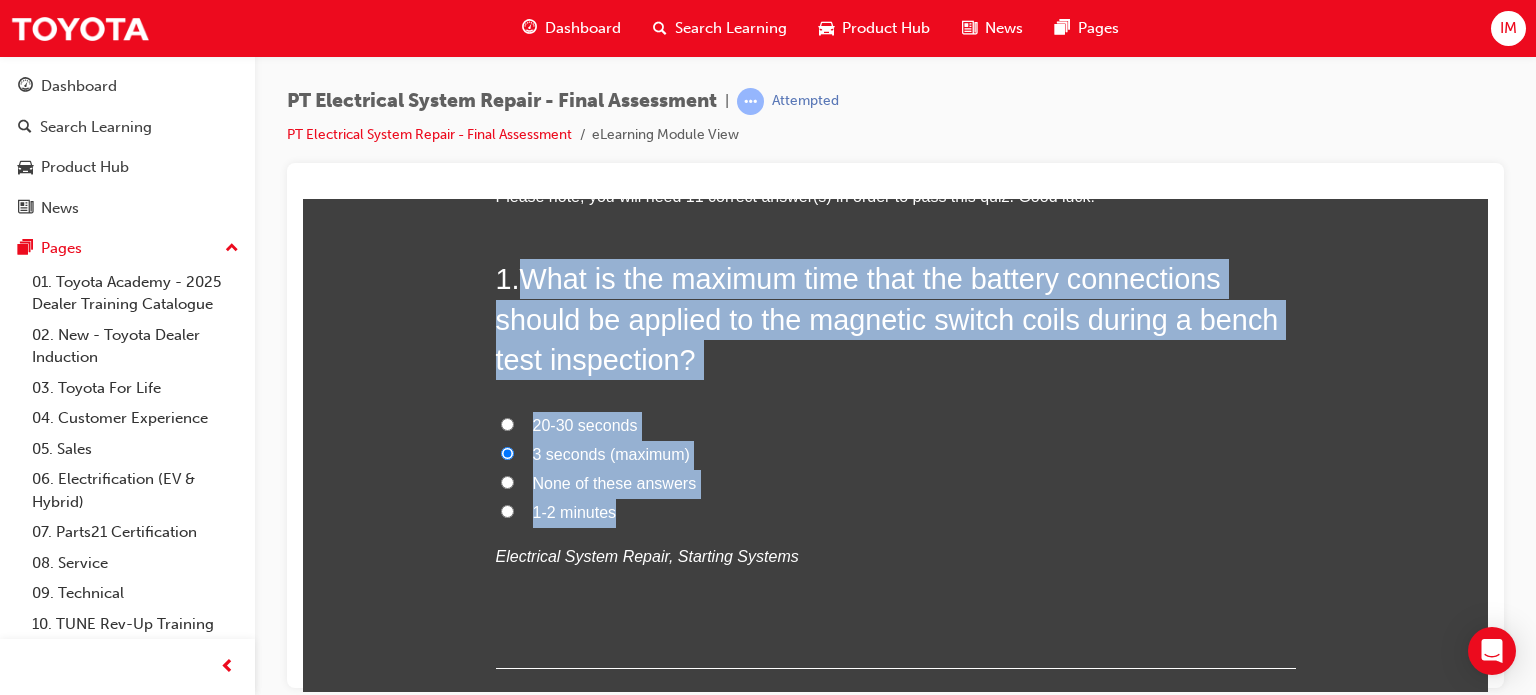 radio on "true" 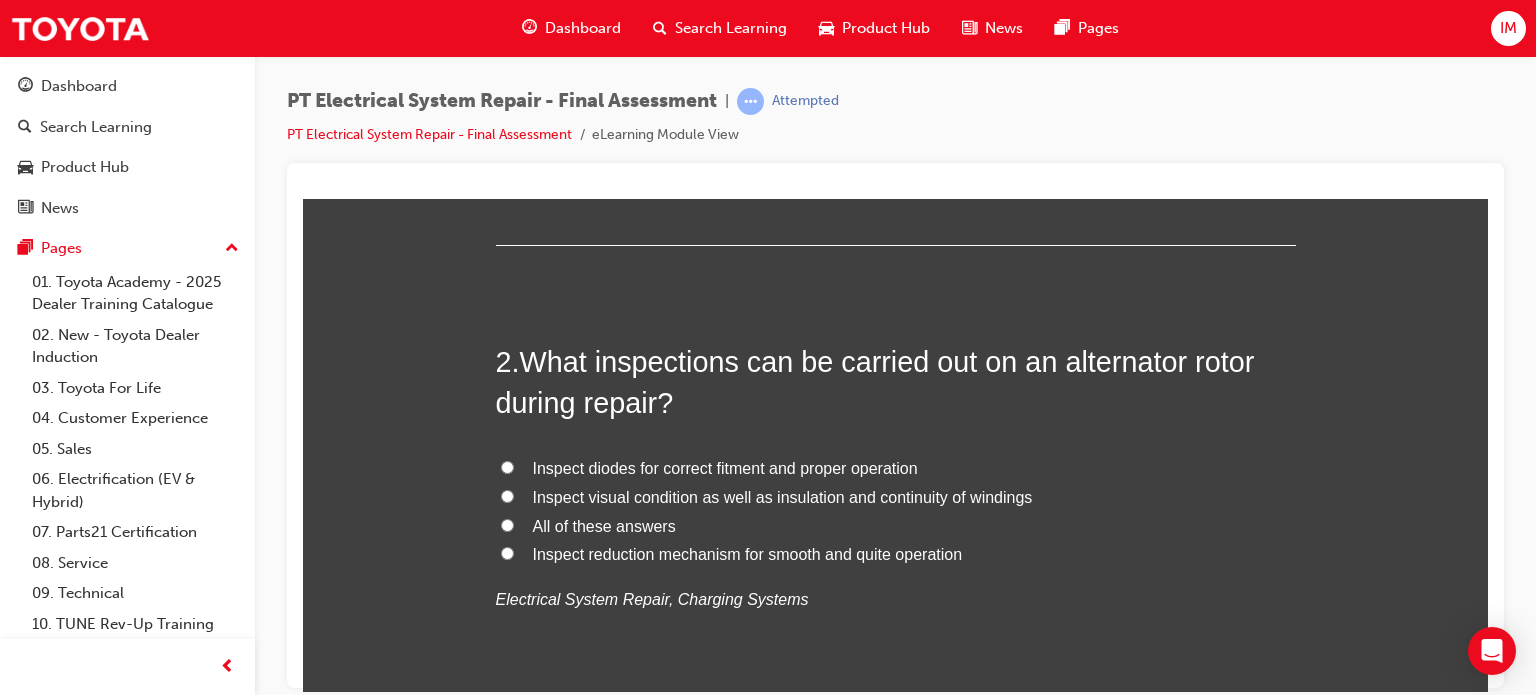 scroll, scrollTop: 586, scrollLeft: 0, axis: vertical 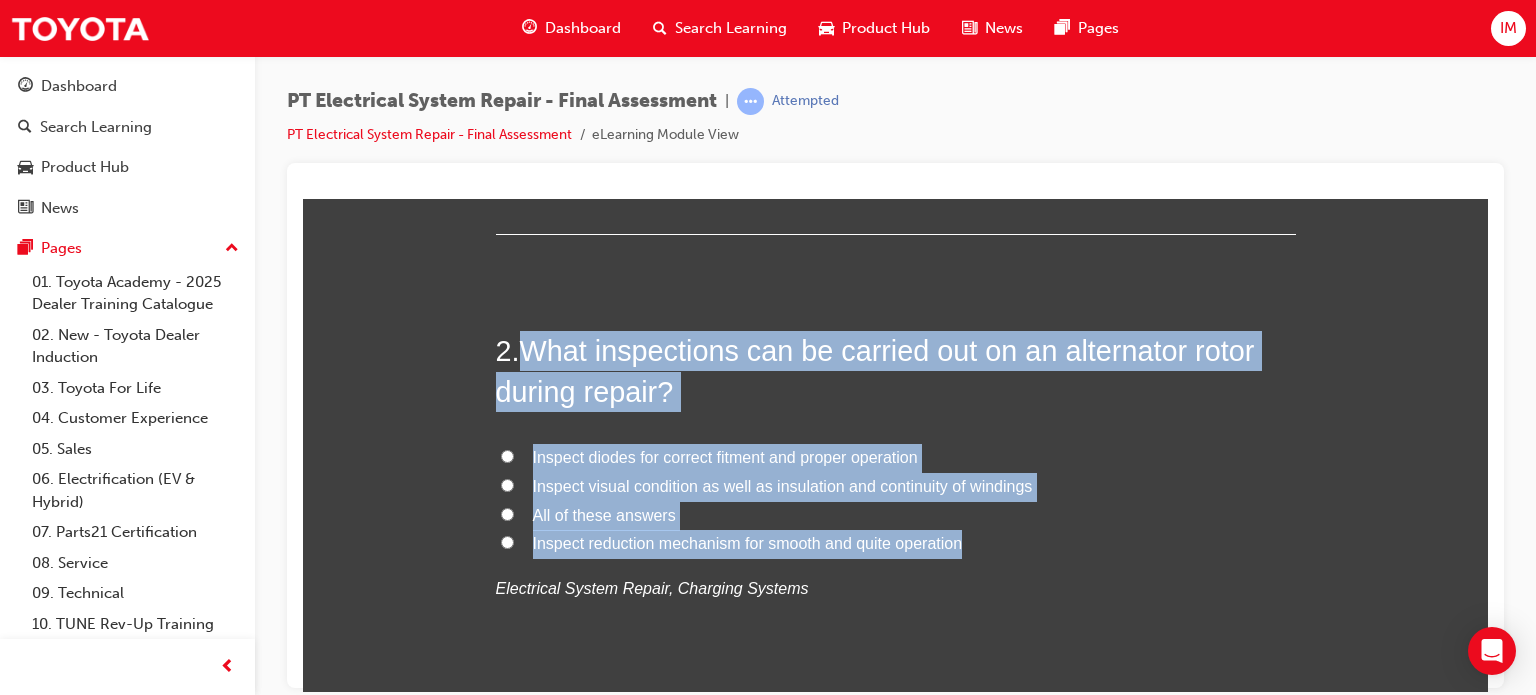 drag, startPoint x: 518, startPoint y: 345, endPoint x: 1008, endPoint y: 534, distance: 525.18665 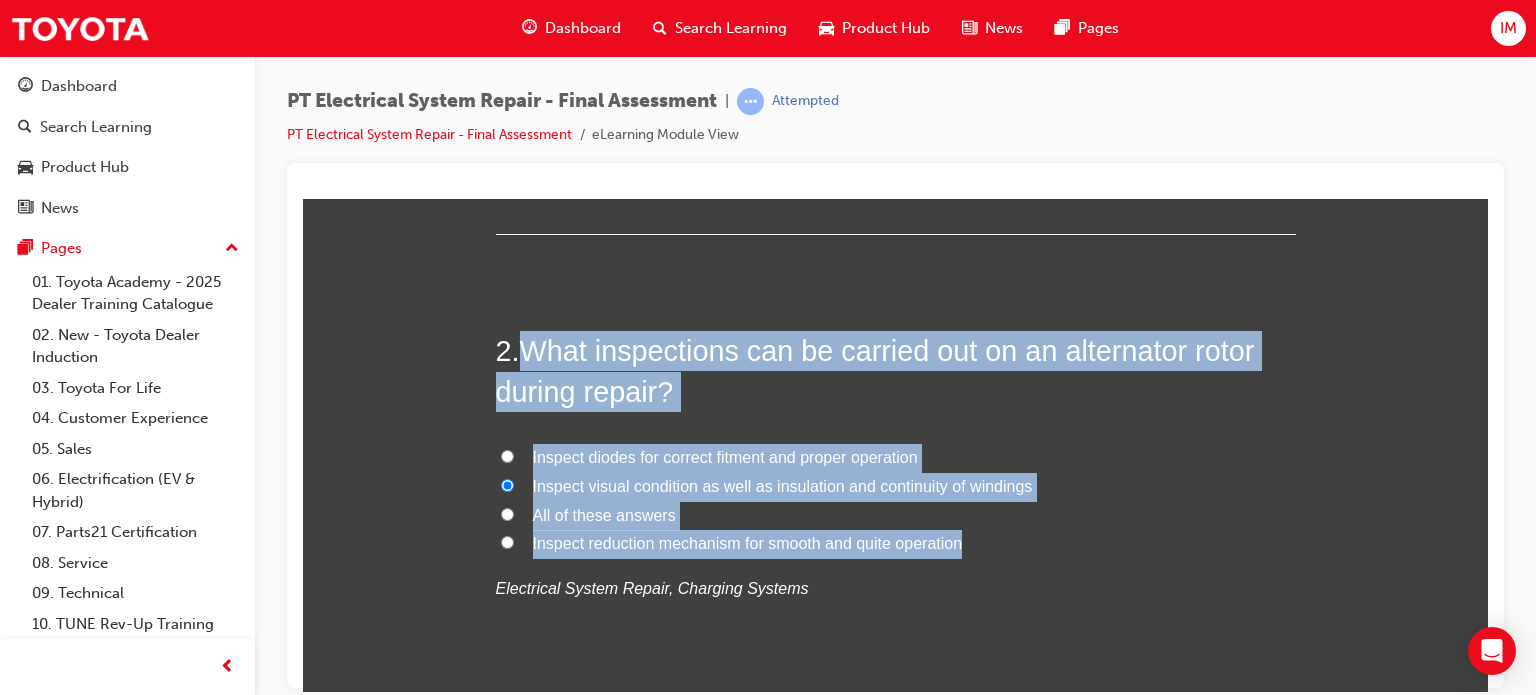 radio on "true" 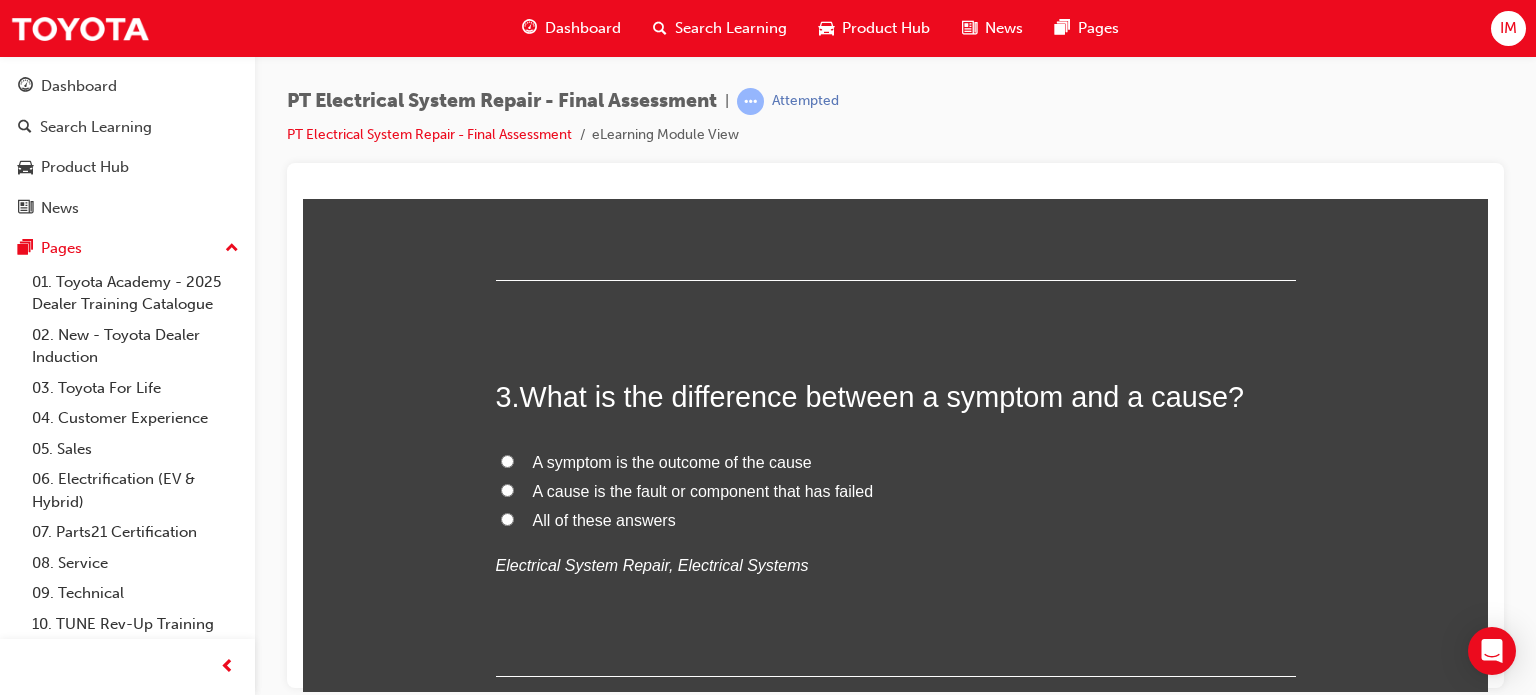 scroll, scrollTop: 1007, scrollLeft: 0, axis: vertical 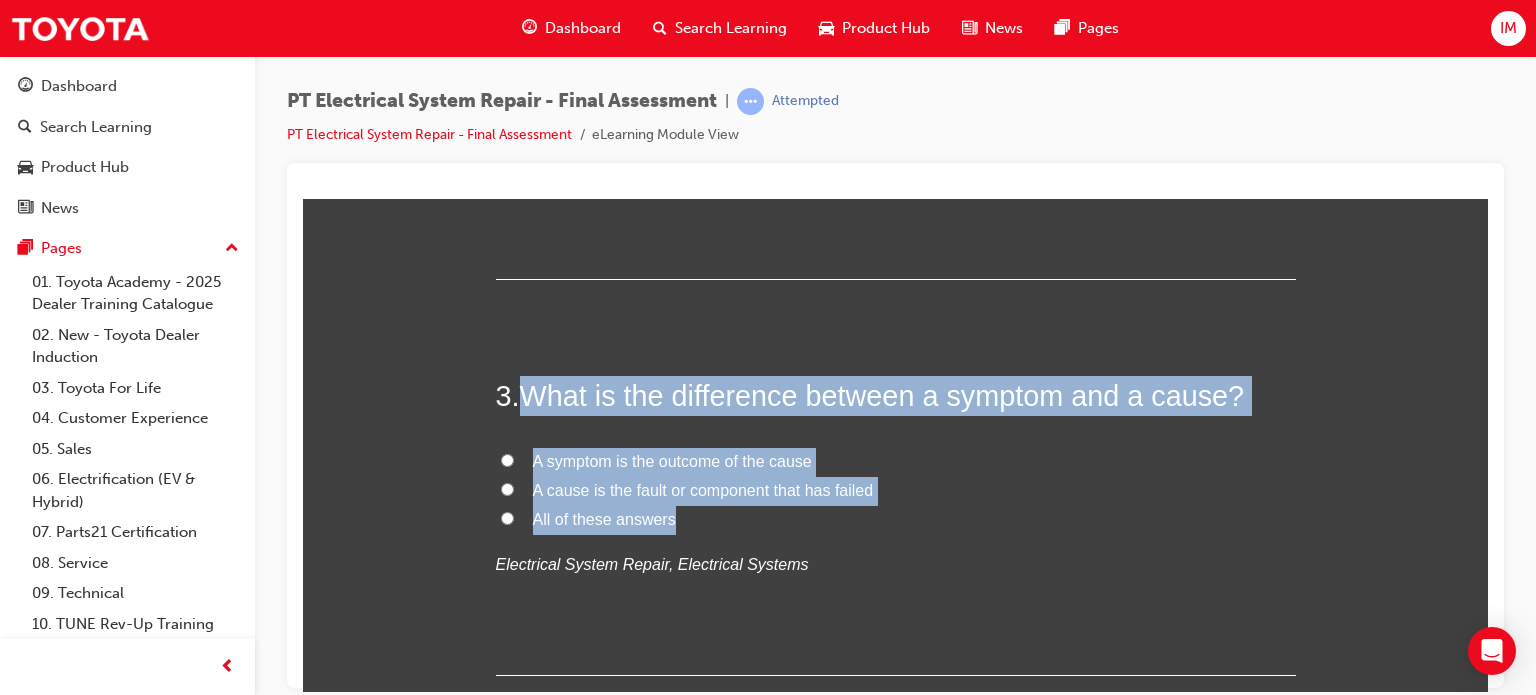 drag, startPoint x: 521, startPoint y: 394, endPoint x: 673, endPoint y: 529, distance: 203.29535 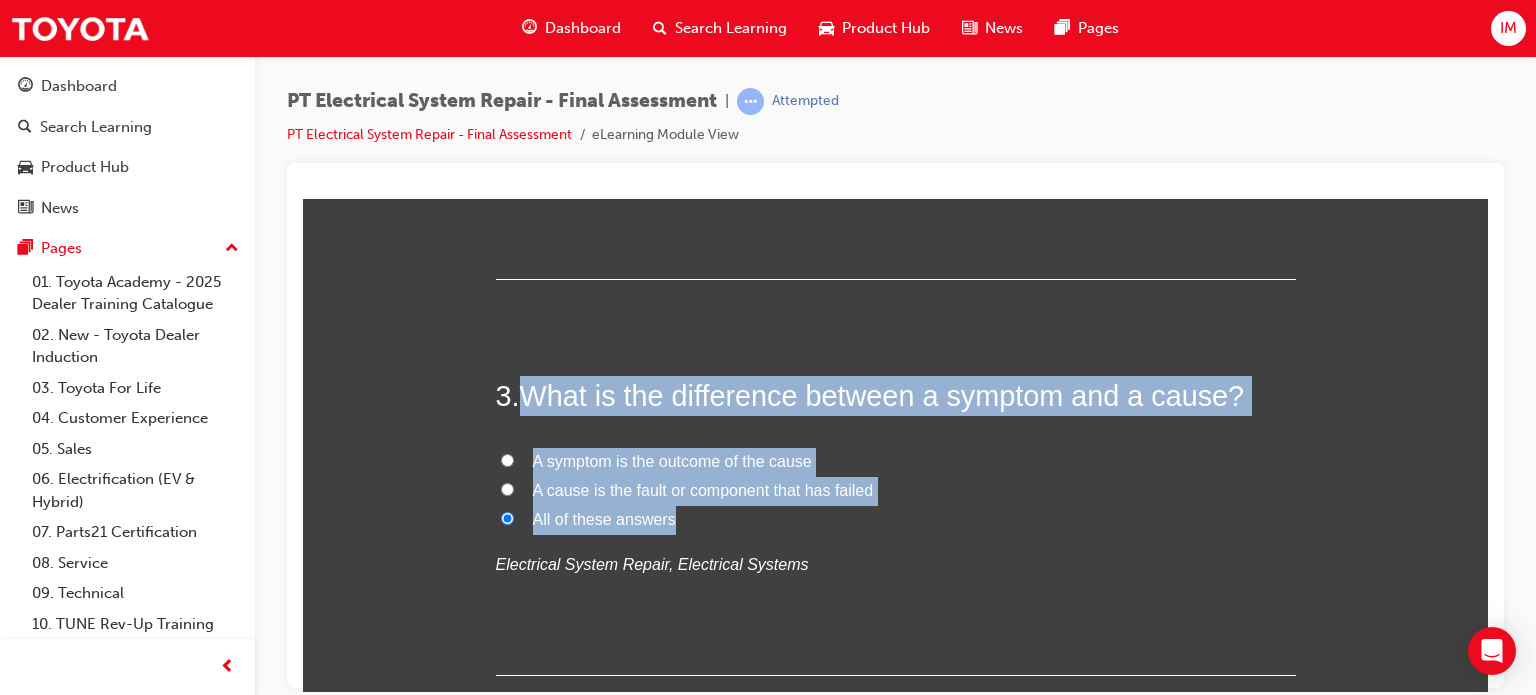 radio on "true" 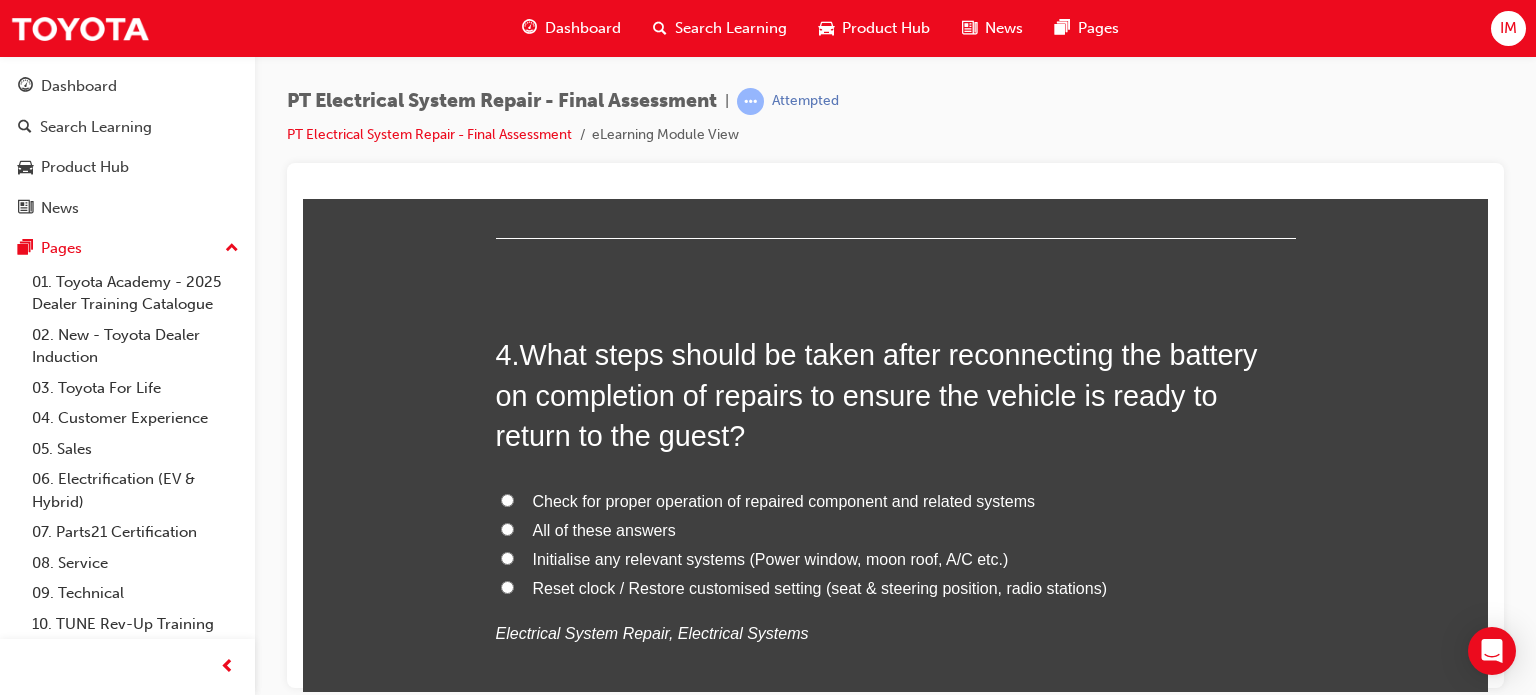 scroll, scrollTop: 1446, scrollLeft: 0, axis: vertical 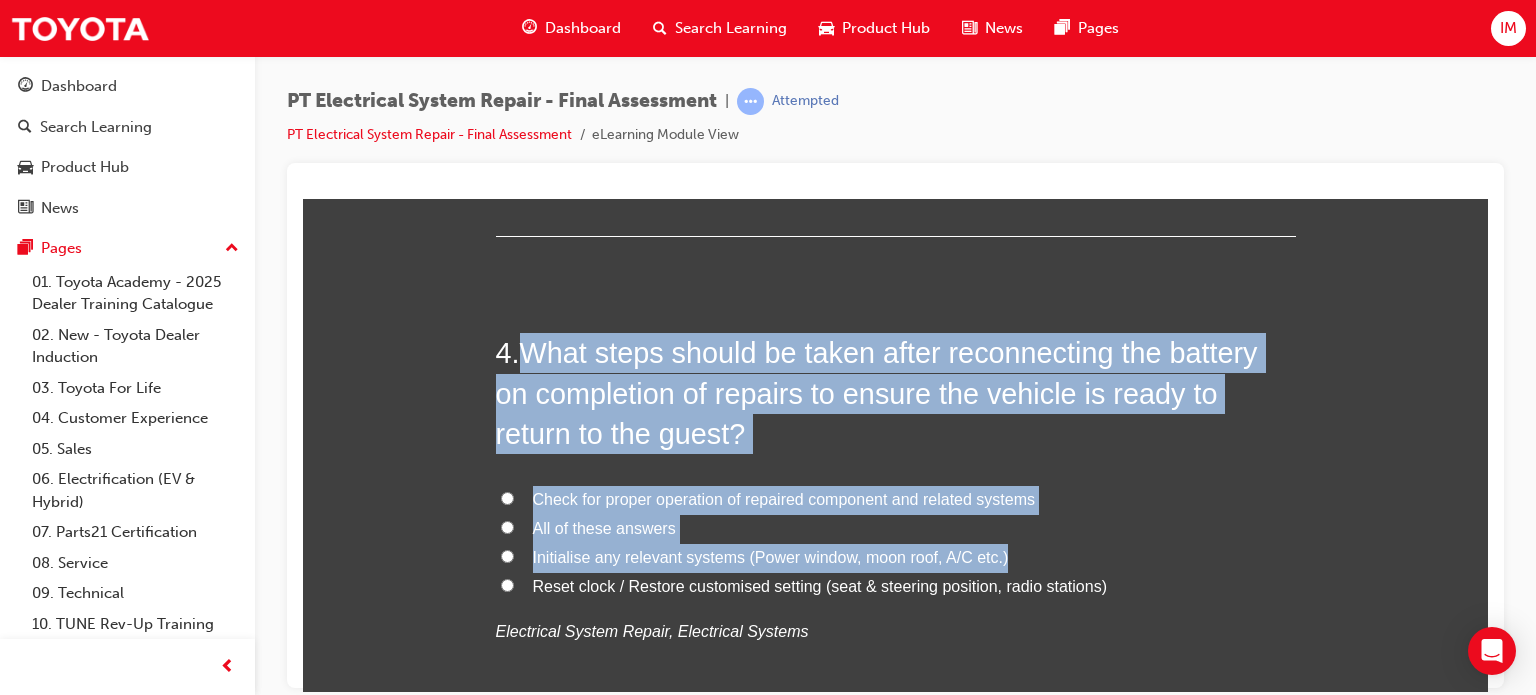 drag, startPoint x: 524, startPoint y: 352, endPoint x: 1142, endPoint y: 547, distance: 648.0347 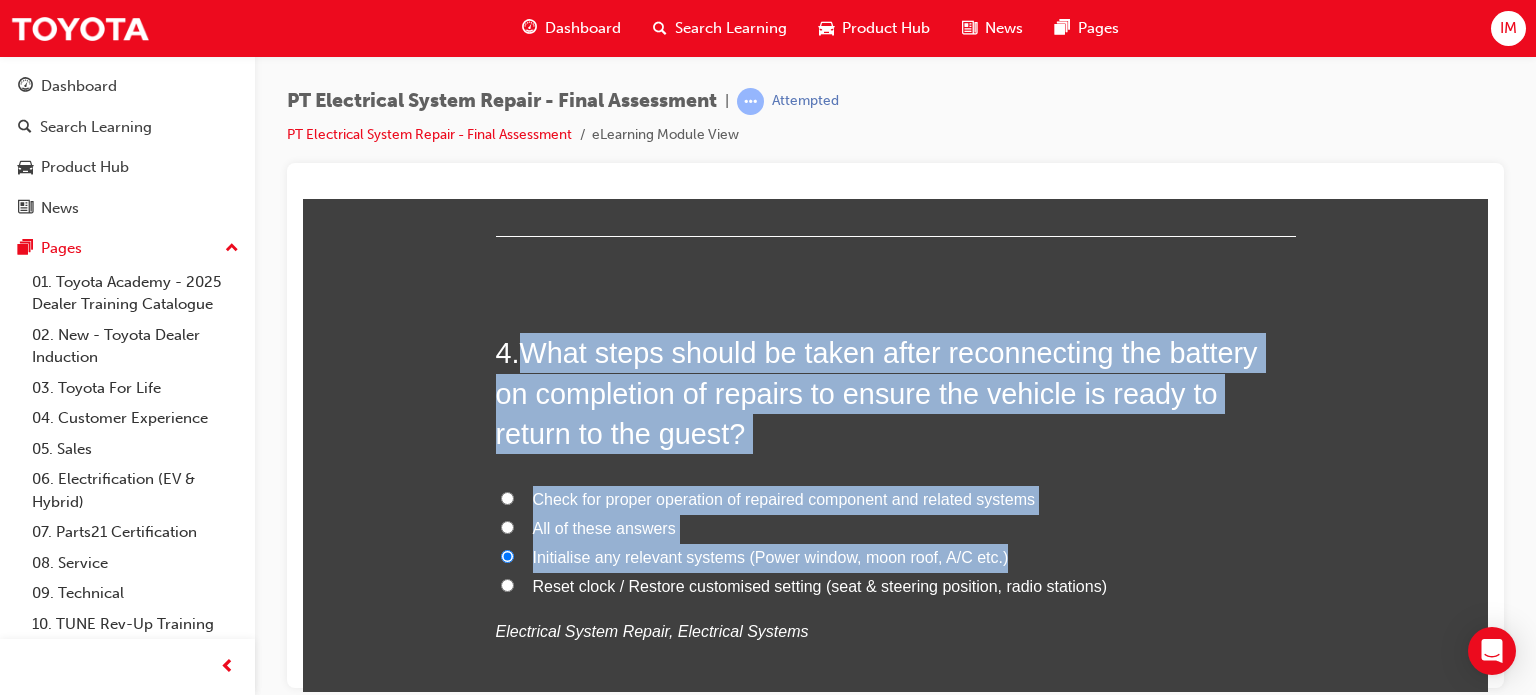 radio on "true" 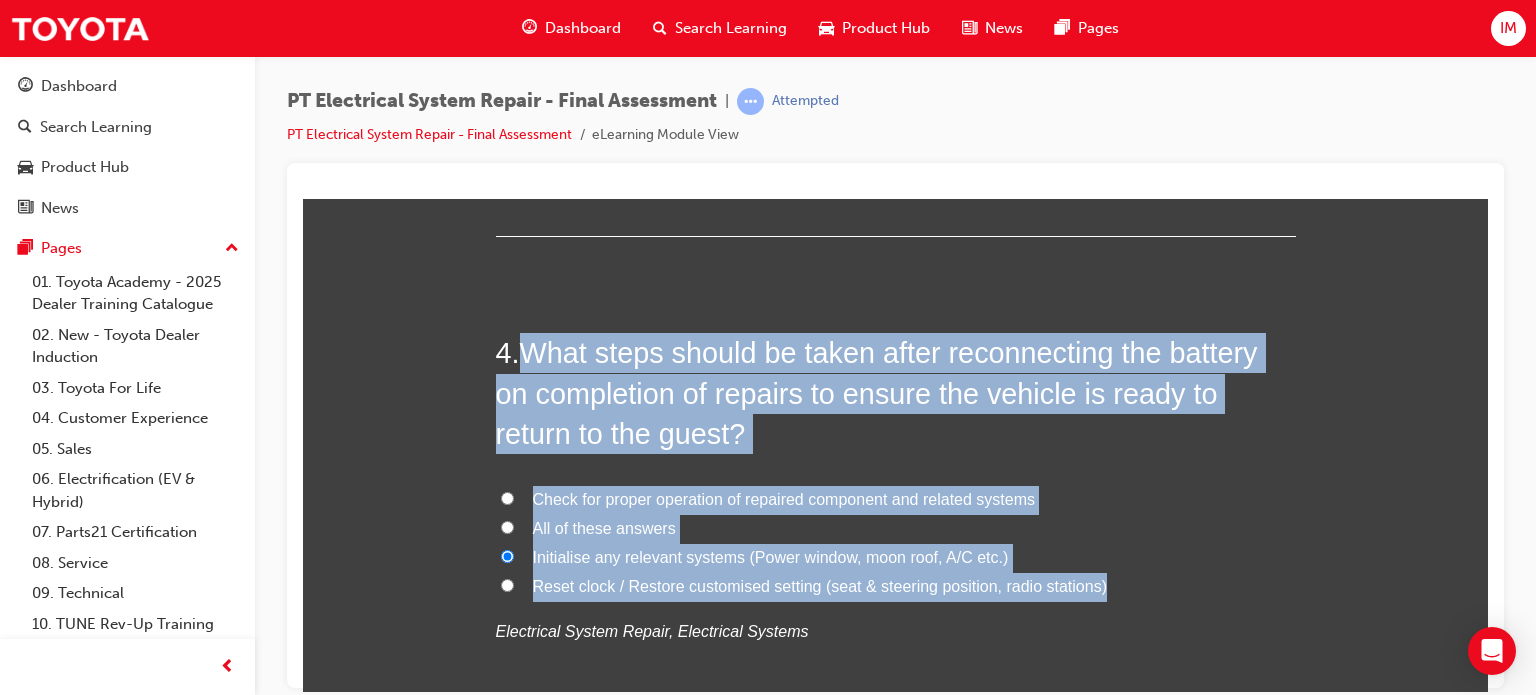 drag, startPoint x: 1147, startPoint y: 587, endPoint x: 519, endPoint y: 355, distance: 669.4834 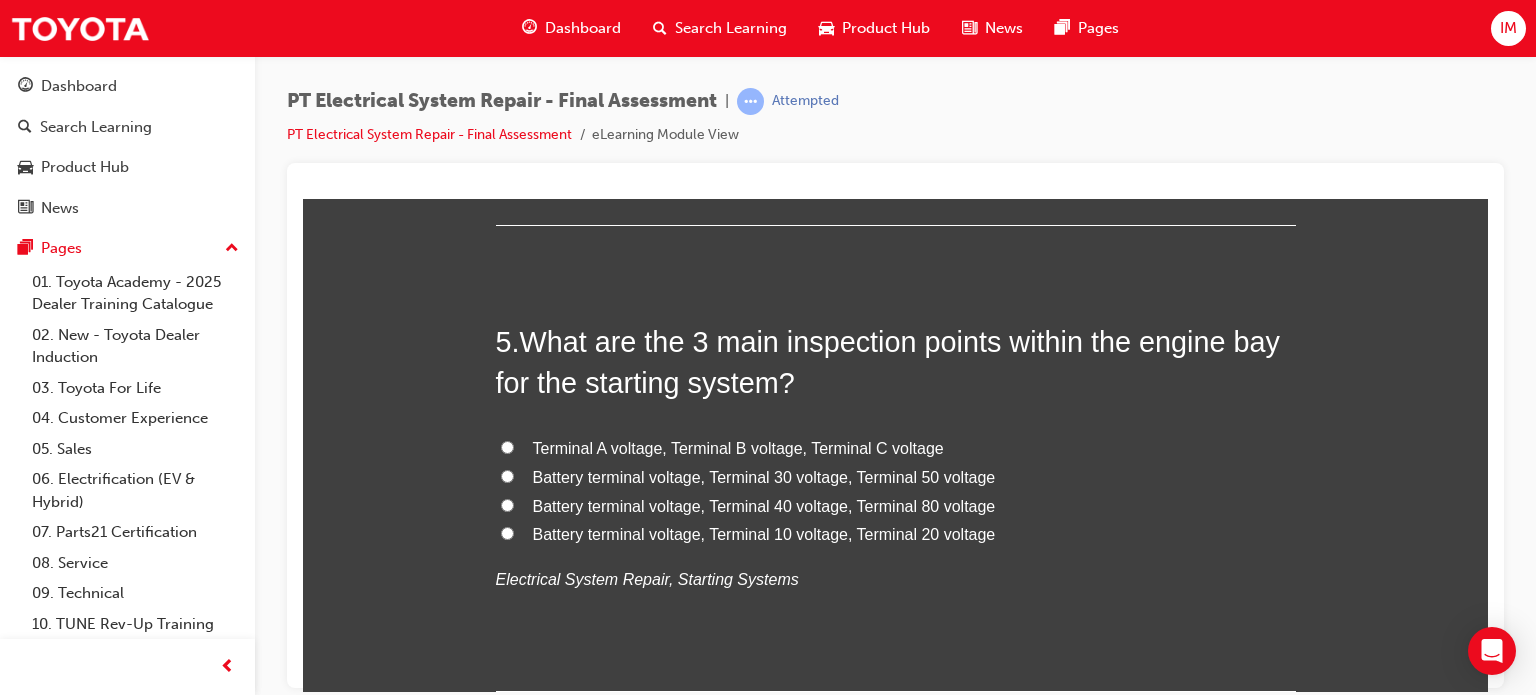 scroll, scrollTop: 1964, scrollLeft: 0, axis: vertical 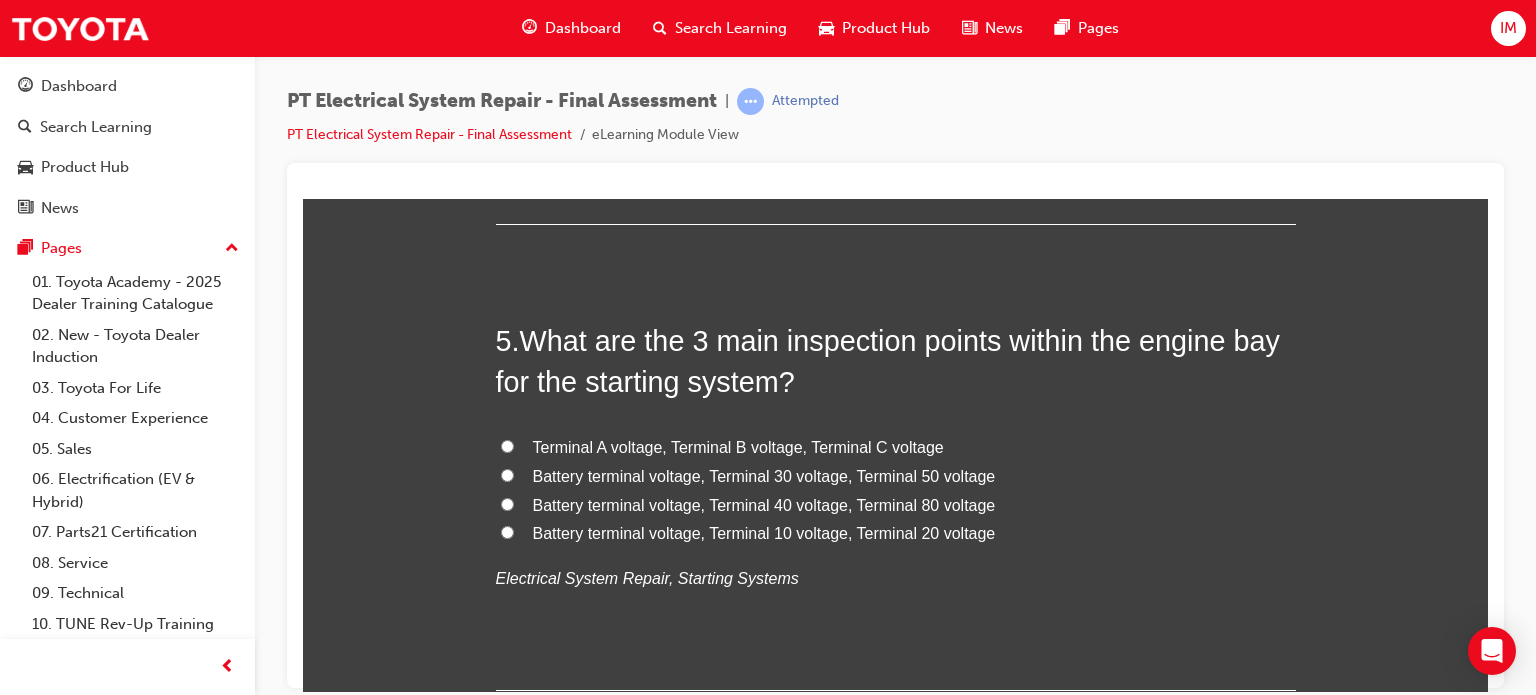 click on "5 .  What are the 3 main inspection points within the engine bay for the starting system?" at bounding box center (896, 360) 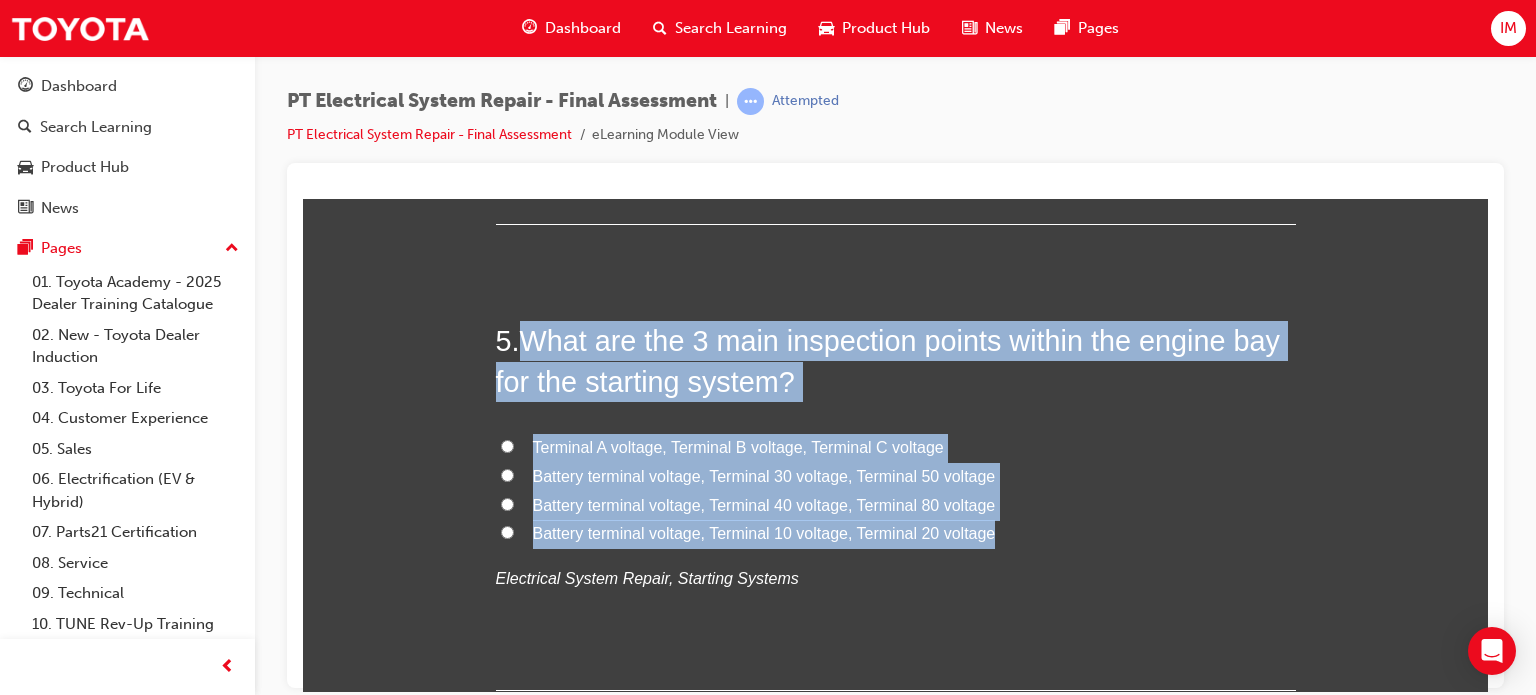 drag, startPoint x: 510, startPoint y: 326, endPoint x: 987, endPoint y: 537, distance: 521.5841 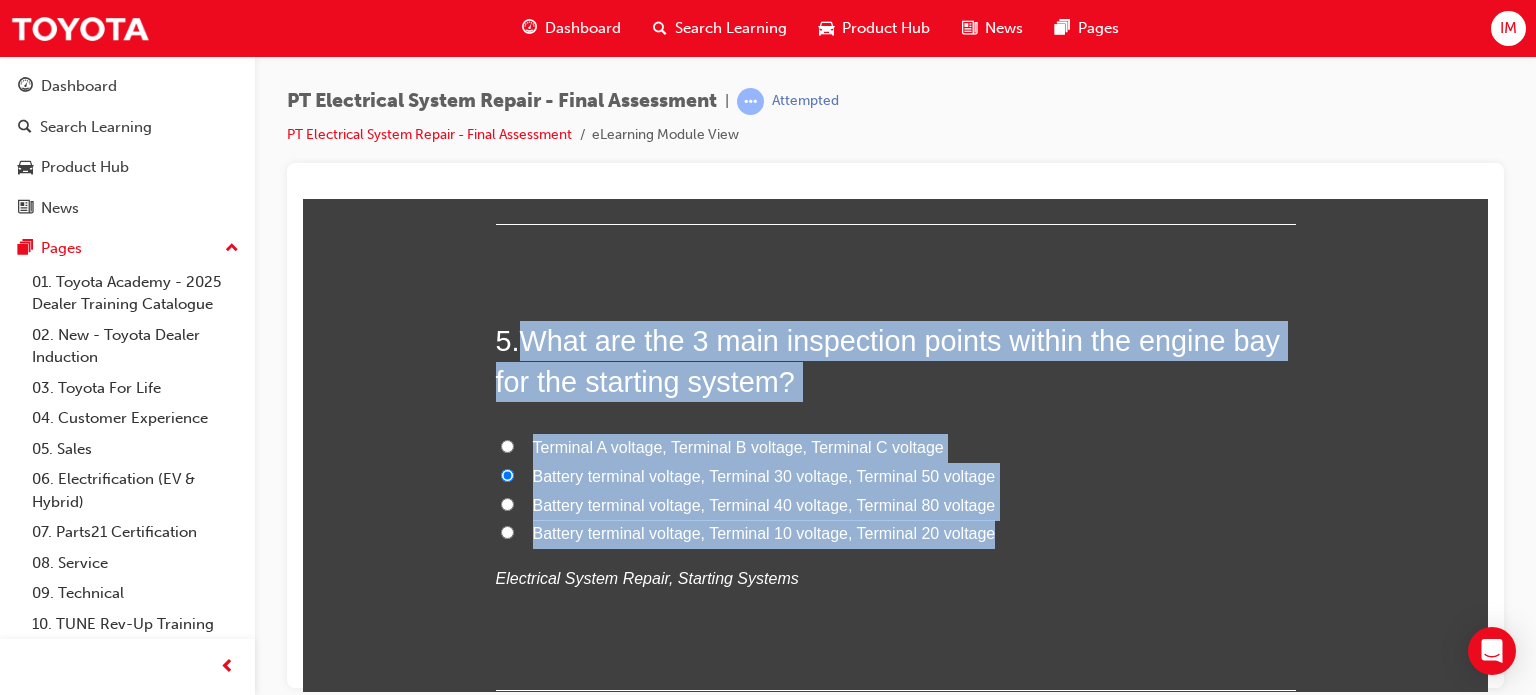 radio on "true" 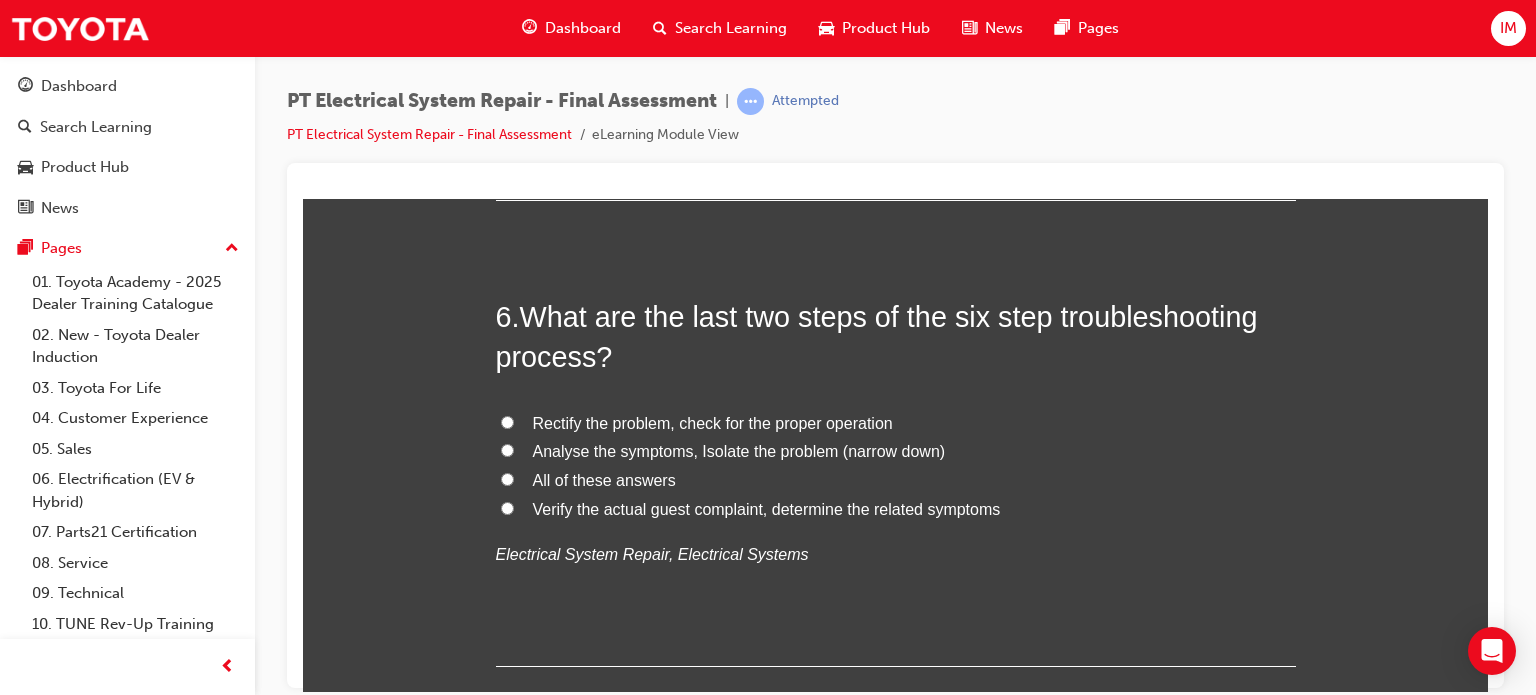 scroll, scrollTop: 2456, scrollLeft: 0, axis: vertical 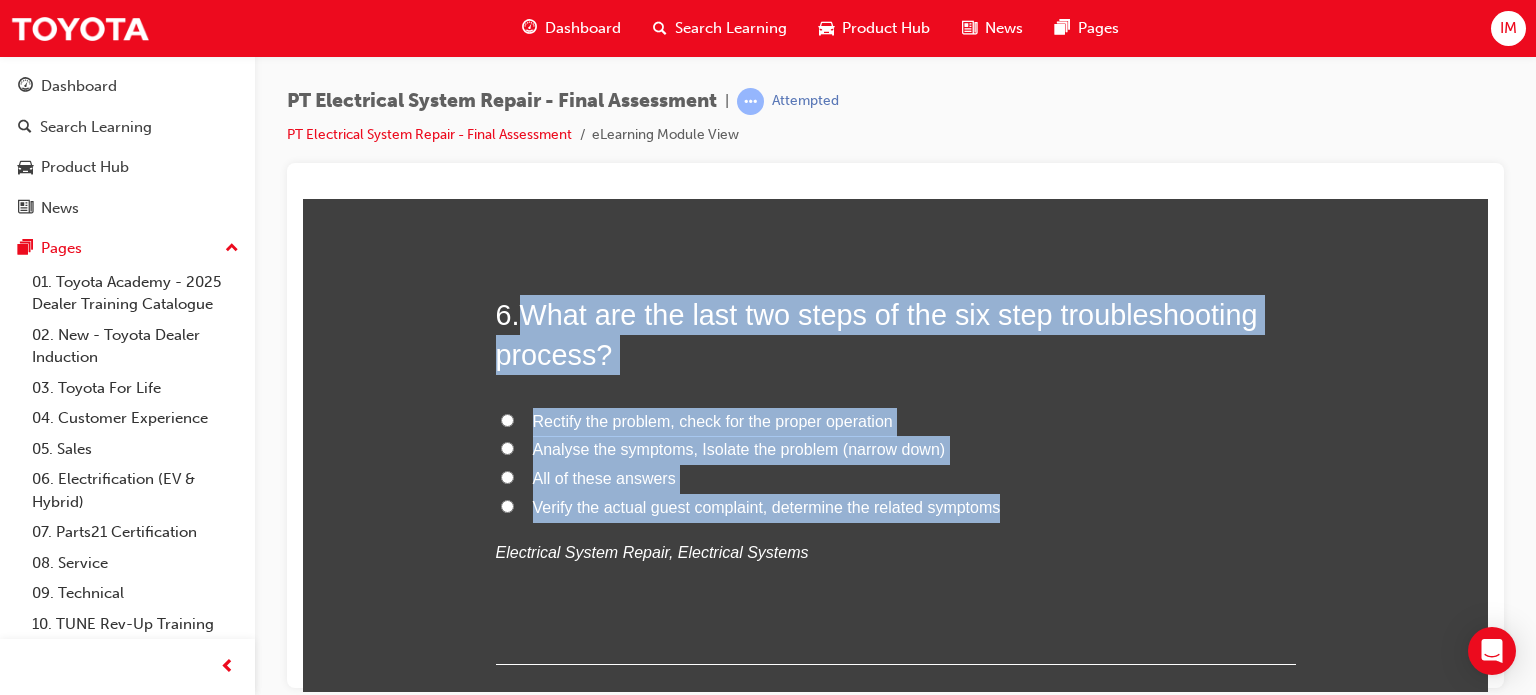 drag, startPoint x: 524, startPoint y: 314, endPoint x: 1018, endPoint y: 505, distance: 529.63855 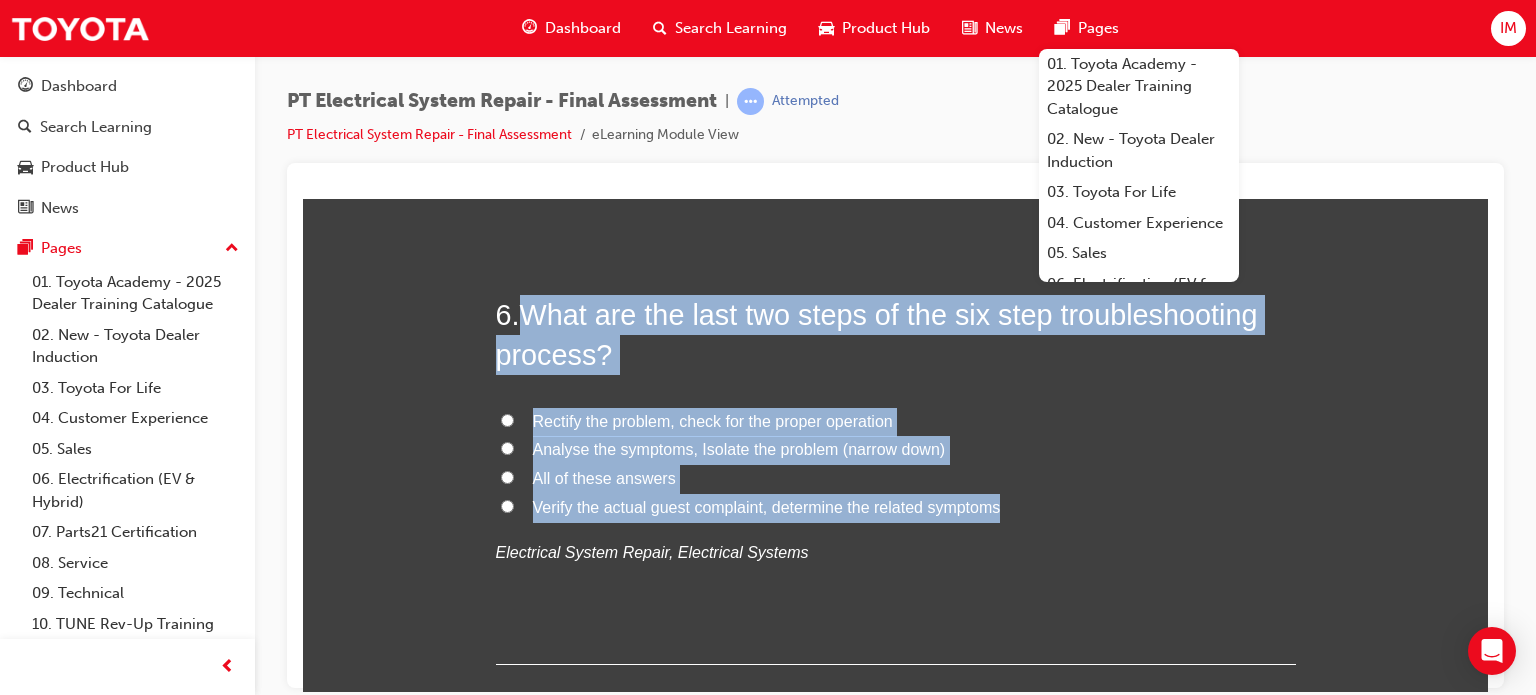 click on "Rectify the problem, check for the proper operation" at bounding box center (713, 420) 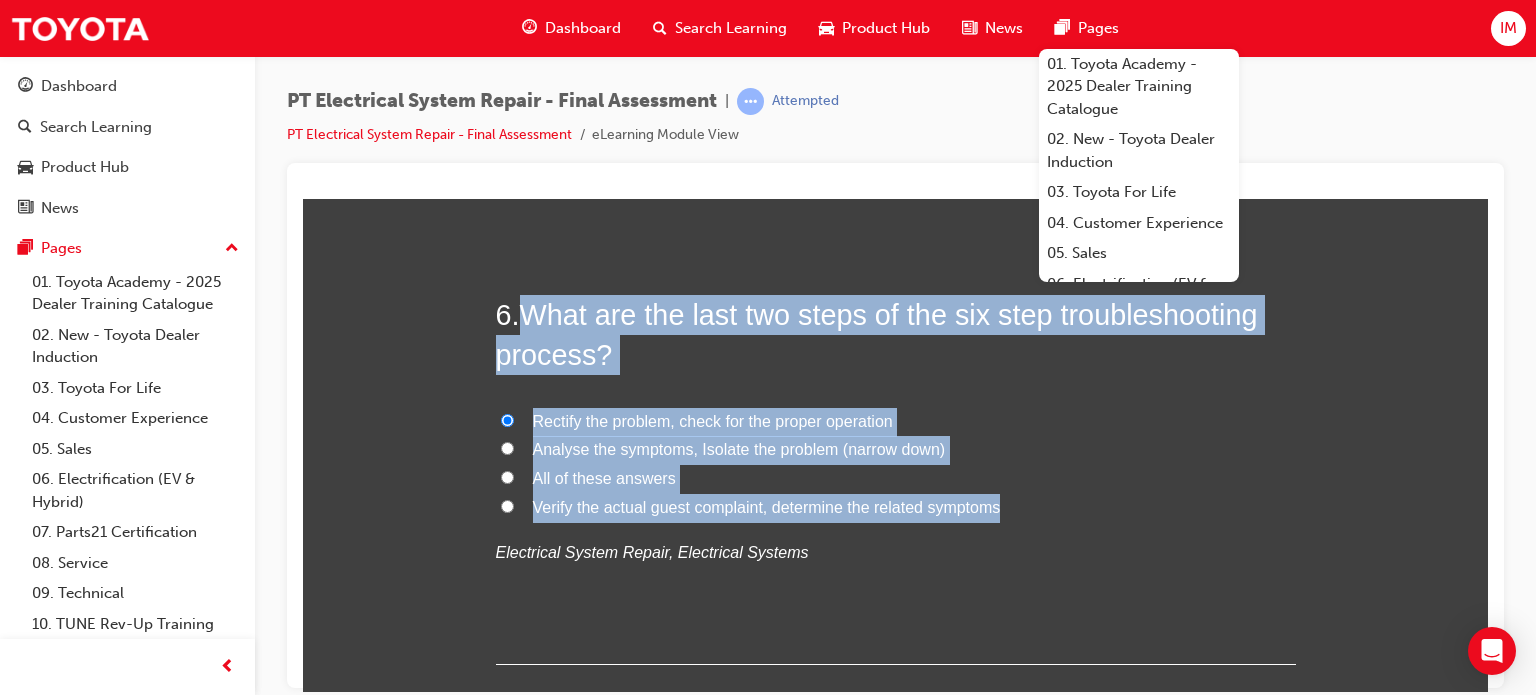radio on "true" 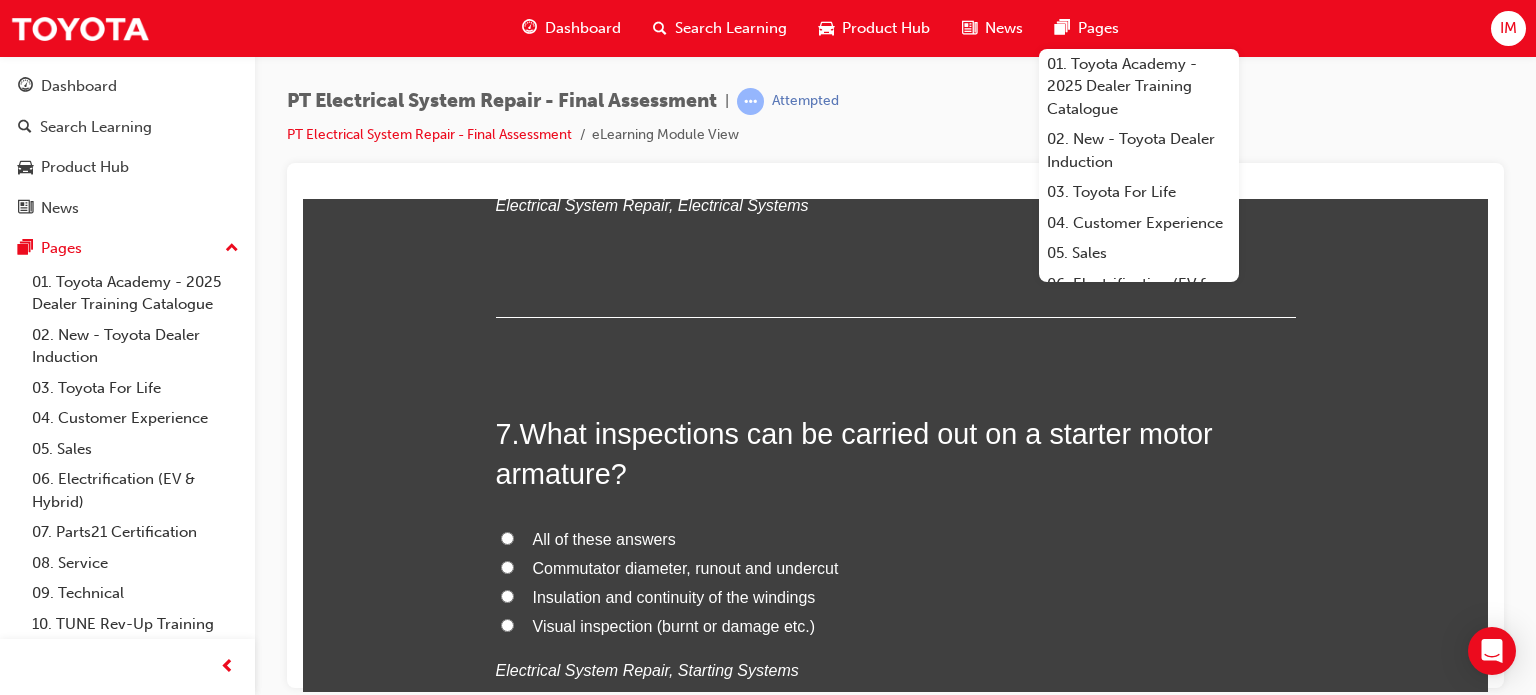 scroll, scrollTop: 2804, scrollLeft: 0, axis: vertical 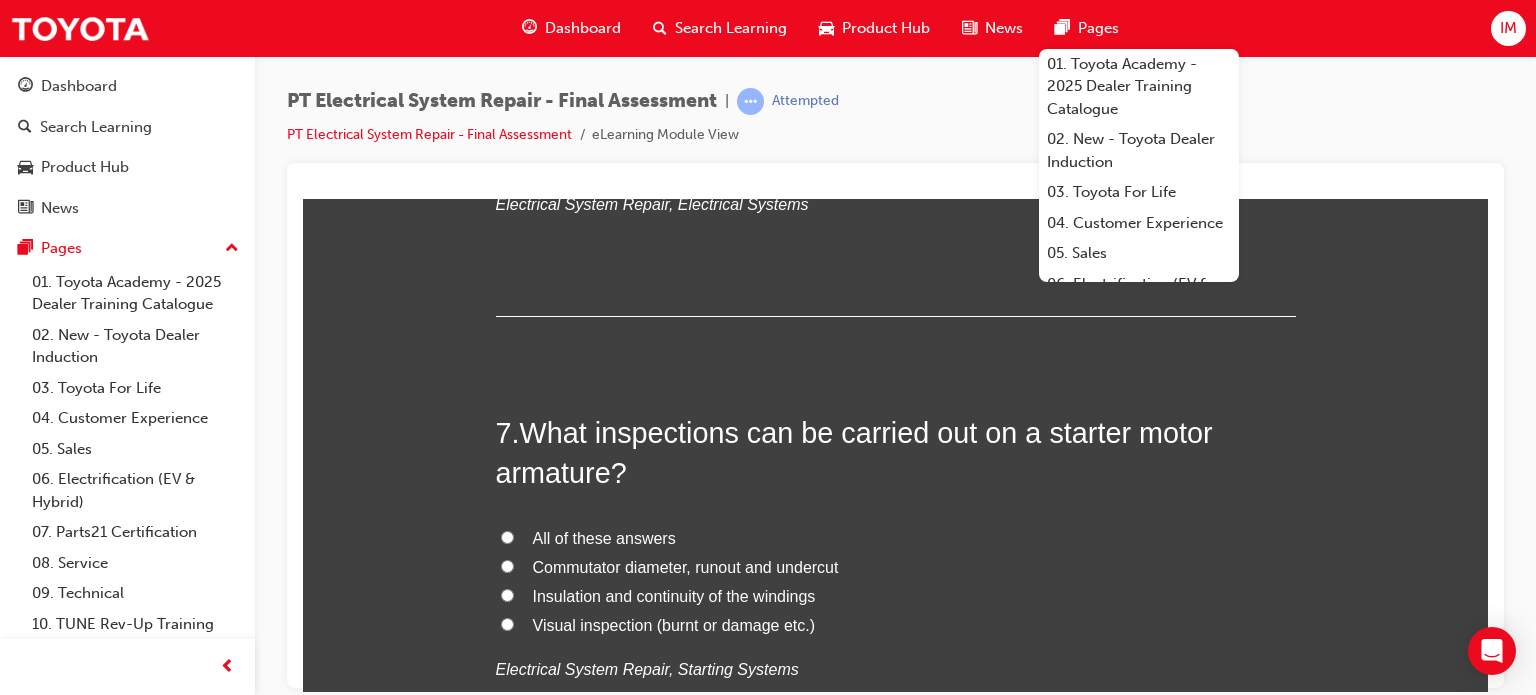 click on "All of these answers" at bounding box center [604, 537] 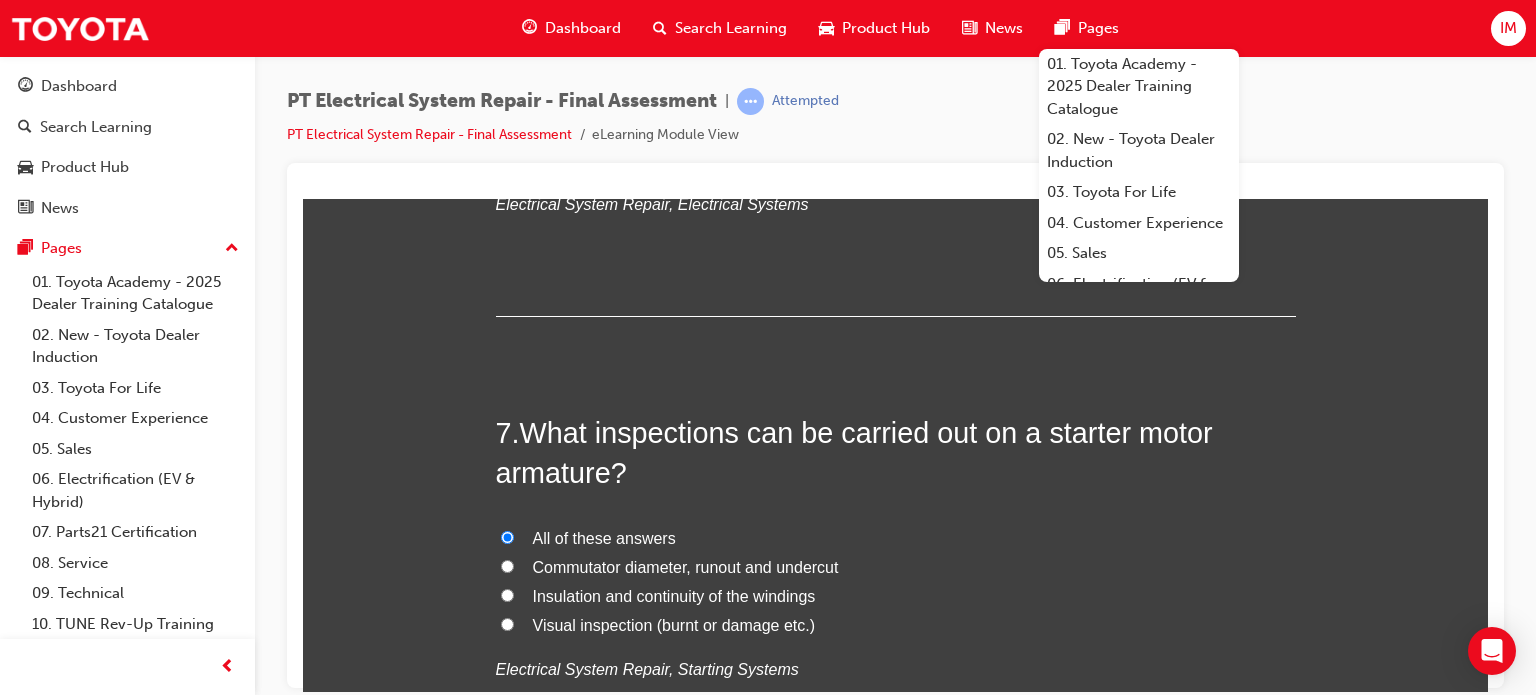 radio on "true" 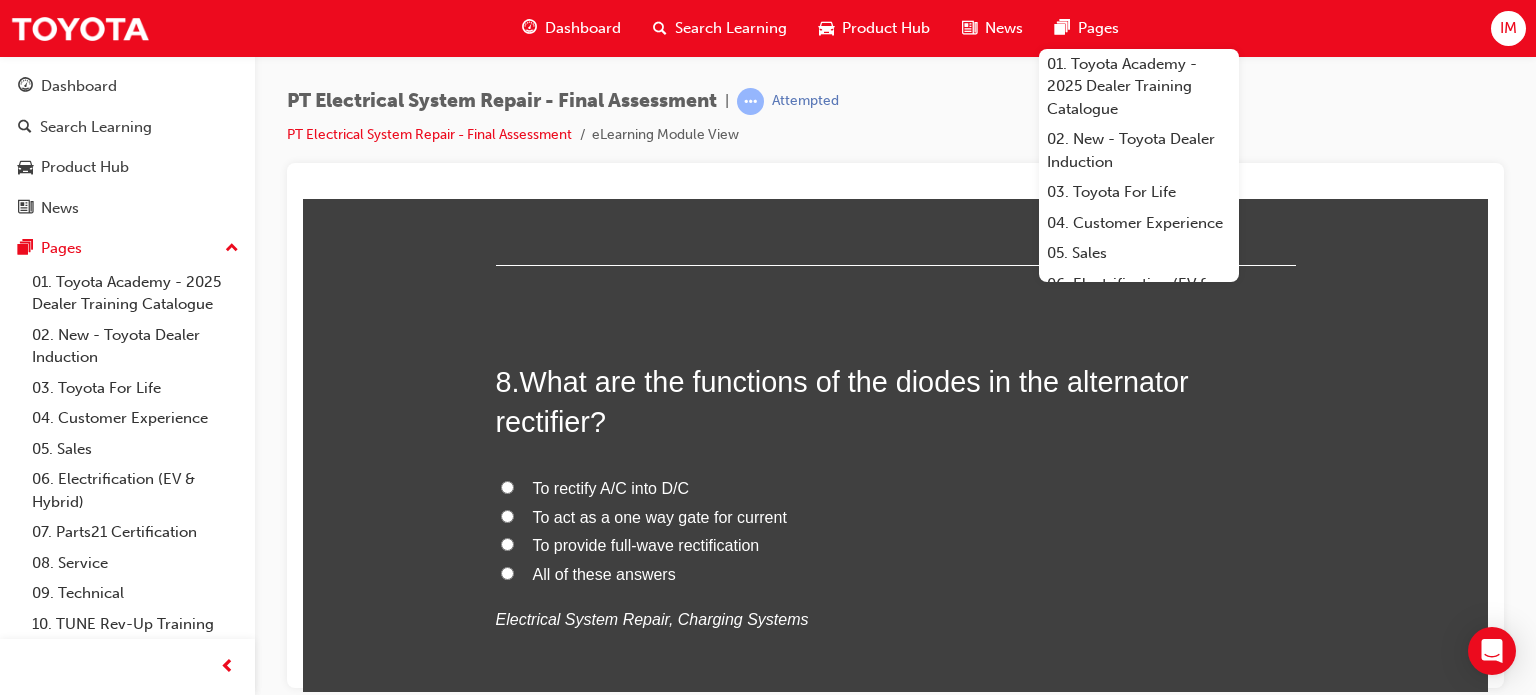 scroll, scrollTop: 3328, scrollLeft: 0, axis: vertical 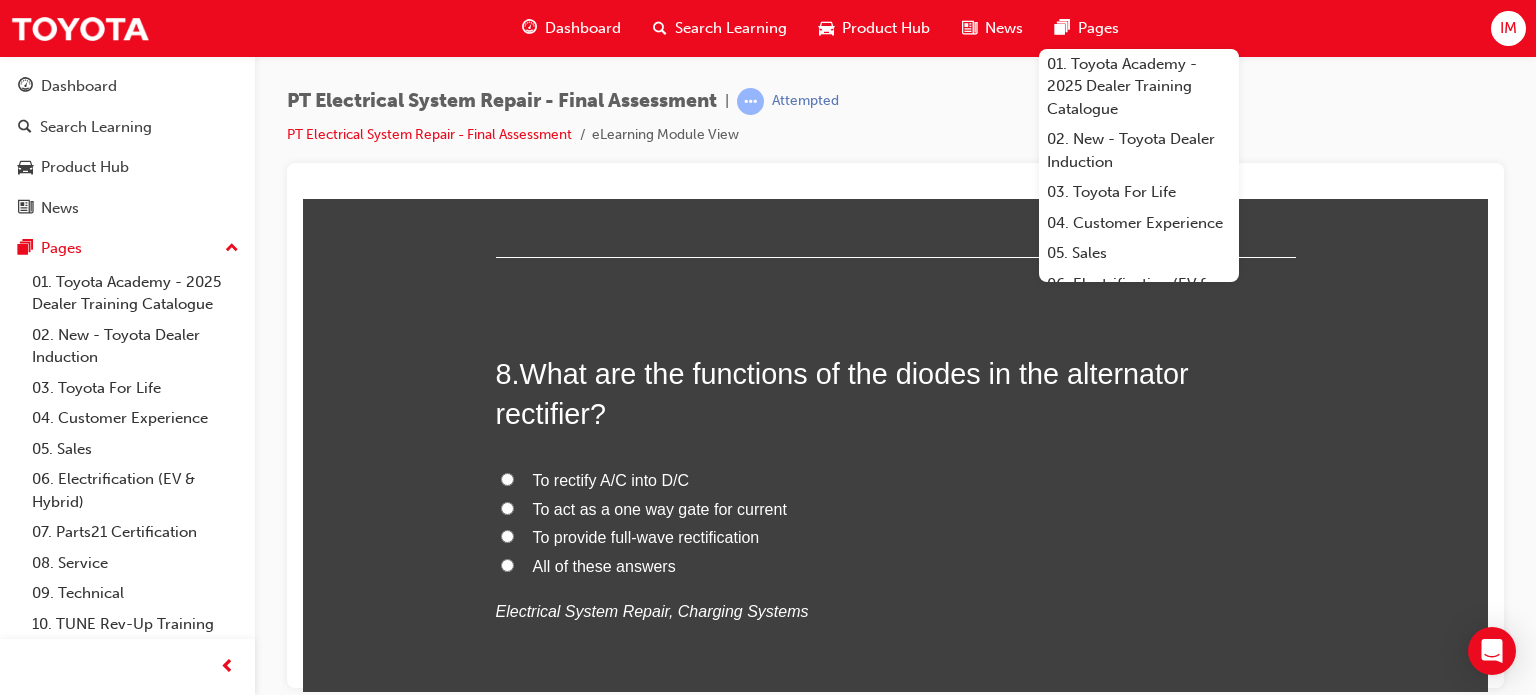 click on "8 .  What are the functions of the diodes in the alternator rectifier? To rectify A/C into D/C To act as a one way gate for current To provide full-wave rectification All of these answers
Electrical System Repair, Charging Systems" at bounding box center (896, 538) 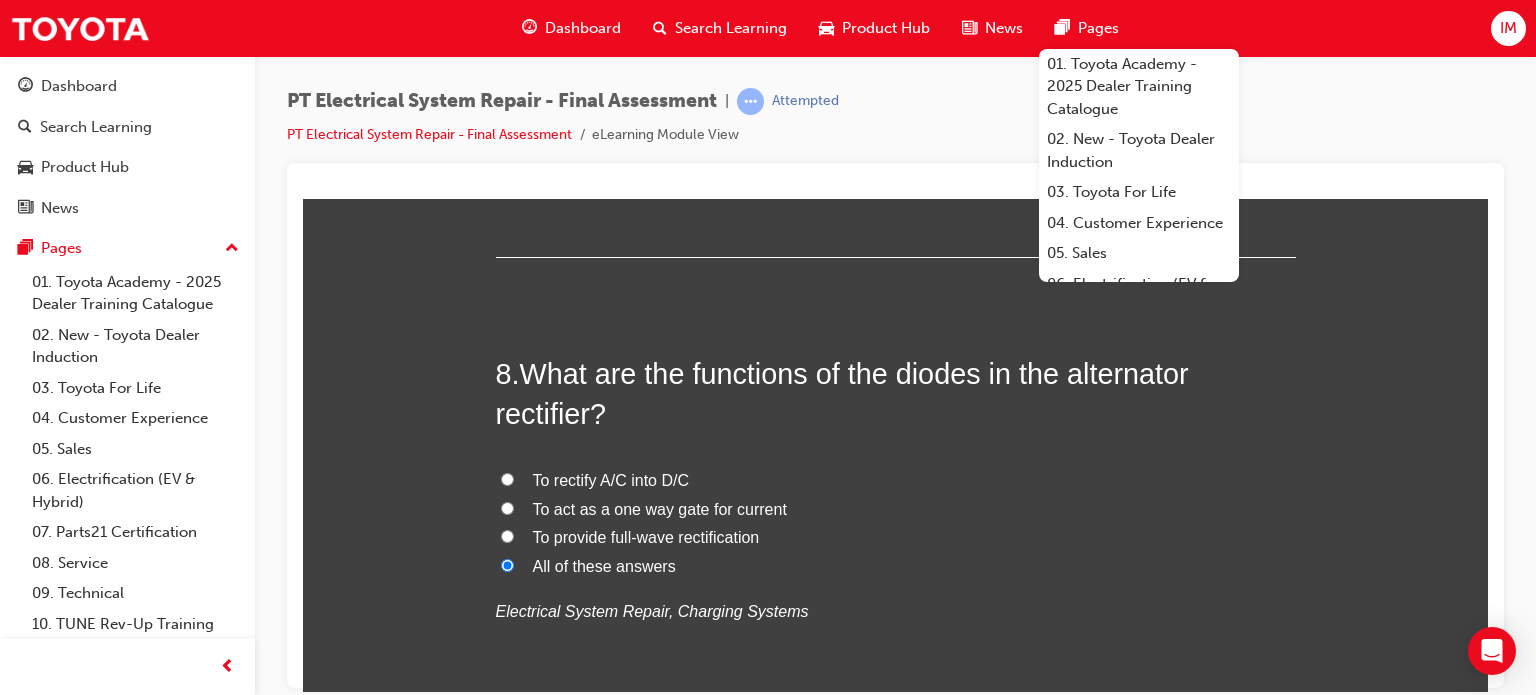 radio on "true" 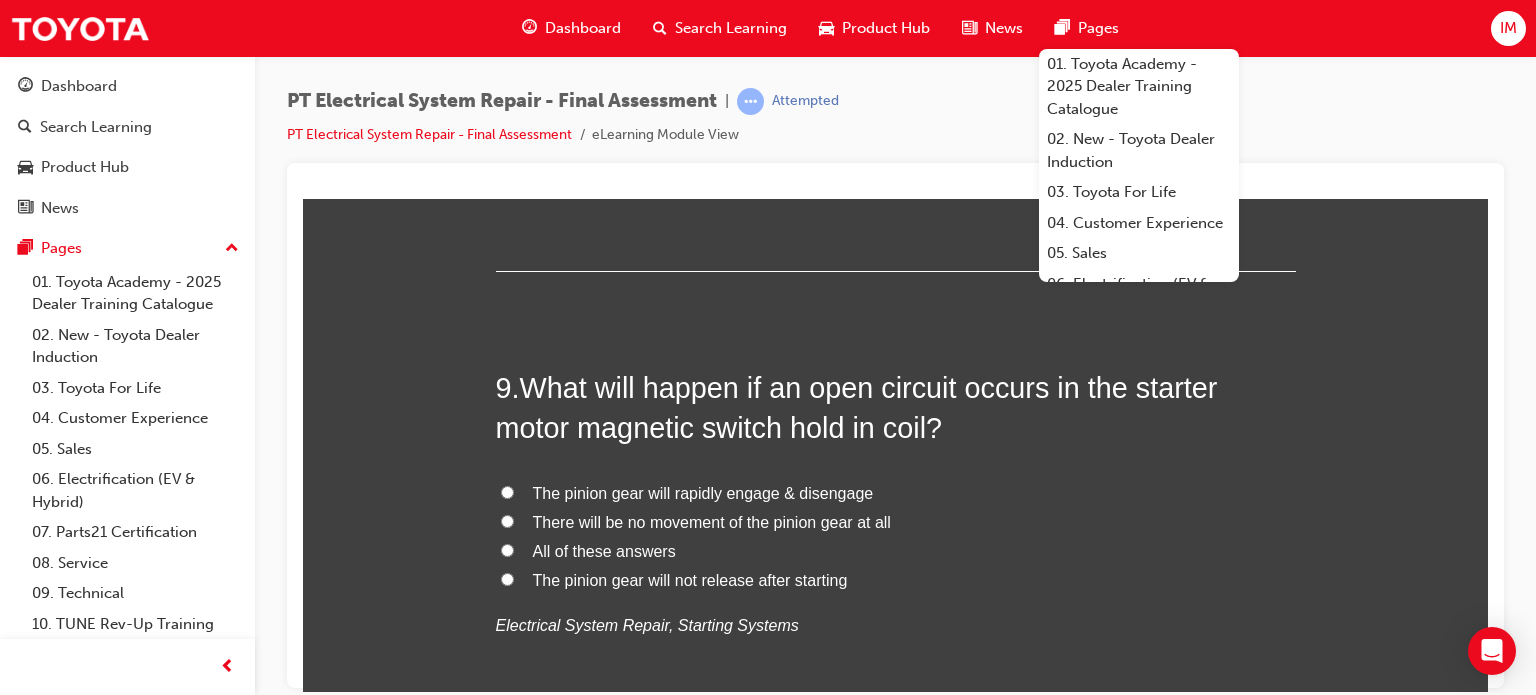 scroll, scrollTop: 3782, scrollLeft: 0, axis: vertical 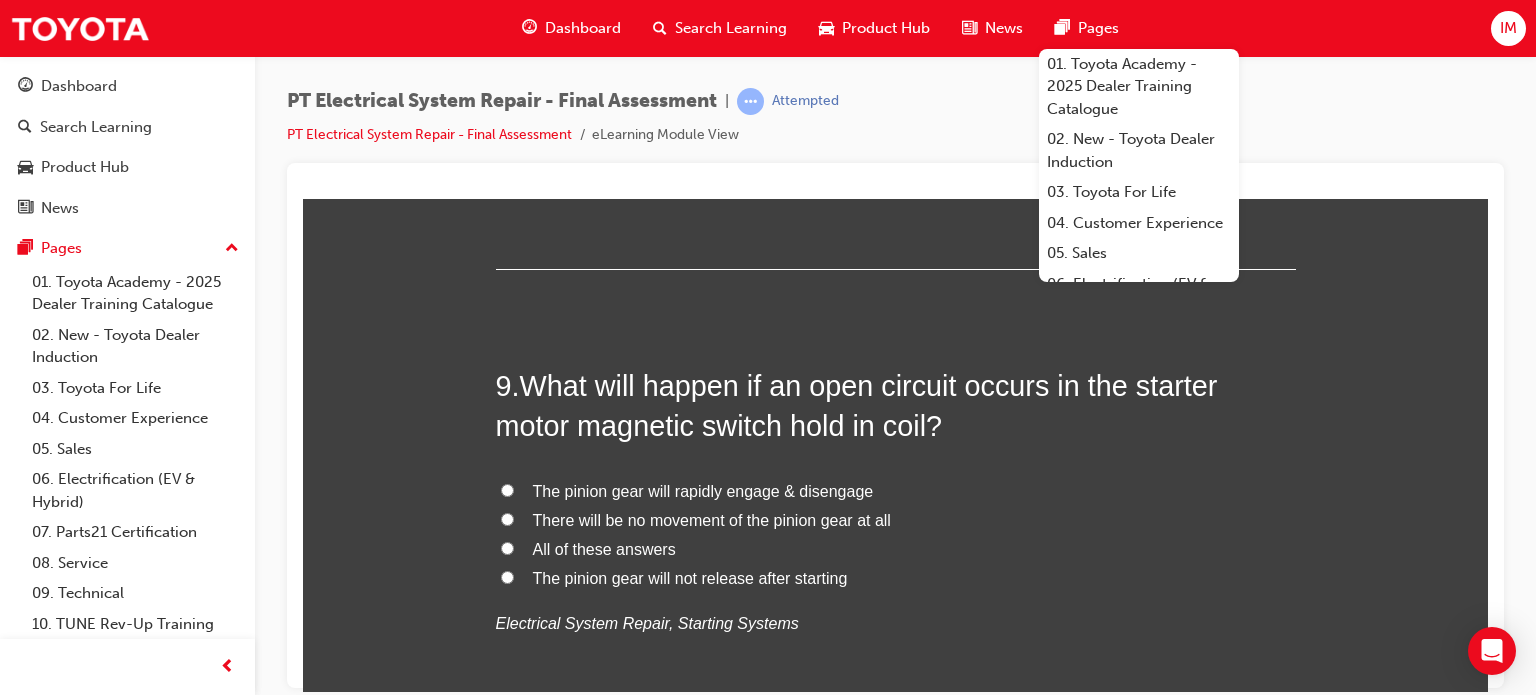 click on "All of these answers" at bounding box center (604, 548) 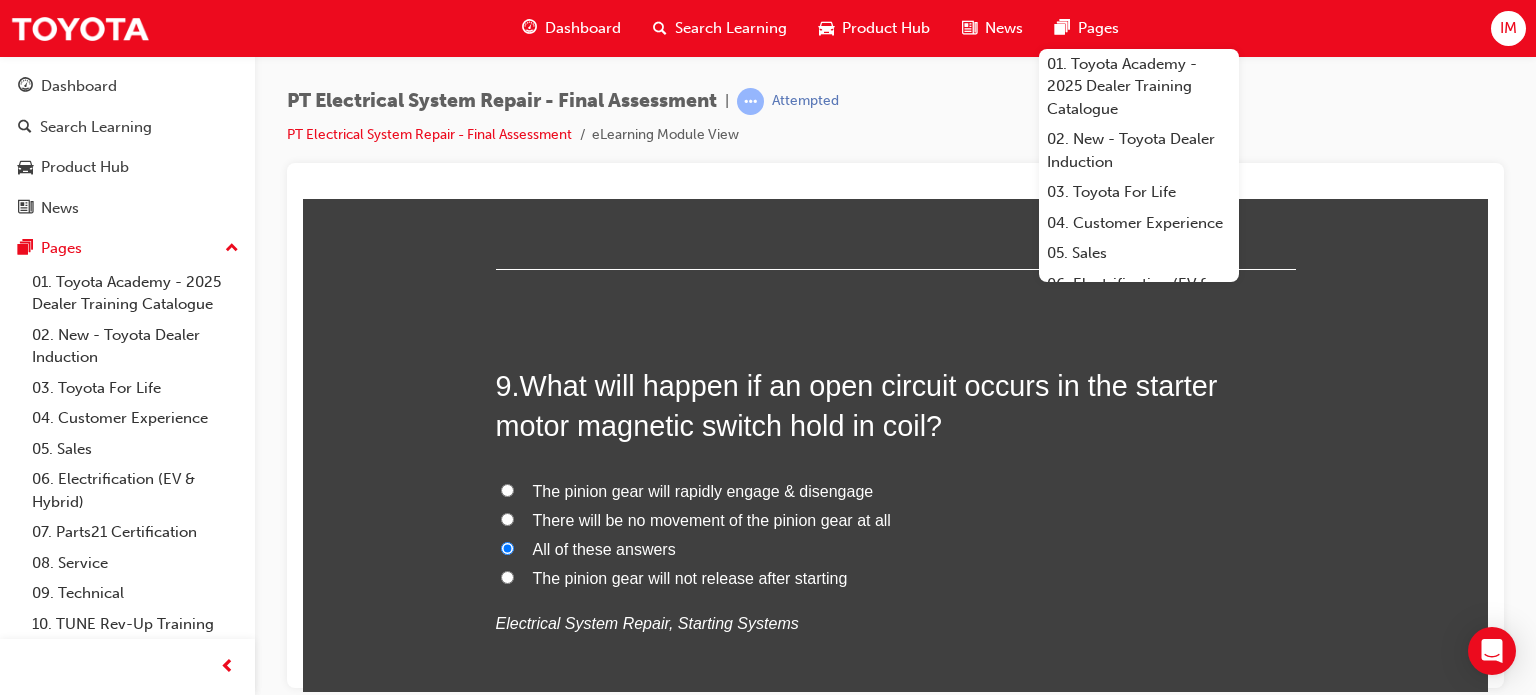 radio on "true" 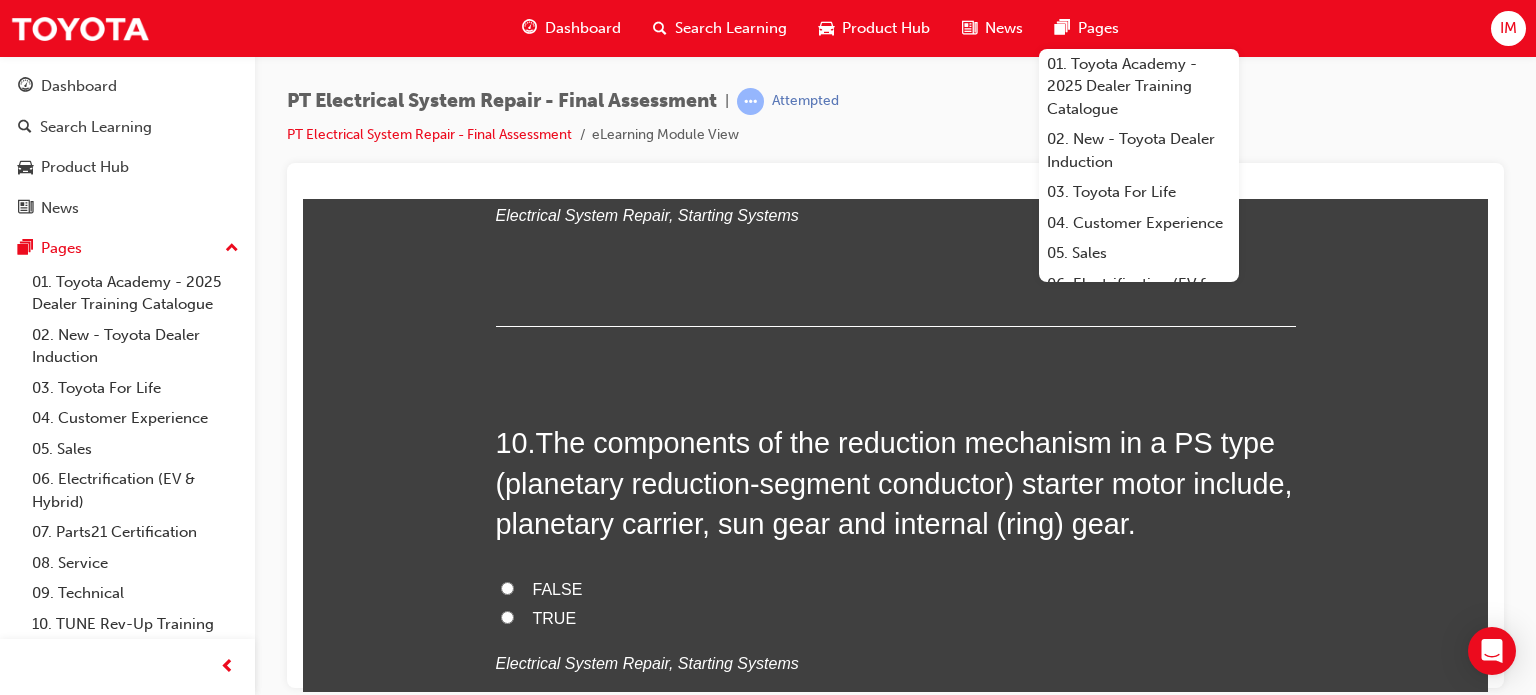 scroll, scrollTop: 4192, scrollLeft: 0, axis: vertical 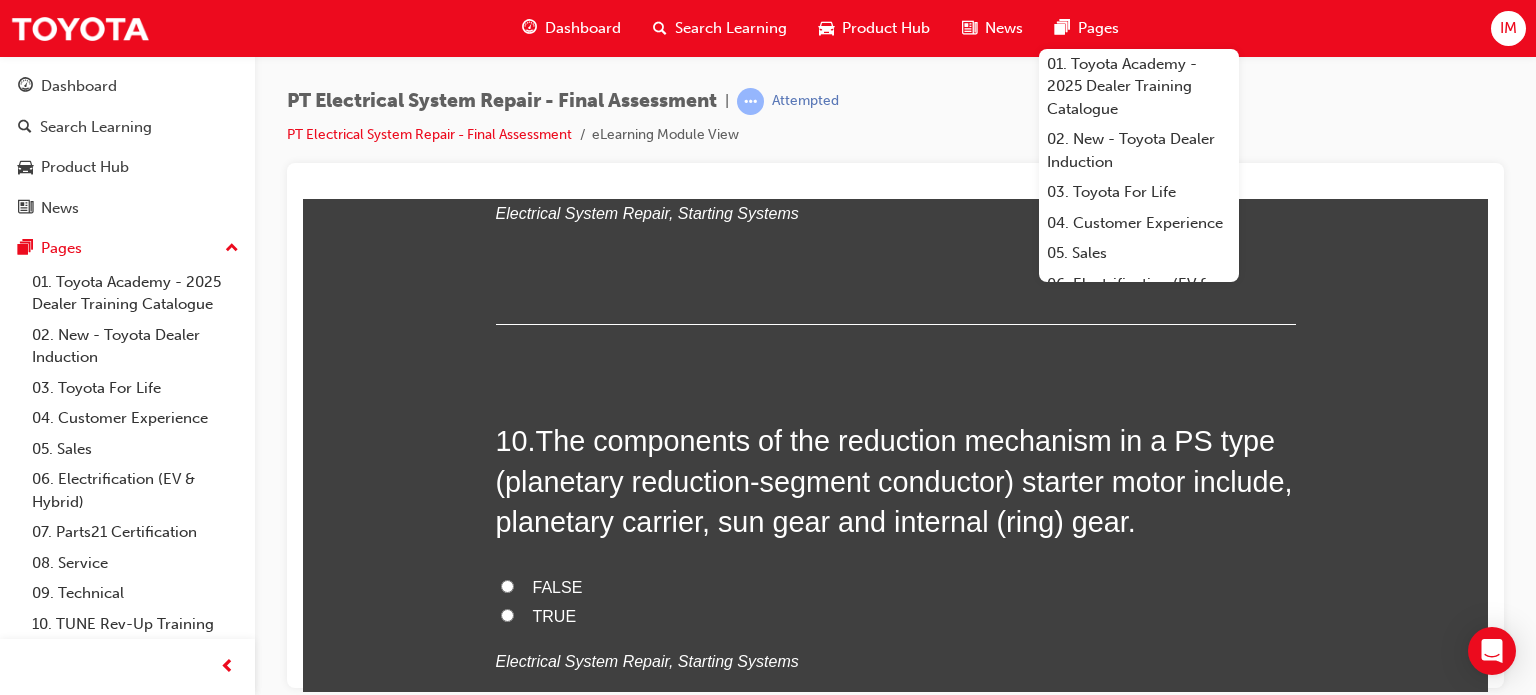 click on "TRUE" at bounding box center [555, 615] 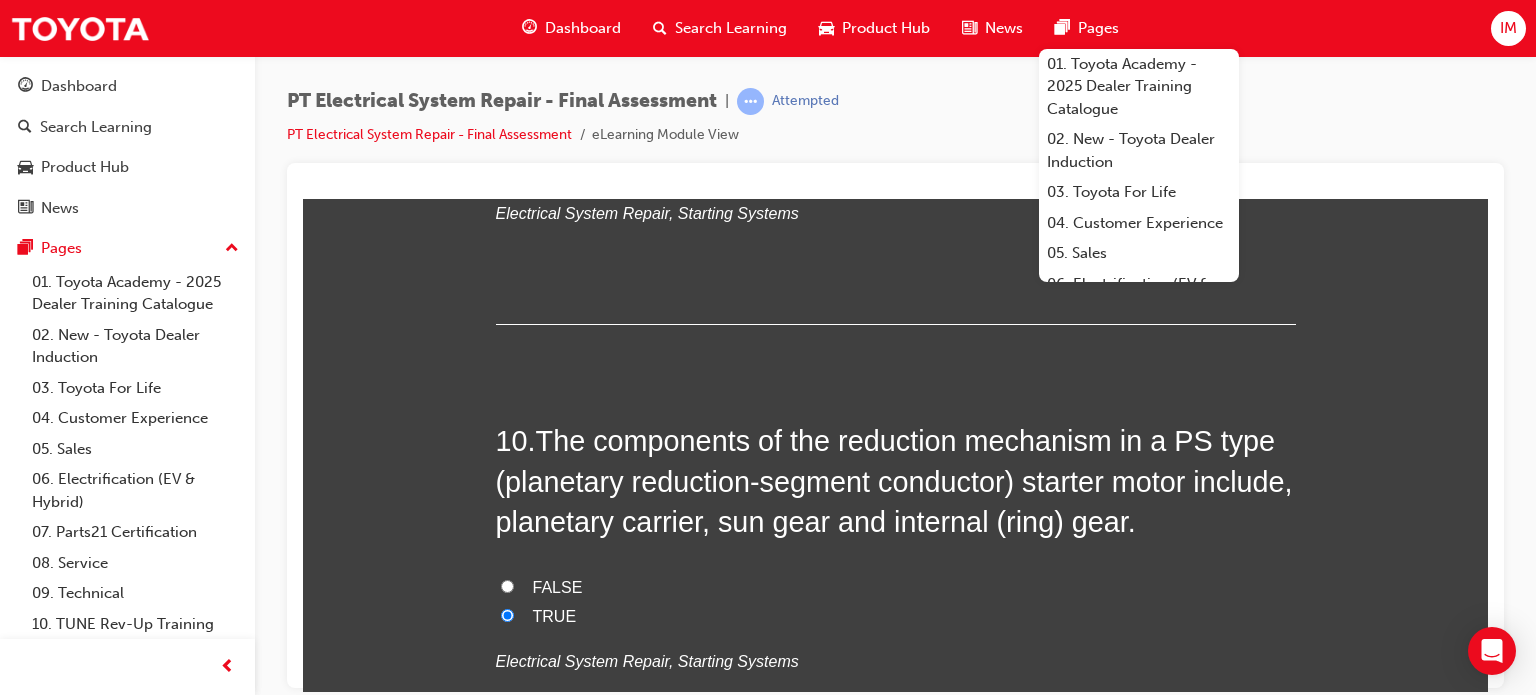 radio on "true" 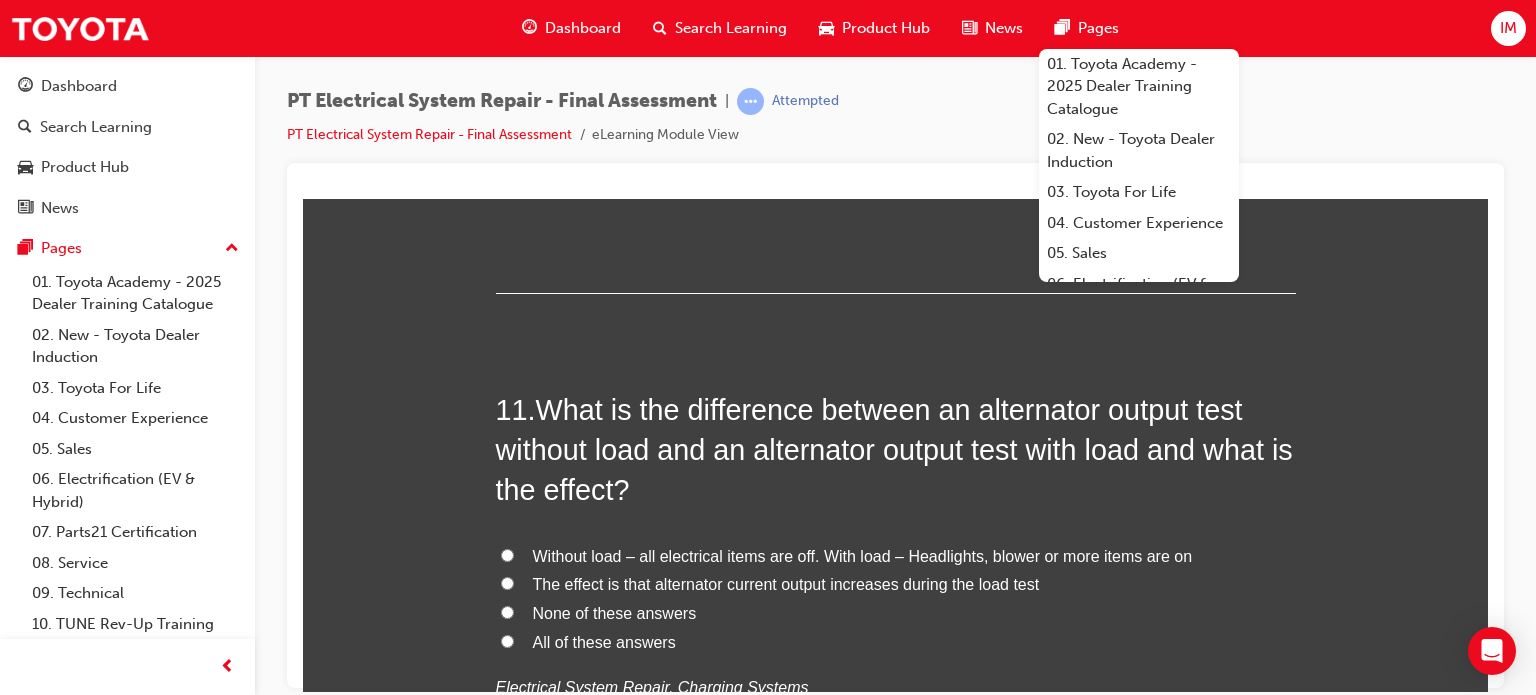 scroll, scrollTop: 4676, scrollLeft: 0, axis: vertical 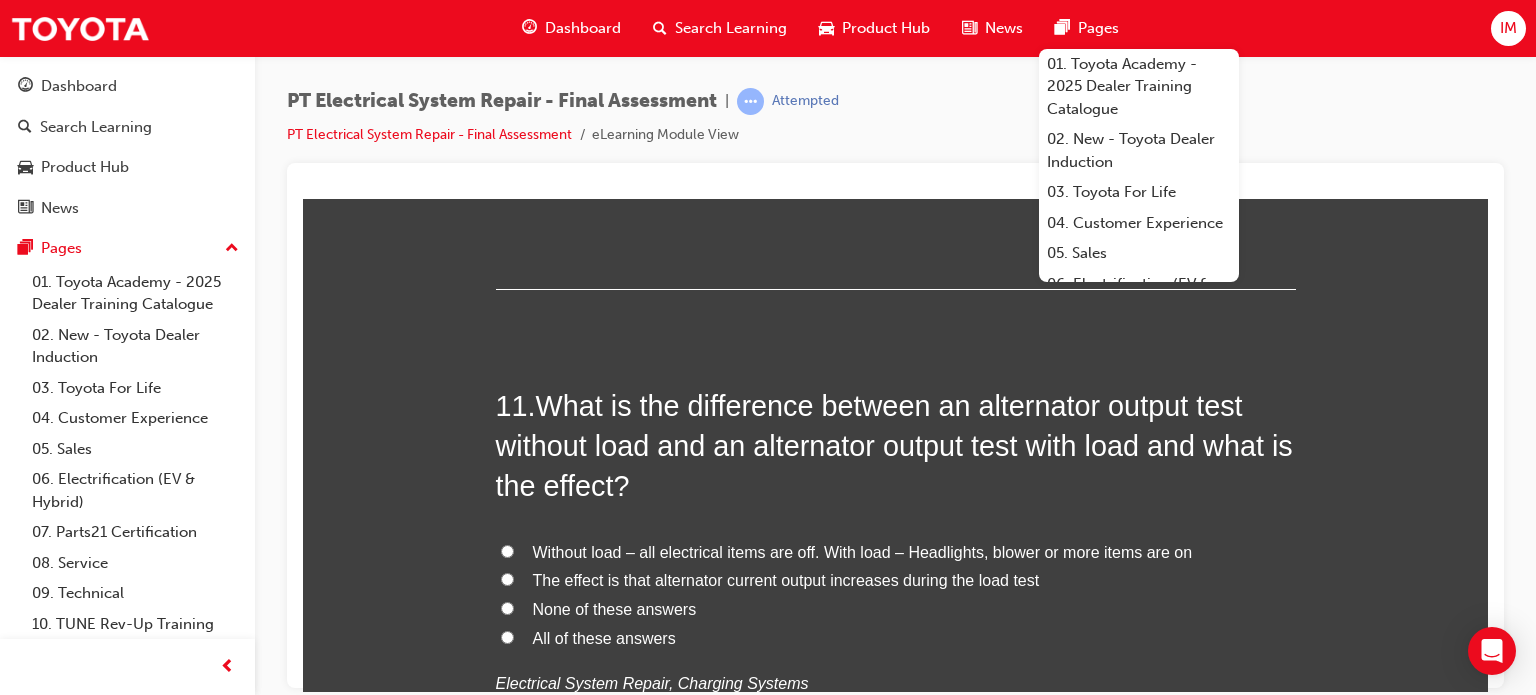 click on "All of these answers" at bounding box center (604, 637) 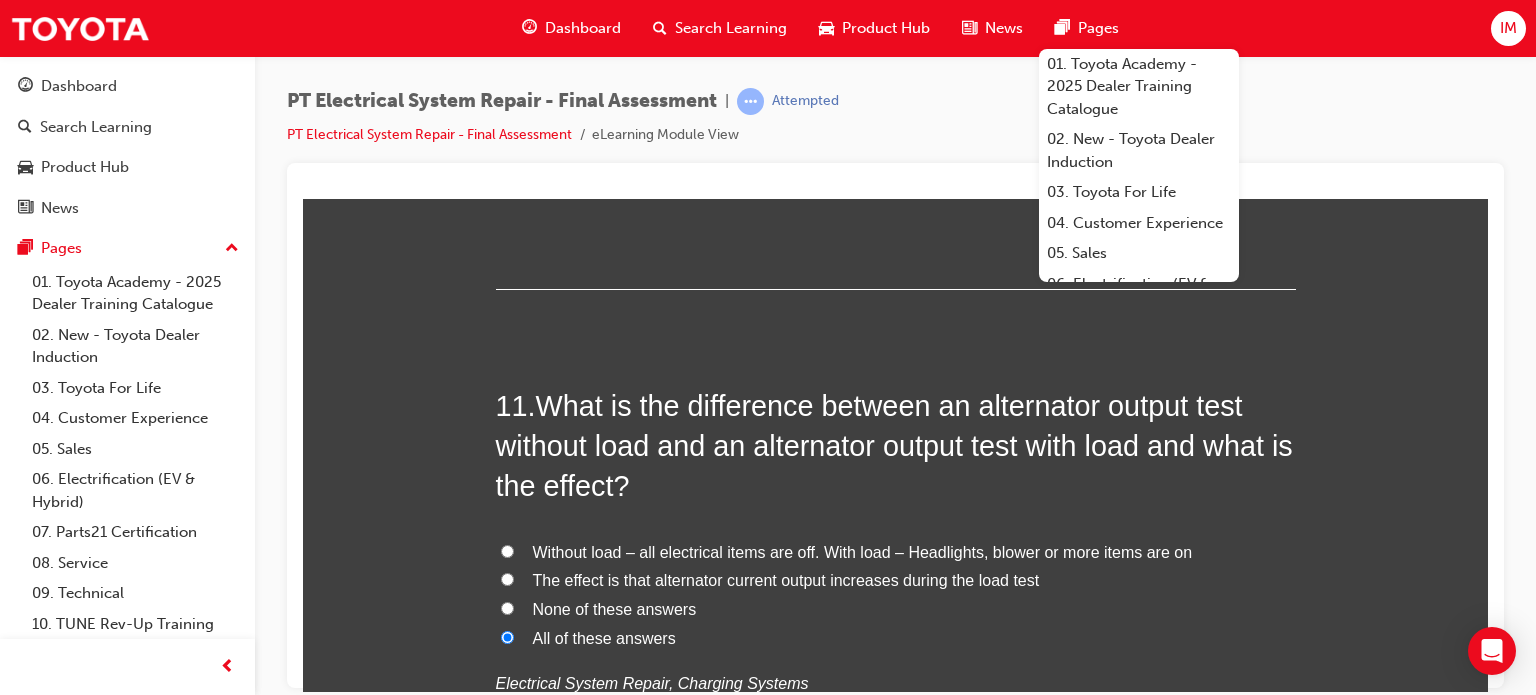 radio on "true" 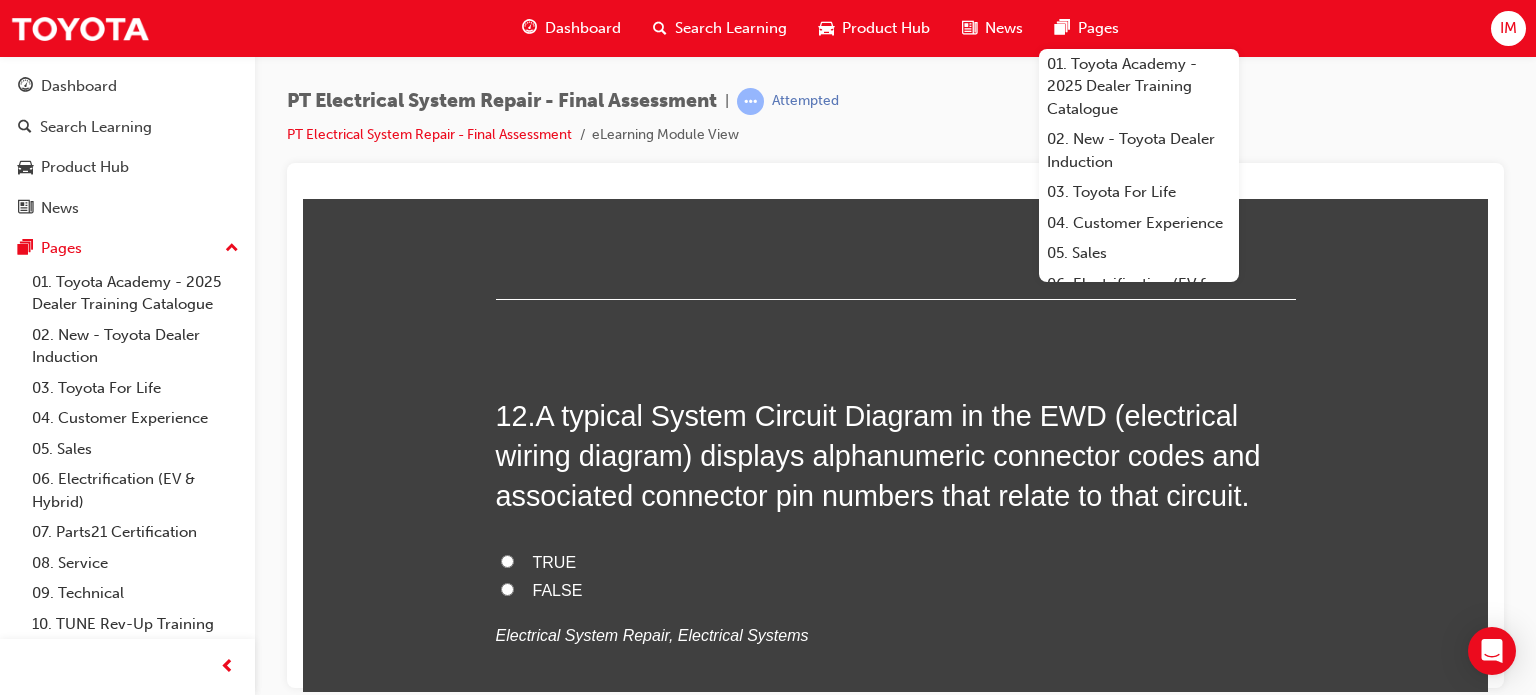 scroll, scrollTop: 5180, scrollLeft: 0, axis: vertical 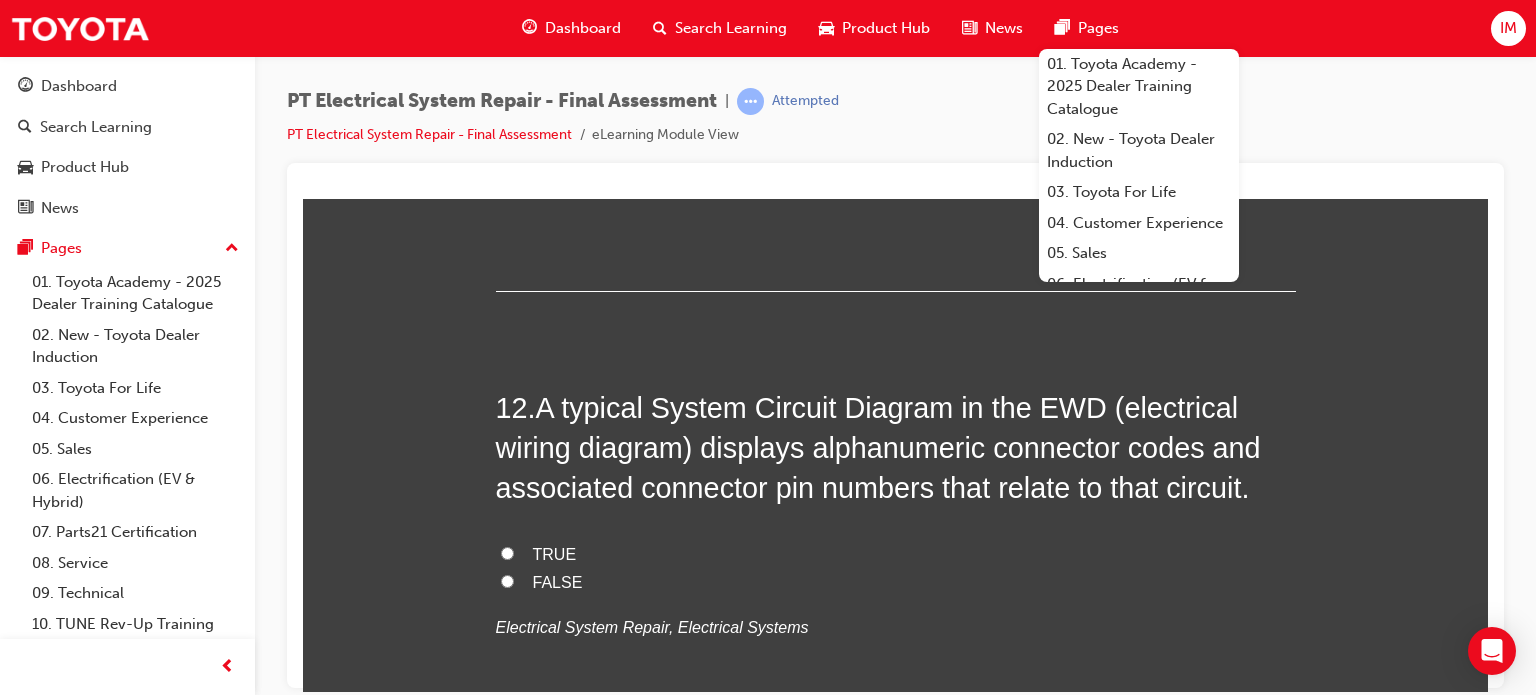 click on "TRUE" at bounding box center (896, 554) 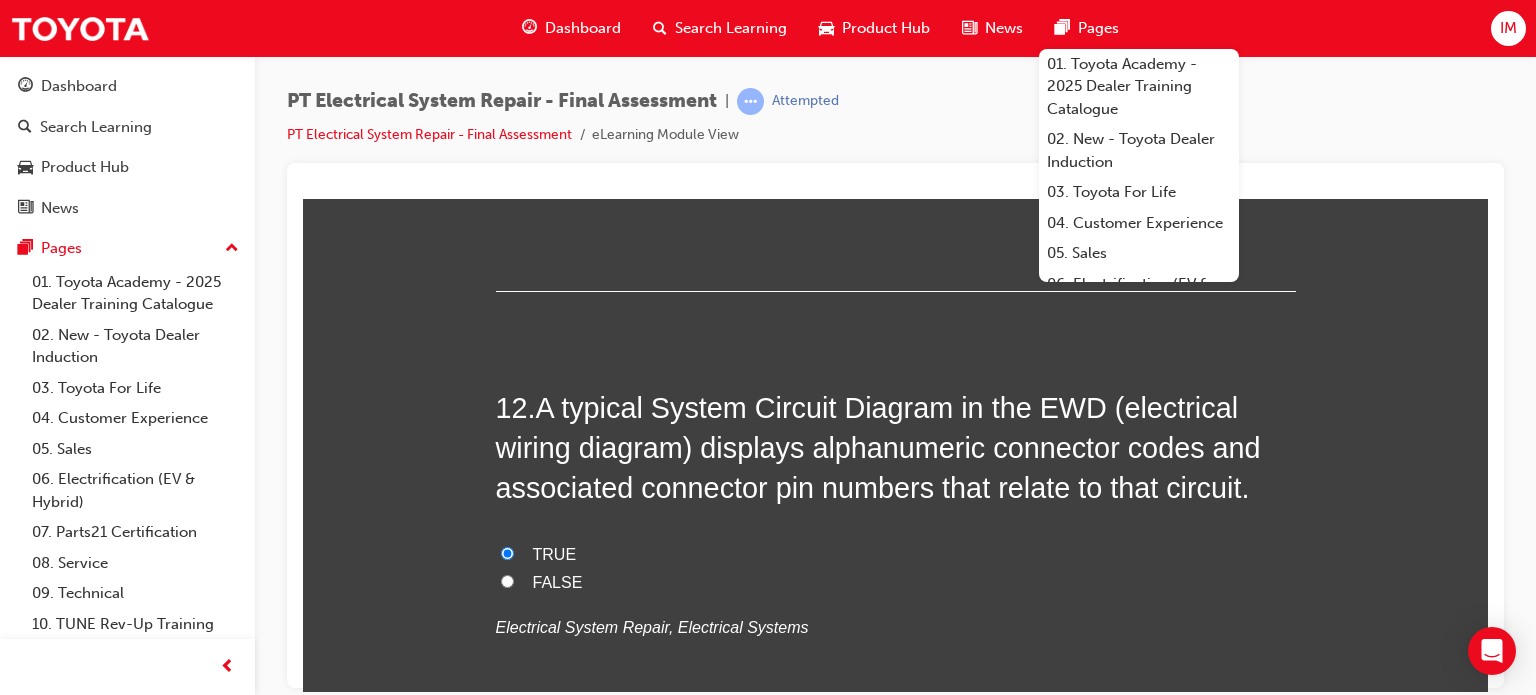 radio on "true" 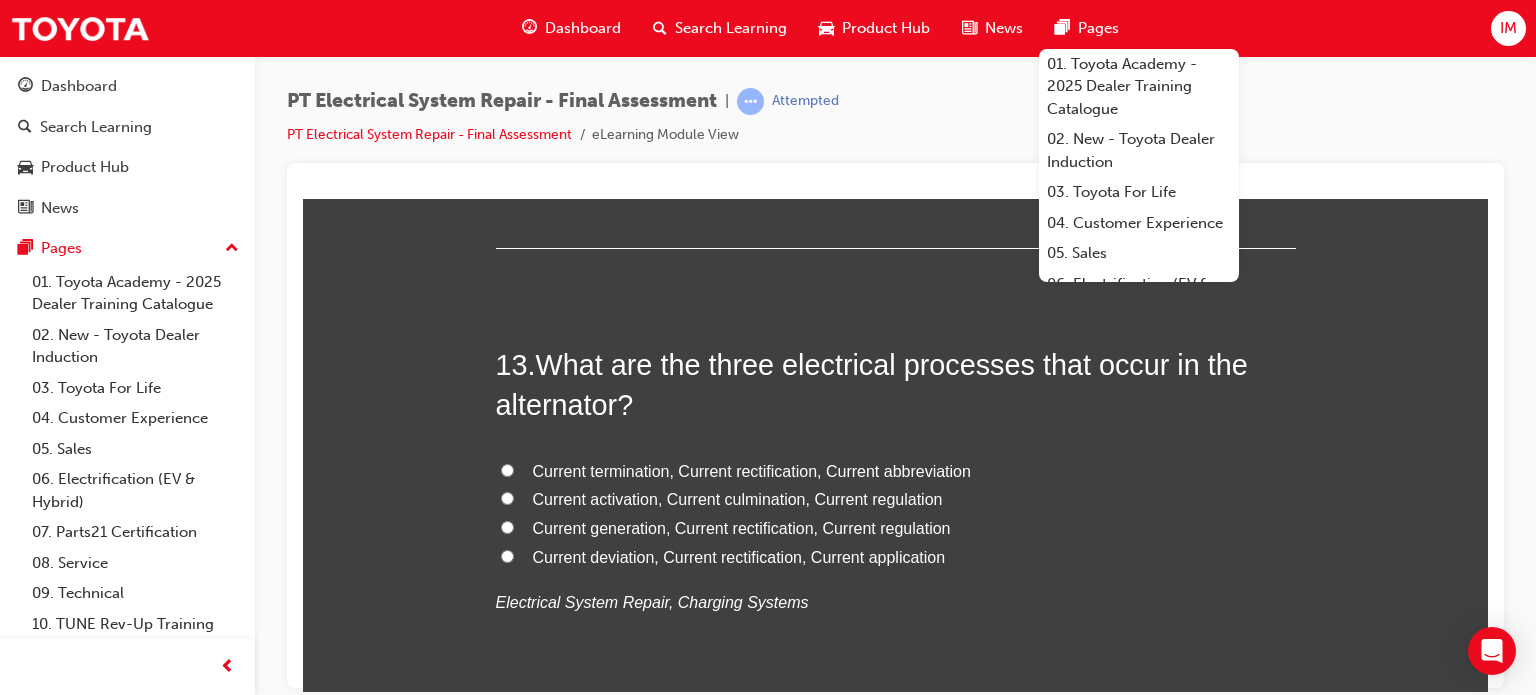 scroll, scrollTop: 5674, scrollLeft: 0, axis: vertical 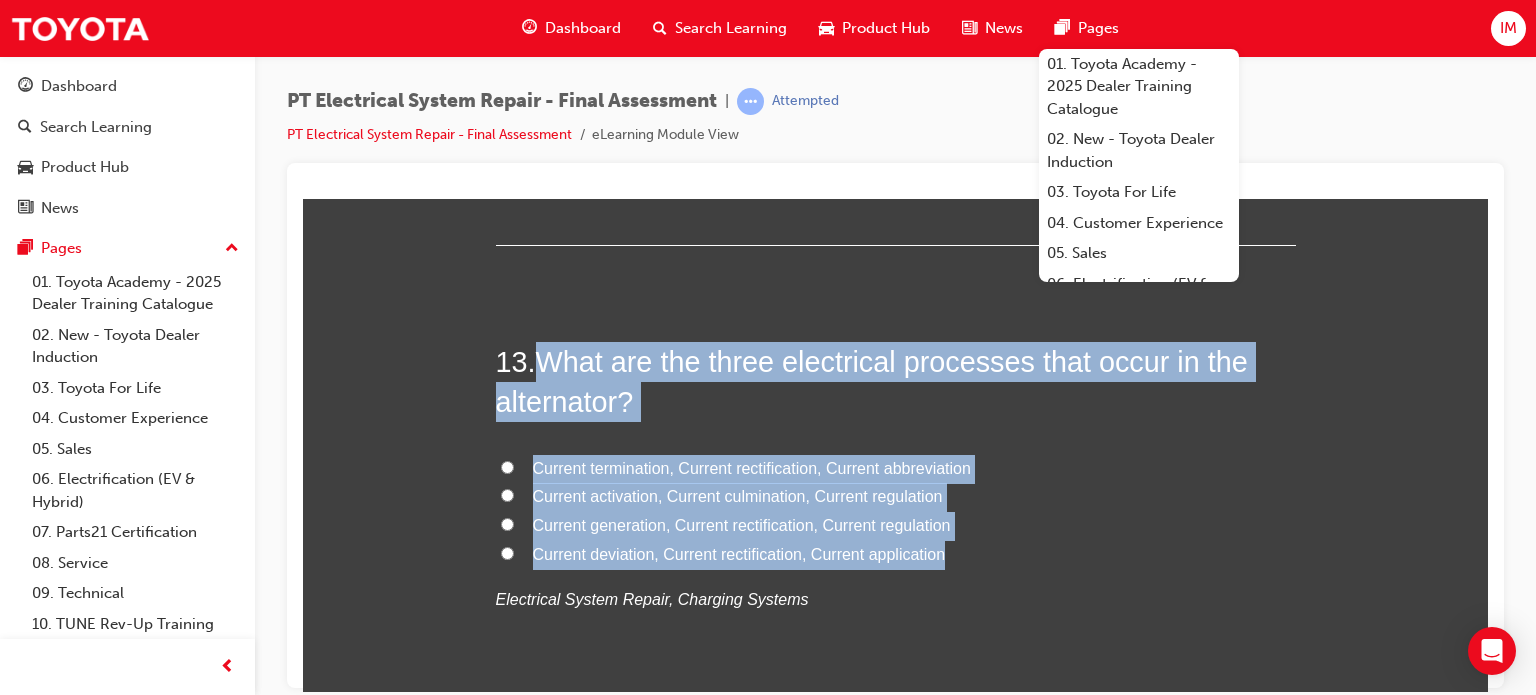 drag, startPoint x: 538, startPoint y: 354, endPoint x: 972, endPoint y: 553, distance: 477.44843 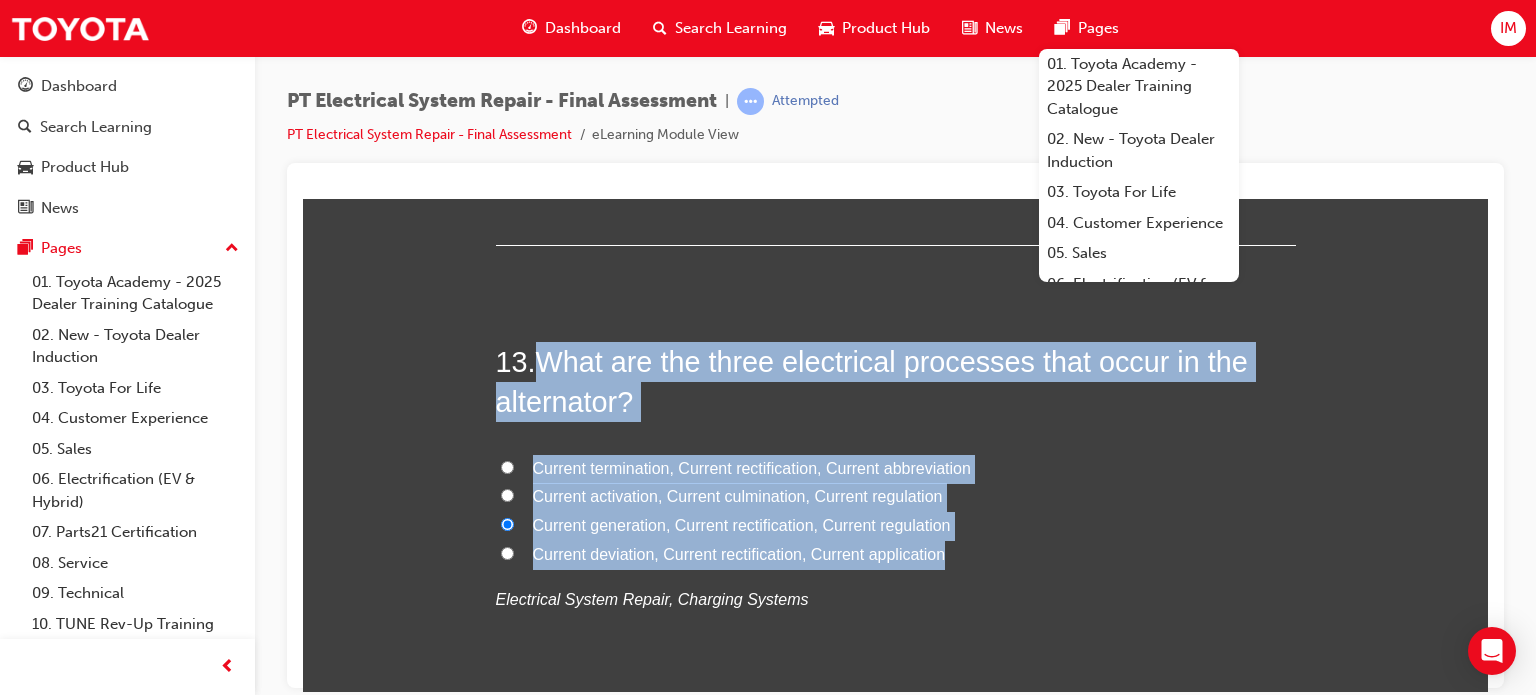radio on "true" 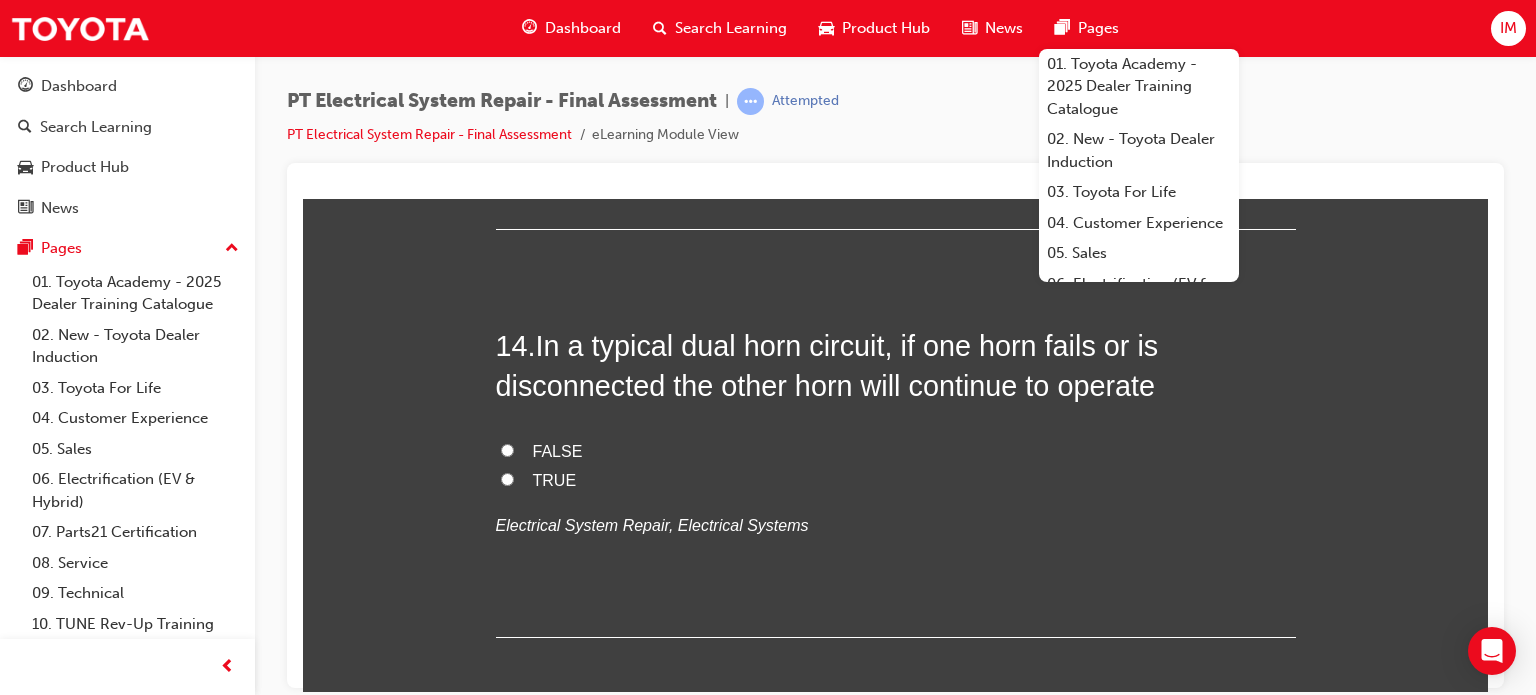 scroll, scrollTop: 6153, scrollLeft: 0, axis: vertical 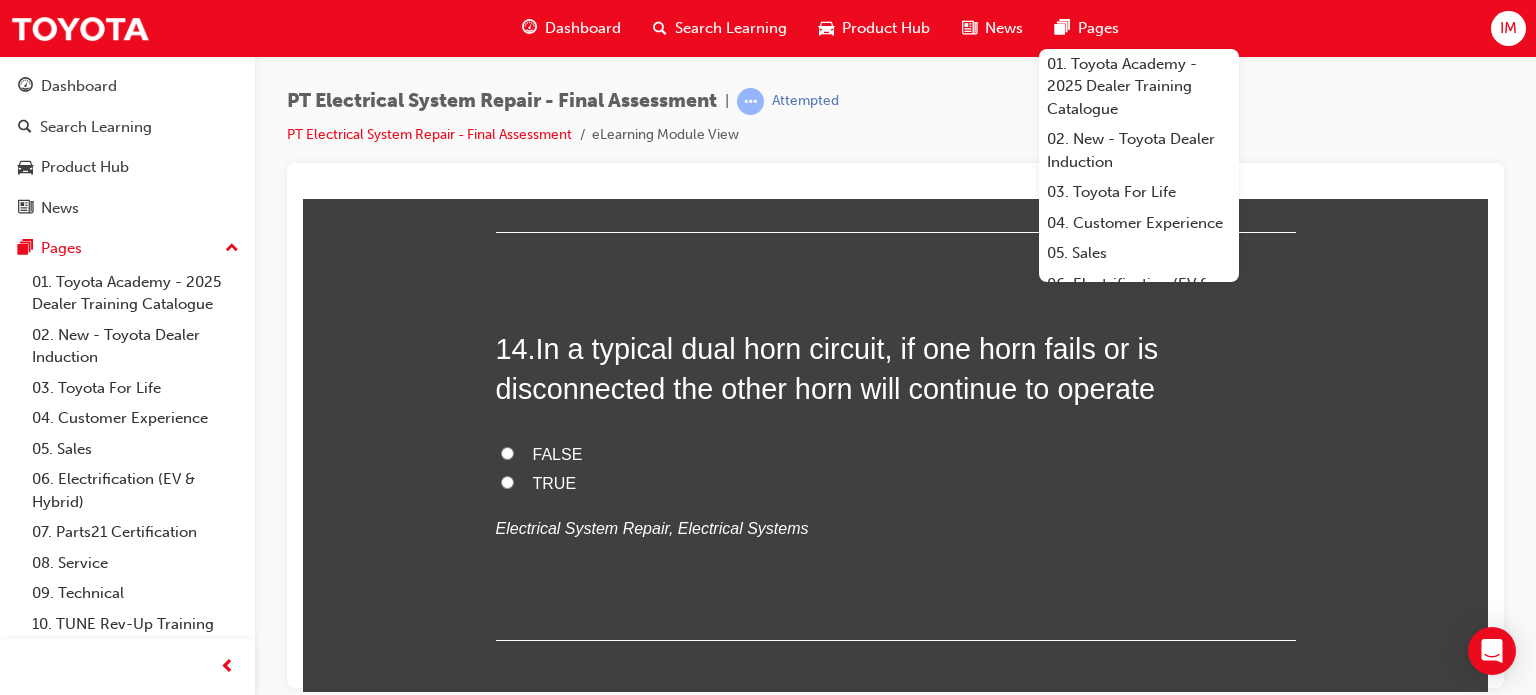 click on "TRUE" at bounding box center [555, 482] 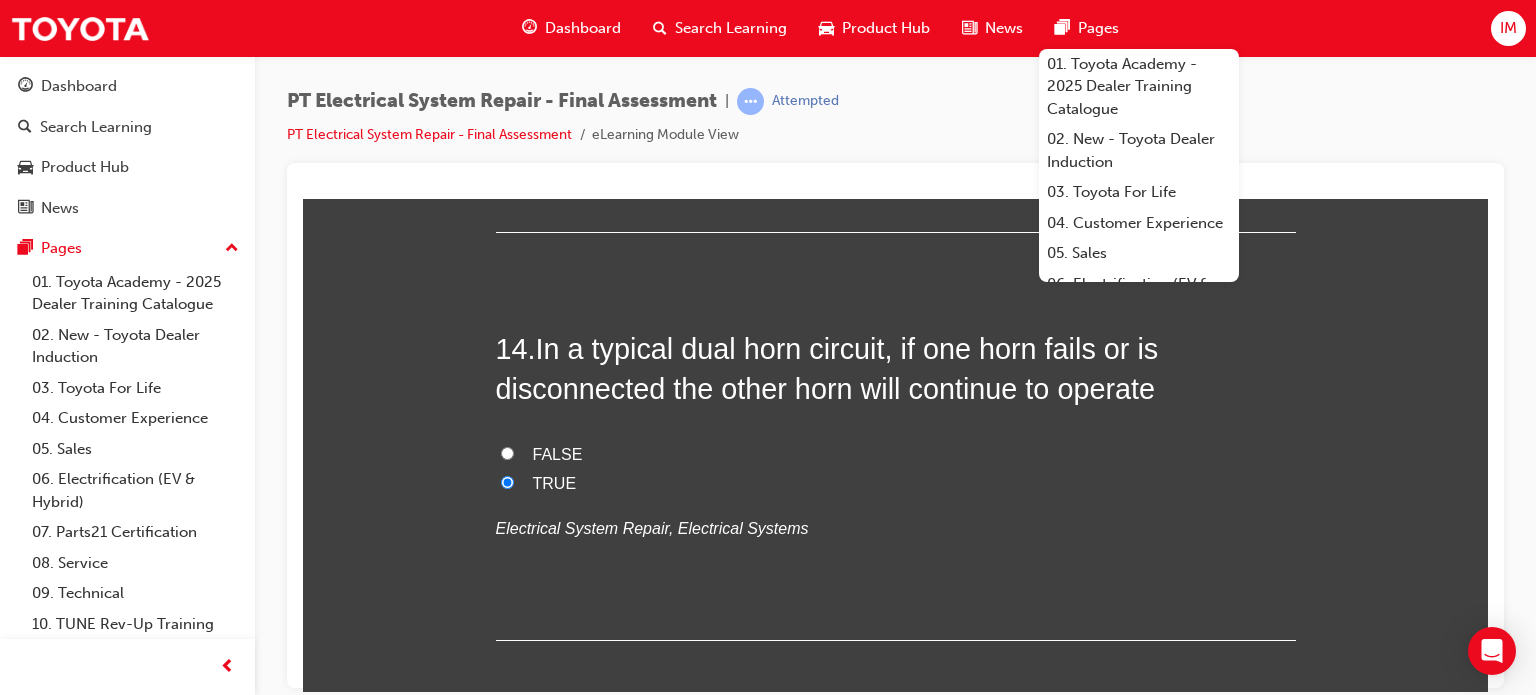 radio on "true" 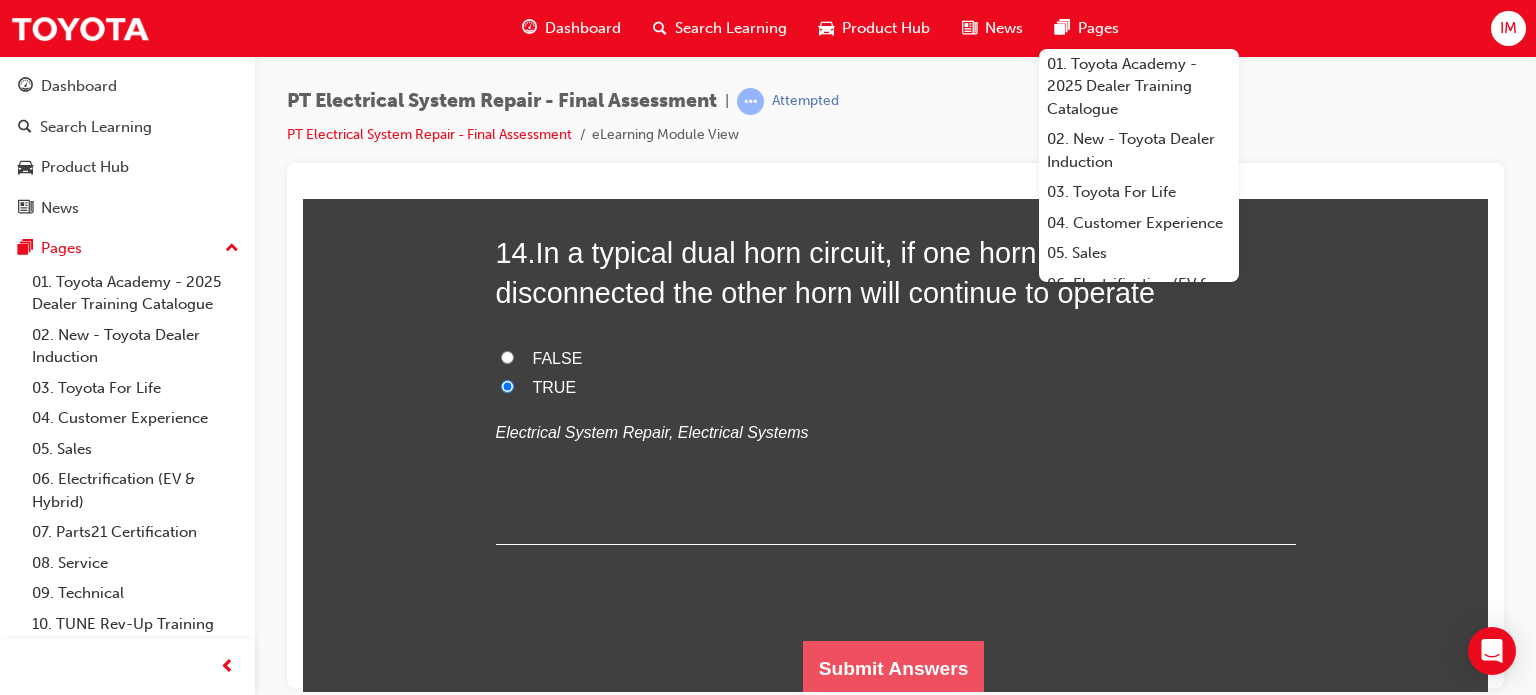click on "Submit Answers" at bounding box center [894, 668] 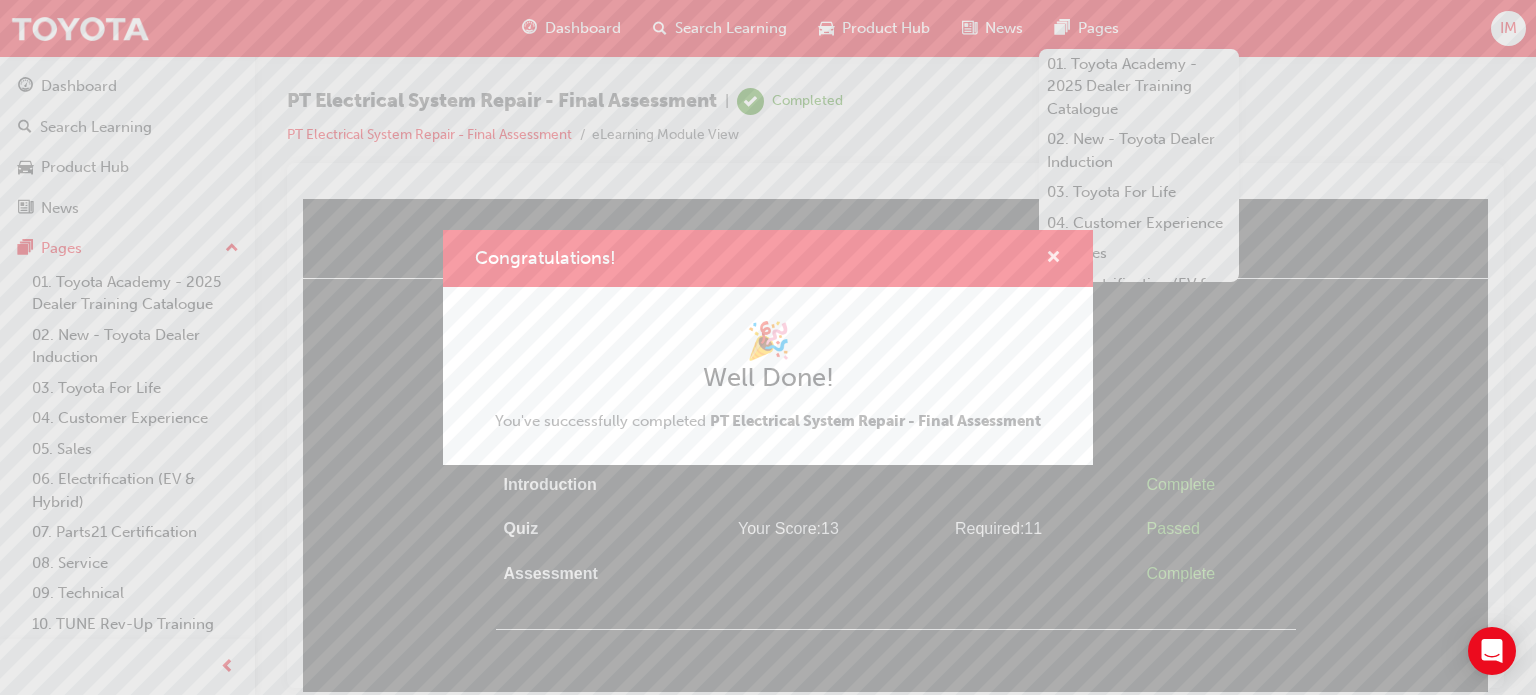 click at bounding box center (1053, 259) 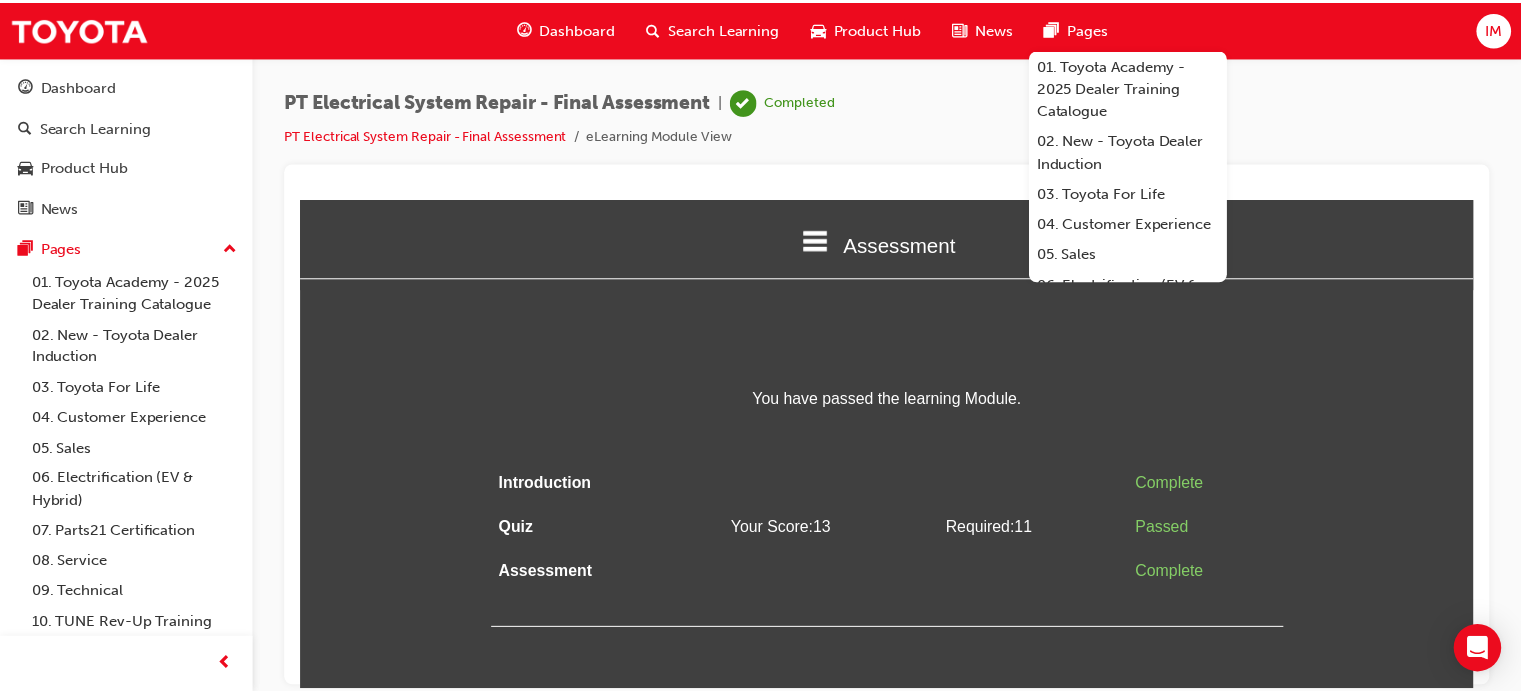 scroll, scrollTop: 237, scrollLeft: 0, axis: vertical 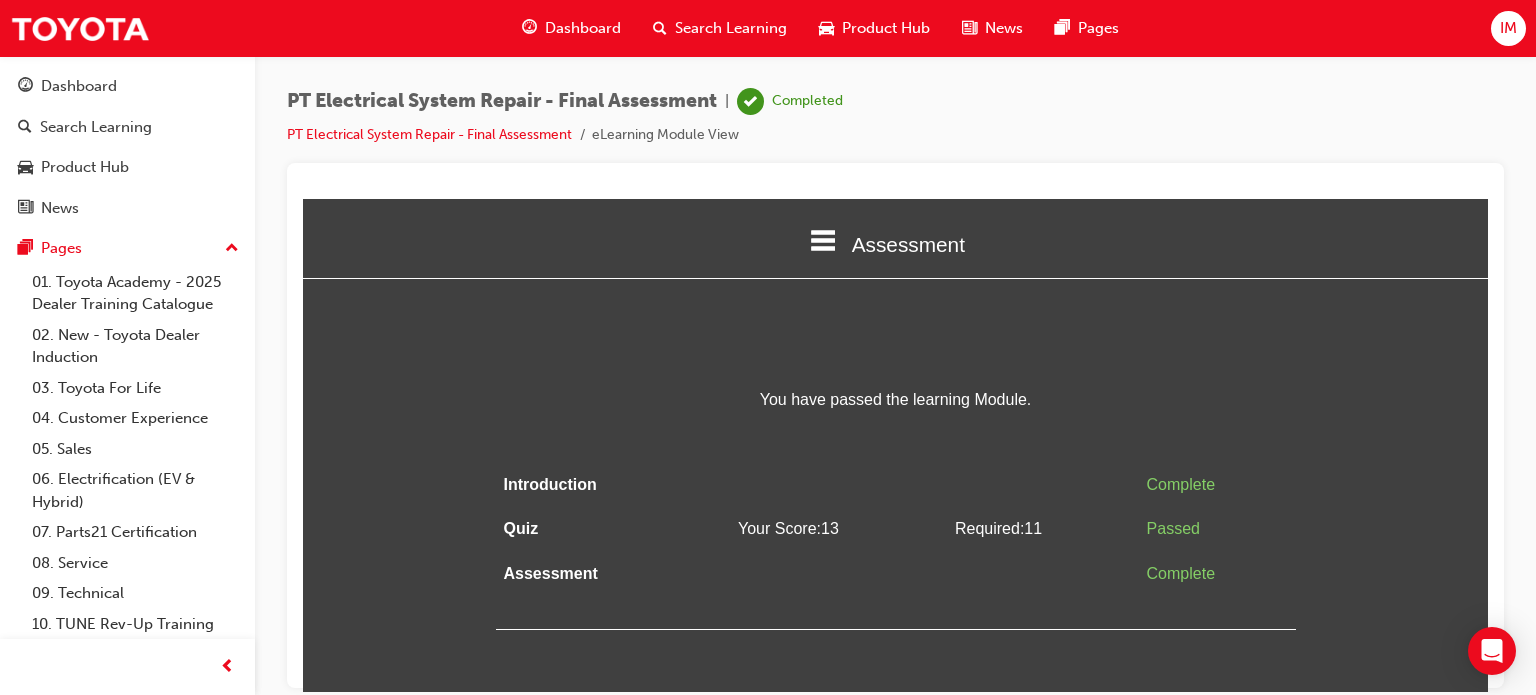 click on "Dashboard" at bounding box center [583, 28] 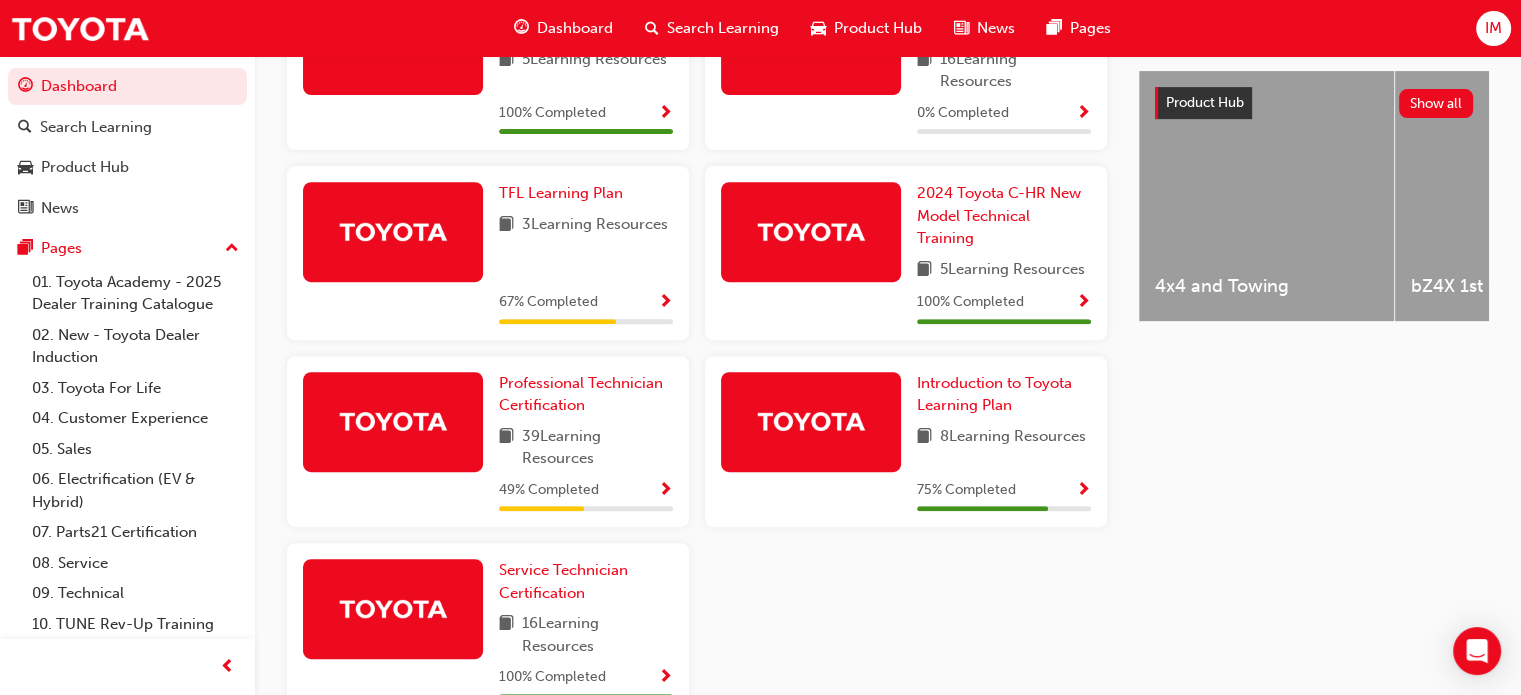 scroll, scrollTop: 849, scrollLeft: 0, axis: vertical 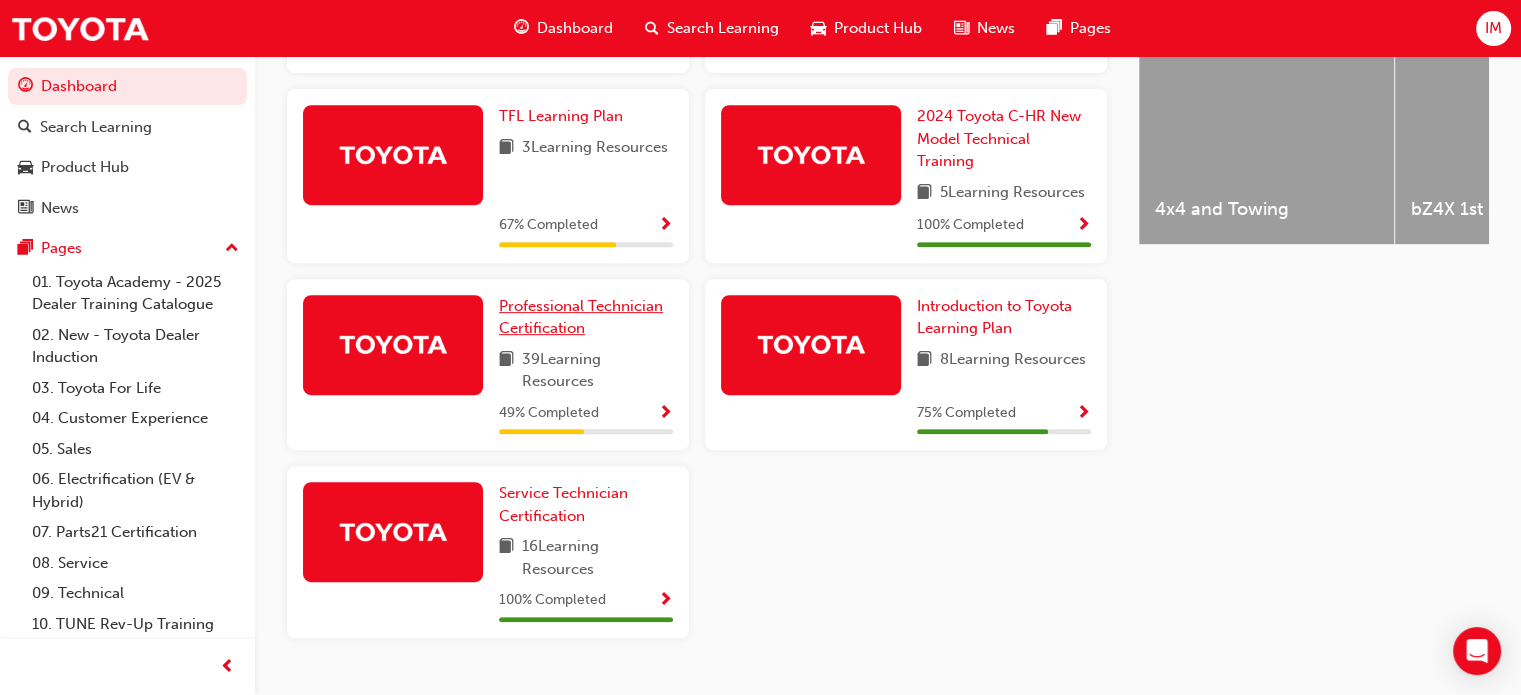 click on "Professional Technician Certification" at bounding box center [581, 317] 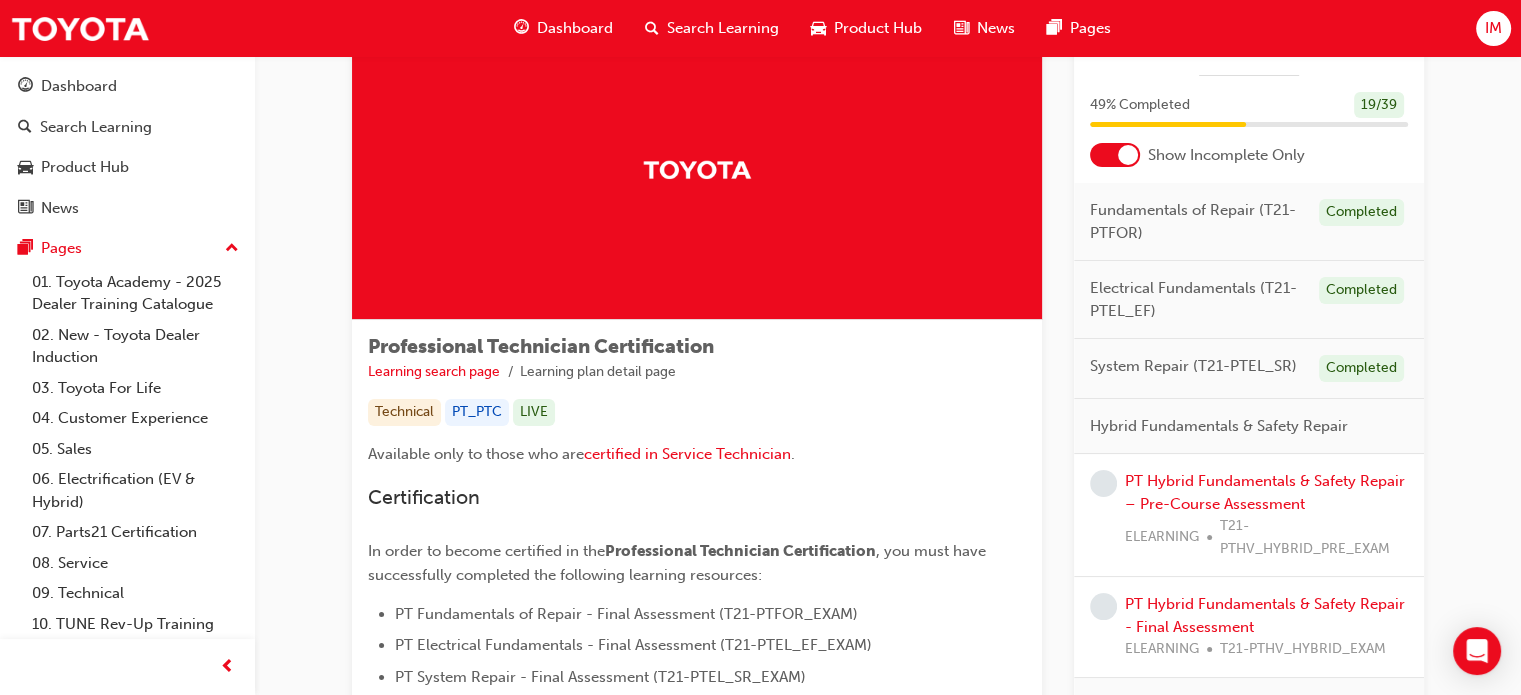 scroll, scrollTop: 0, scrollLeft: 0, axis: both 